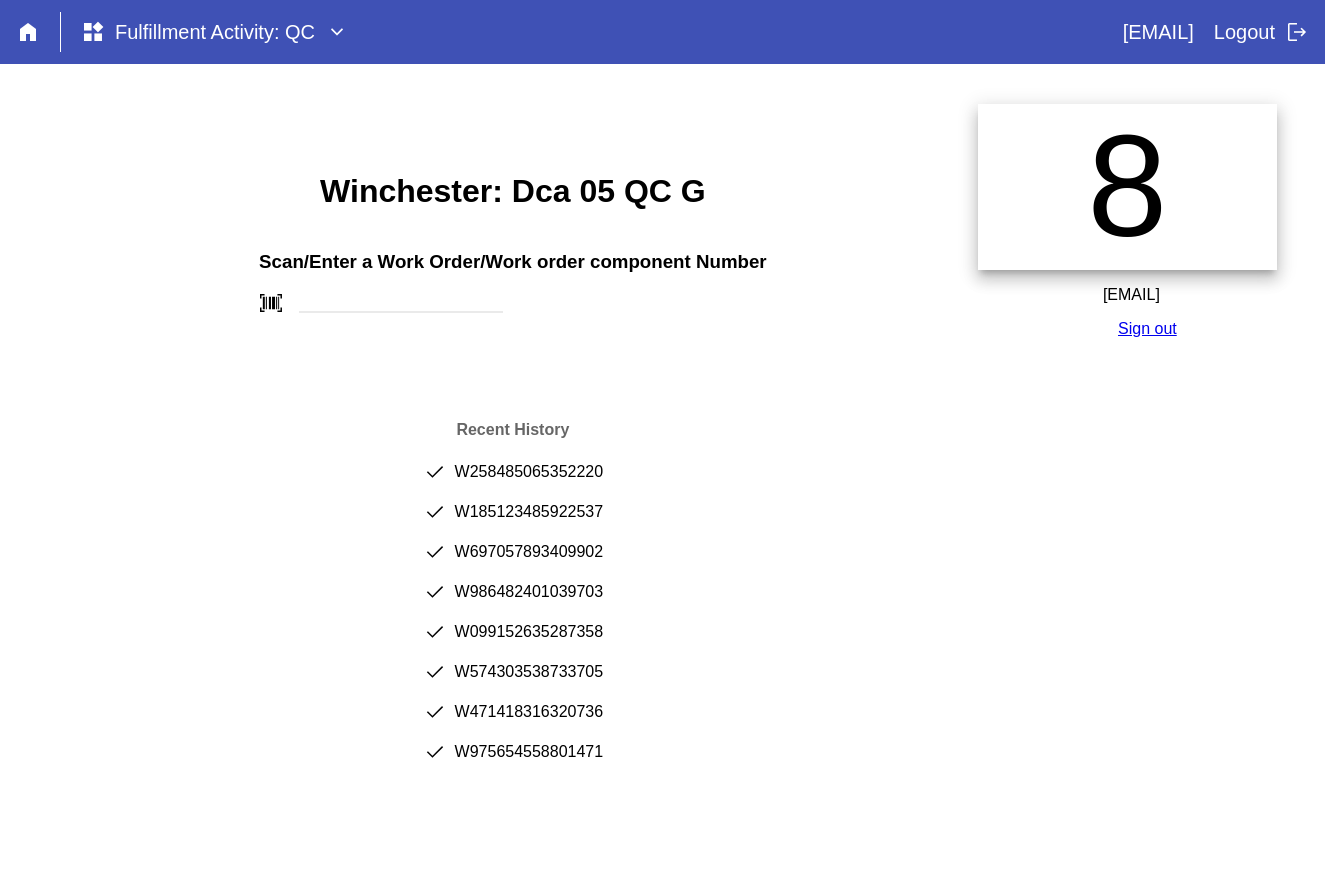 scroll, scrollTop: 0, scrollLeft: 0, axis: both 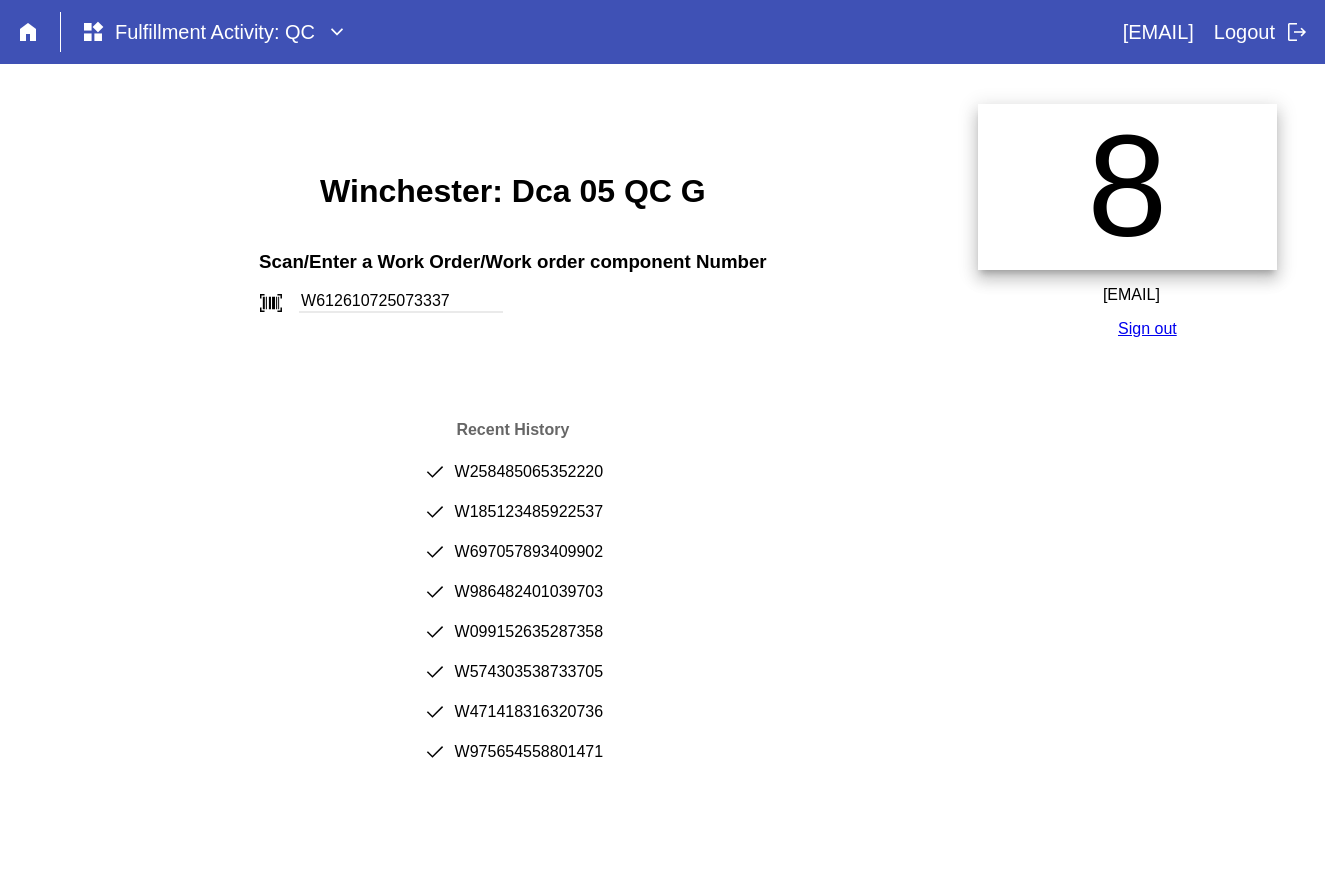 type on "W612610725073337" 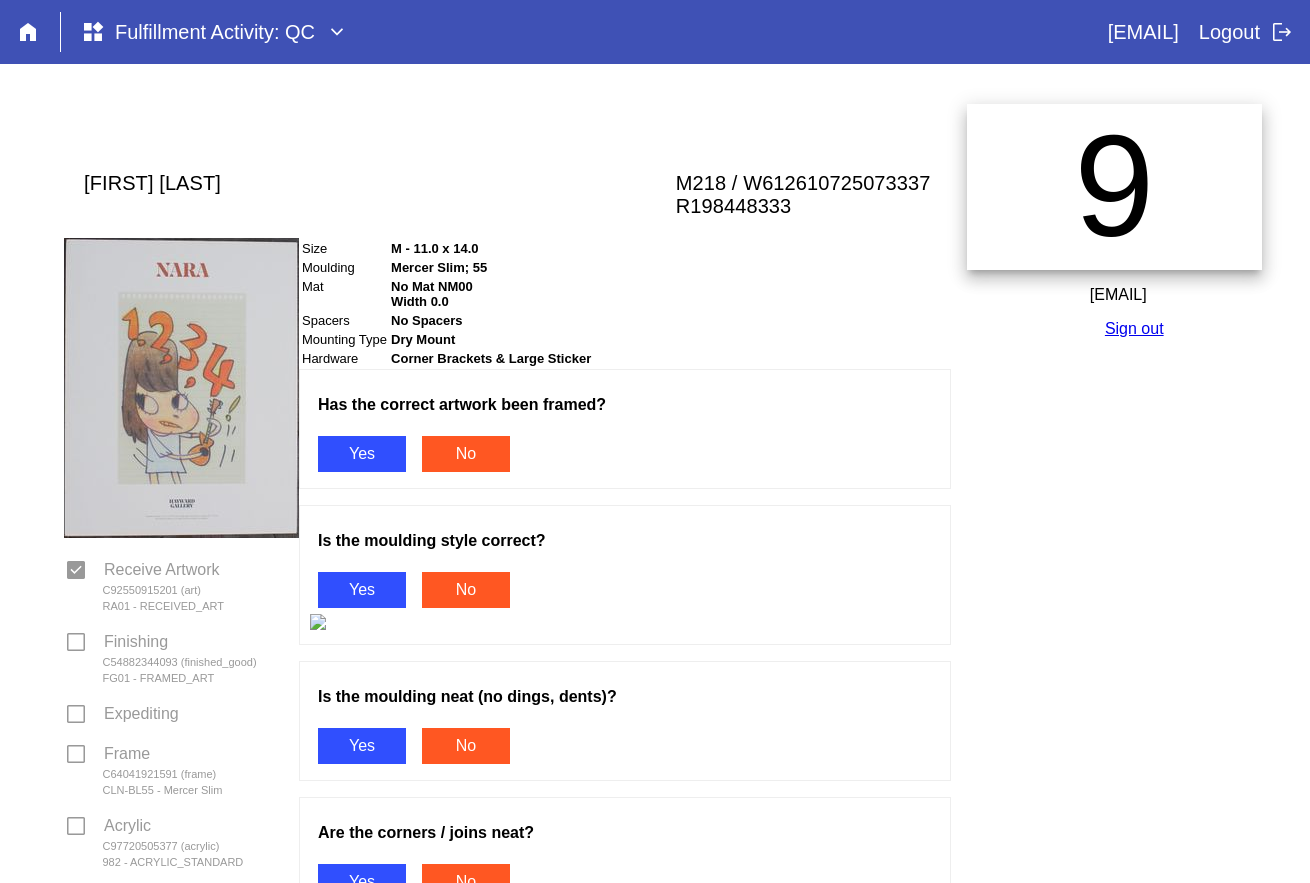 scroll, scrollTop: 0, scrollLeft: 0, axis: both 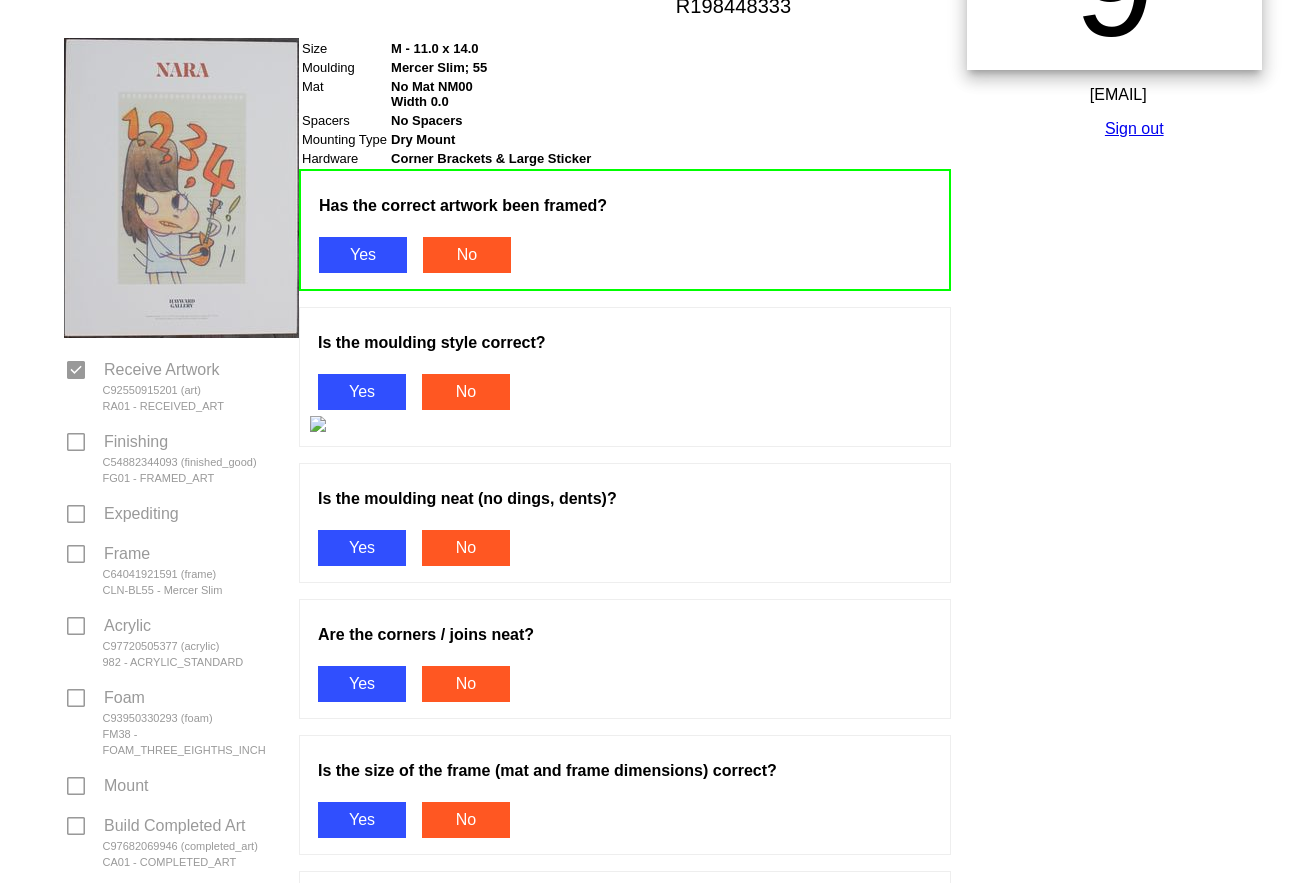 click on "Yes" at bounding box center [362, 392] 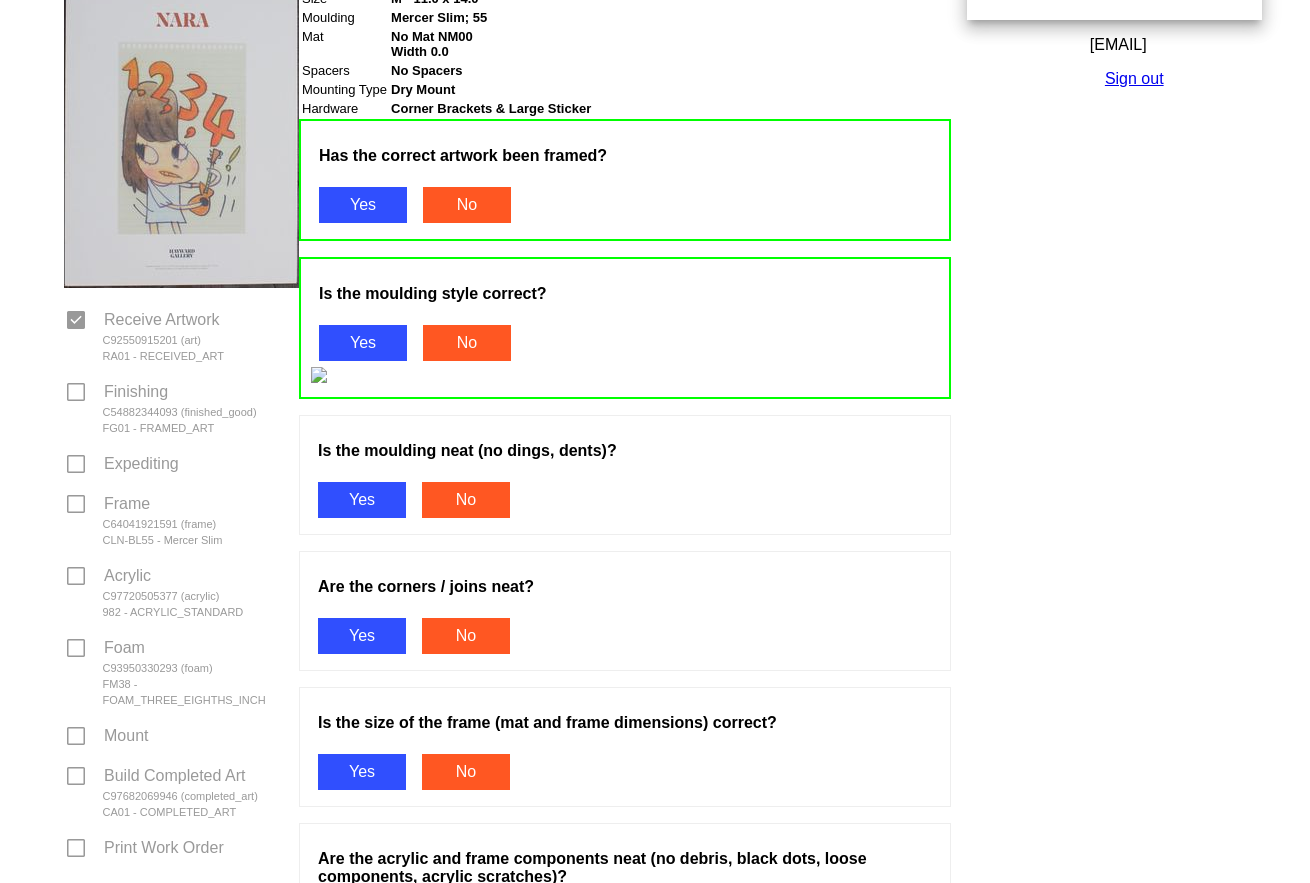 scroll, scrollTop: 300, scrollLeft: 0, axis: vertical 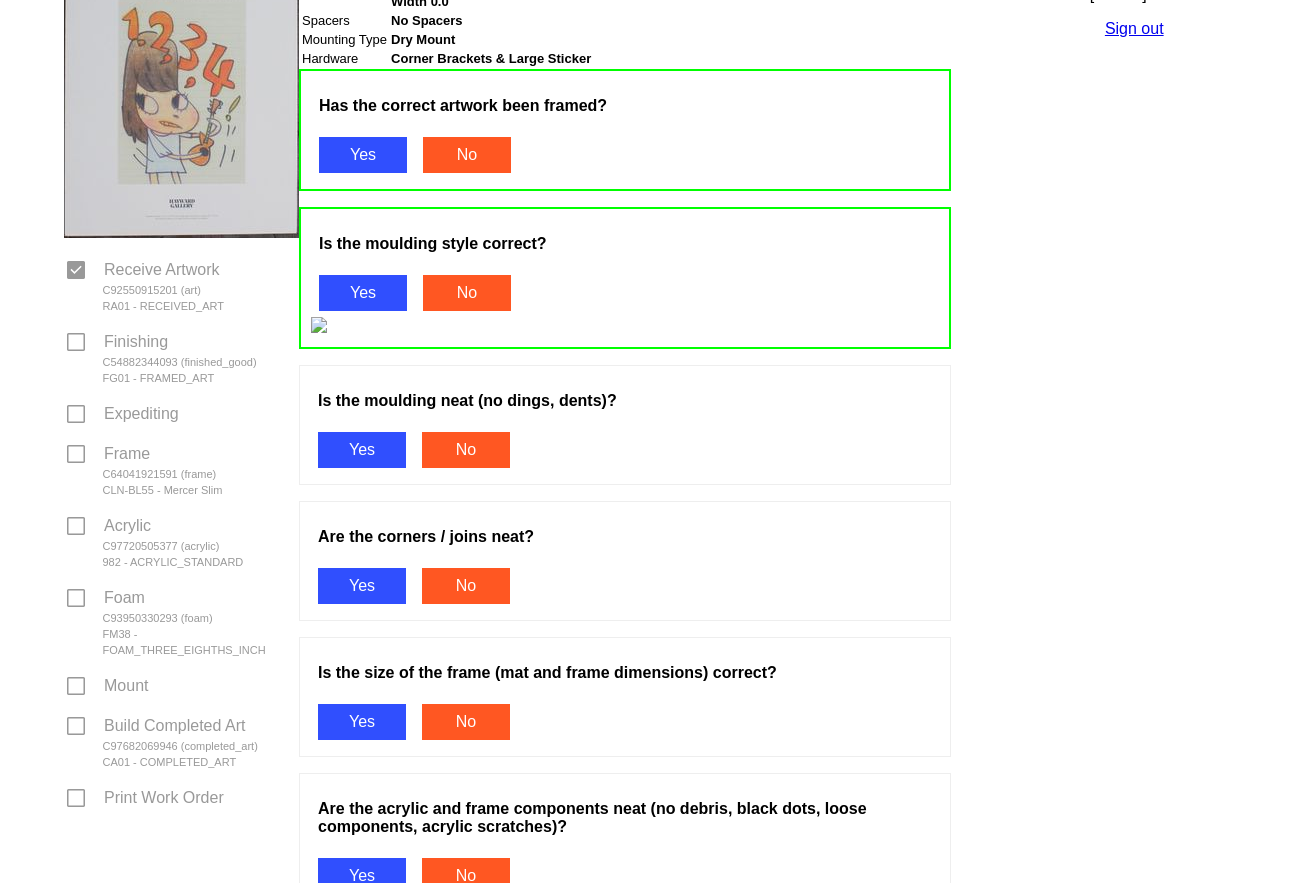 click on "Yes" at bounding box center [362, 450] 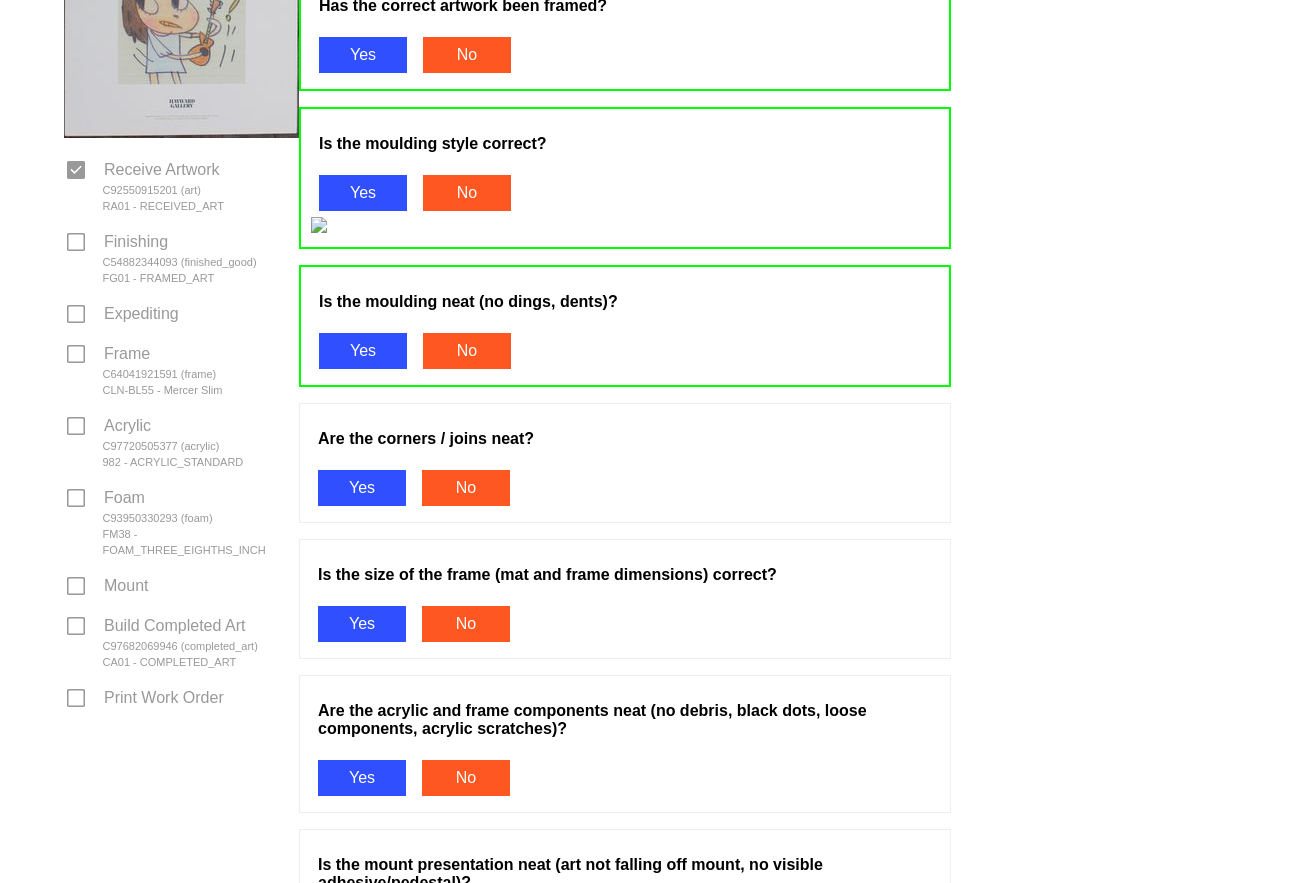 click on "Yes" at bounding box center [362, 488] 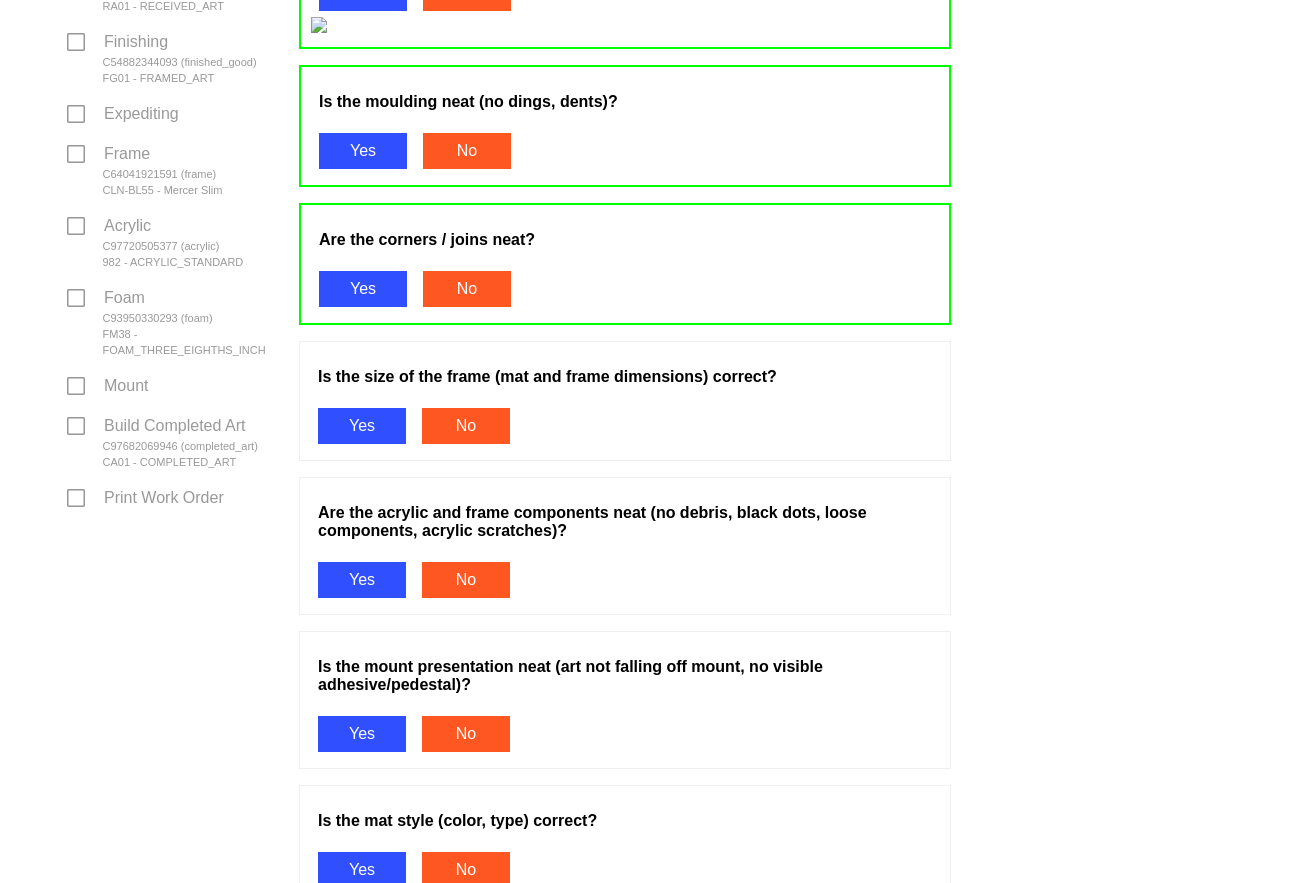 click on "Yes" at bounding box center (362, 426) 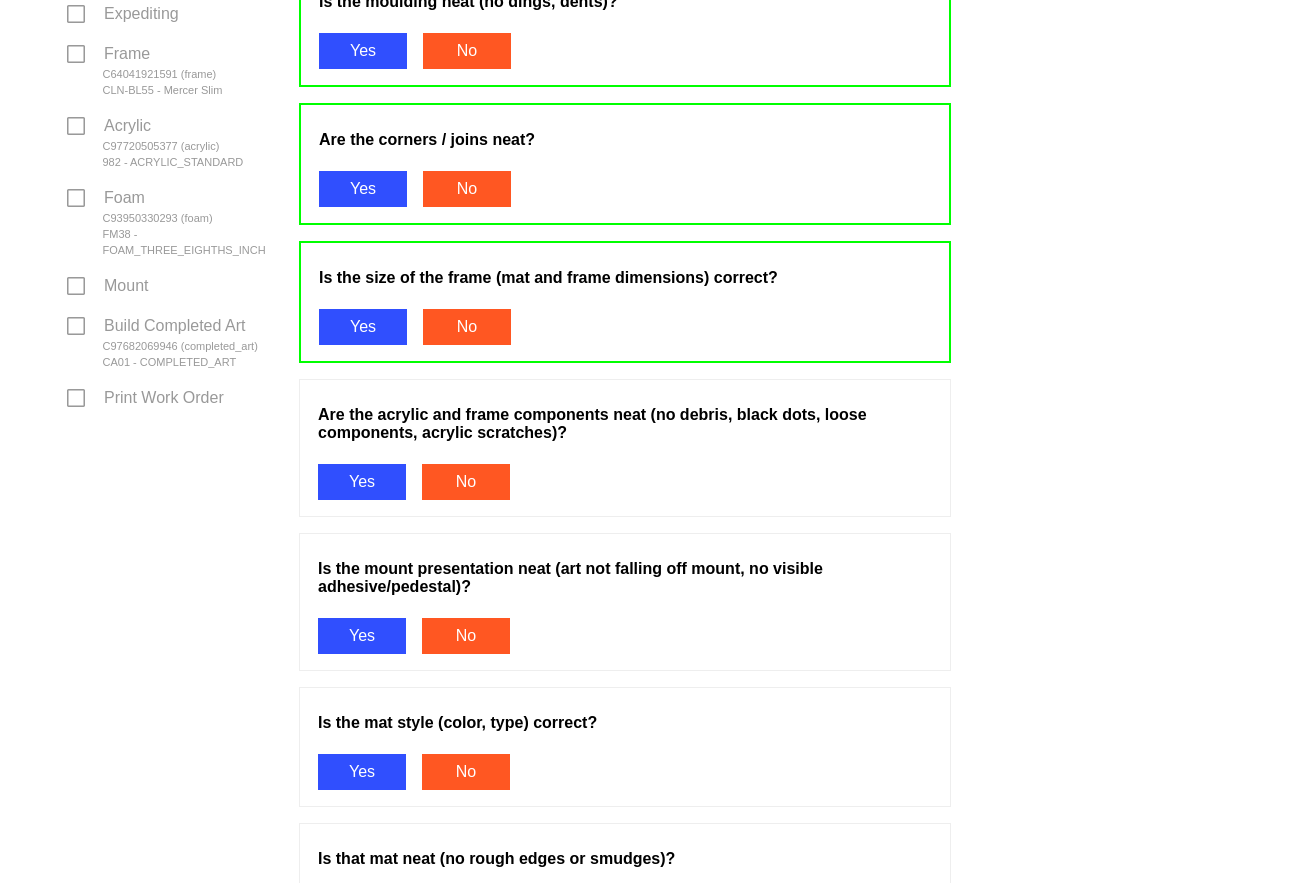 click on "Yes" at bounding box center (362, 482) 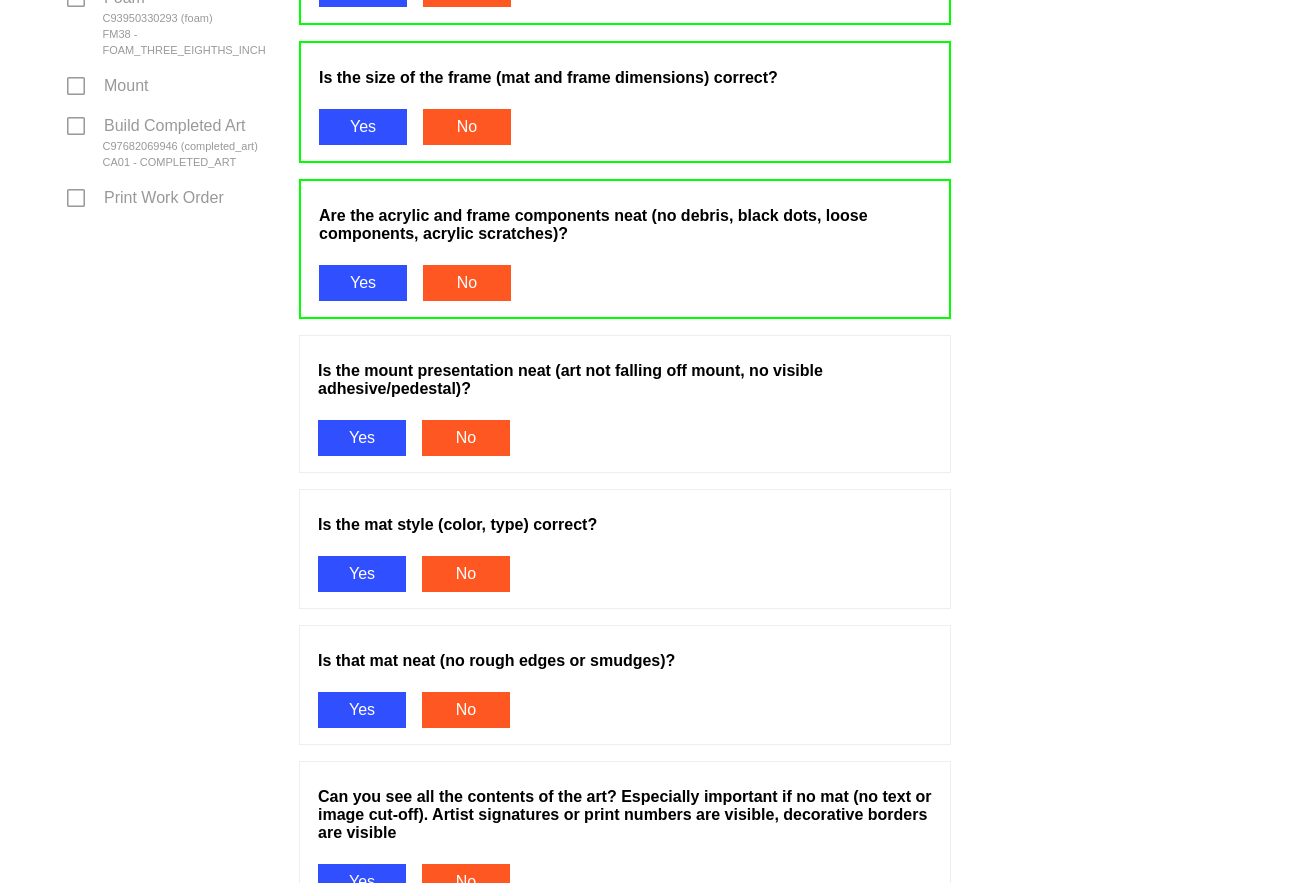 click on "Yes" at bounding box center (362, 438) 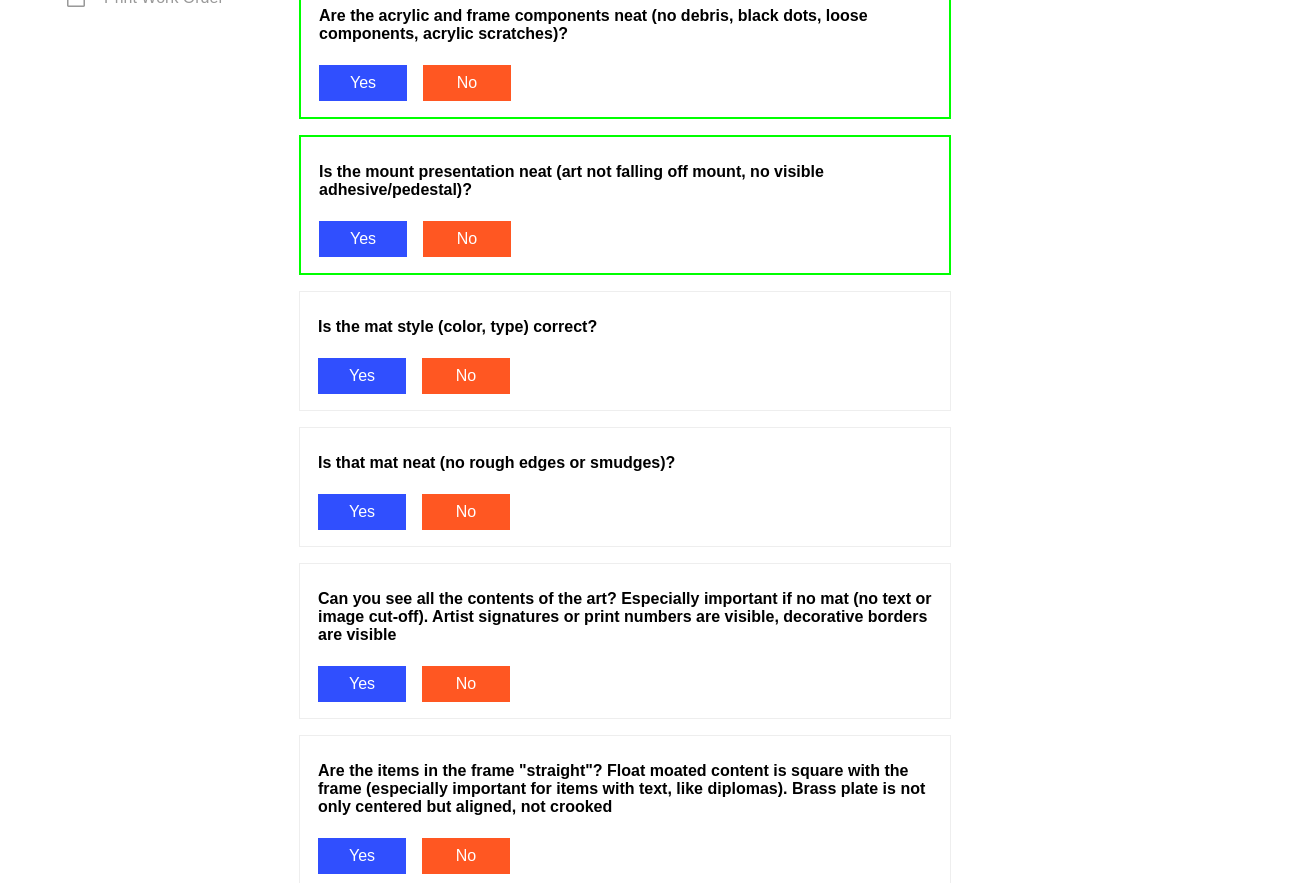 click on "Yes" at bounding box center (362, 376) 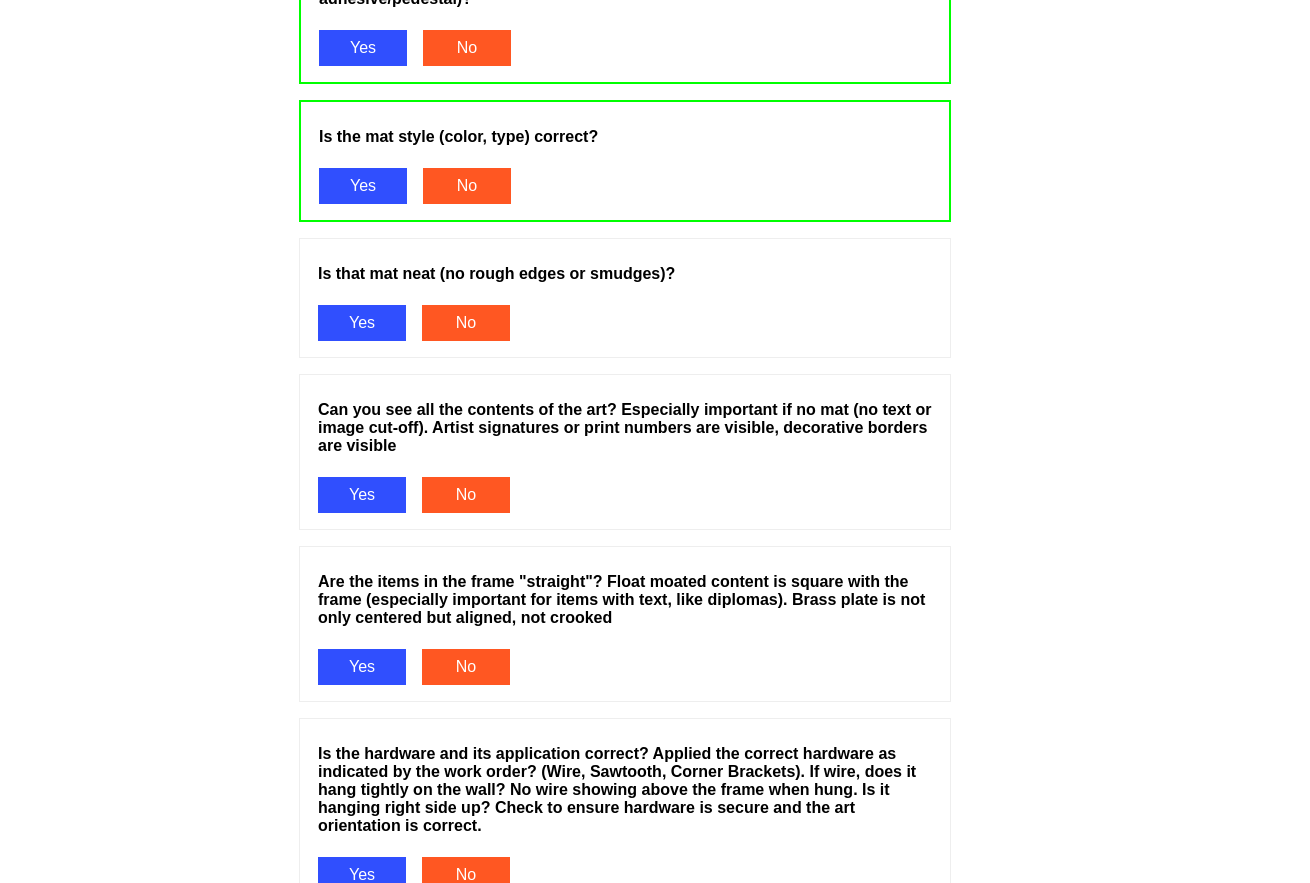 scroll, scrollTop: 1300, scrollLeft: 0, axis: vertical 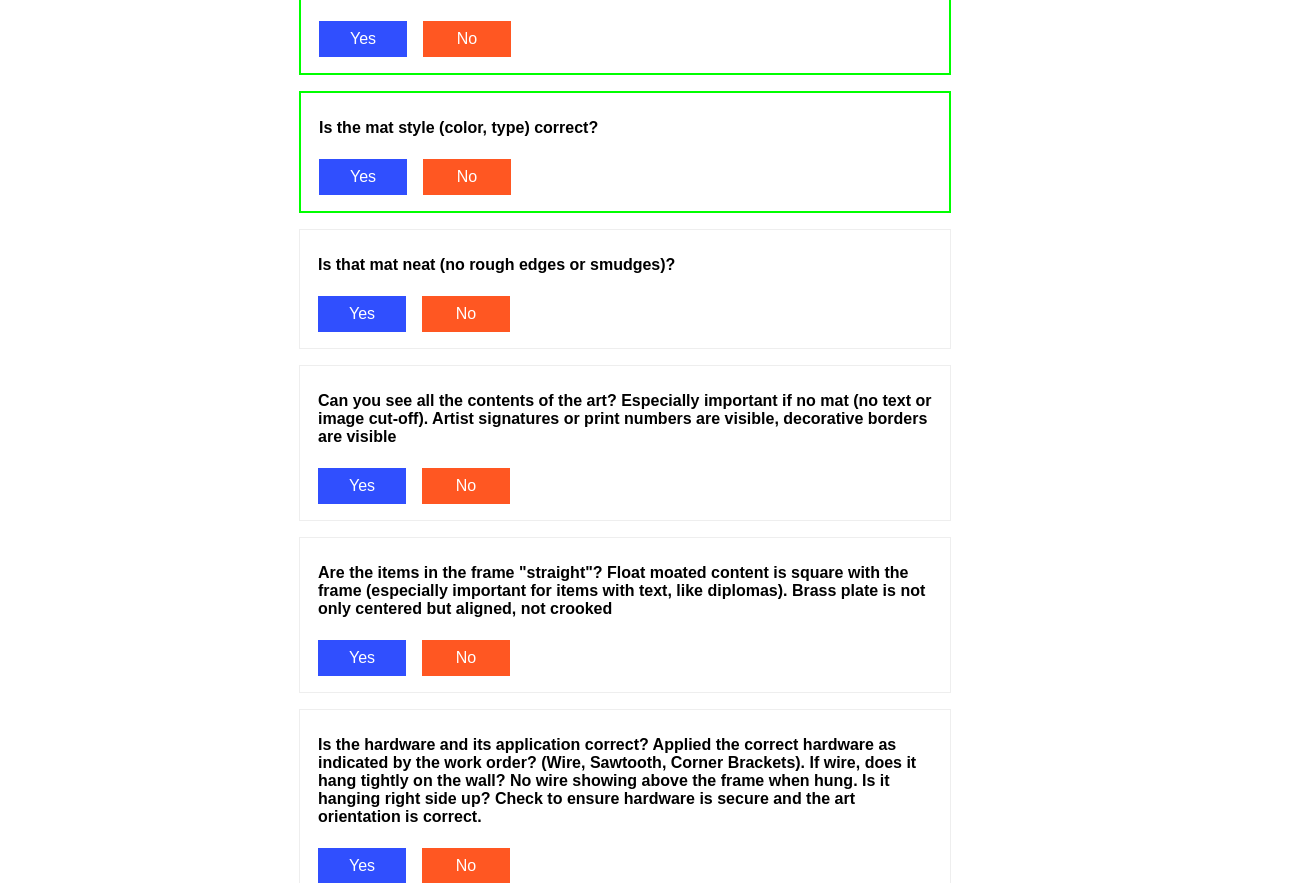 click on "Yes" at bounding box center (362, 314) 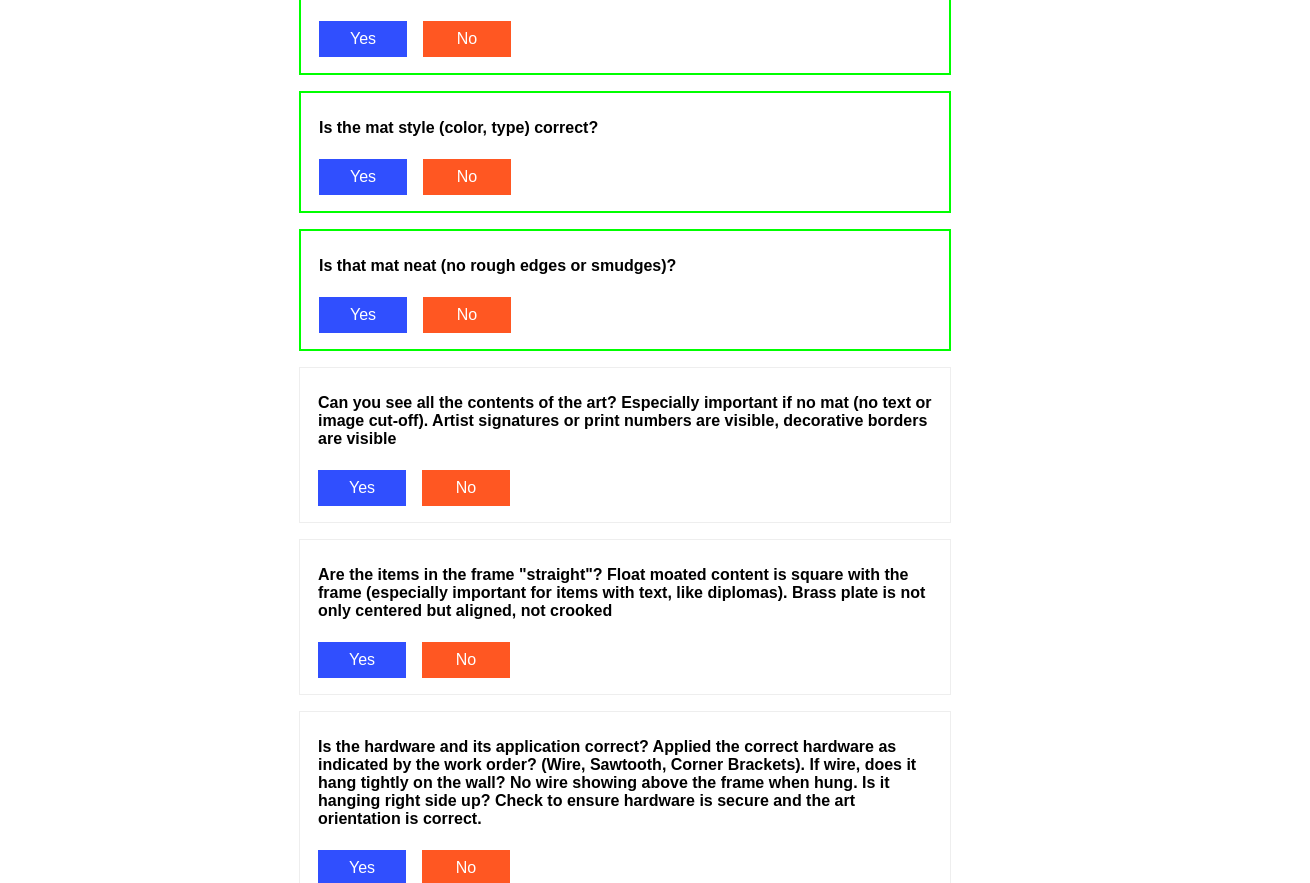 click on "Can you see all the contents of the art? Especially important if no mat (no text or image cut-off). Artist signatures or print numbers are visible, decorative borders are visible Yes No" at bounding box center (625, 445) 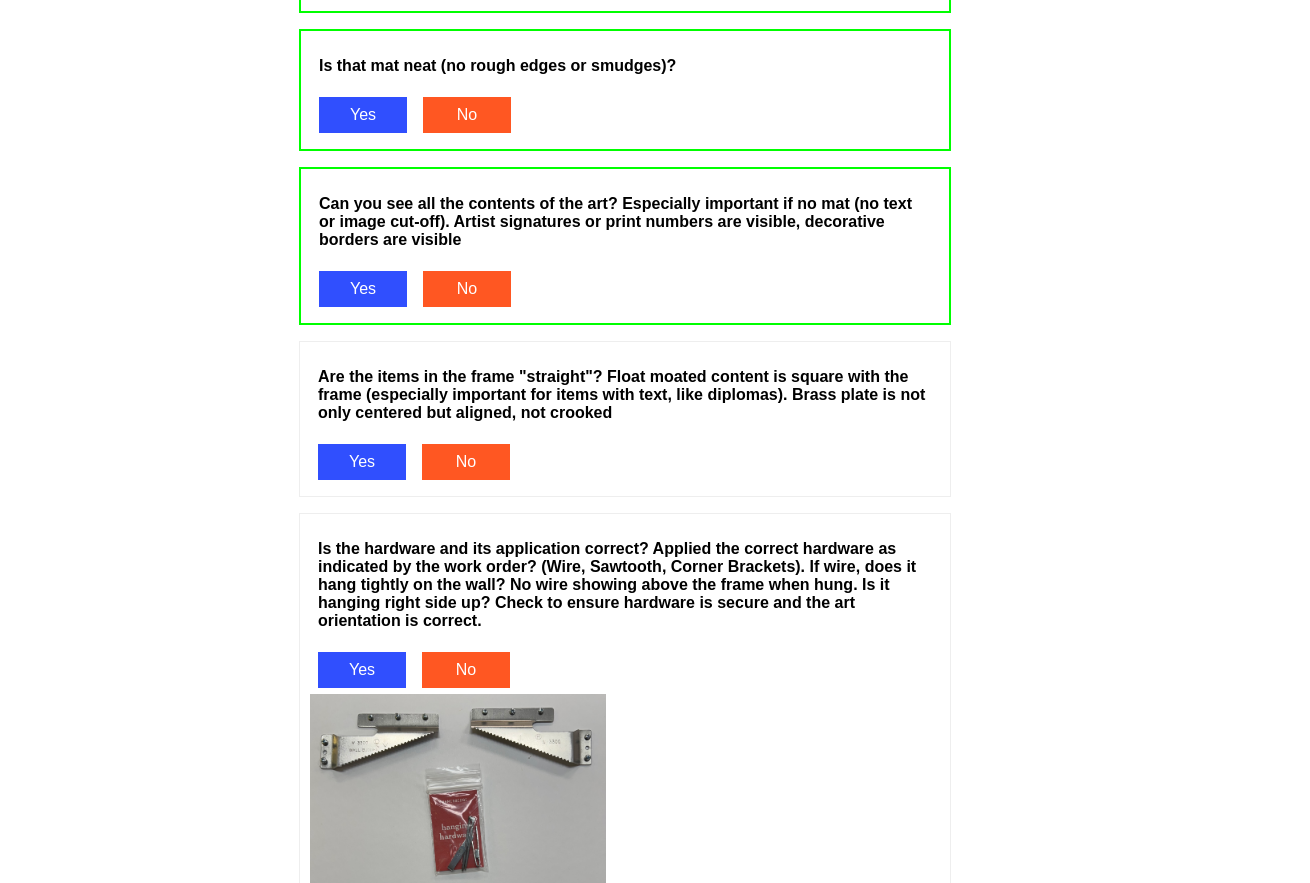 click on "Yes" at bounding box center [362, 462] 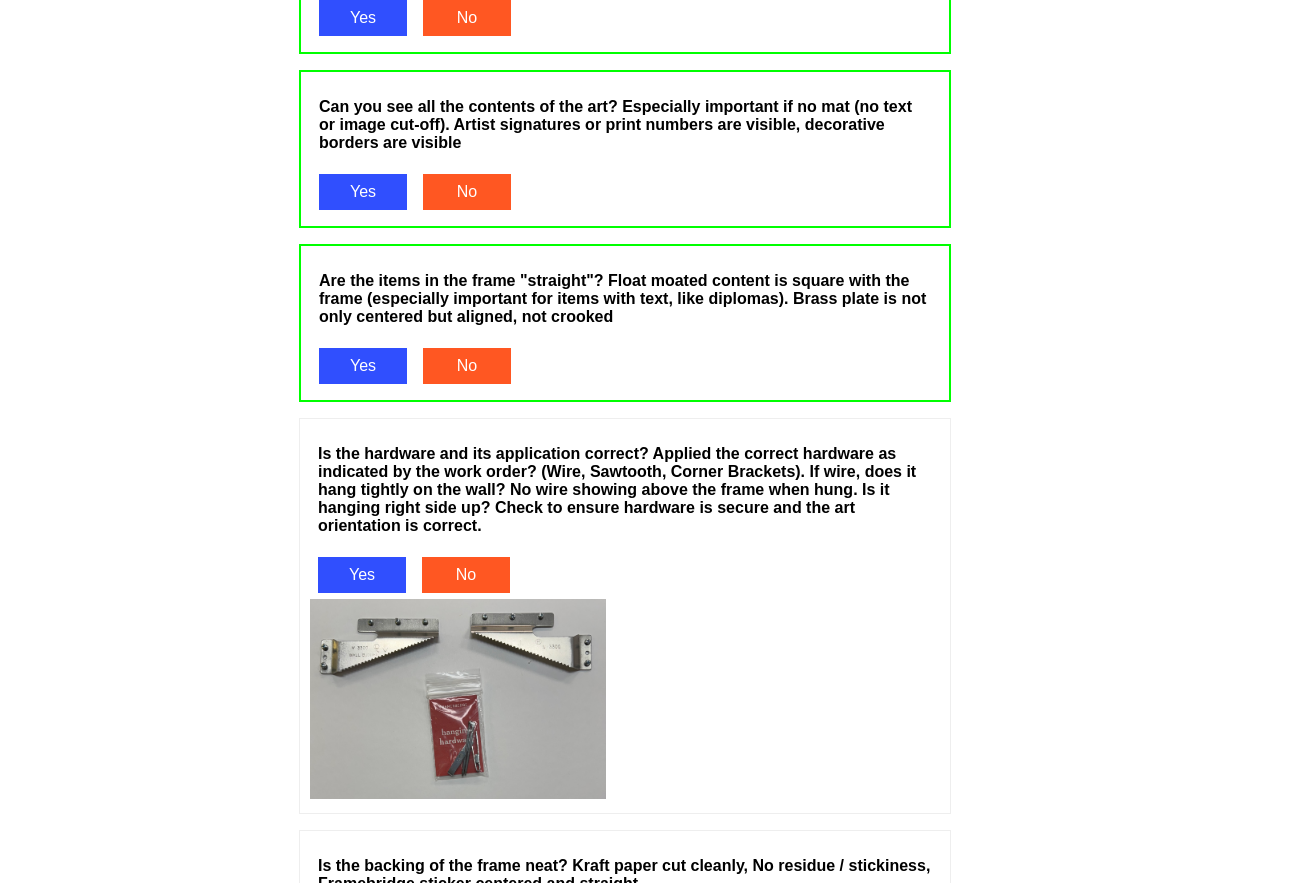 scroll, scrollTop: 1600, scrollLeft: 0, axis: vertical 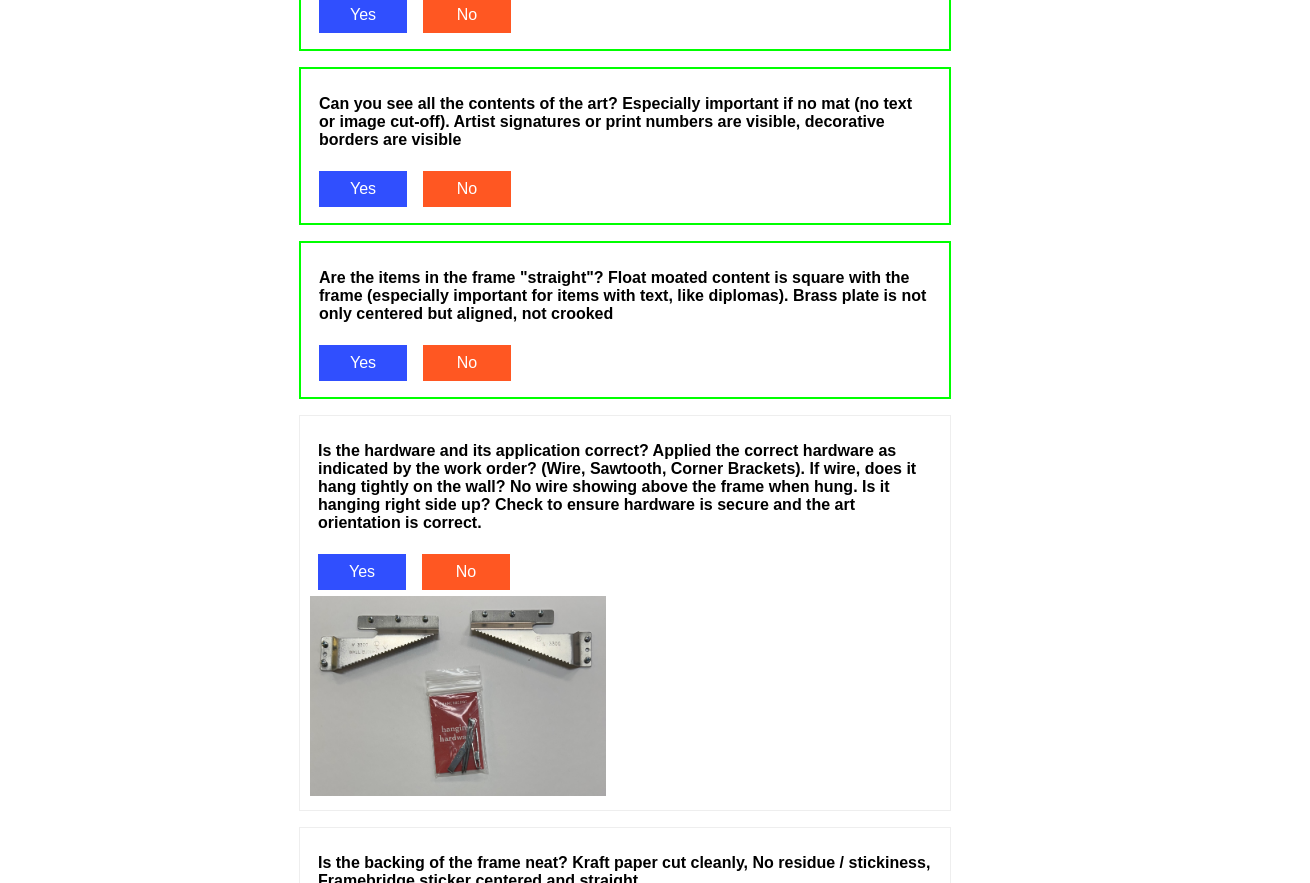 click on "Yes" at bounding box center (362, 572) 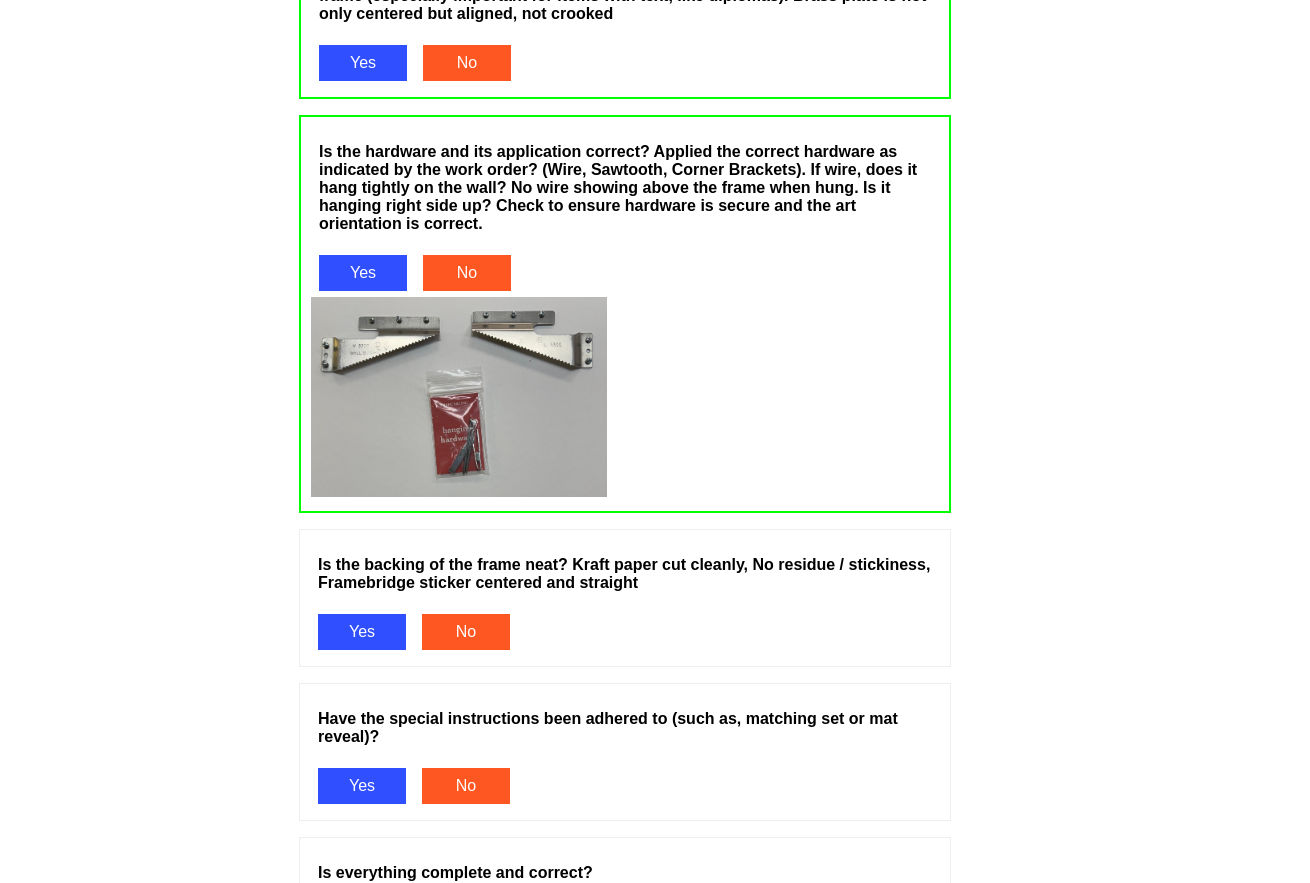 click on "Yes" at bounding box center (362, 632) 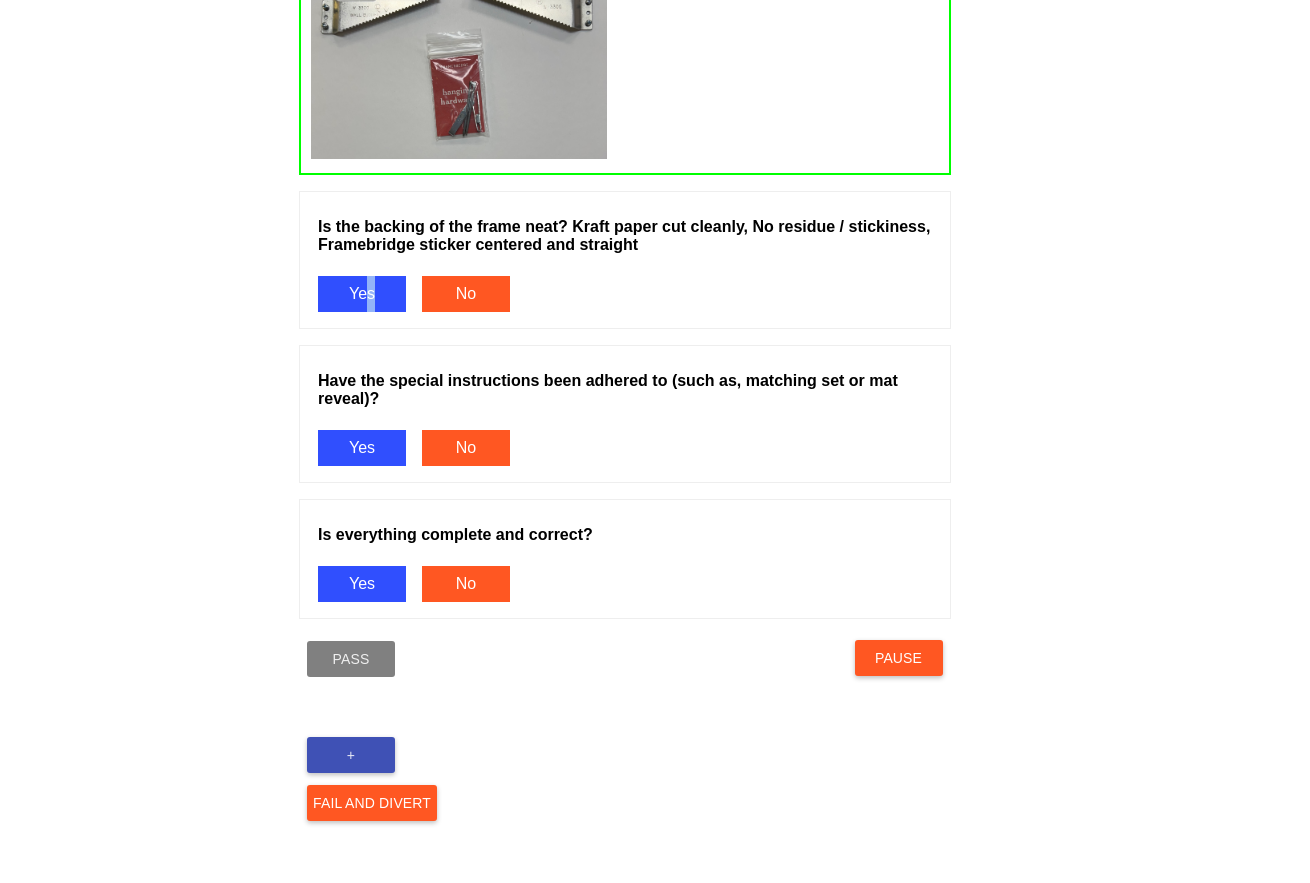 scroll, scrollTop: 2400, scrollLeft: 0, axis: vertical 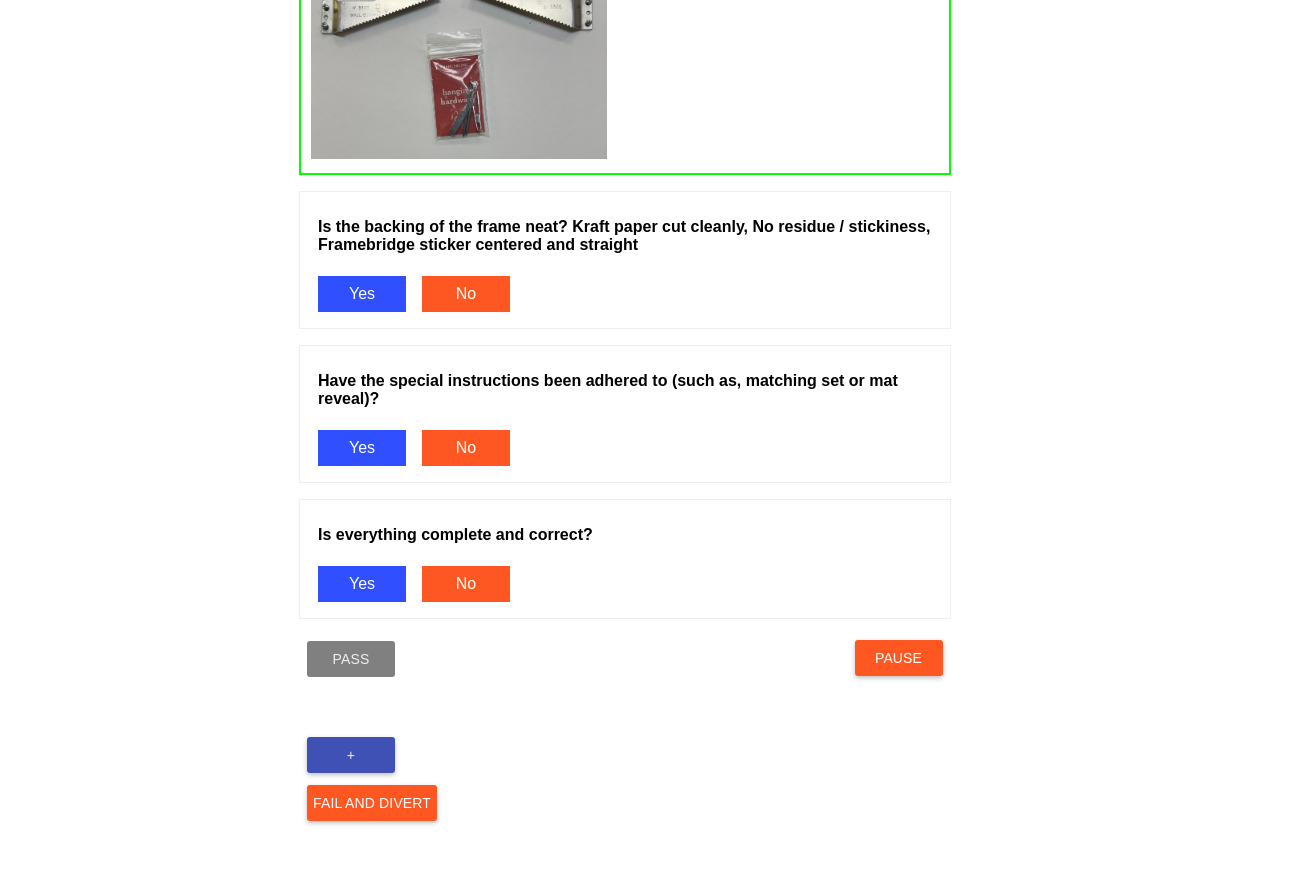 click on "Yes" at bounding box center [362, 294] 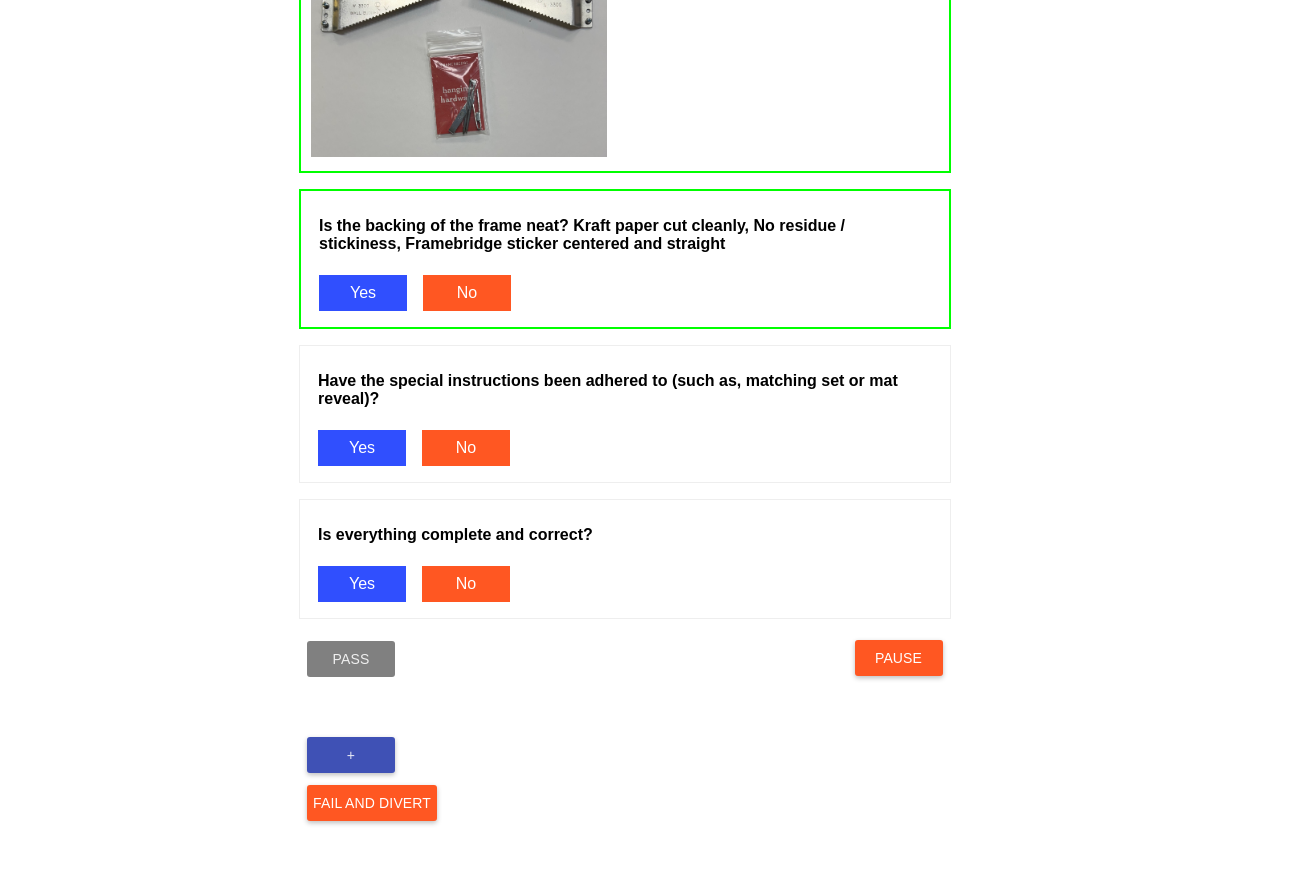 click on "Yes" at bounding box center (362, 448) 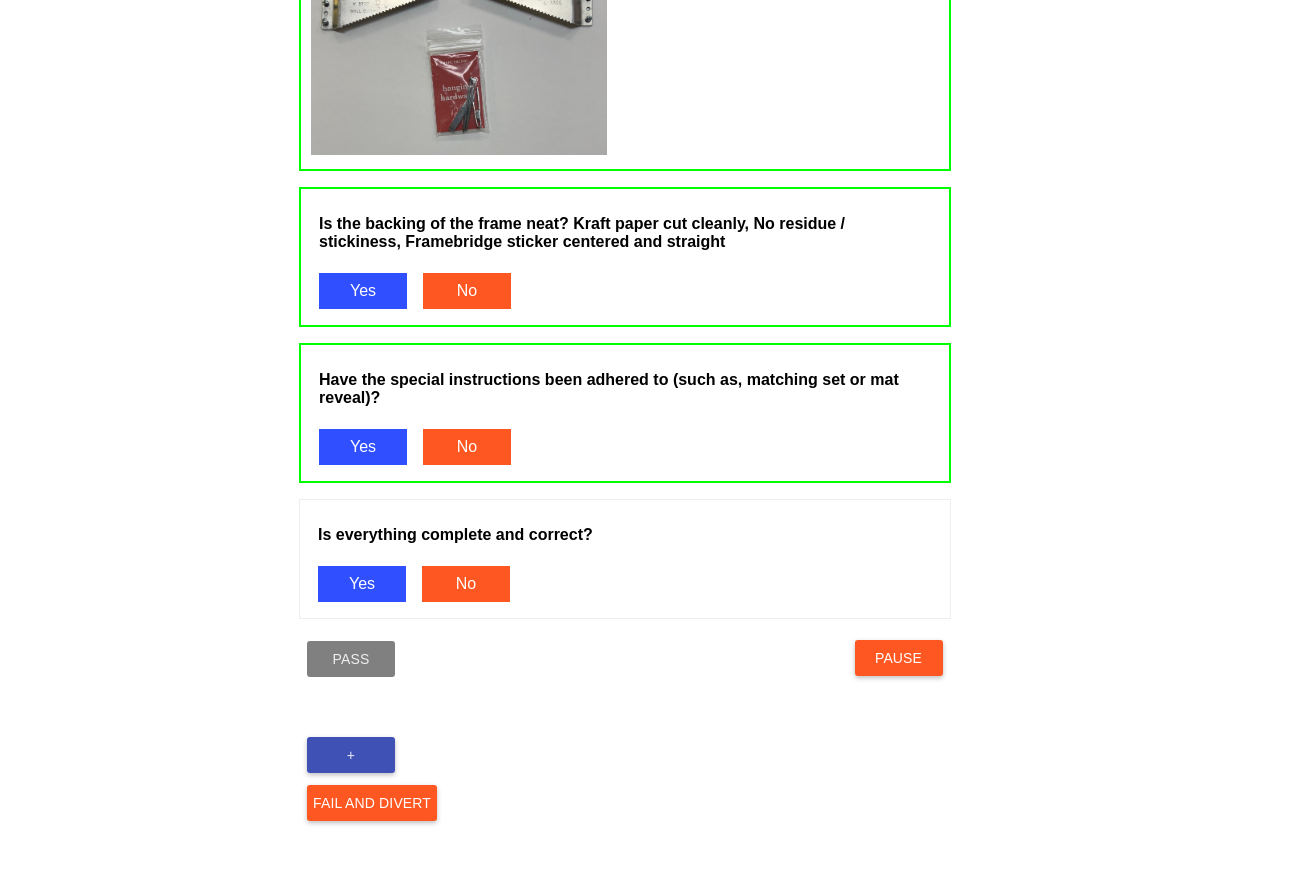 click on "Yes" at bounding box center (362, 584) 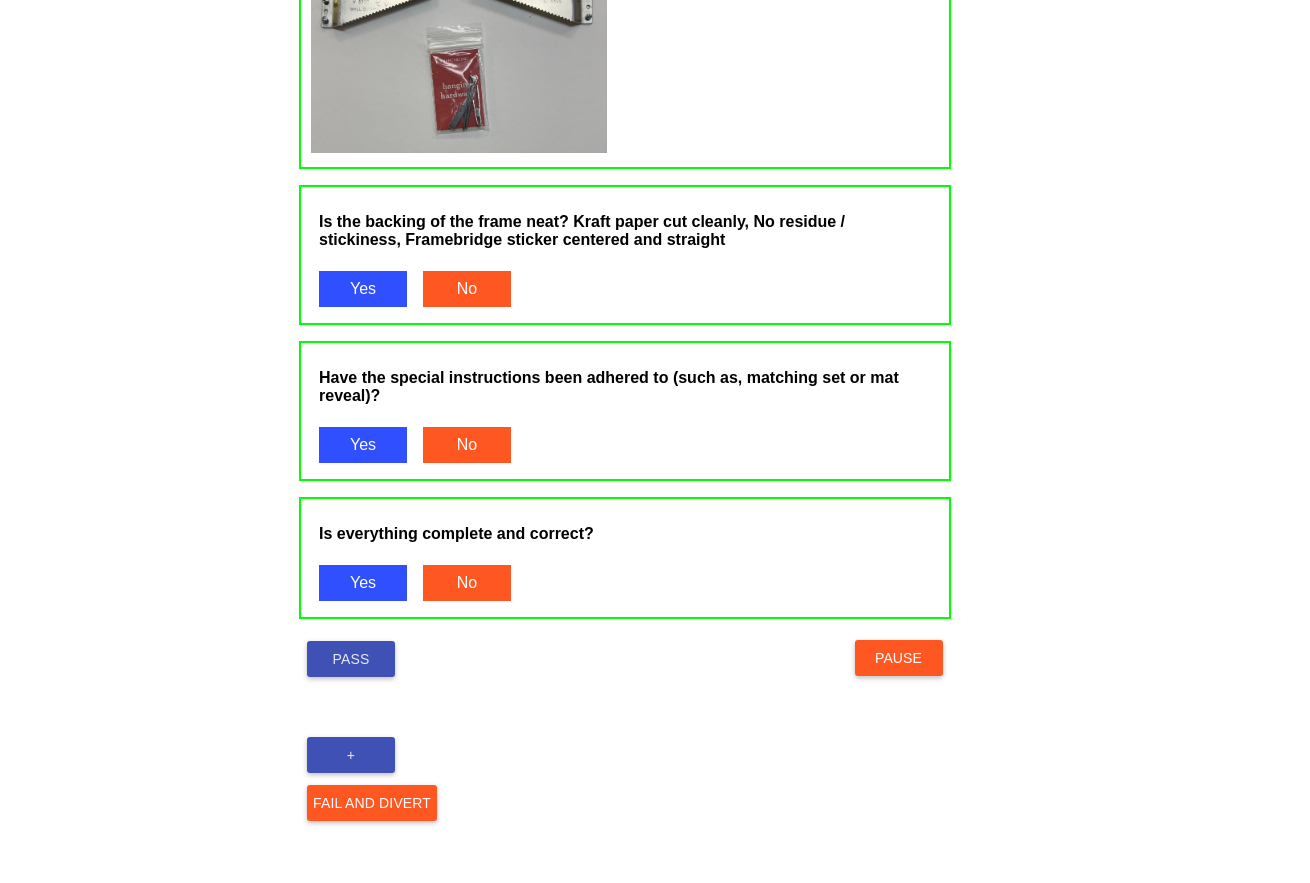 click on "Pass" at bounding box center (351, 659) 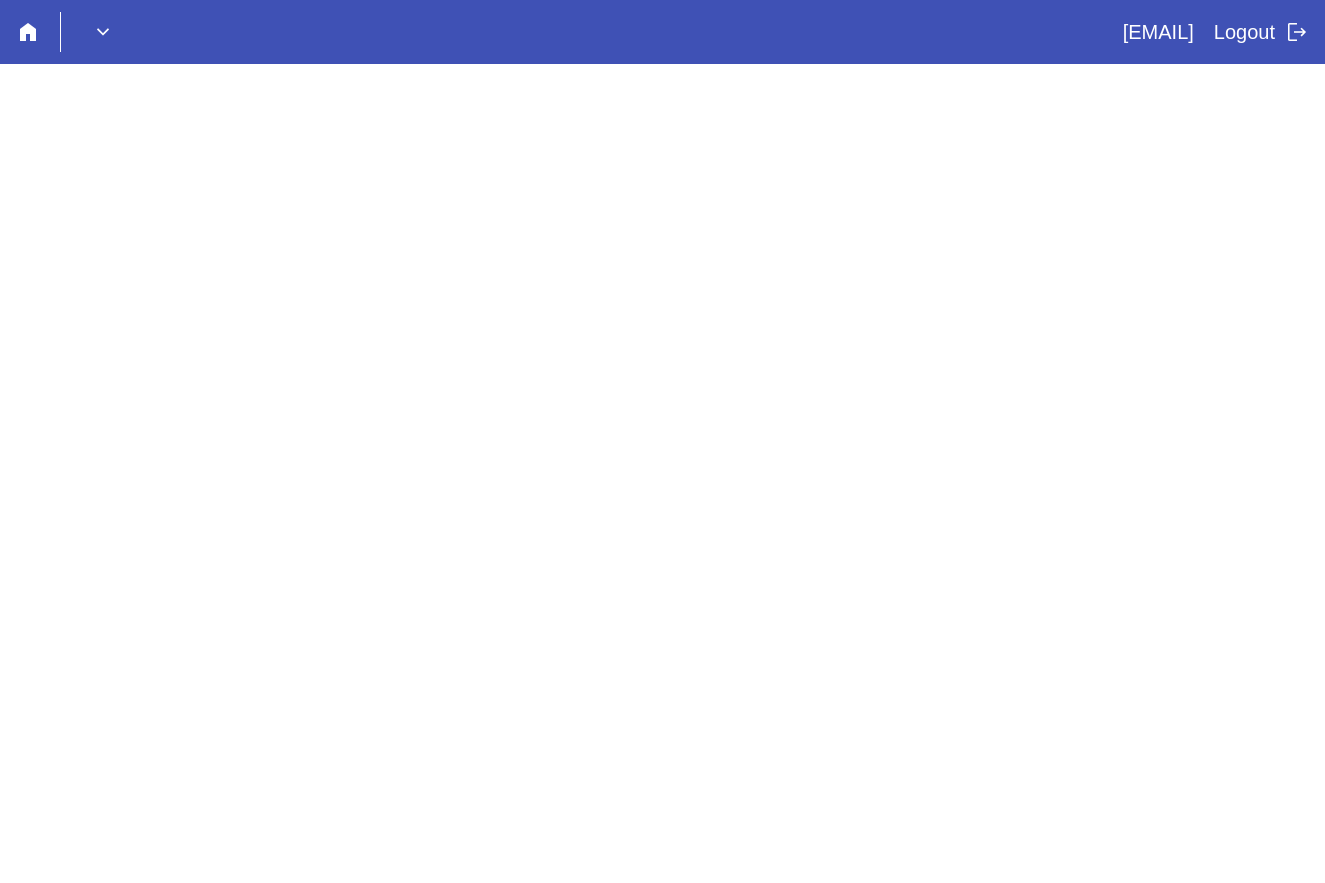 scroll, scrollTop: 0, scrollLeft: 0, axis: both 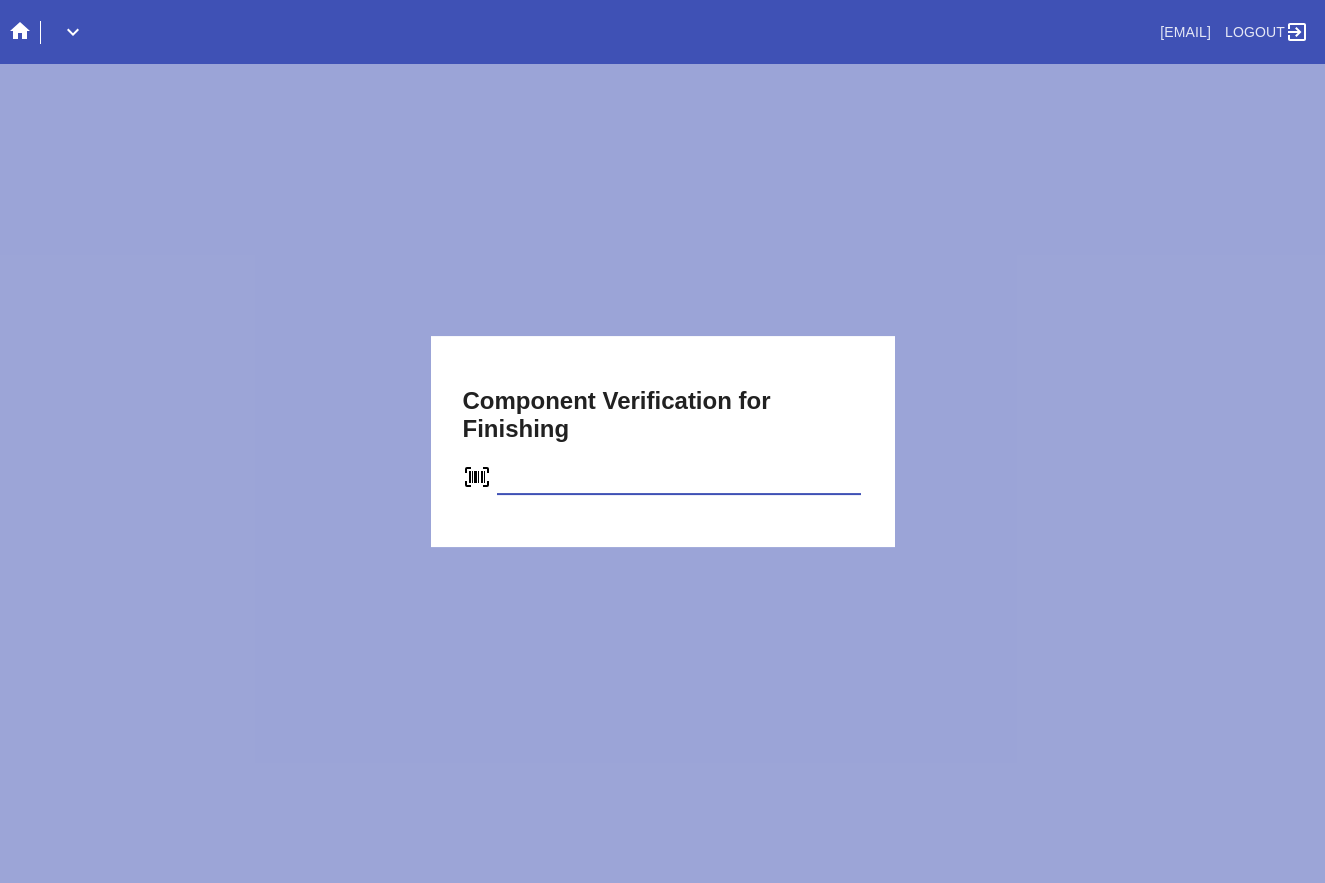 type on "C54882344093" 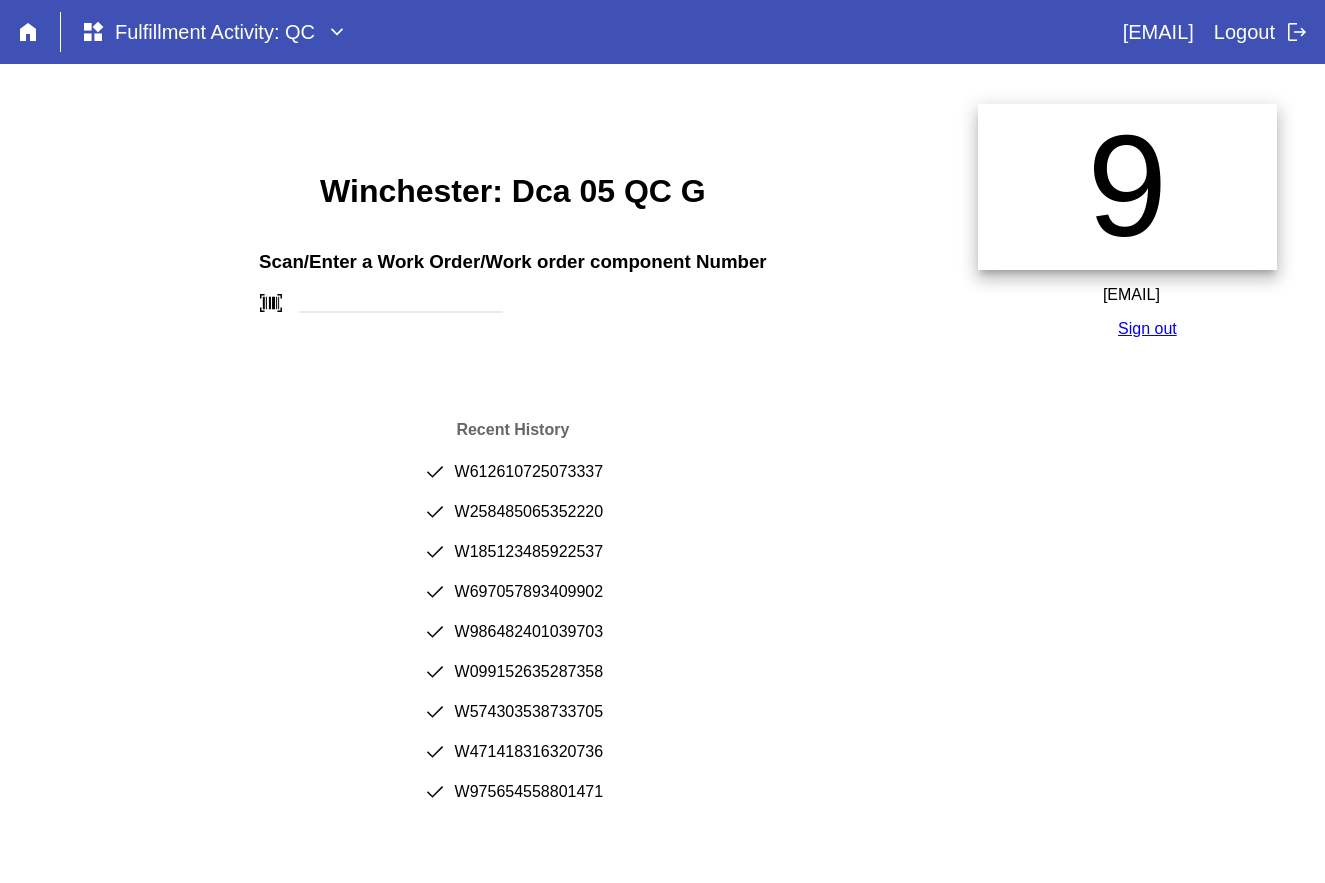 scroll, scrollTop: 0, scrollLeft: 0, axis: both 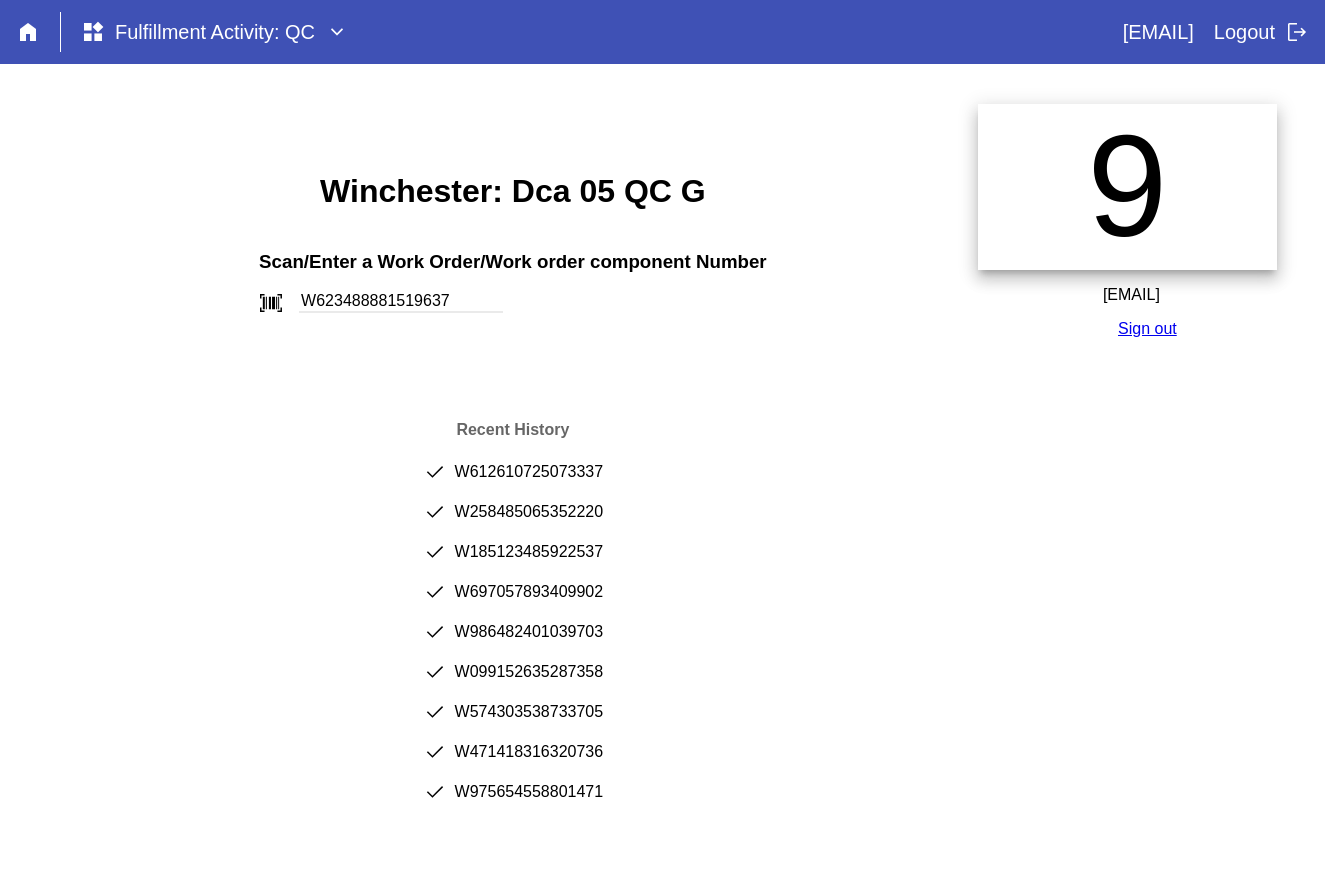 type on "W623488881519637" 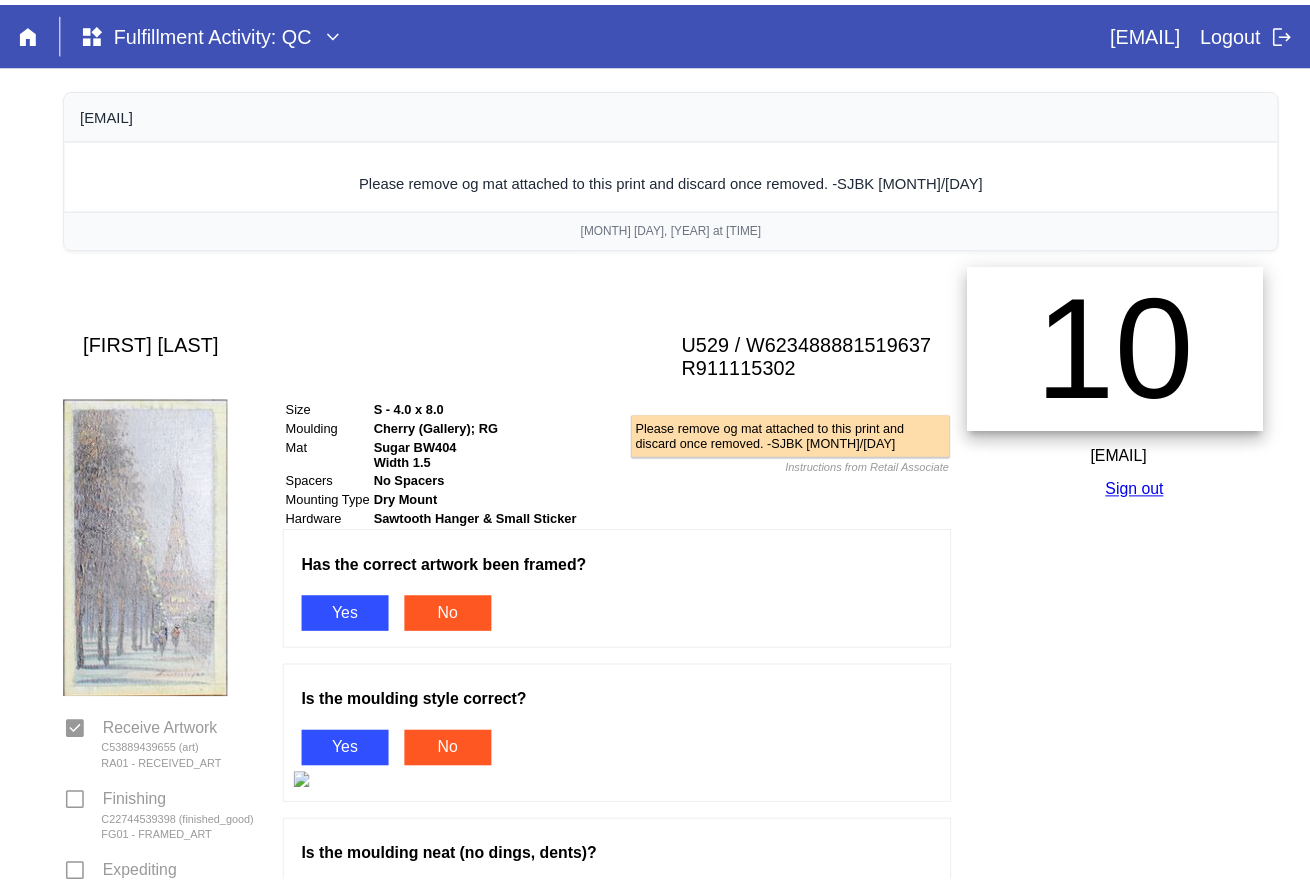 scroll, scrollTop: 0, scrollLeft: 0, axis: both 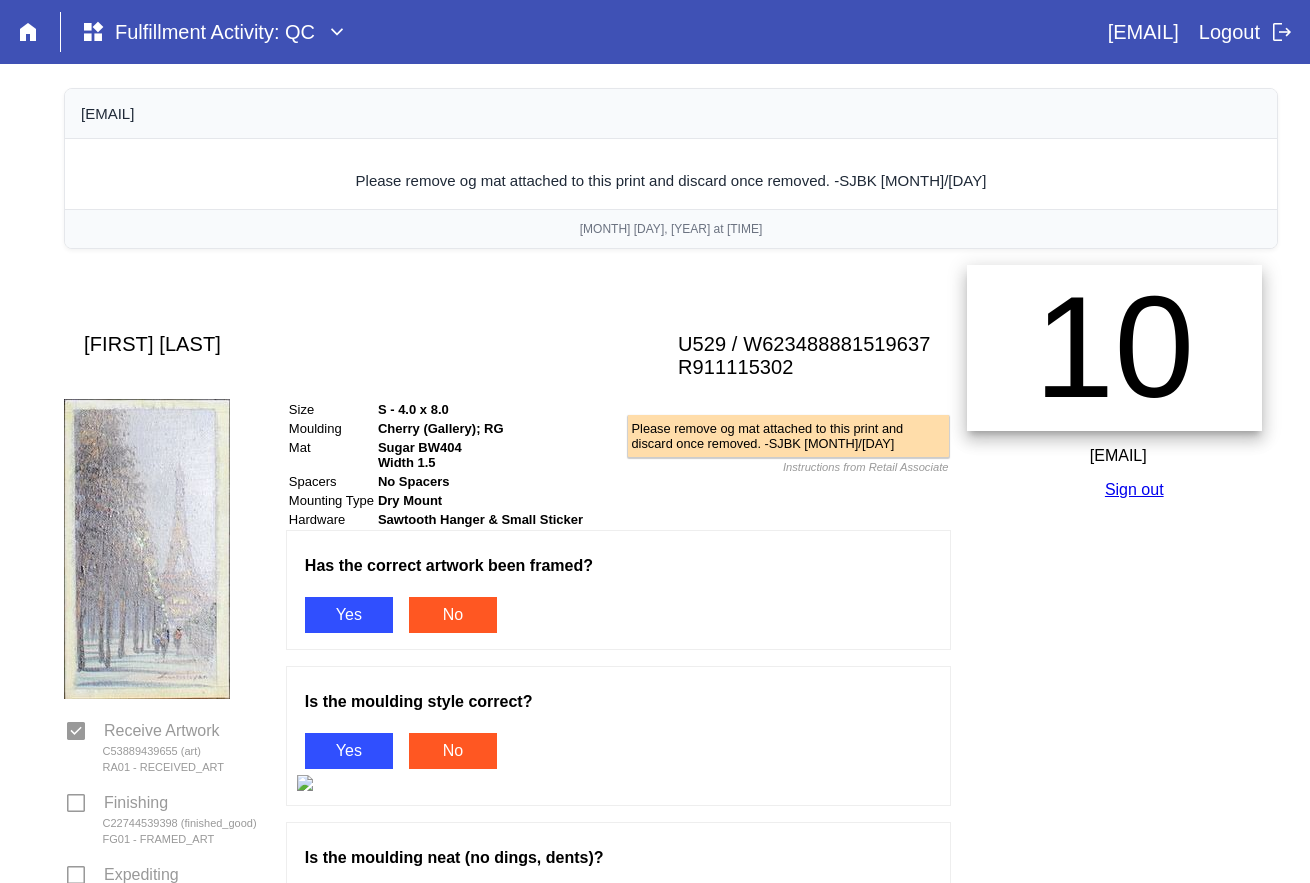 click on "Yes" at bounding box center [349, 615] 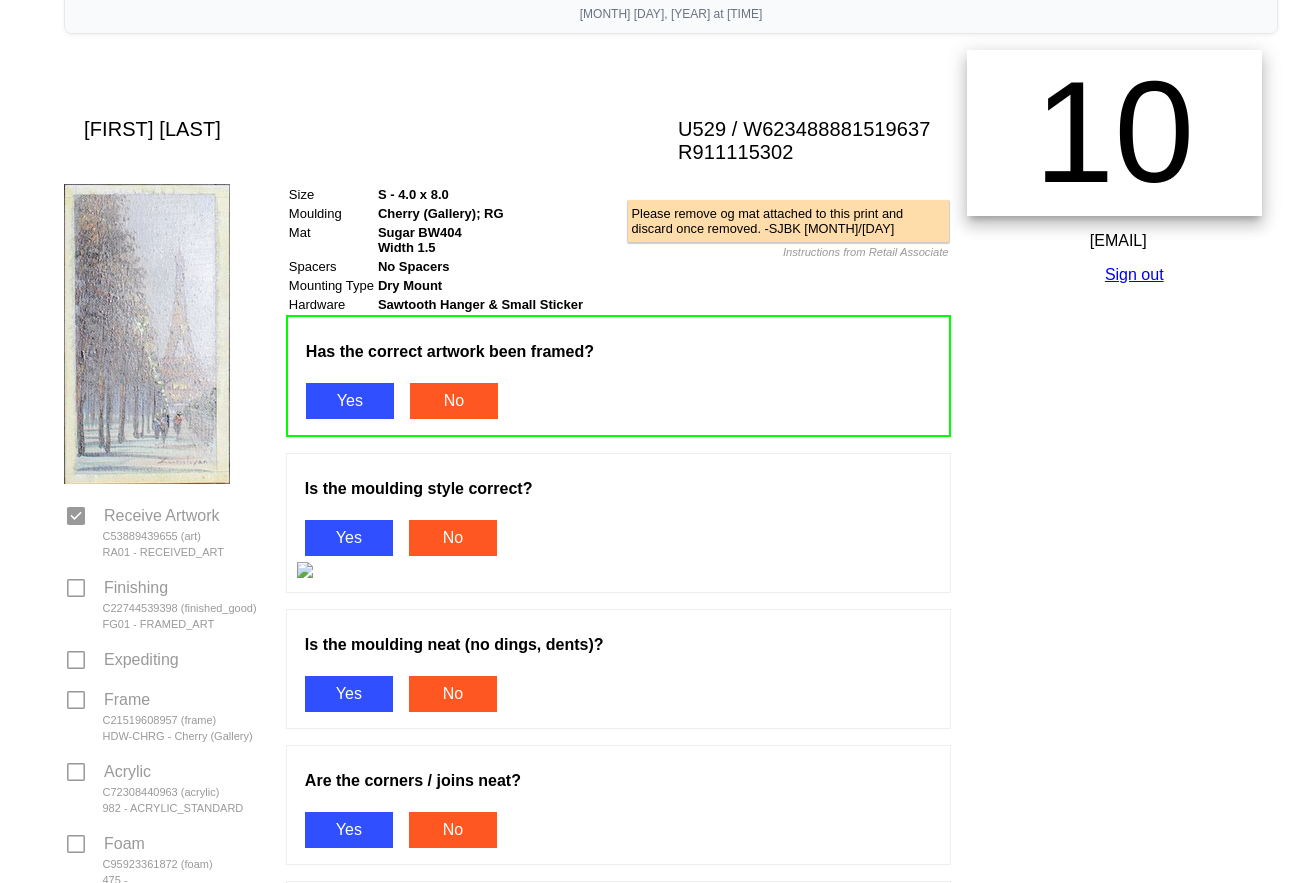 scroll, scrollTop: 300, scrollLeft: 0, axis: vertical 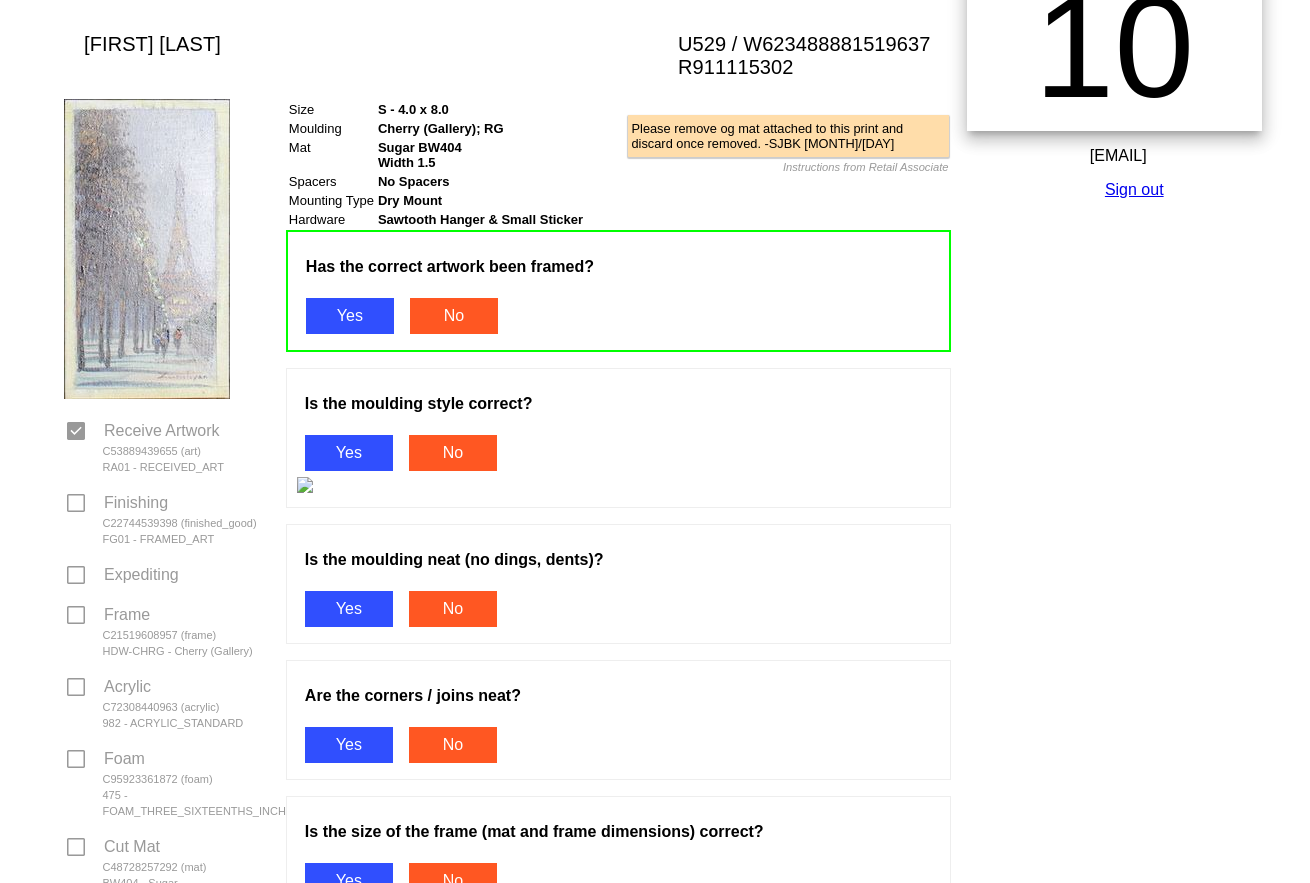 click on "Yes" at bounding box center (349, 453) 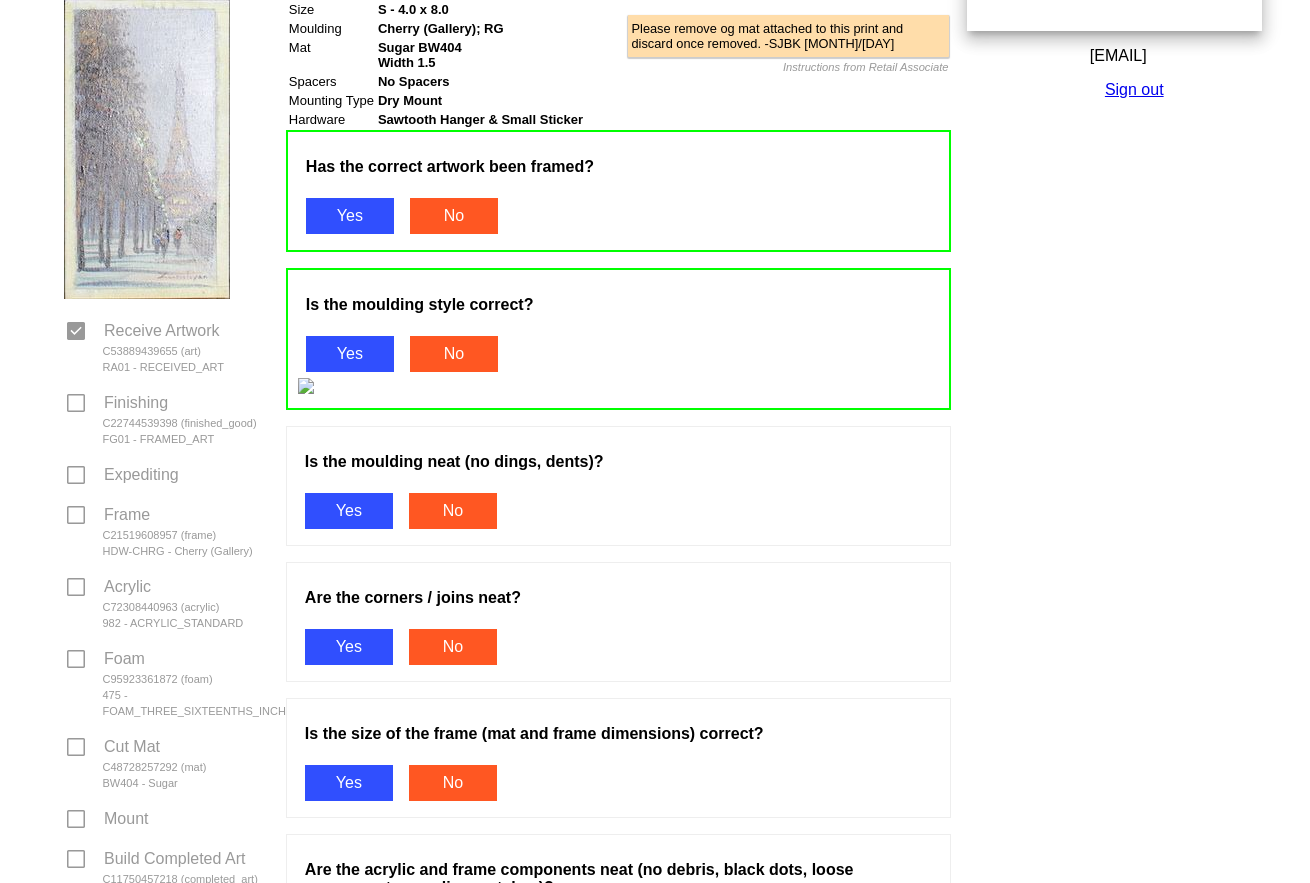 click on "Yes" at bounding box center [349, 511] 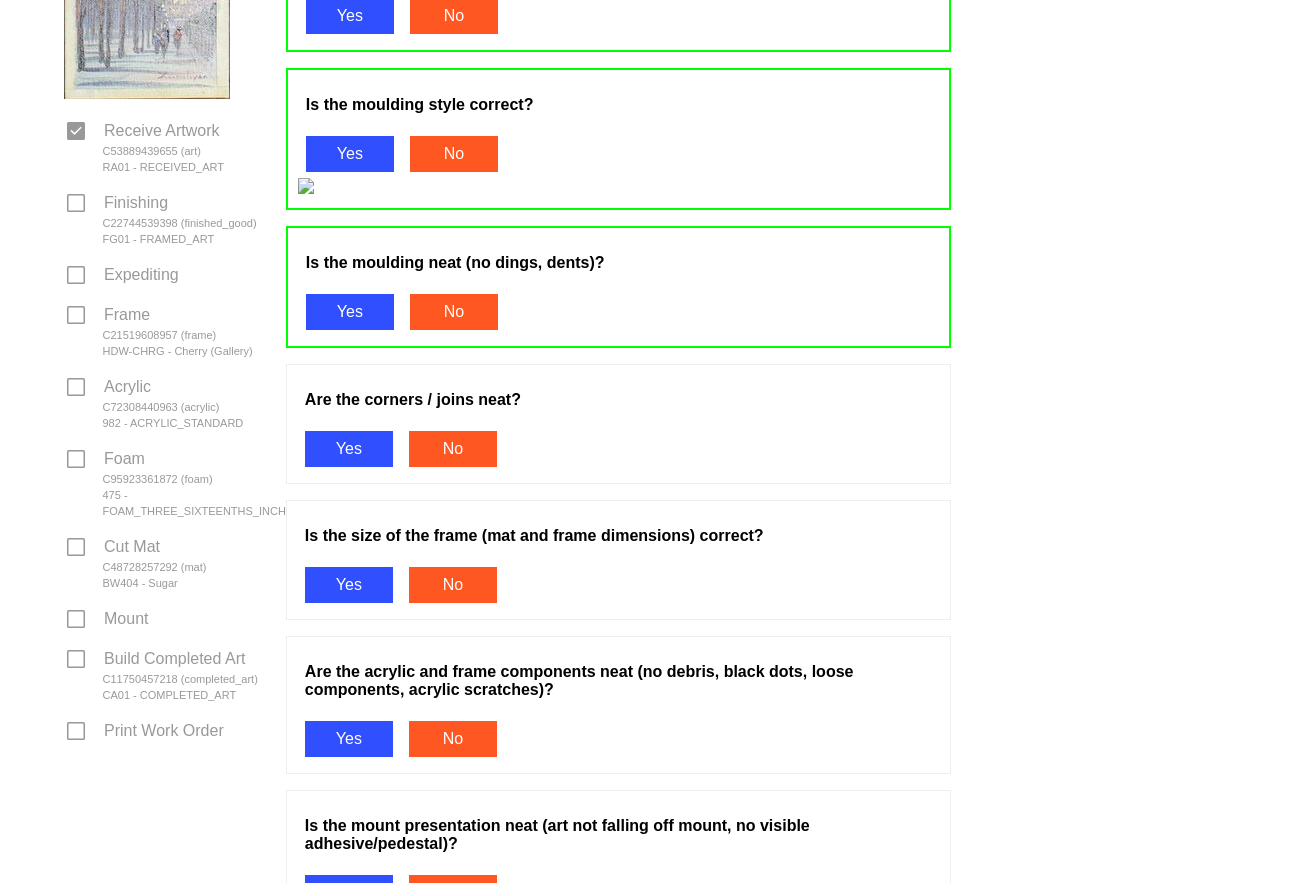 click on "Yes" at bounding box center (349, 449) 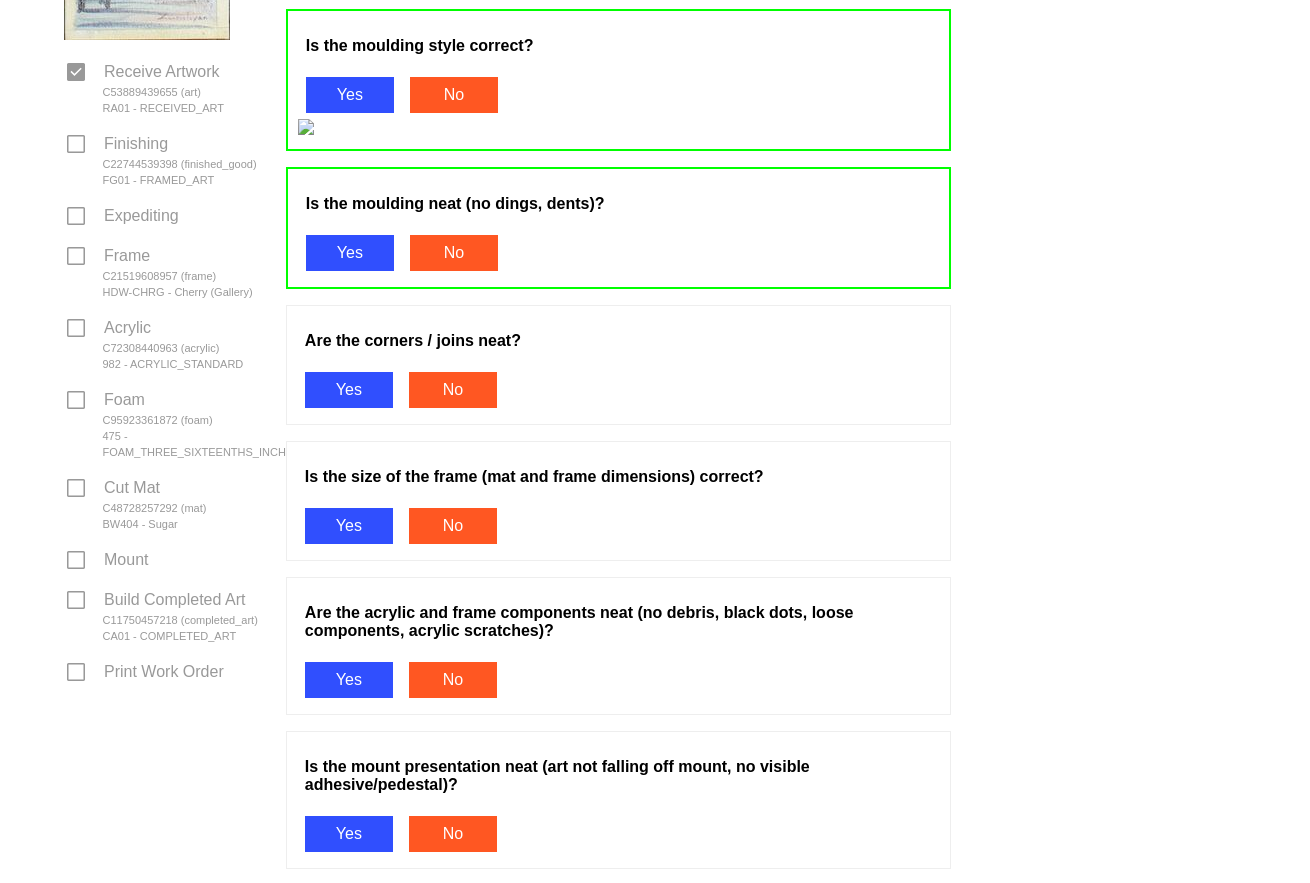 scroll, scrollTop: 700, scrollLeft: 0, axis: vertical 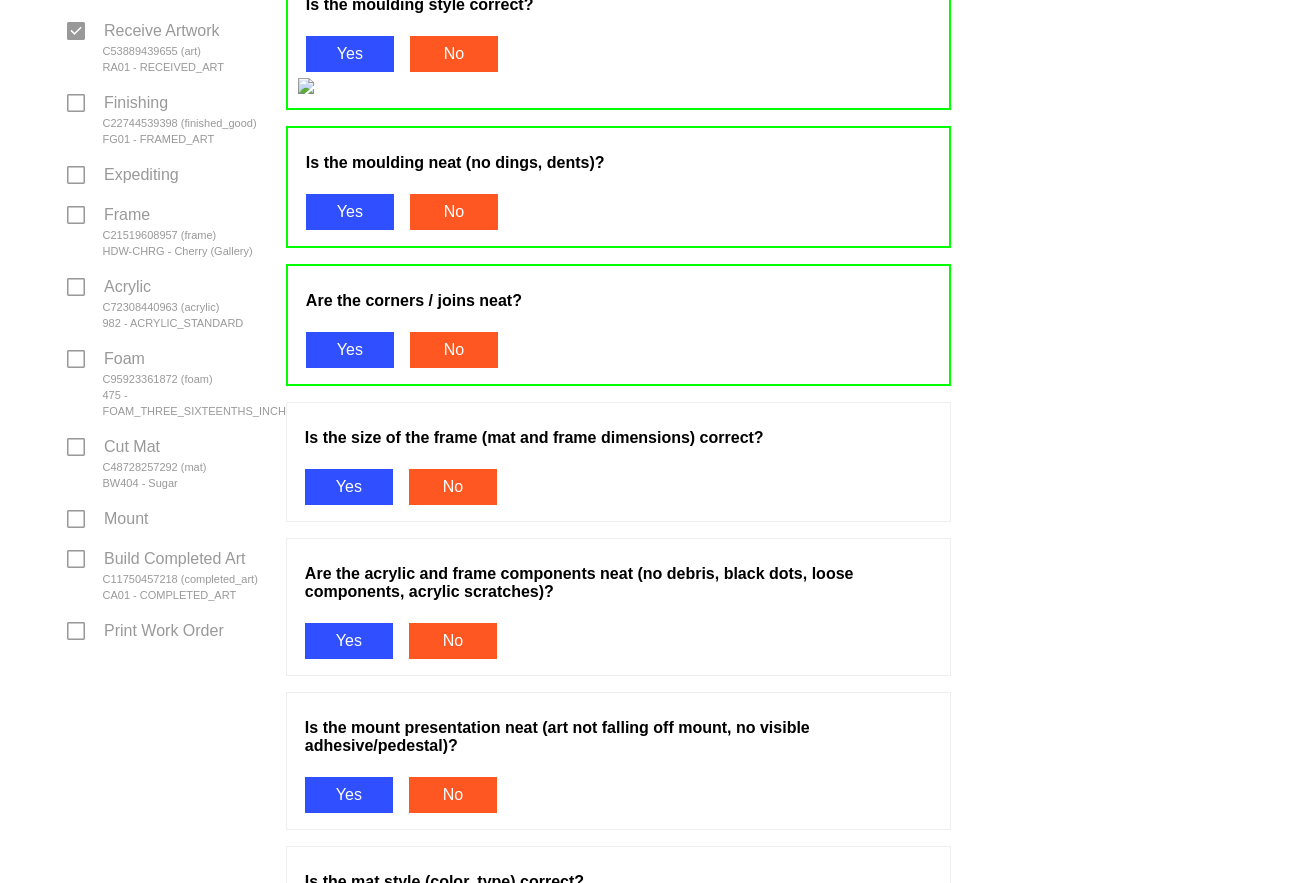 click on "Yes" at bounding box center [349, 487] 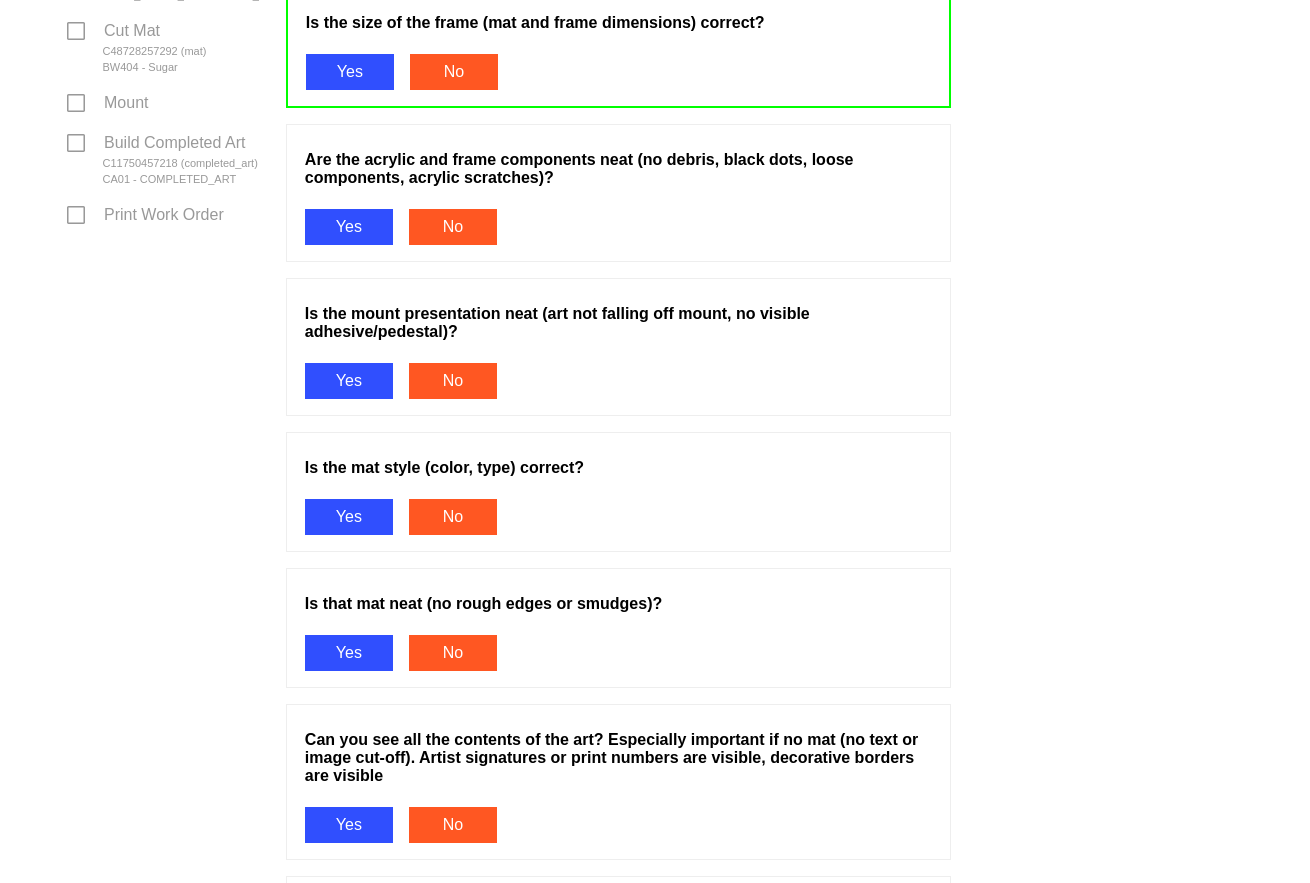 scroll, scrollTop: 1200, scrollLeft: 0, axis: vertical 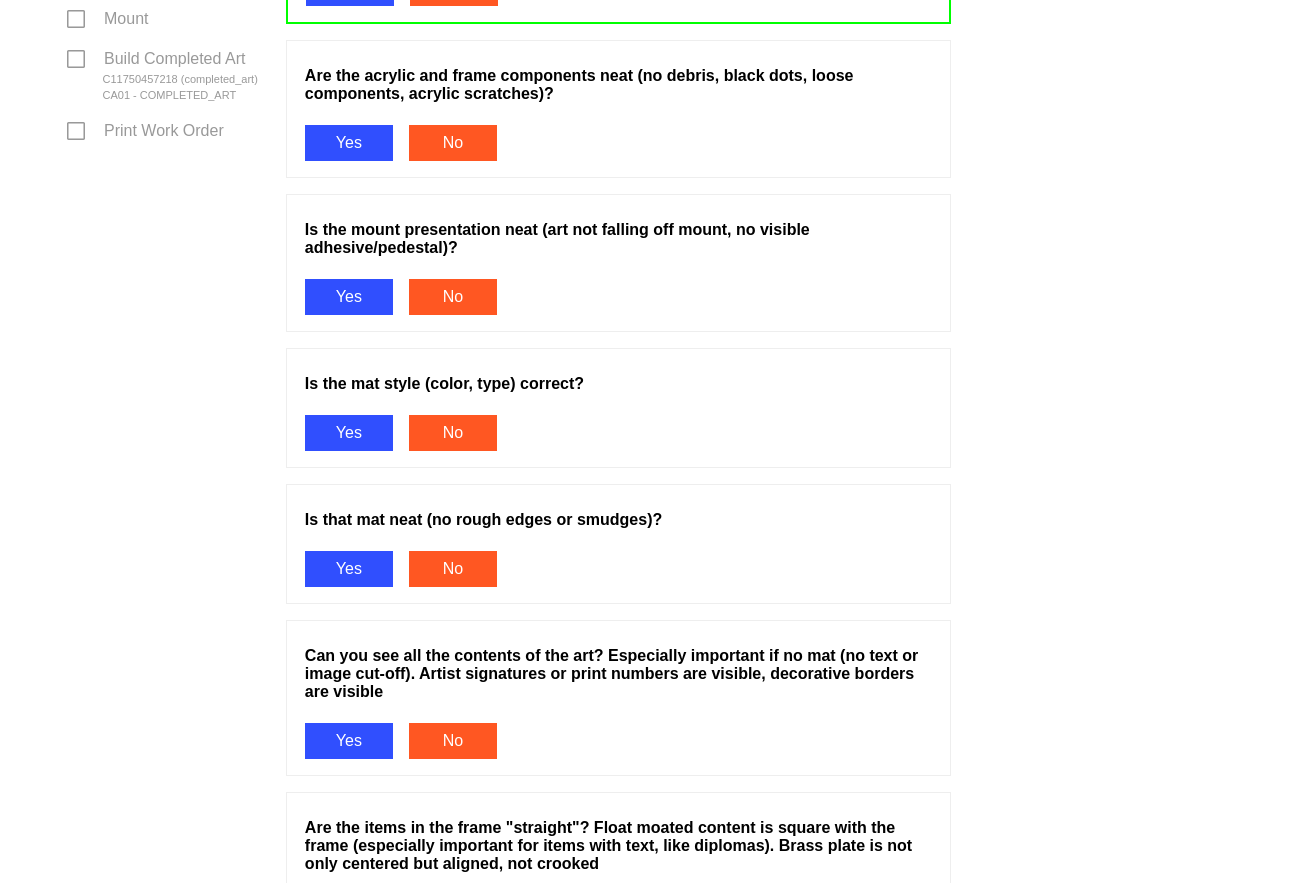 click on "Are the acrylic and frame components neat (no debris, black dots, loose components, acrylic scratches)? Yes No" at bounding box center (618, 117) 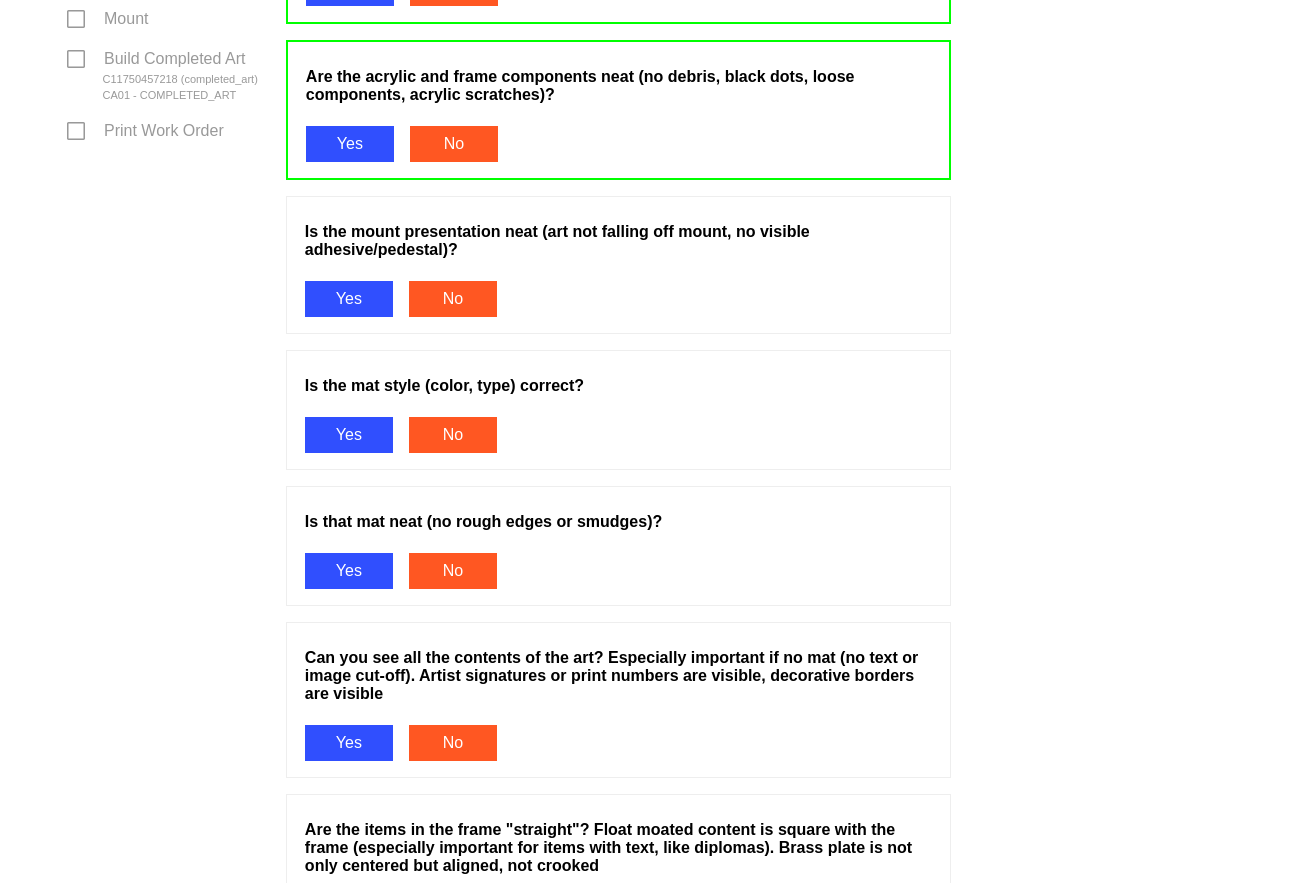 click on "Yes" at bounding box center [349, 299] 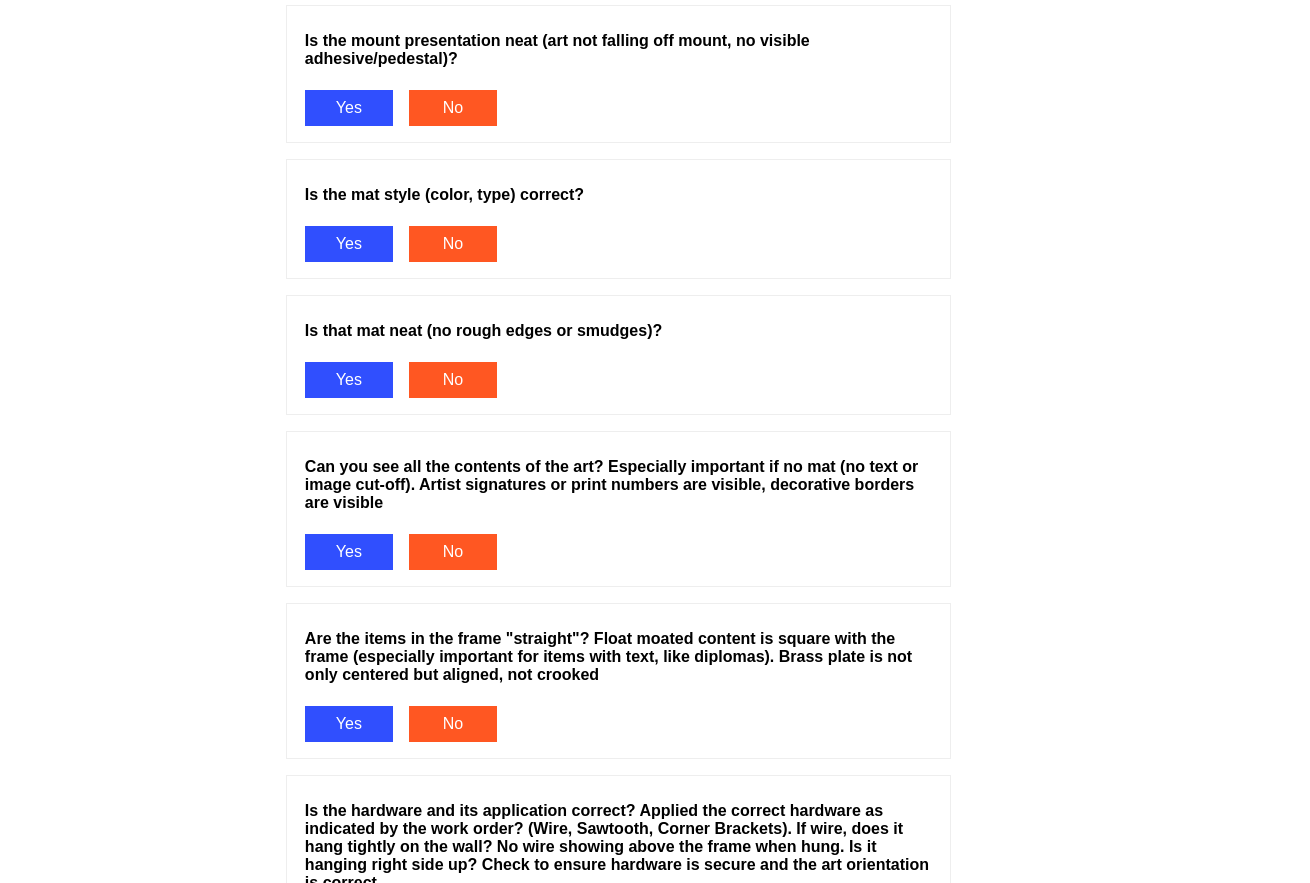 scroll, scrollTop: 1400, scrollLeft: 0, axis: vertical 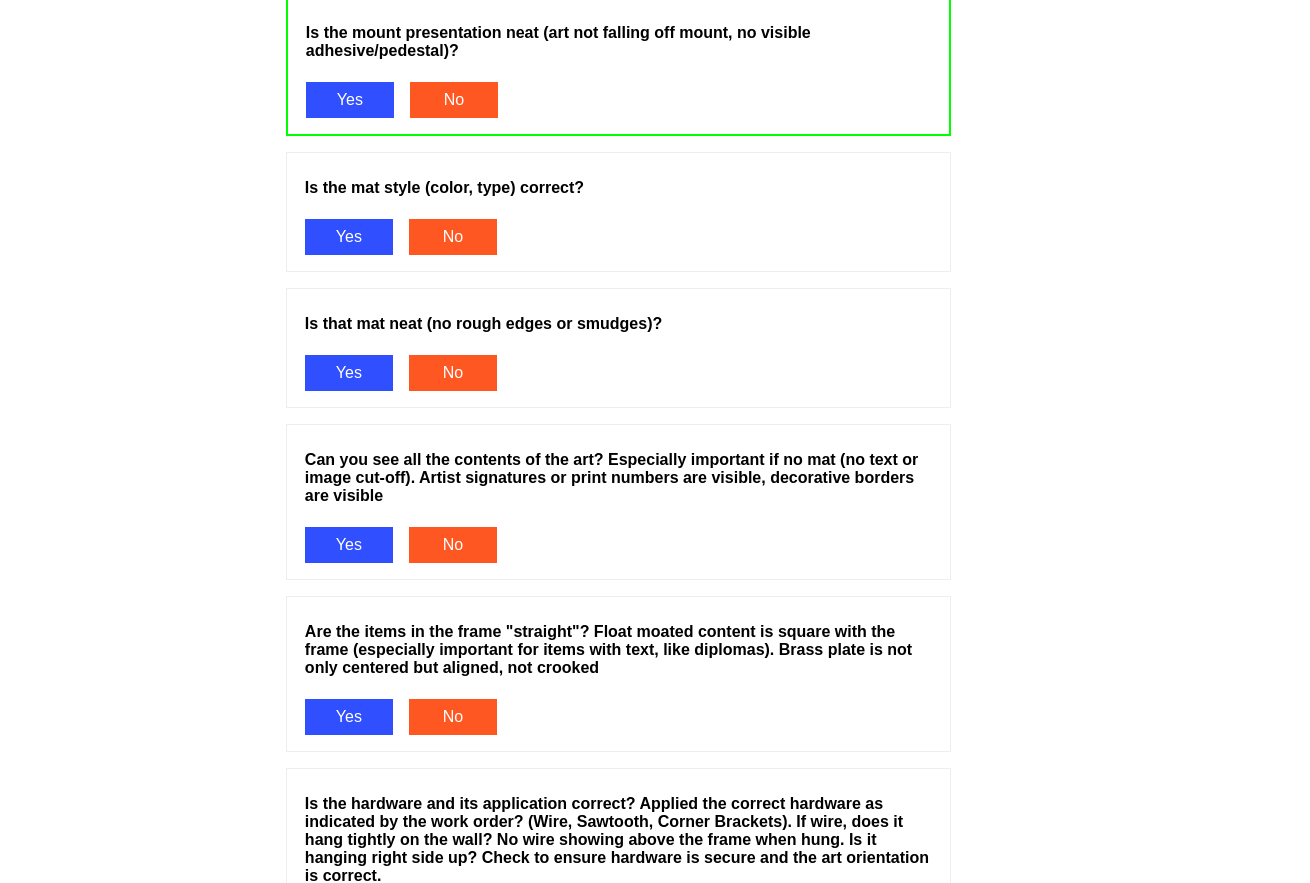 click on "Yes" at bounding box center (349, 237) 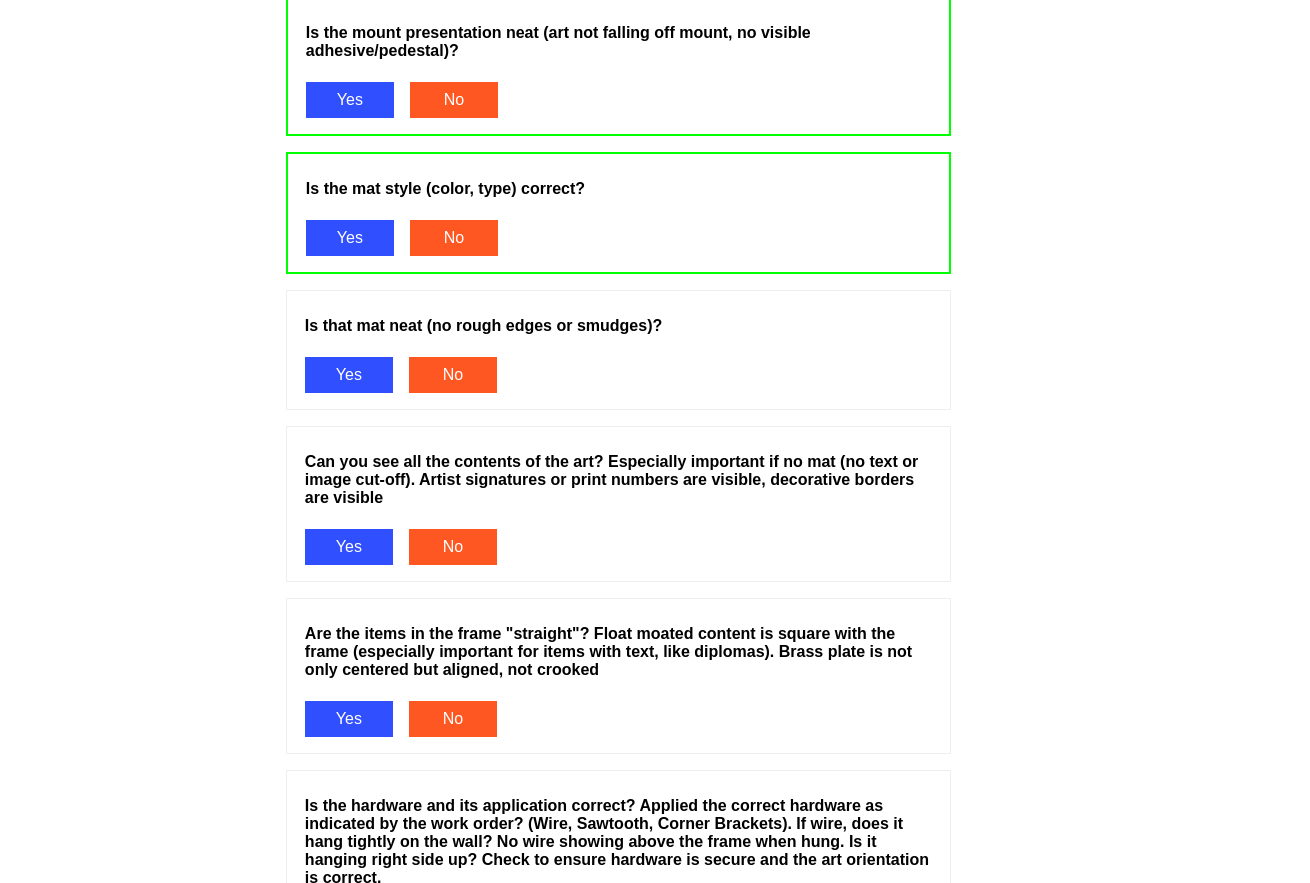 click on "Yes" at bounding box center (349, 375) 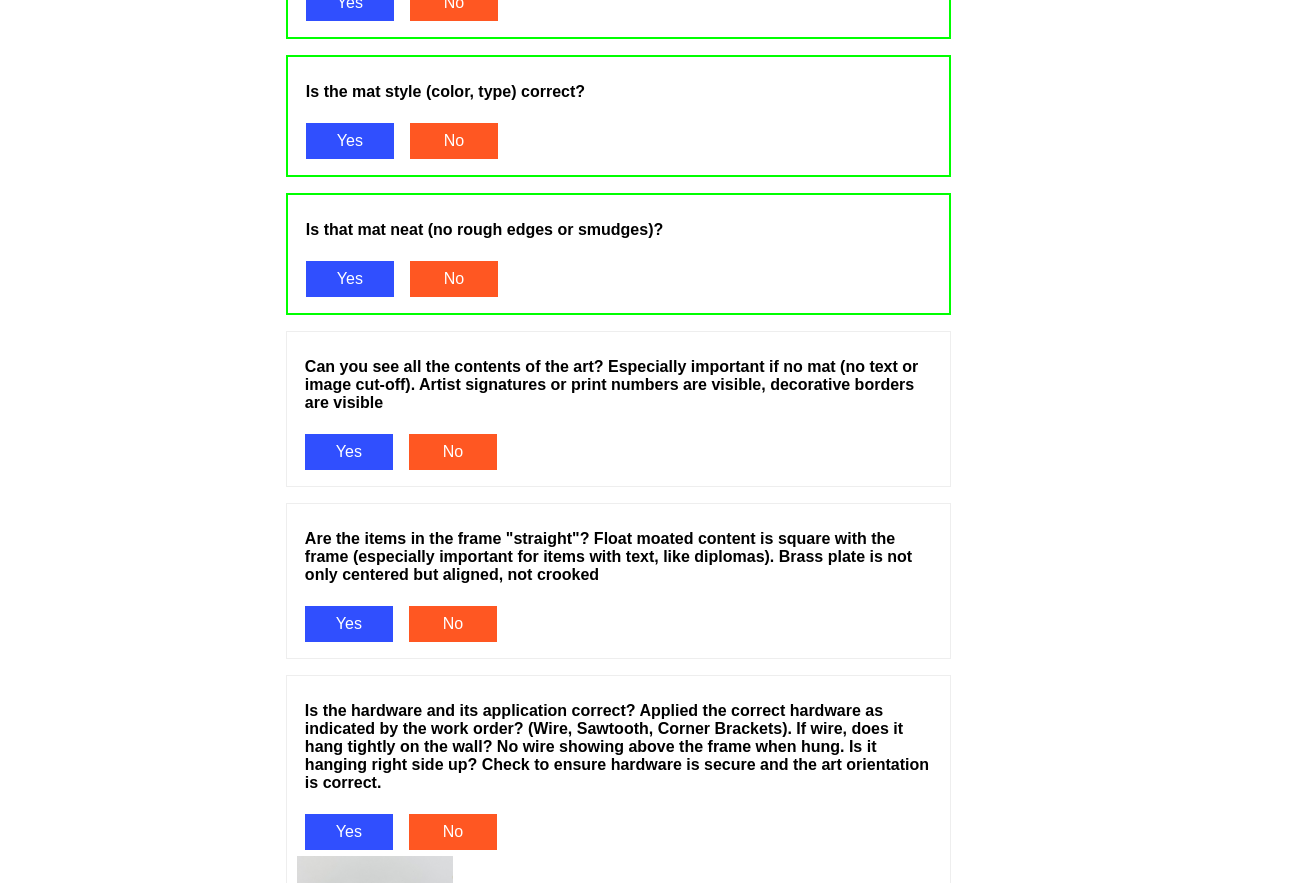 click on "Are the items in the frame "straight"? Float moated content is square with the frame (especially important for items with text, like diplomas). Brass plate is not only centered but aligned, not crooked Yes No" at bounding box center (618, 581) 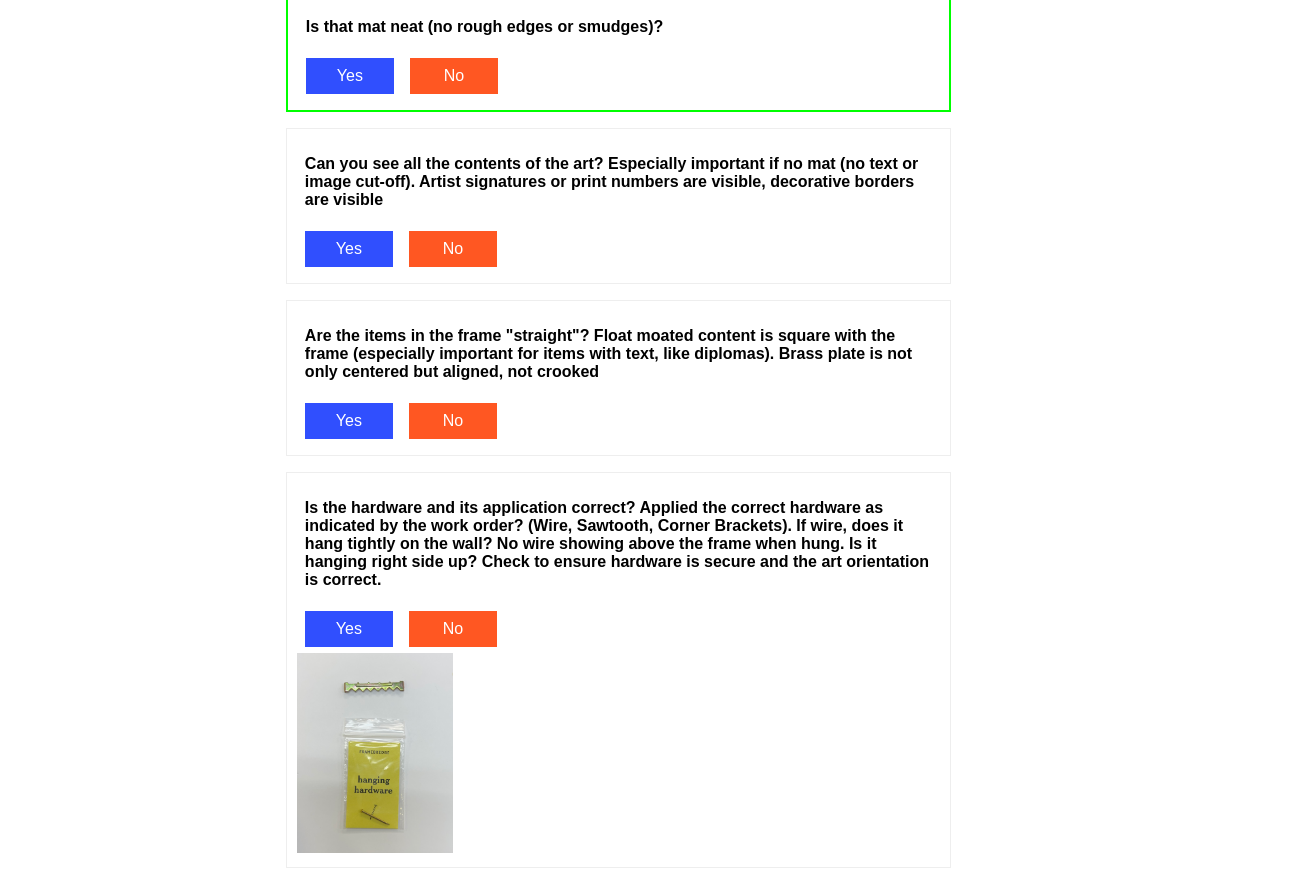 click on "Can you see all the contents of the art? Especially important if no mat (no text or image cut-off). Artist signatures or print numbers are visible, decorative borders are visible Yes No" at bounding box center (618, 214) 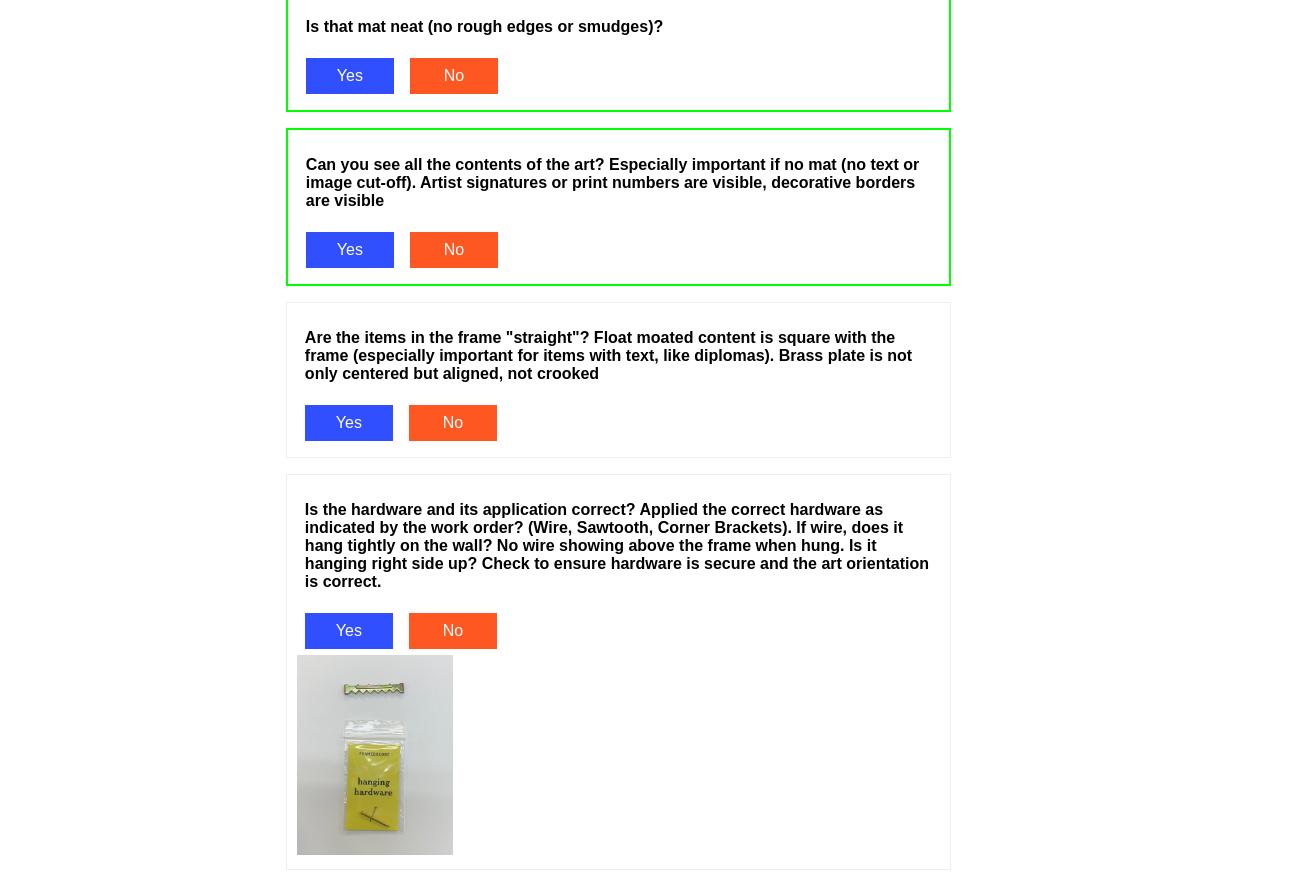 click on "Yes" at bounding box center [349, 423] 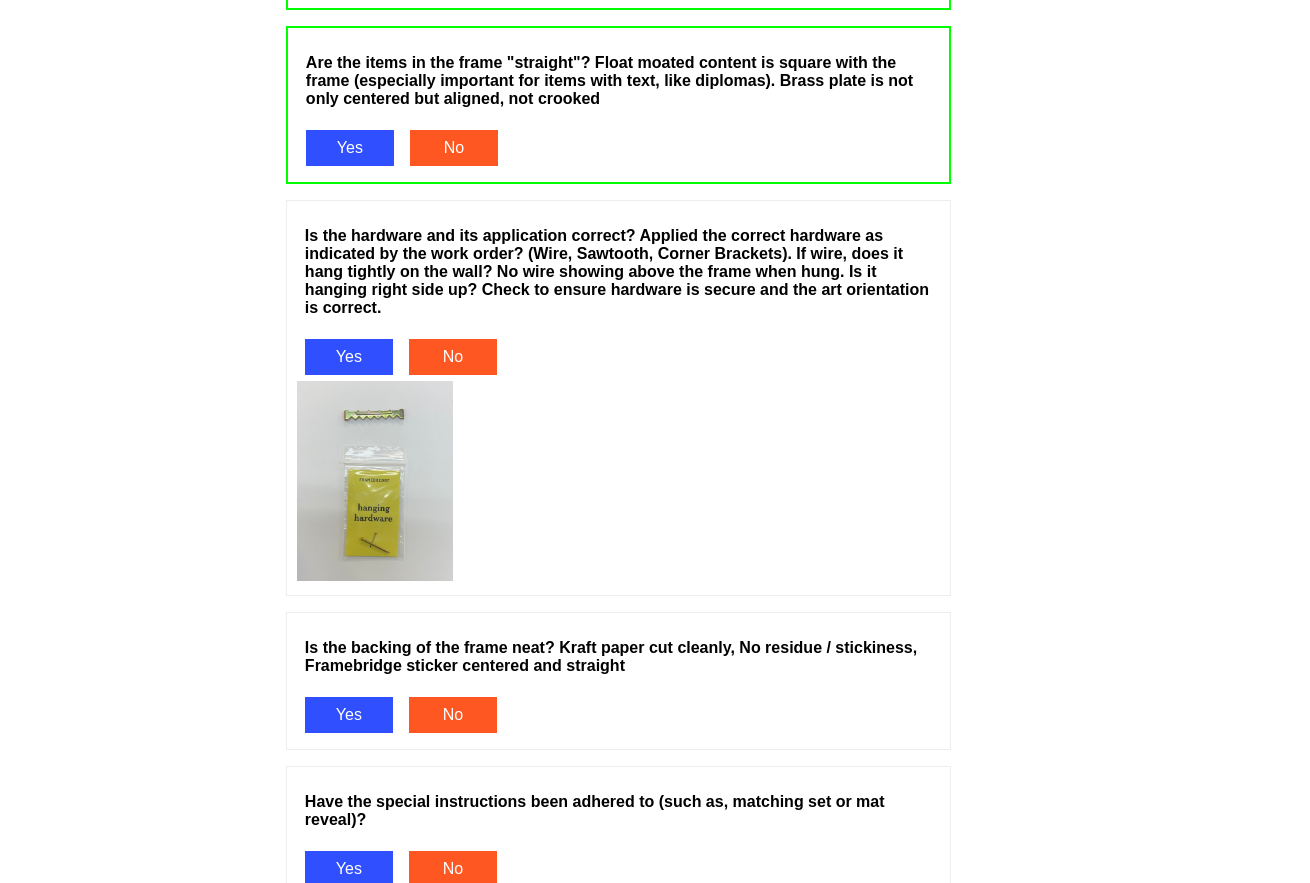 scroll, scrollTop: 2000, scrollLeft: 0, axis: vertical 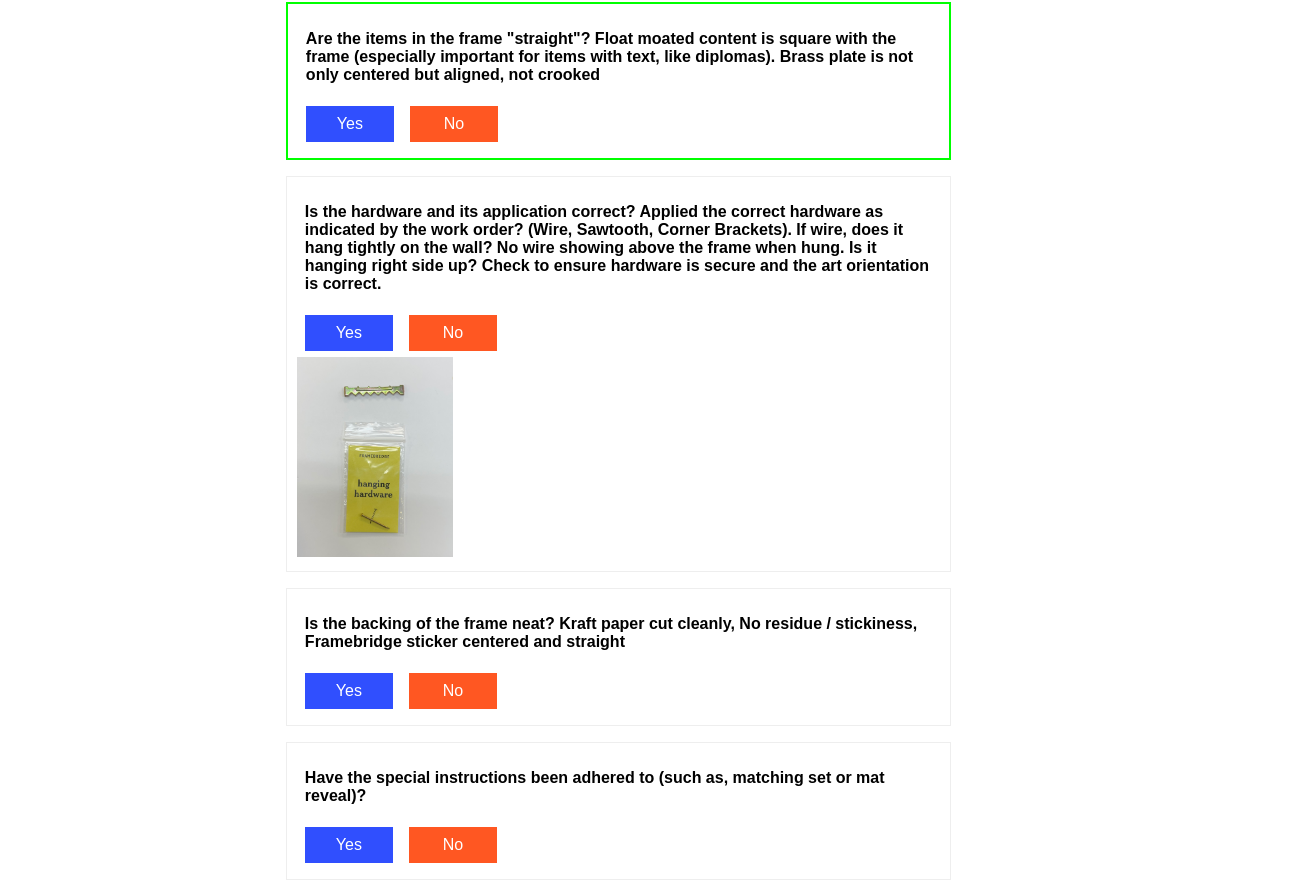 click on "Yes" at bounding box center (349, 333) 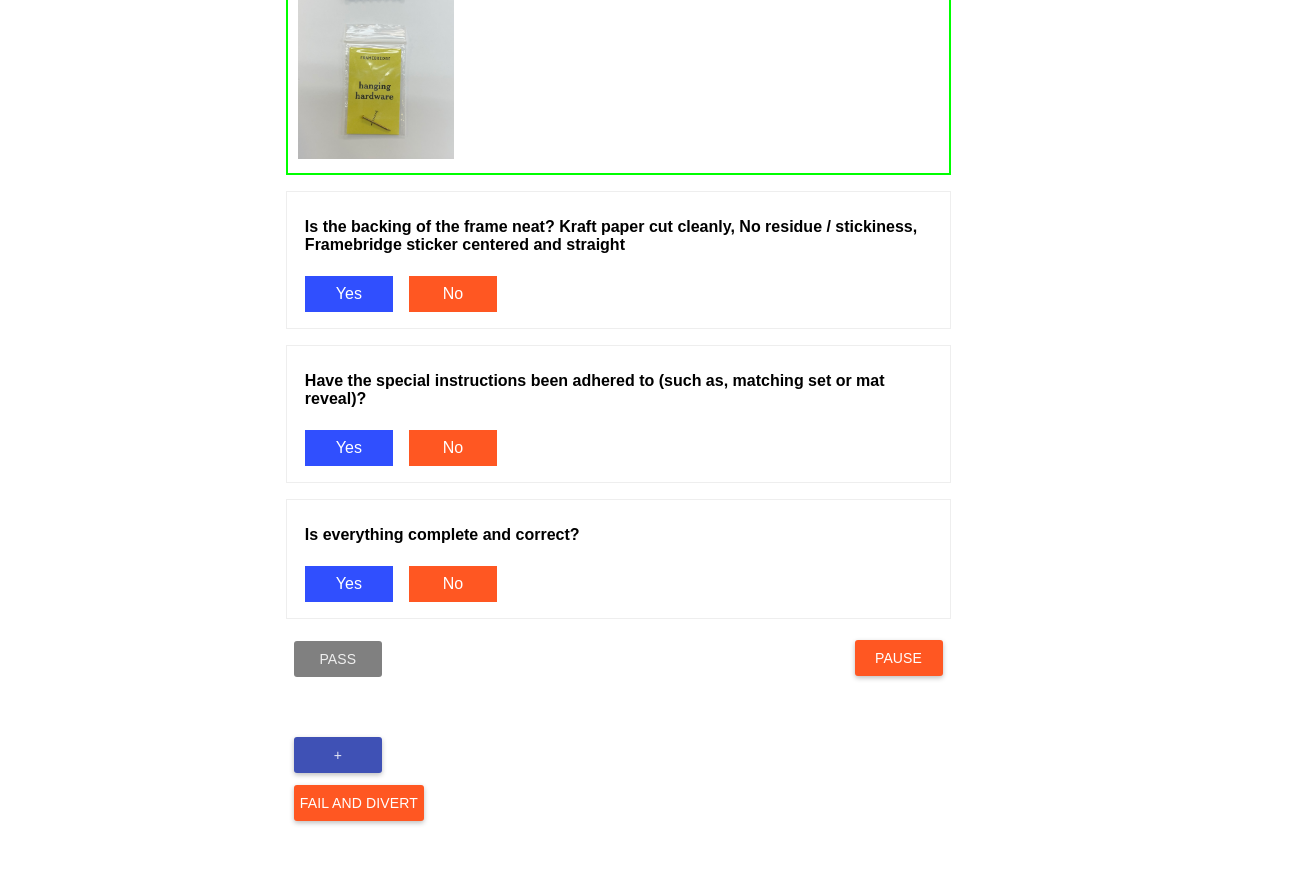 click on "Yes" at bounding box center [349, 294] 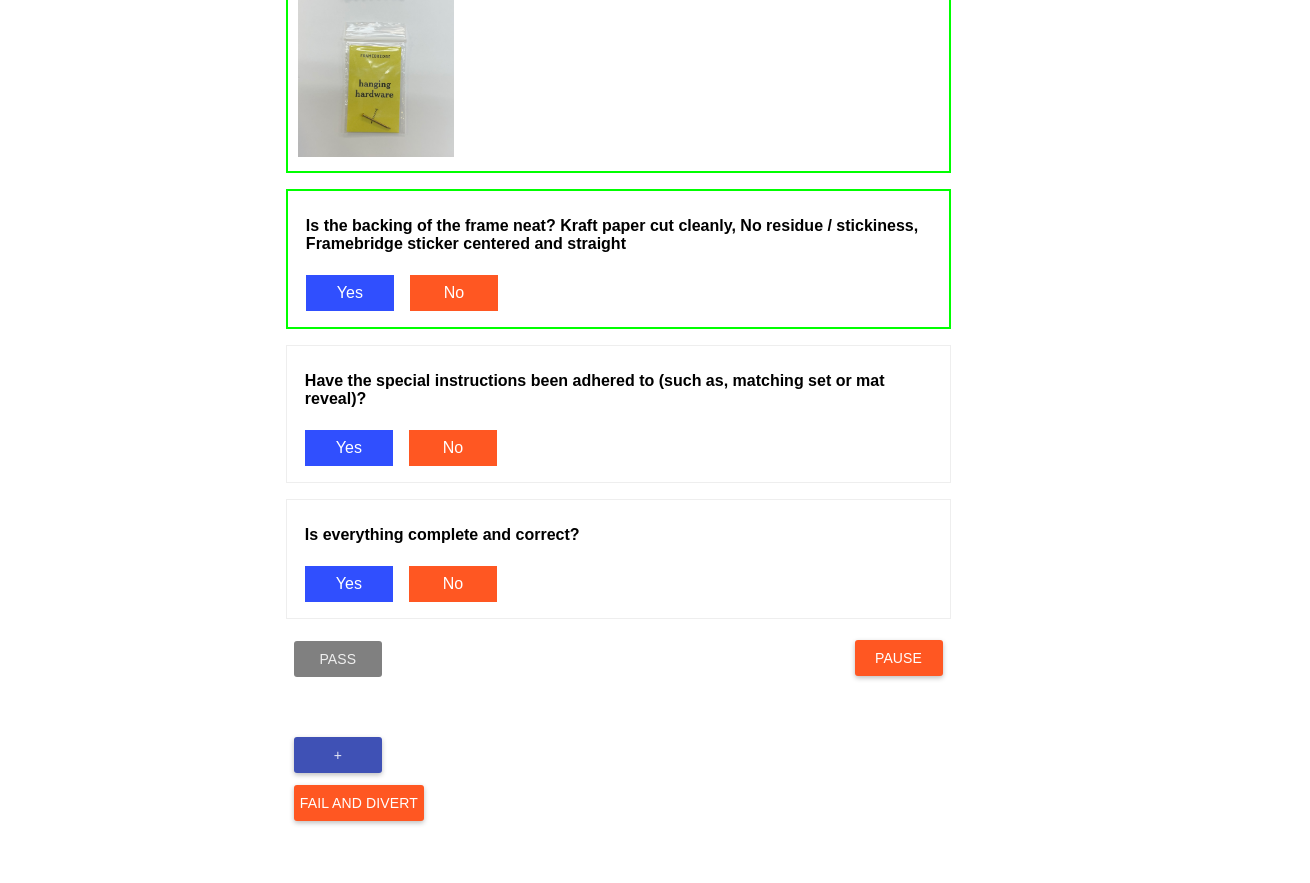 scroll, scrollTop: 2585, scrollLeft: 0, axis: vertical 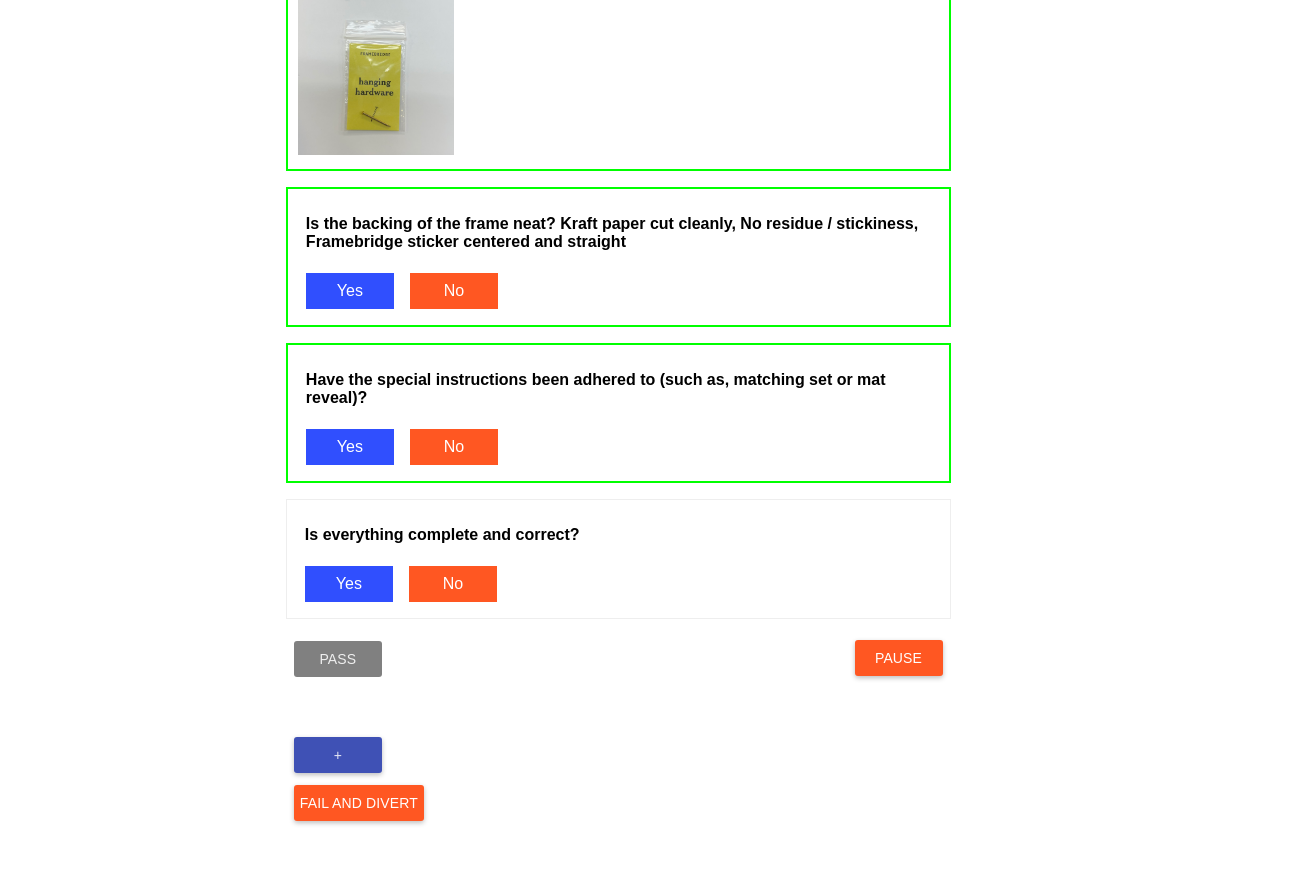 click on "Yes" at bounding box center [349, 584] 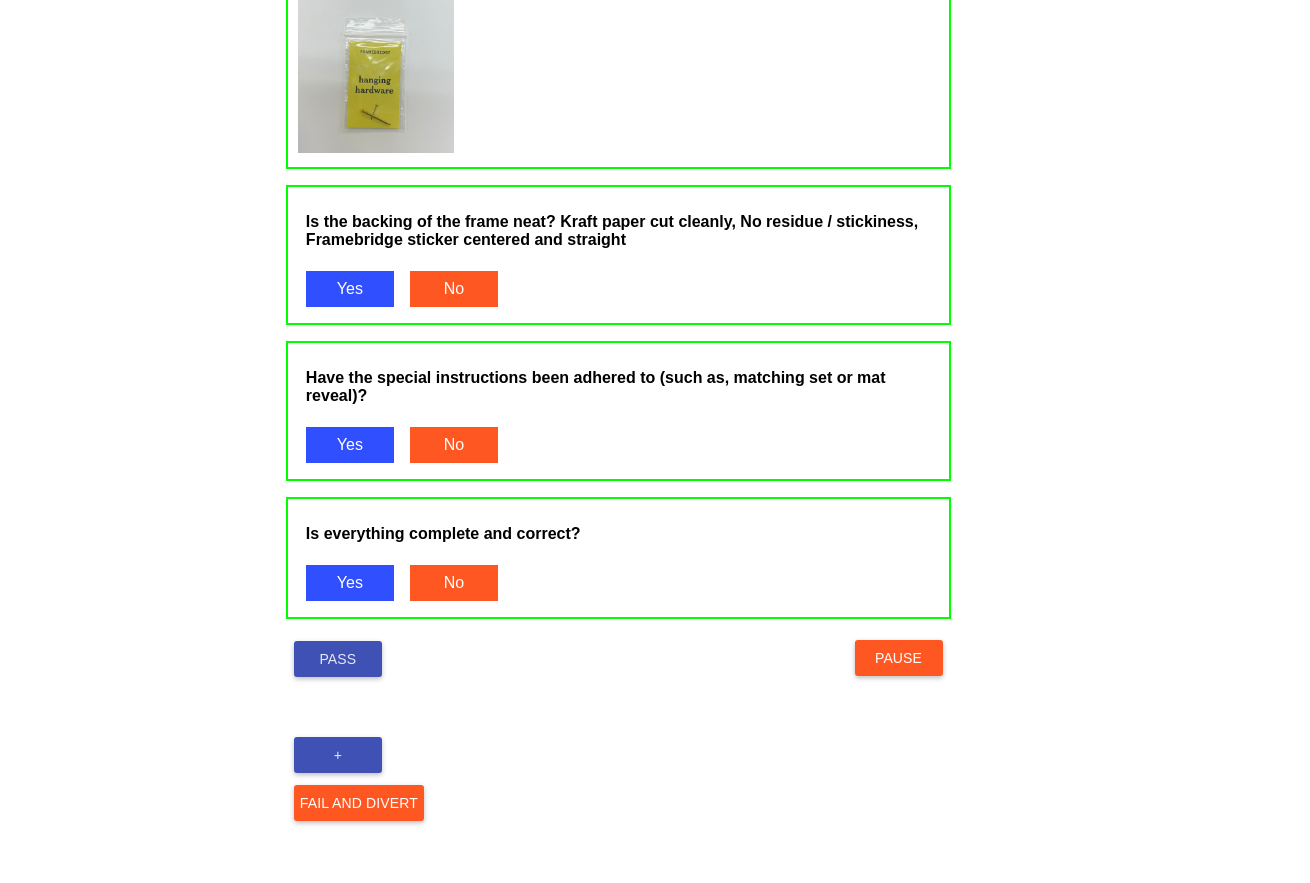 click on "Pass" at bounding box center (338, 659) 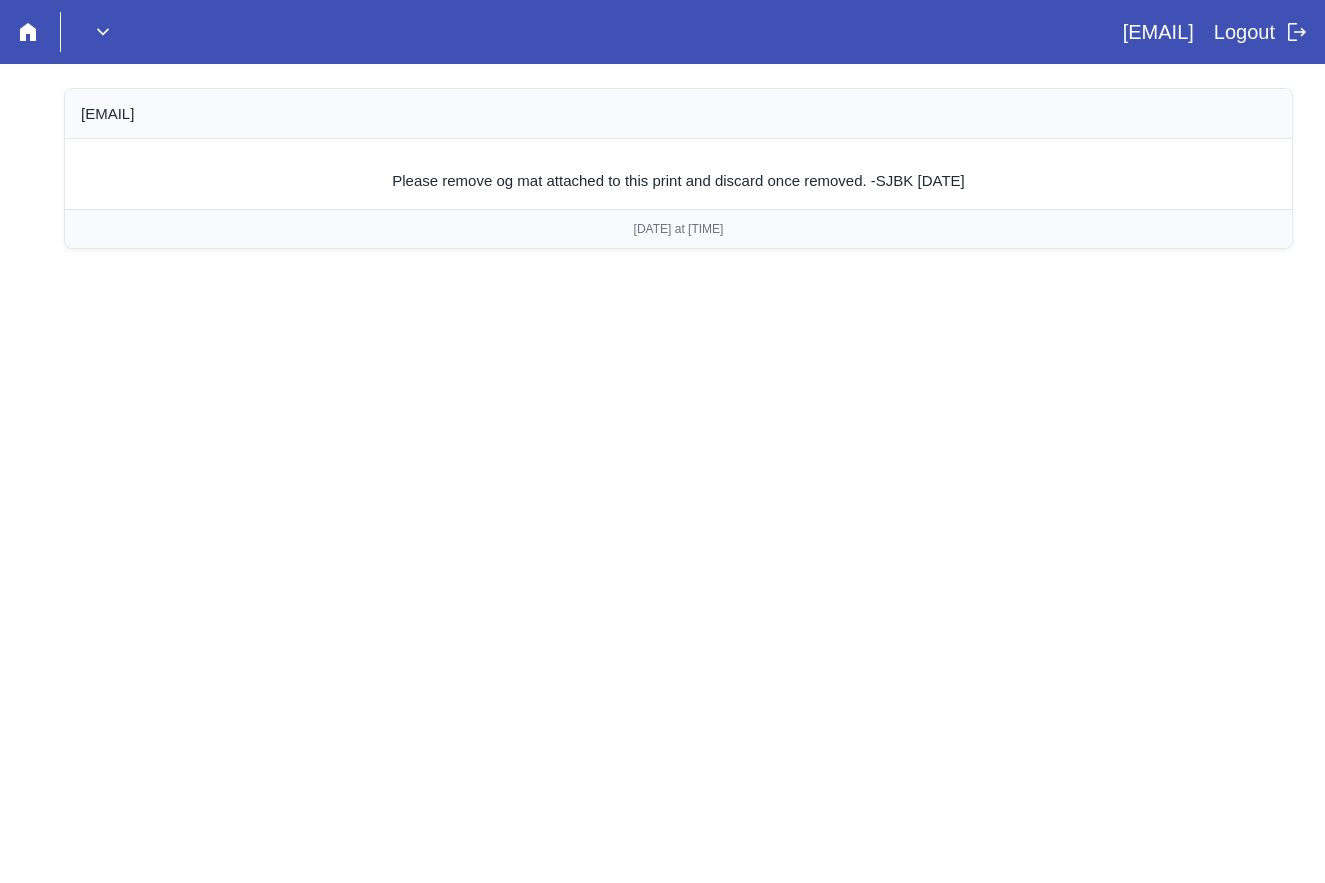 scroll, scrollTop: 0, scrollLeft: 0, axis: both 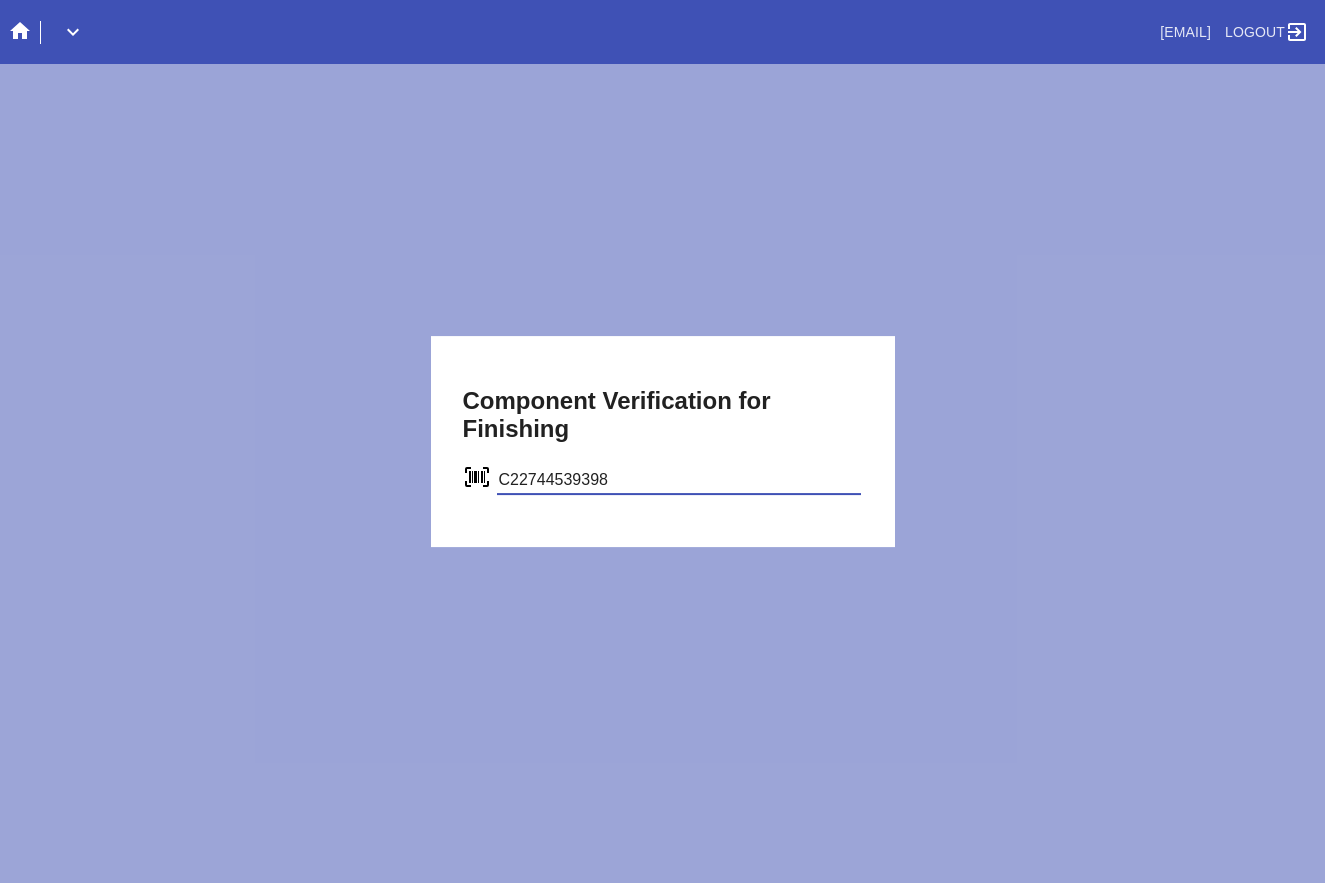 type on "C22744539398" 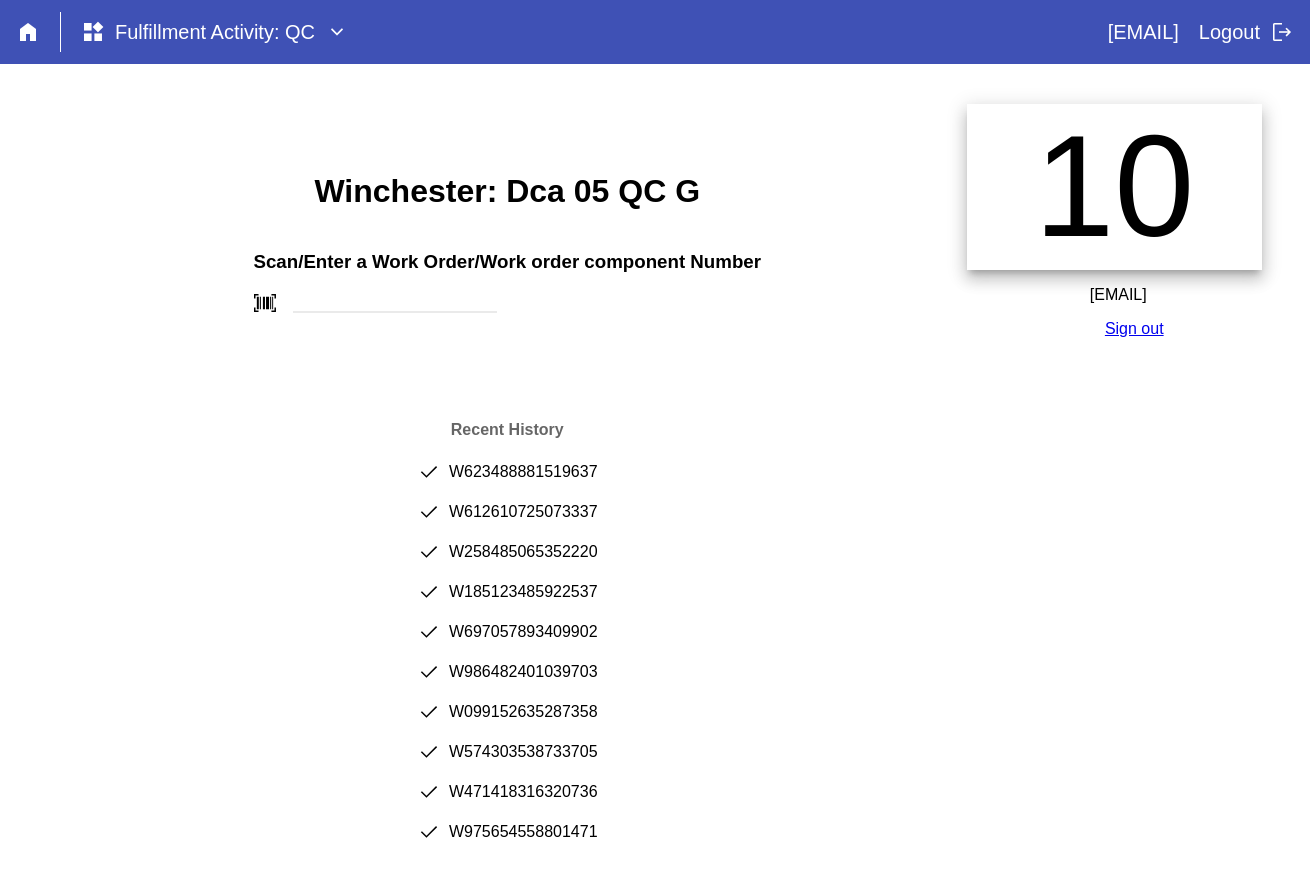 scroll, scrollTop: 0, scrollLeft: 0, axis: both 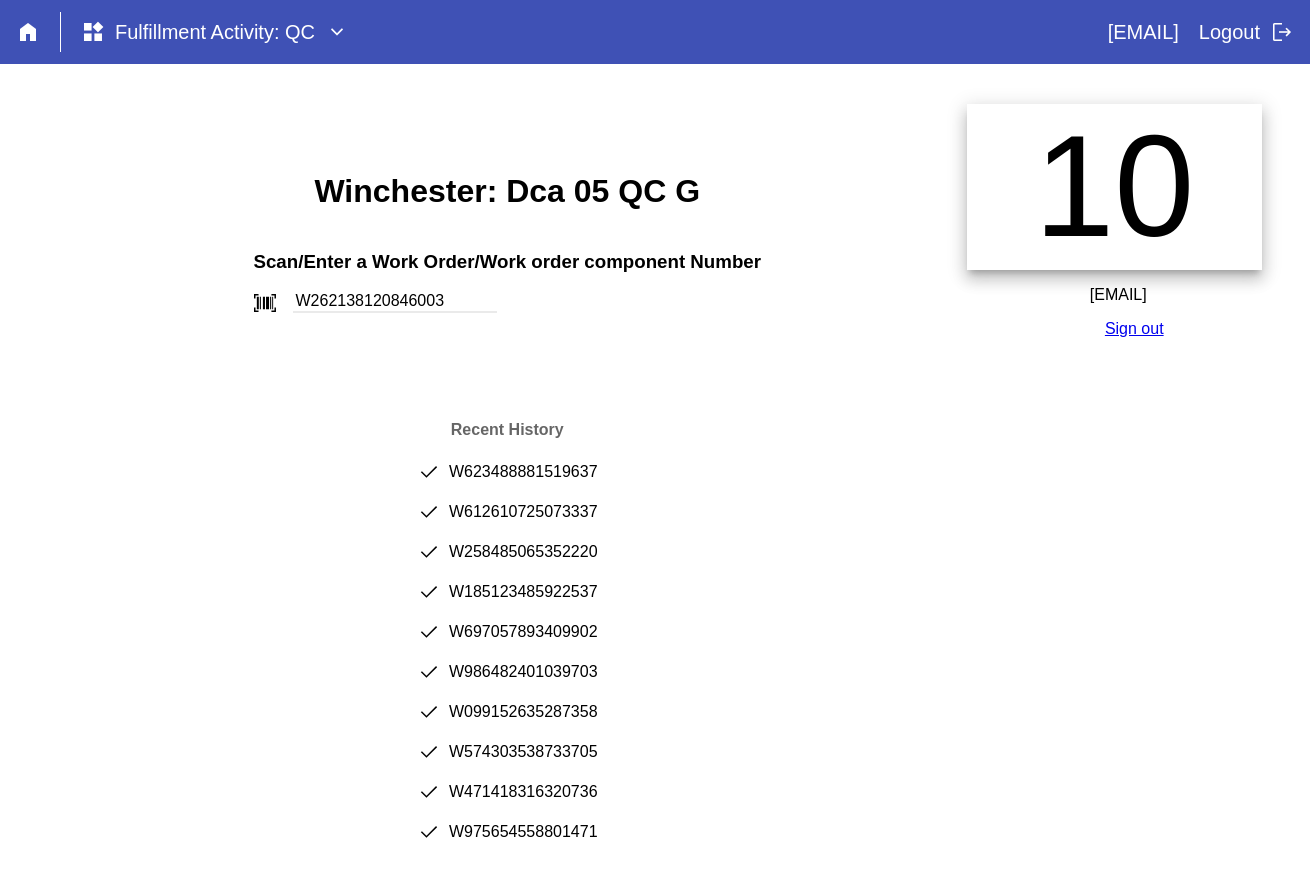type on "W262138120846003" 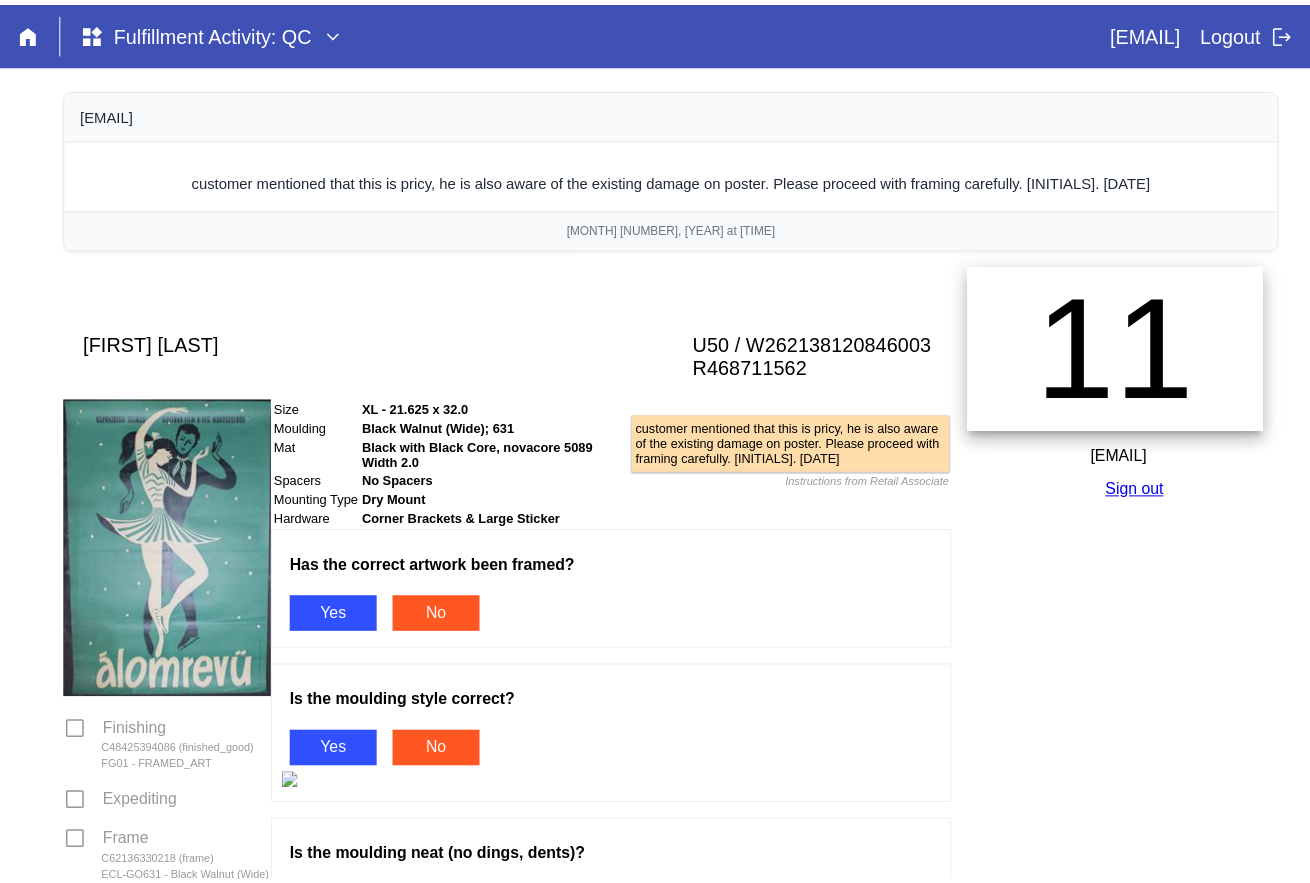 scroll, scrollTop: 0, scrollLeft: 0, axis: both 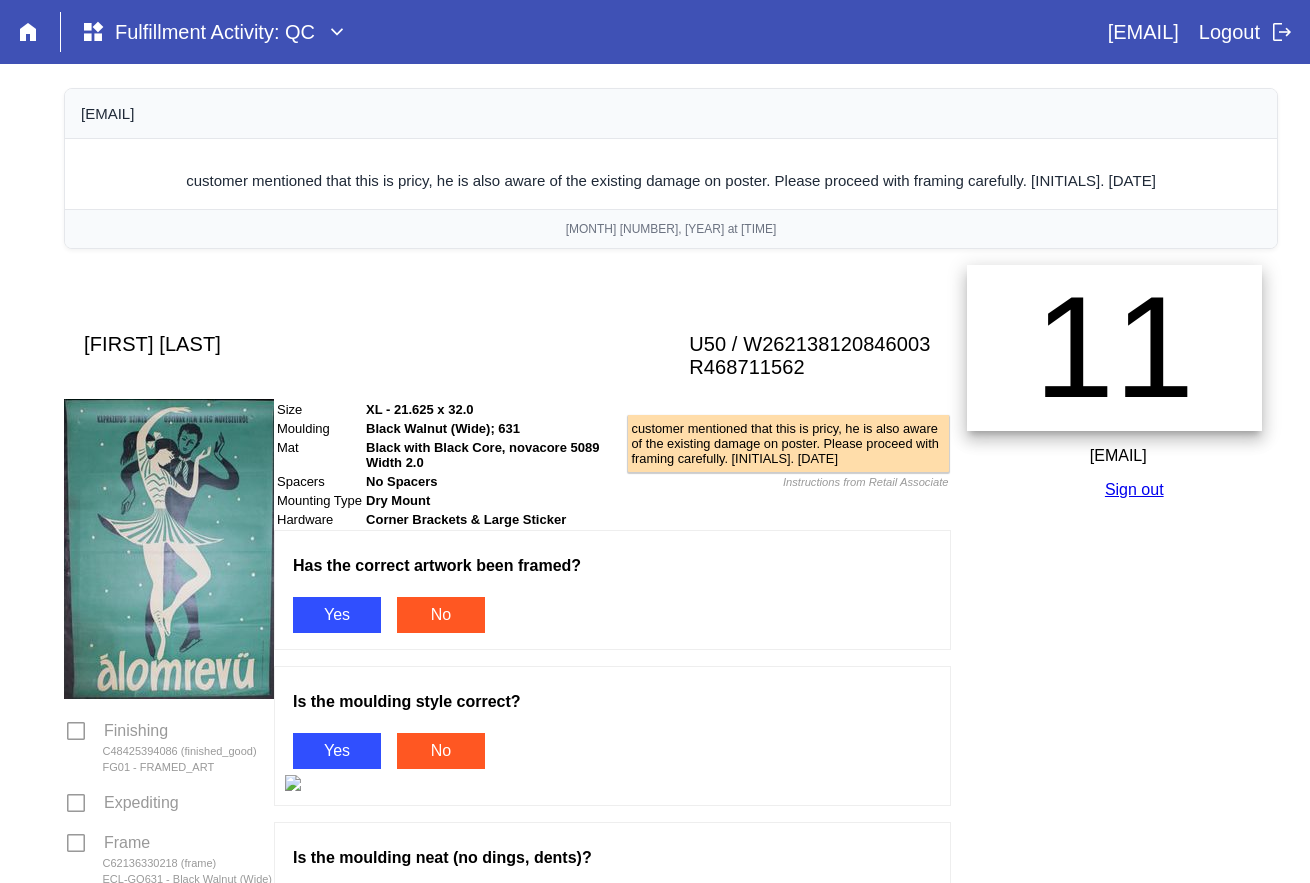 click on "Yes" at bounding box center (337, 615) 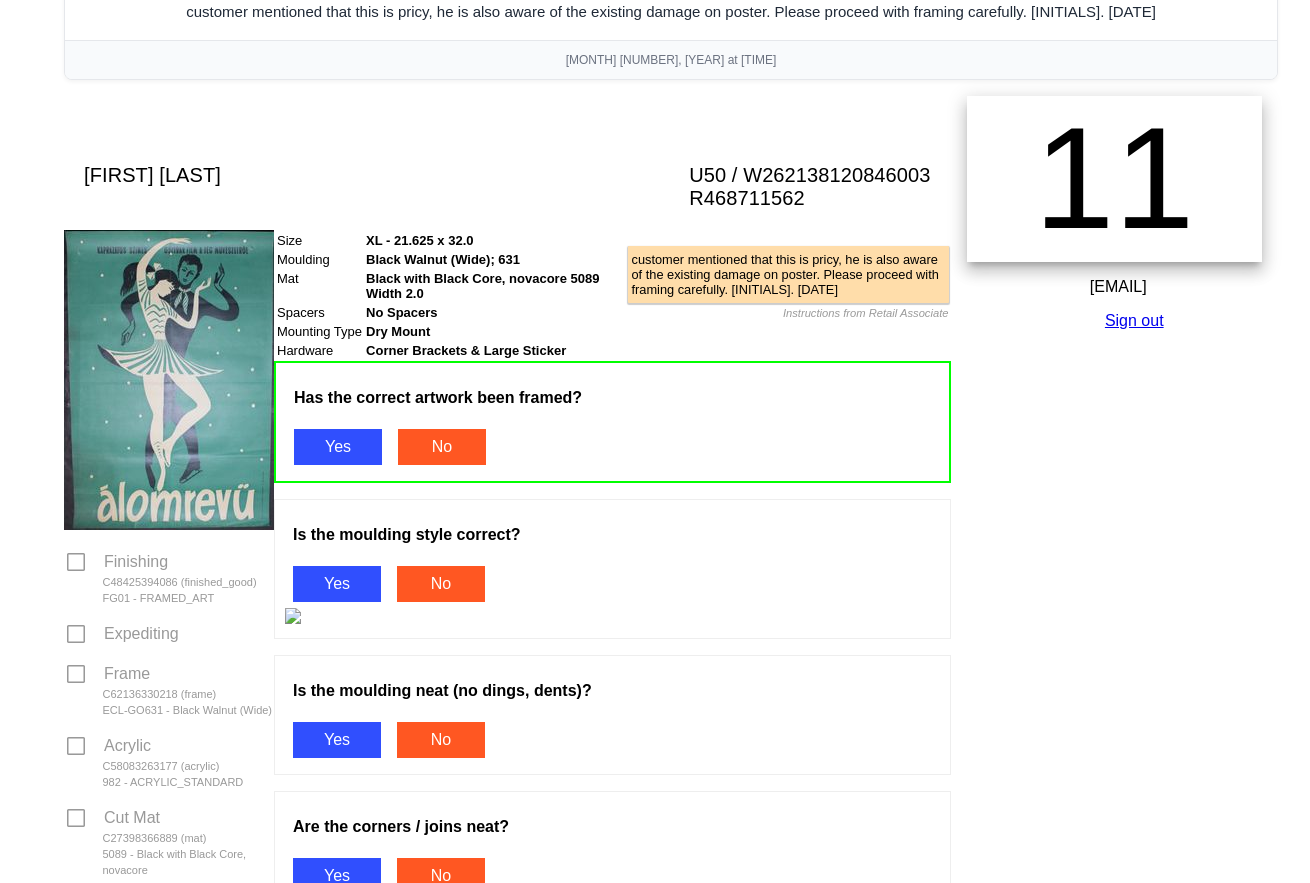 scroll, scrollTop: 200, scrollLeft: 0, axis: vertical 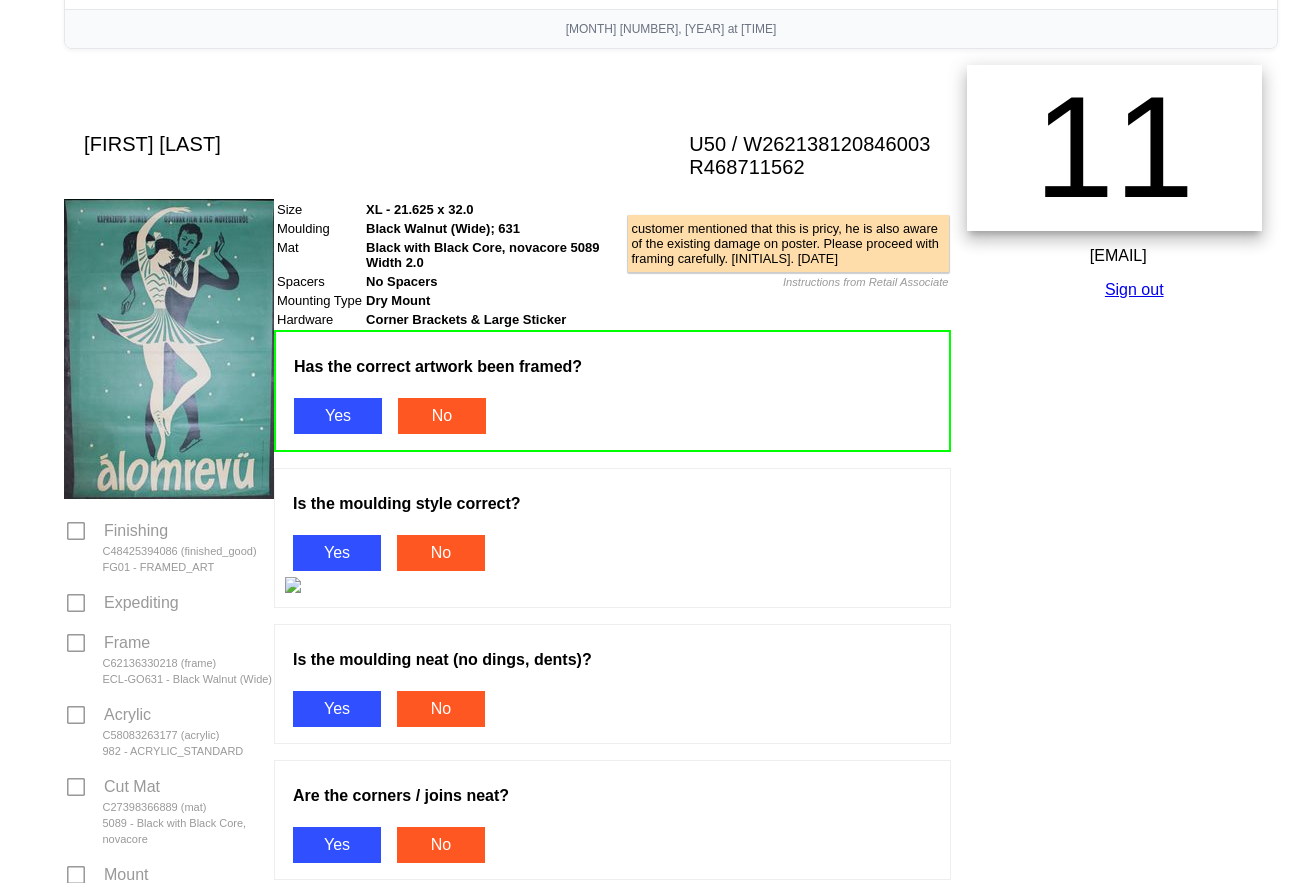 click on "Is the moulding style correct? Yes No" at bounding box center (612, 536) 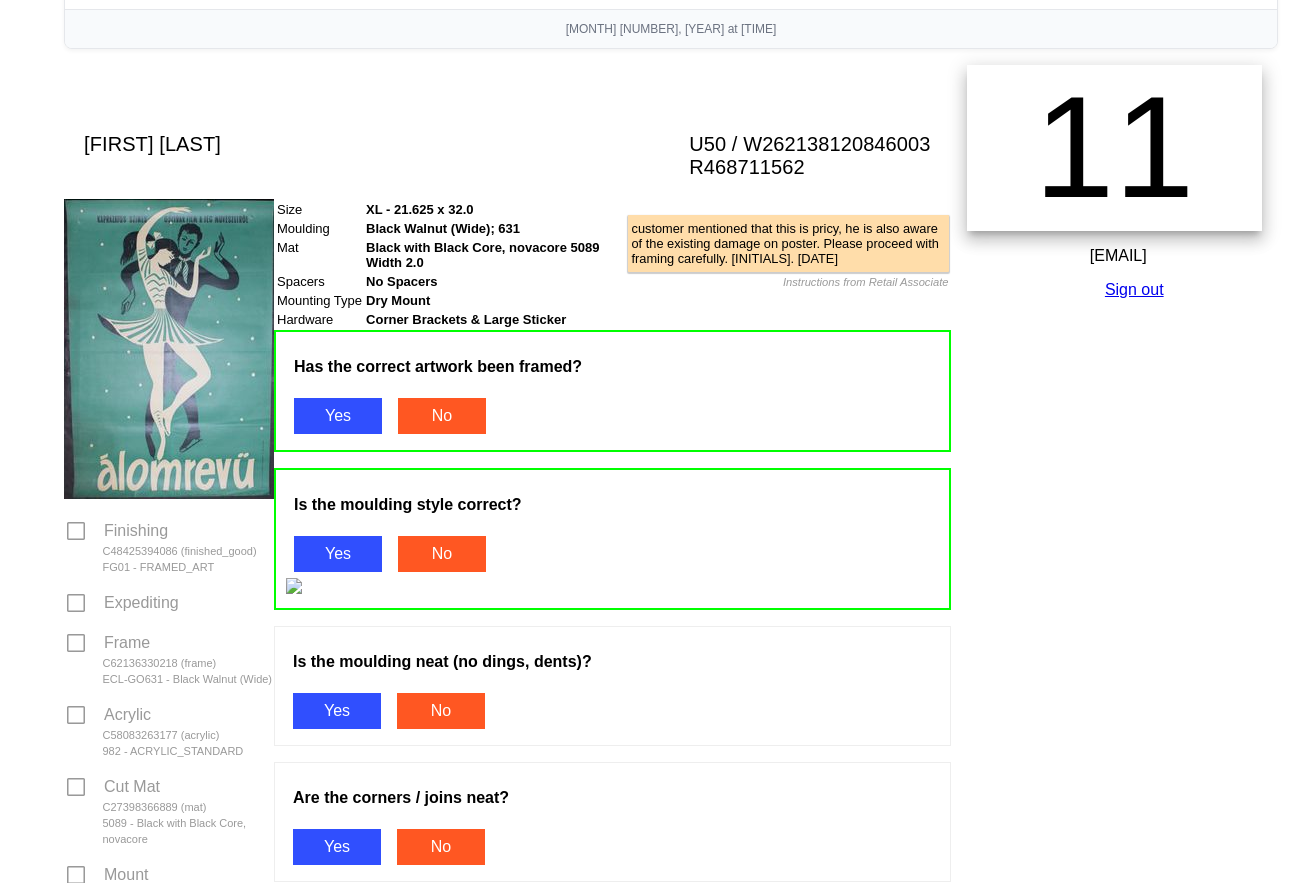scroll, scrollTop: 500, scrollLeft: 0, axis: vertical 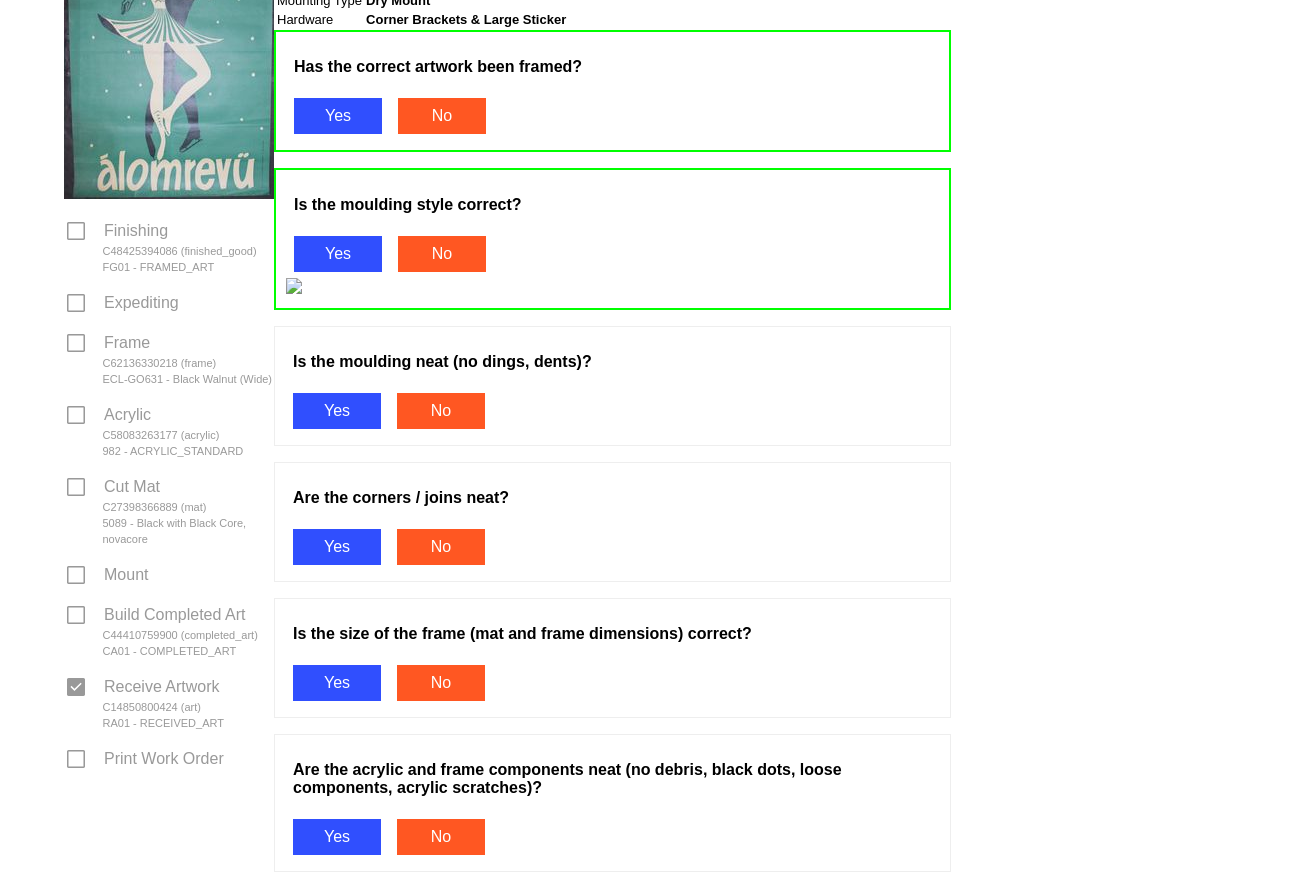 click on "Yes" at bounding box center (337, 411) 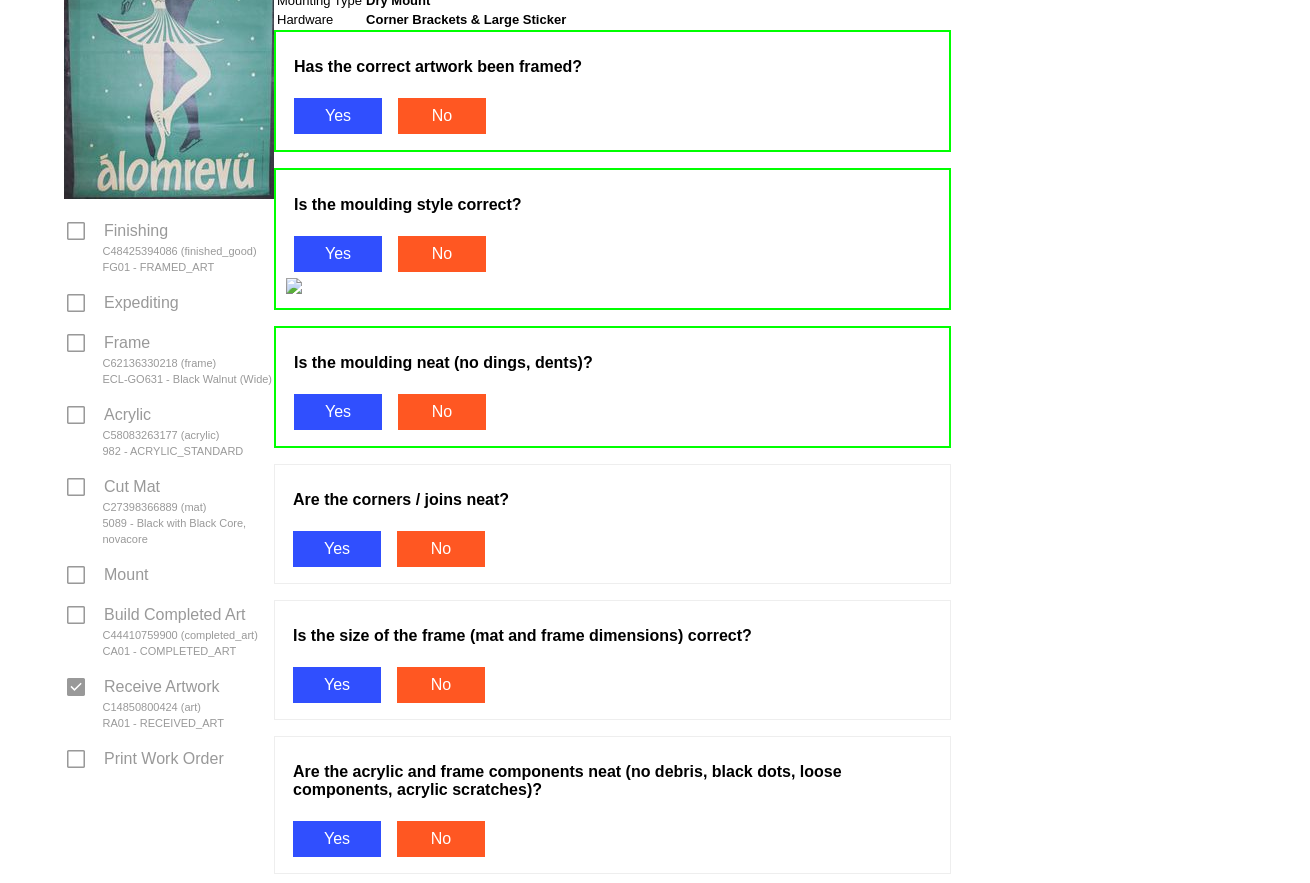 scroll, scrollTop: 600, scrollLeft: 0, axis: vertical 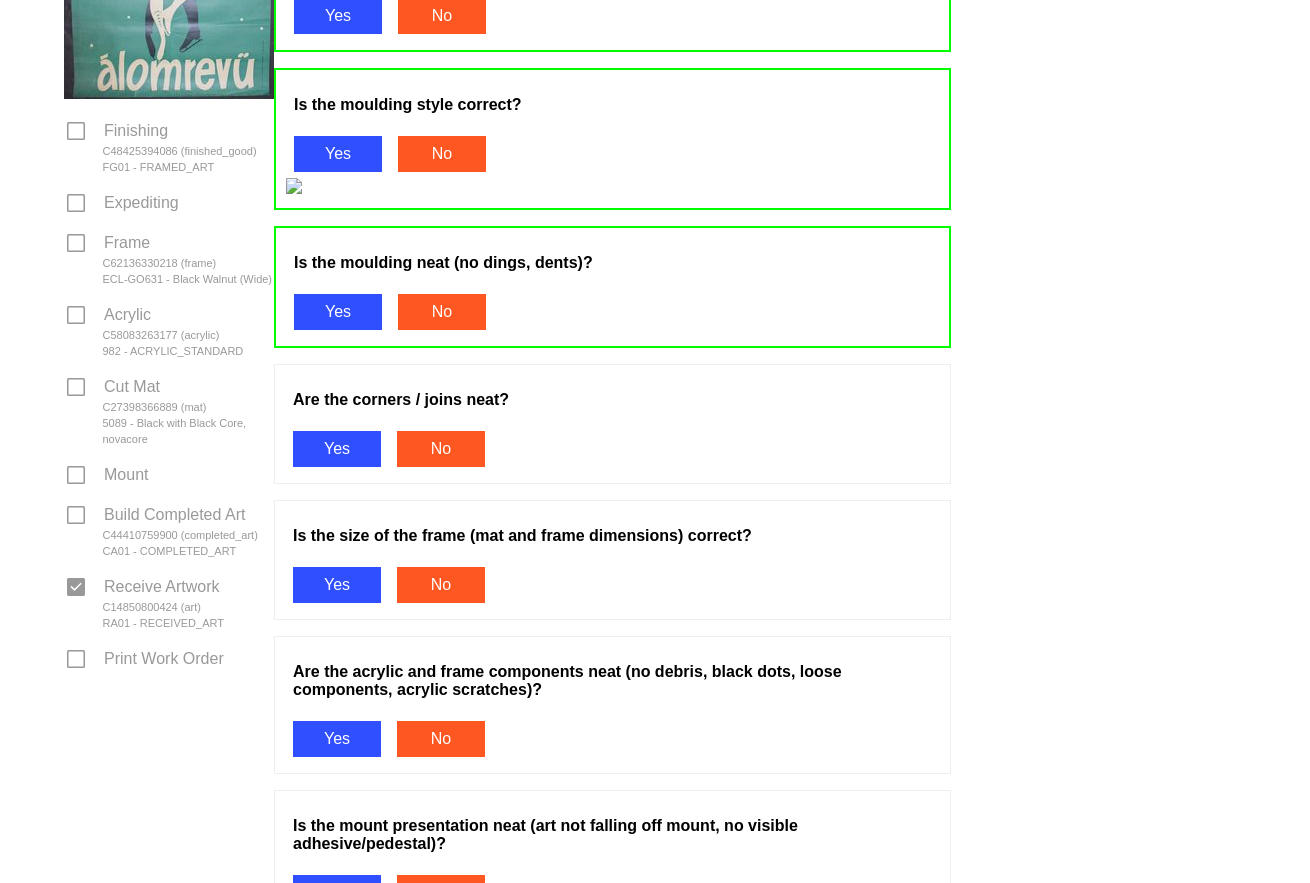 click on "Yes" at bounding box center (337, 449) 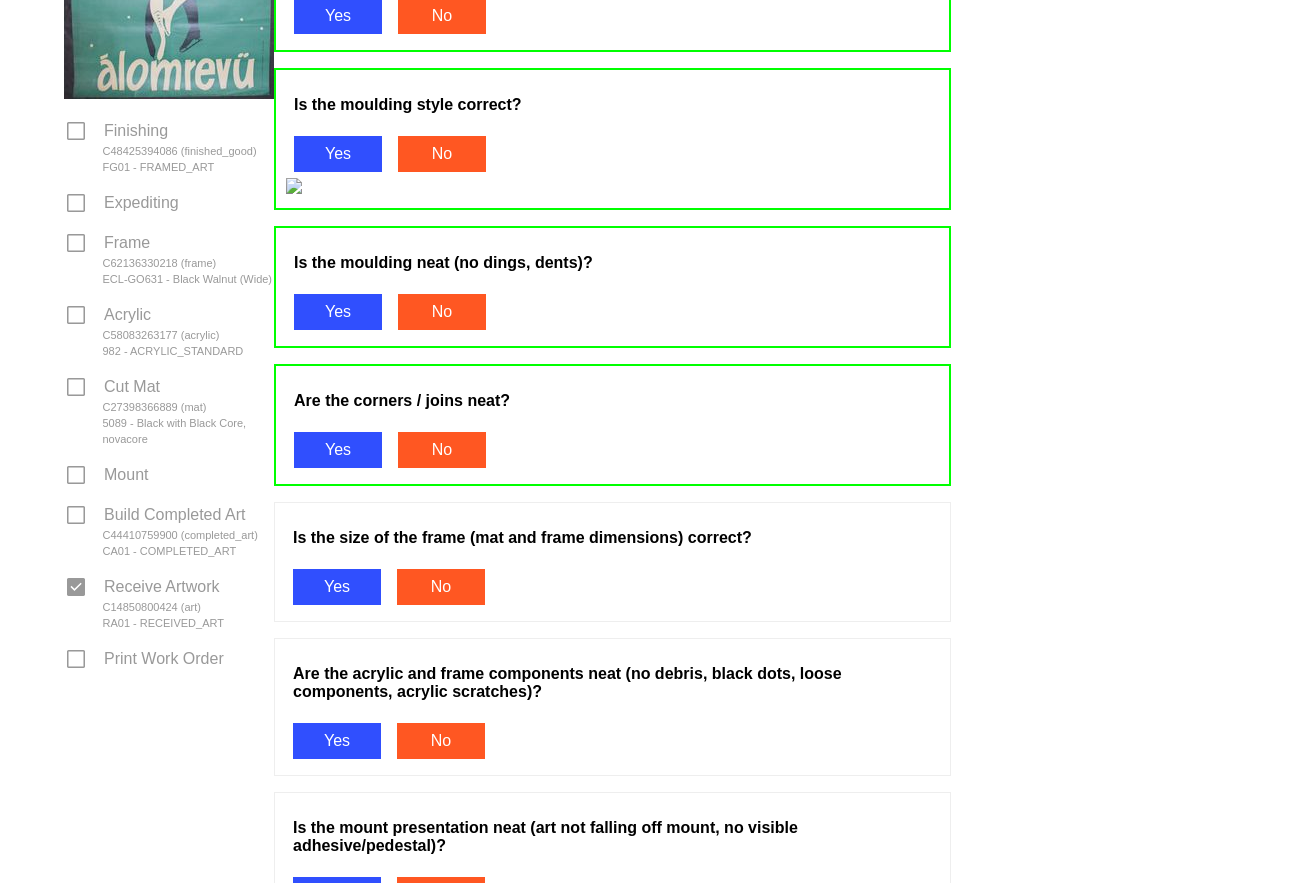 click on "Yes" at bounding box center [337, 587] 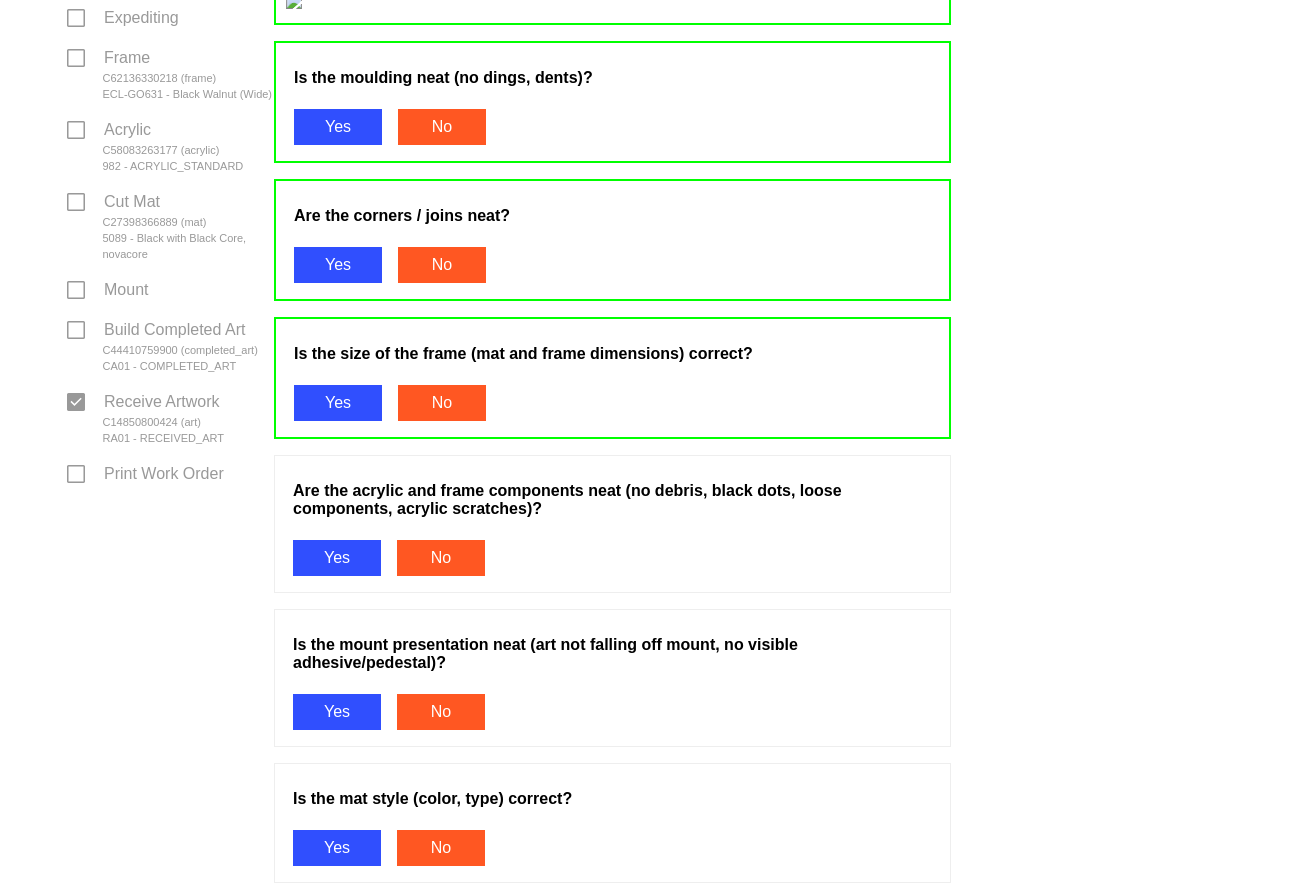 scroll, scrollTop: 800, scrollLeft: 0, axis: vertical 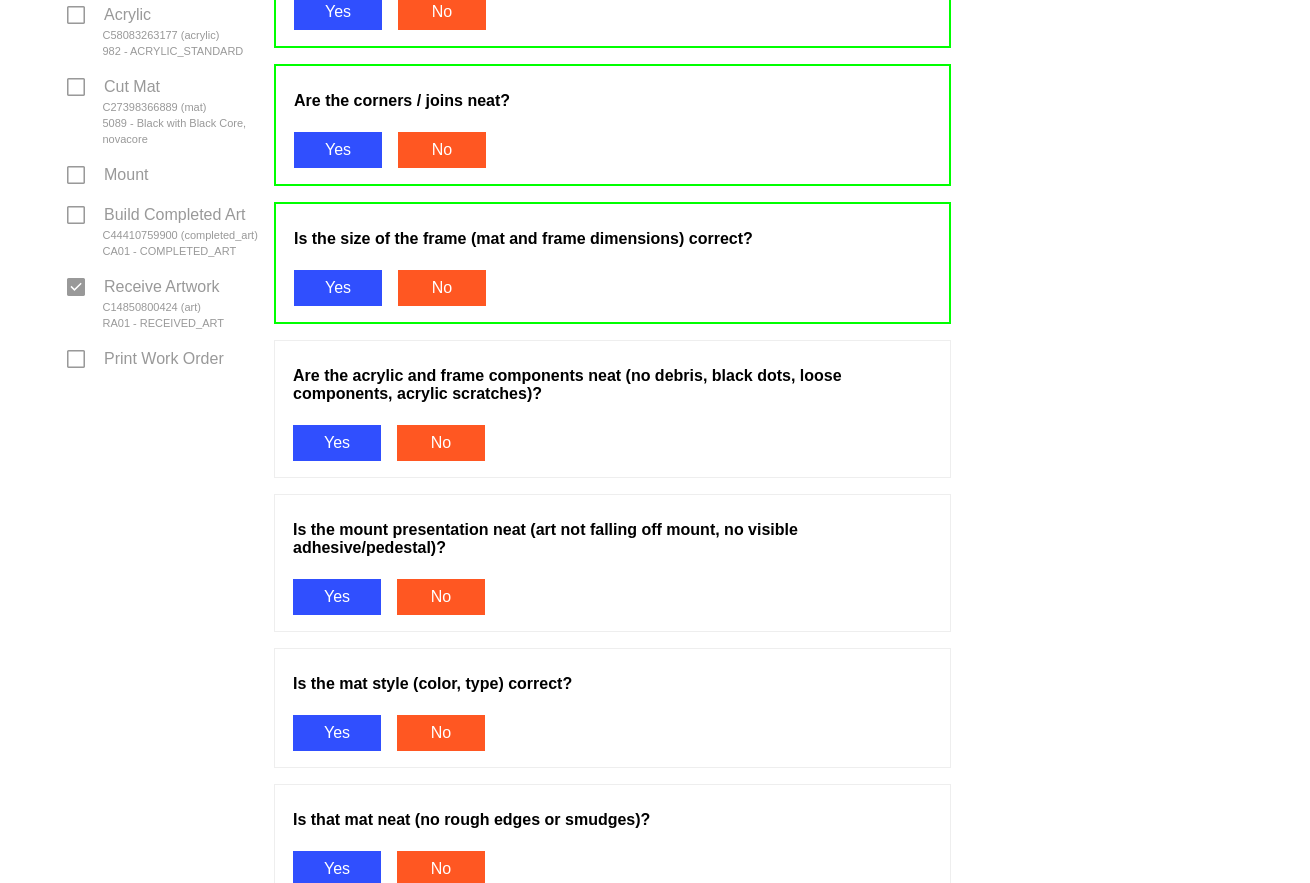 click on "Yes" at bounding box center (337, 443) 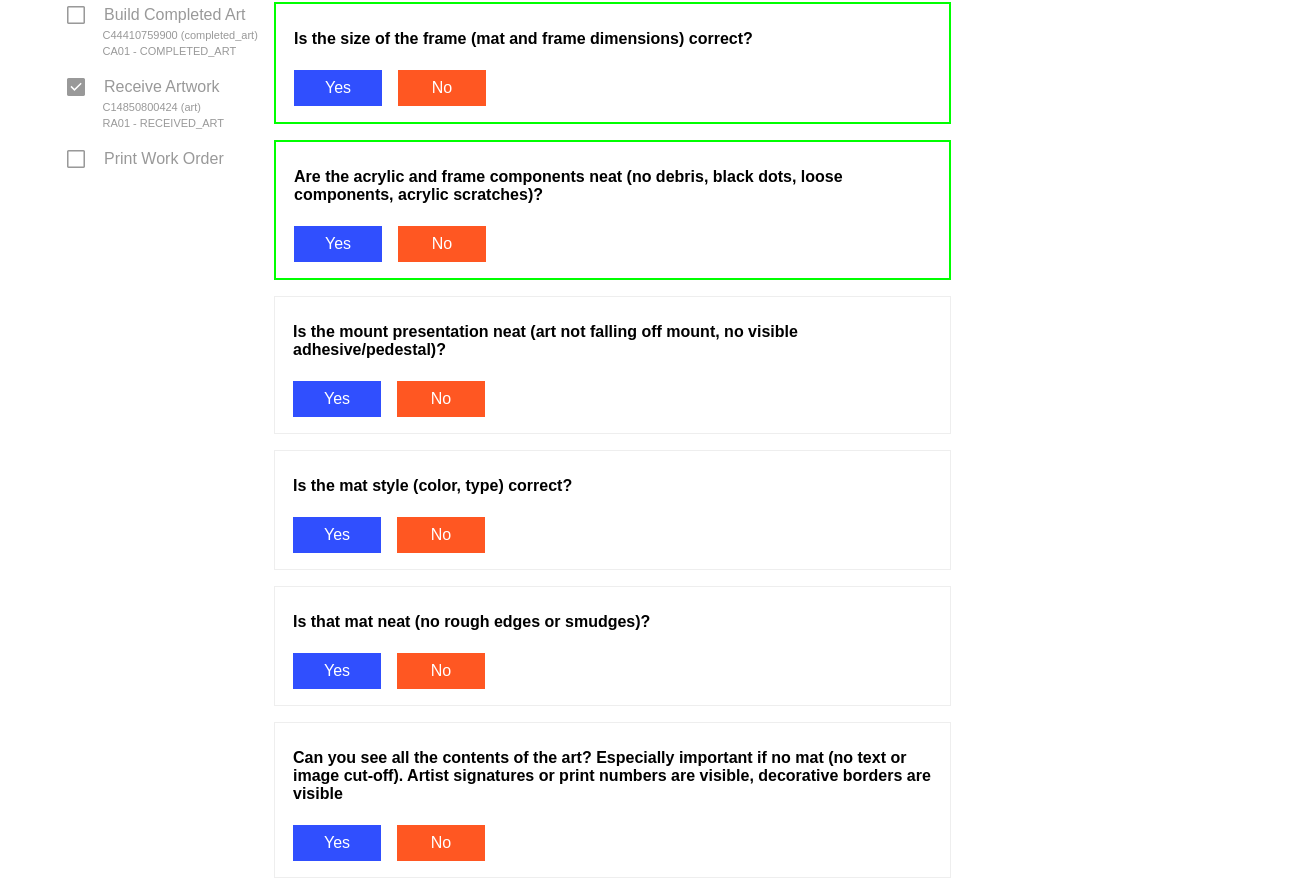 click on "Yes" at bounding box center (337, 399) 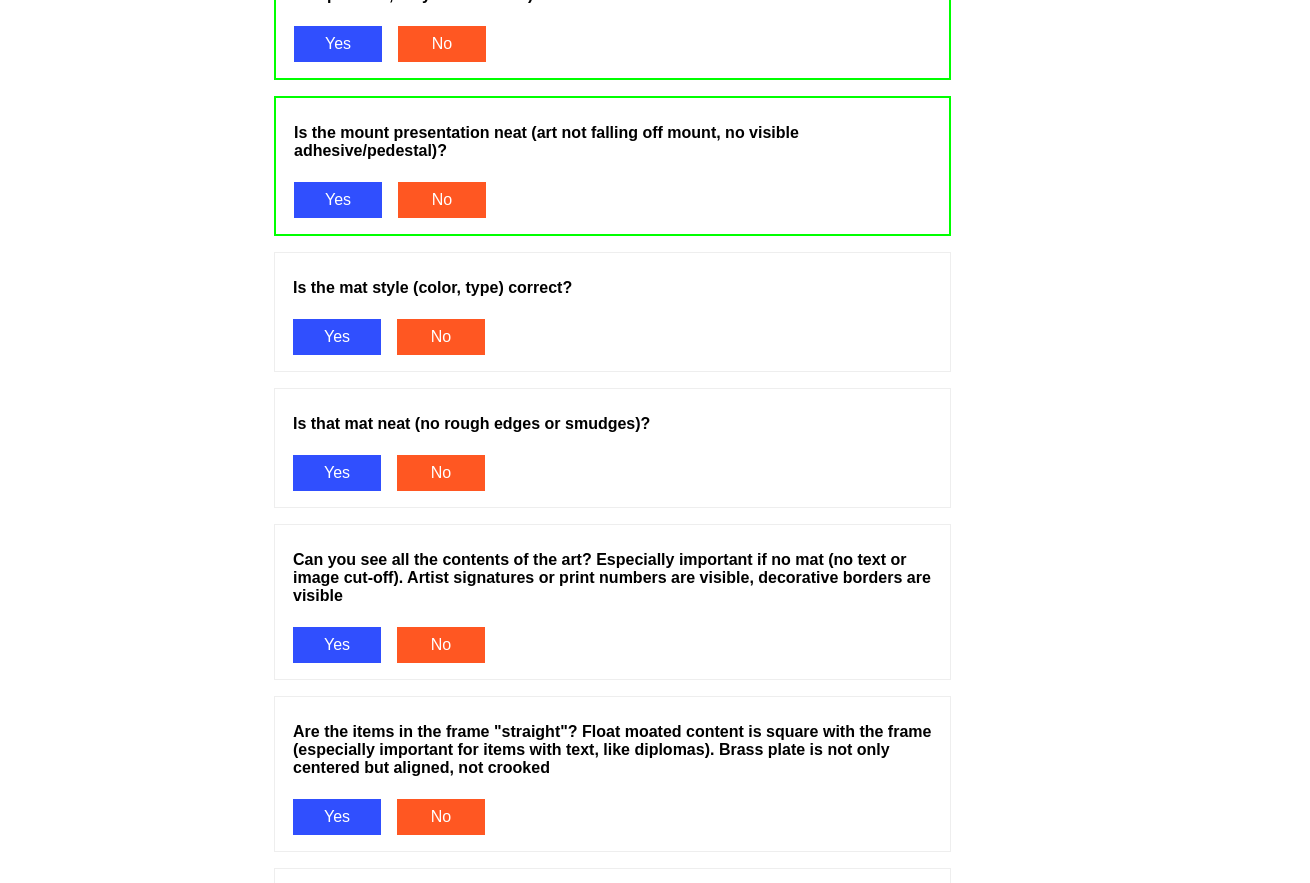 click on "Yes" at bounding box center [337, 337] 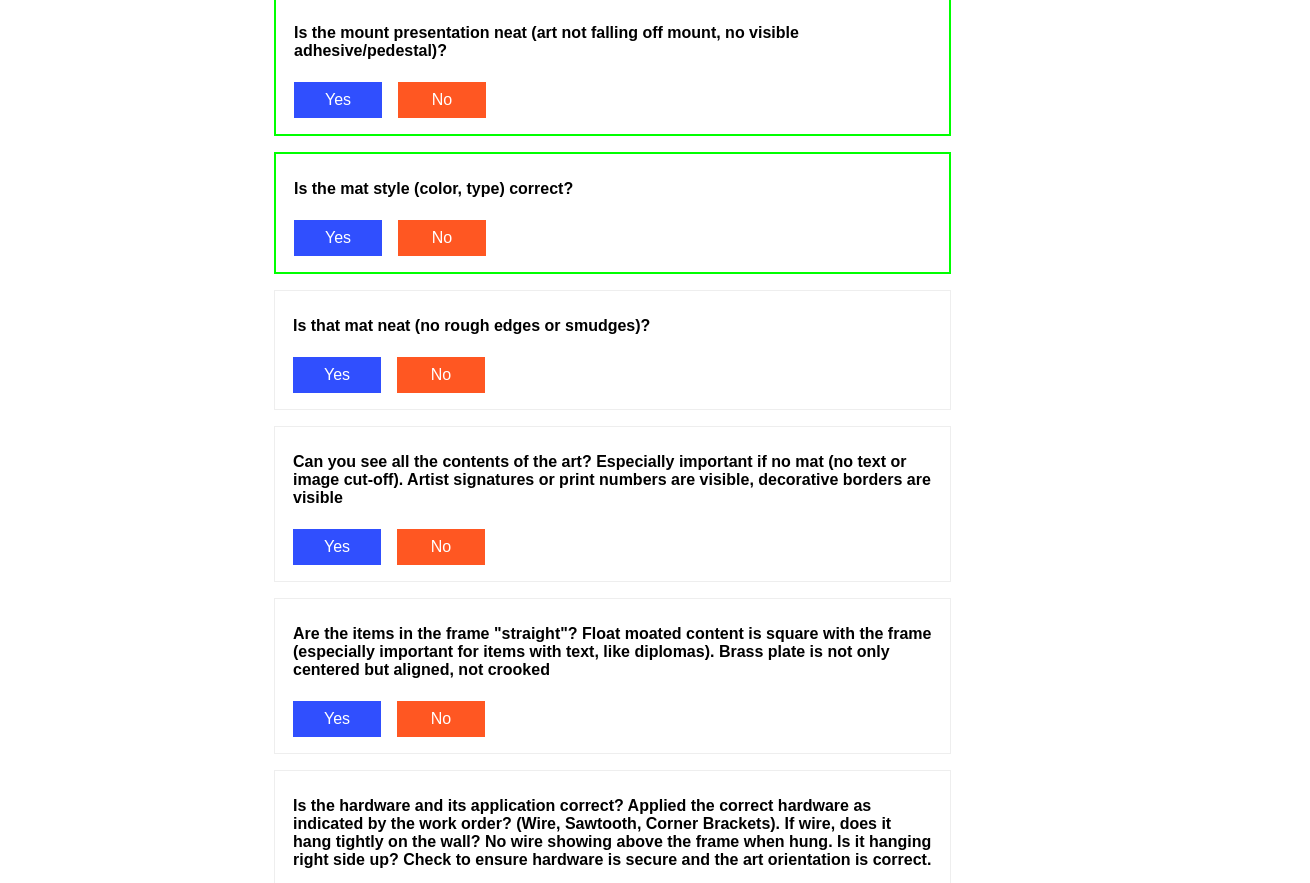 click on "Yes" at bounding box center (337, 375) 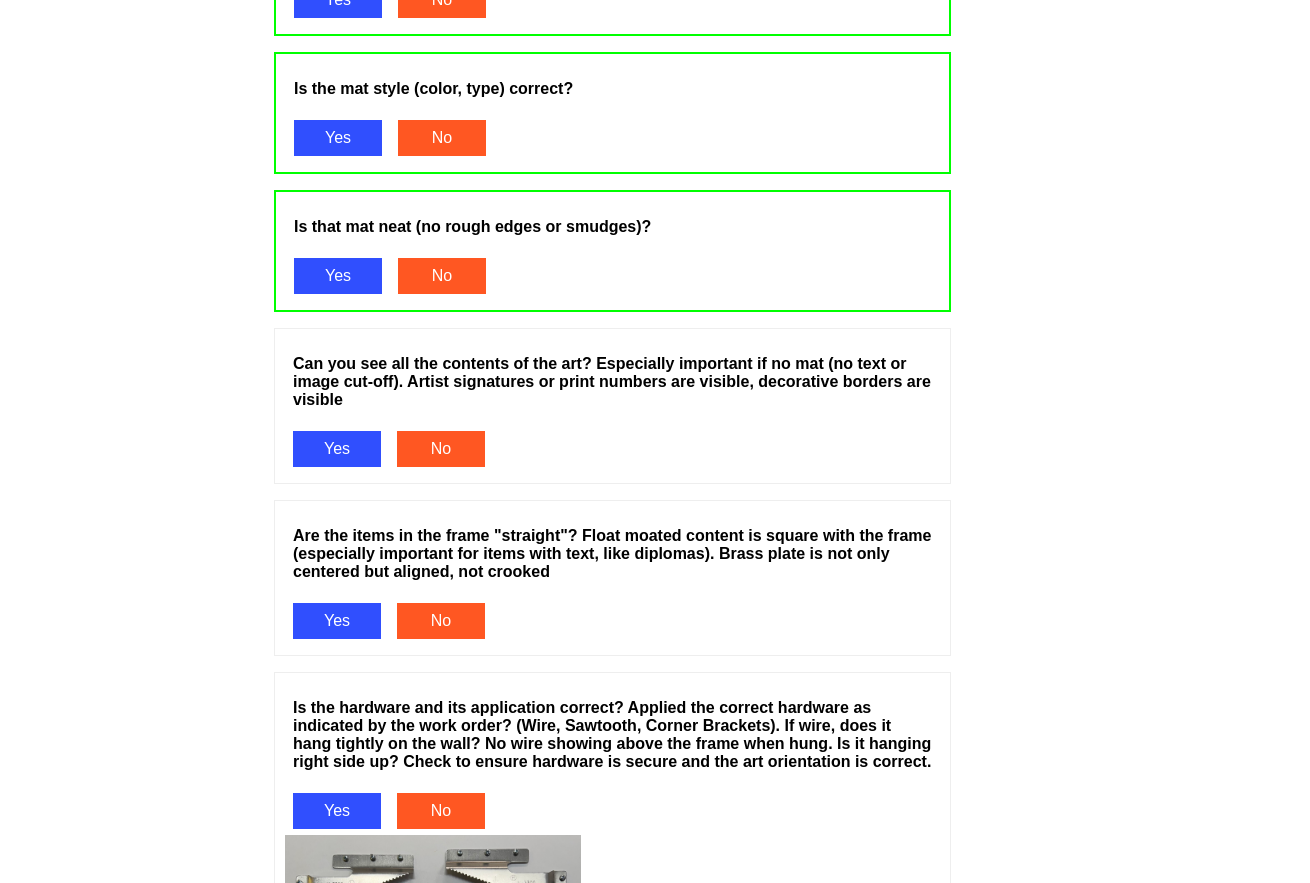 click on "Yes" at bounding box center (337, 449) 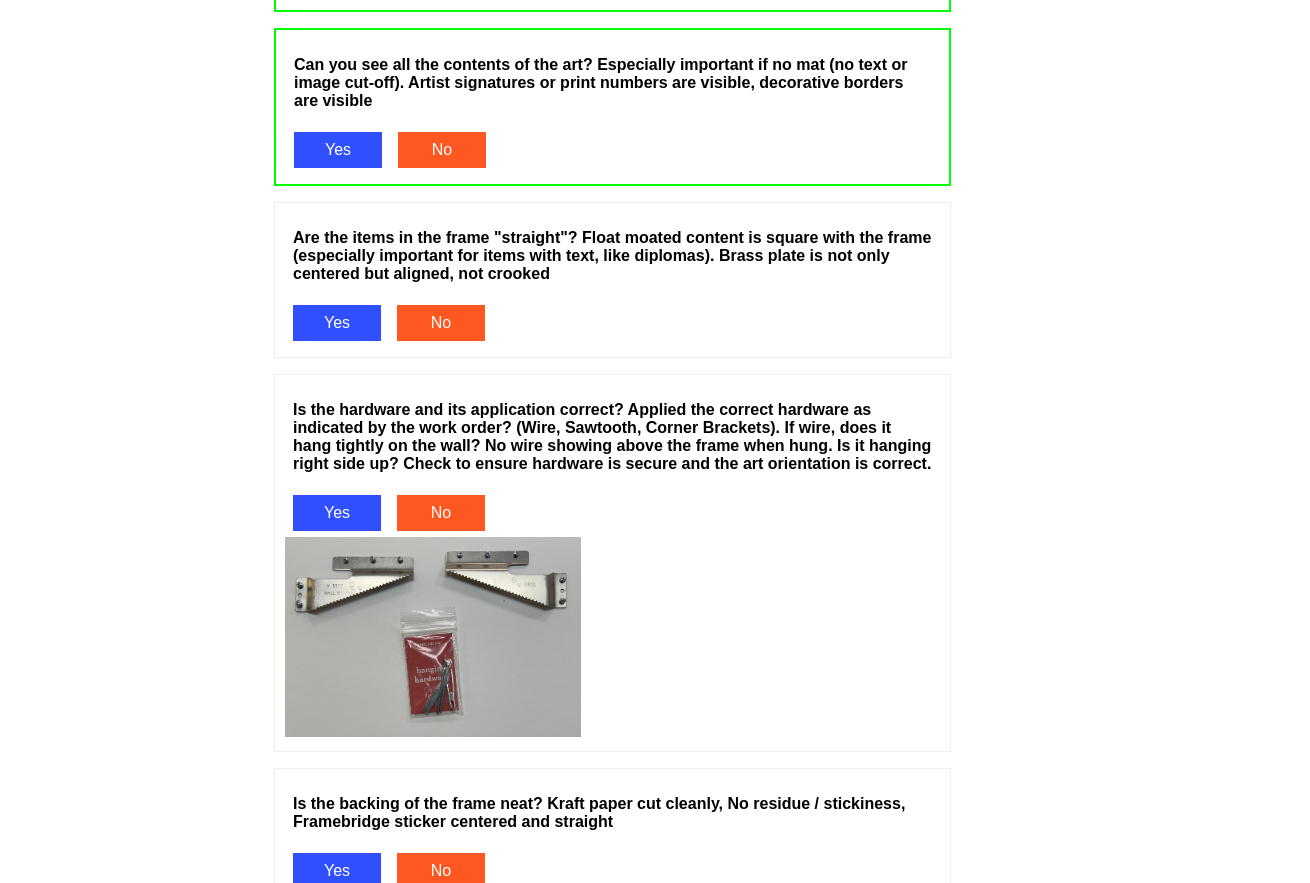 click on "Yes" at bounding box center (337, 323) 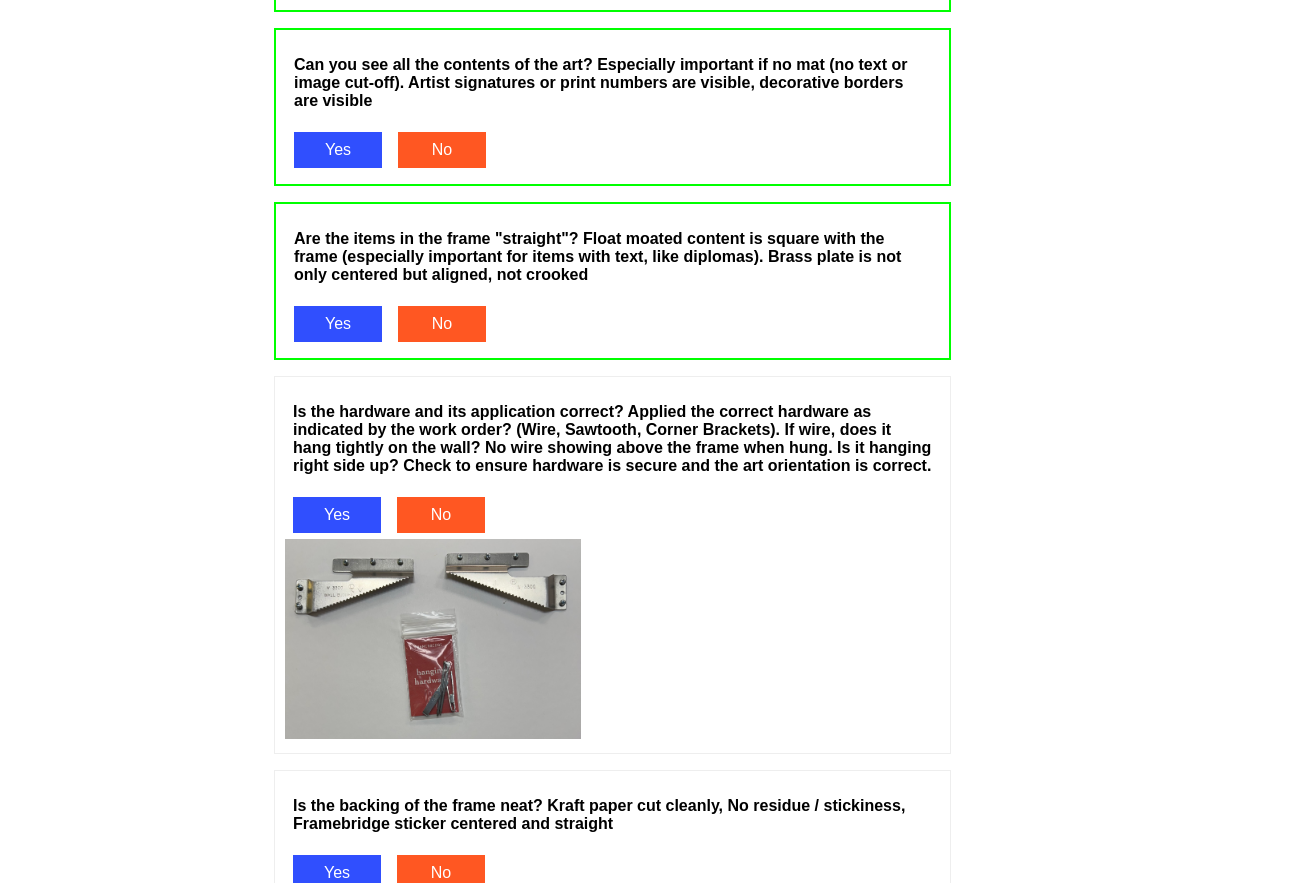 scroll, scrollTop: 1900, scrollLeft: 0, axis: vertical 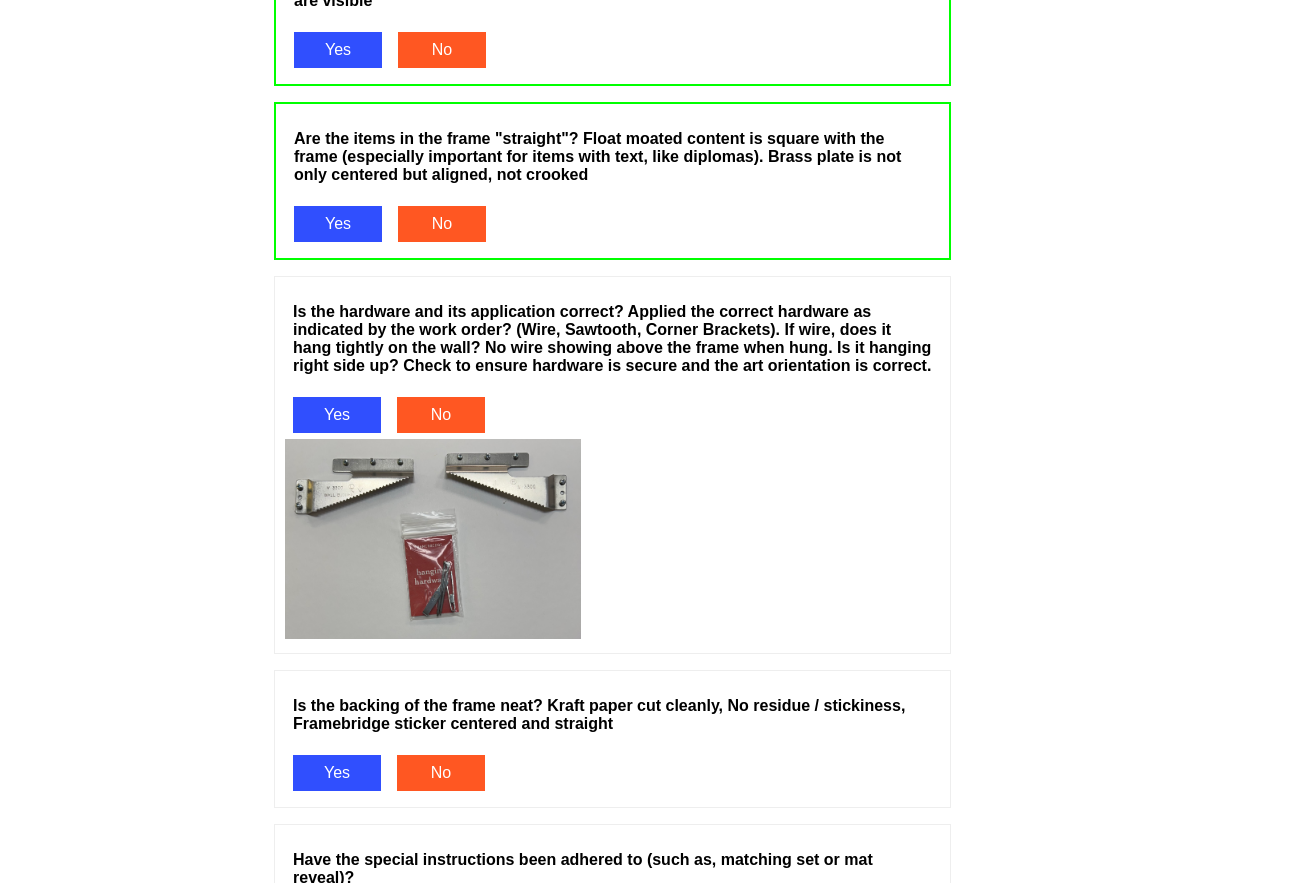 drag, startPoint x: 346, startPoint y: 586, endPoint x: 289, endPoint y: 598, distance: 58.249462 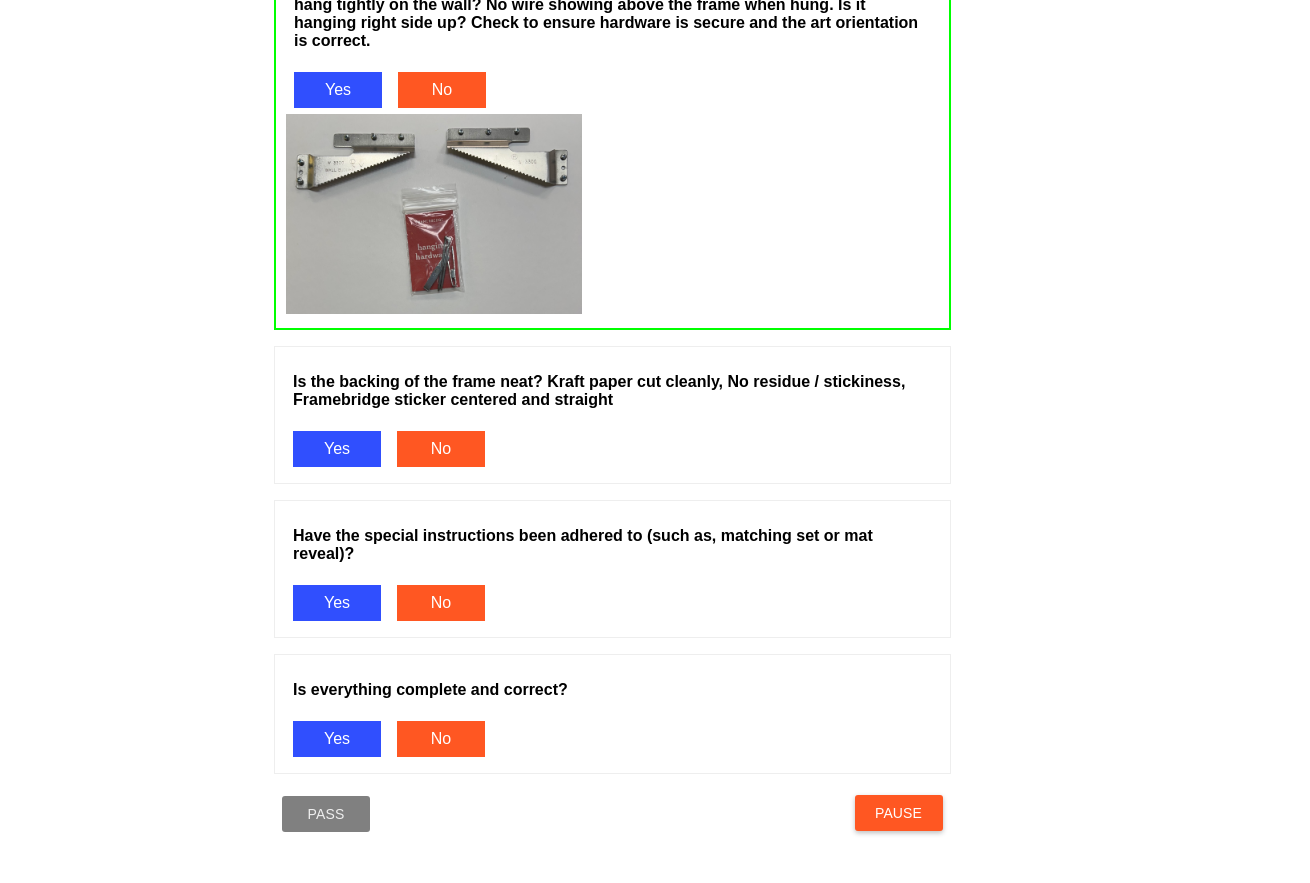 scroll, scrollTop: 2300, scrollLeft: 0, axis: vertical 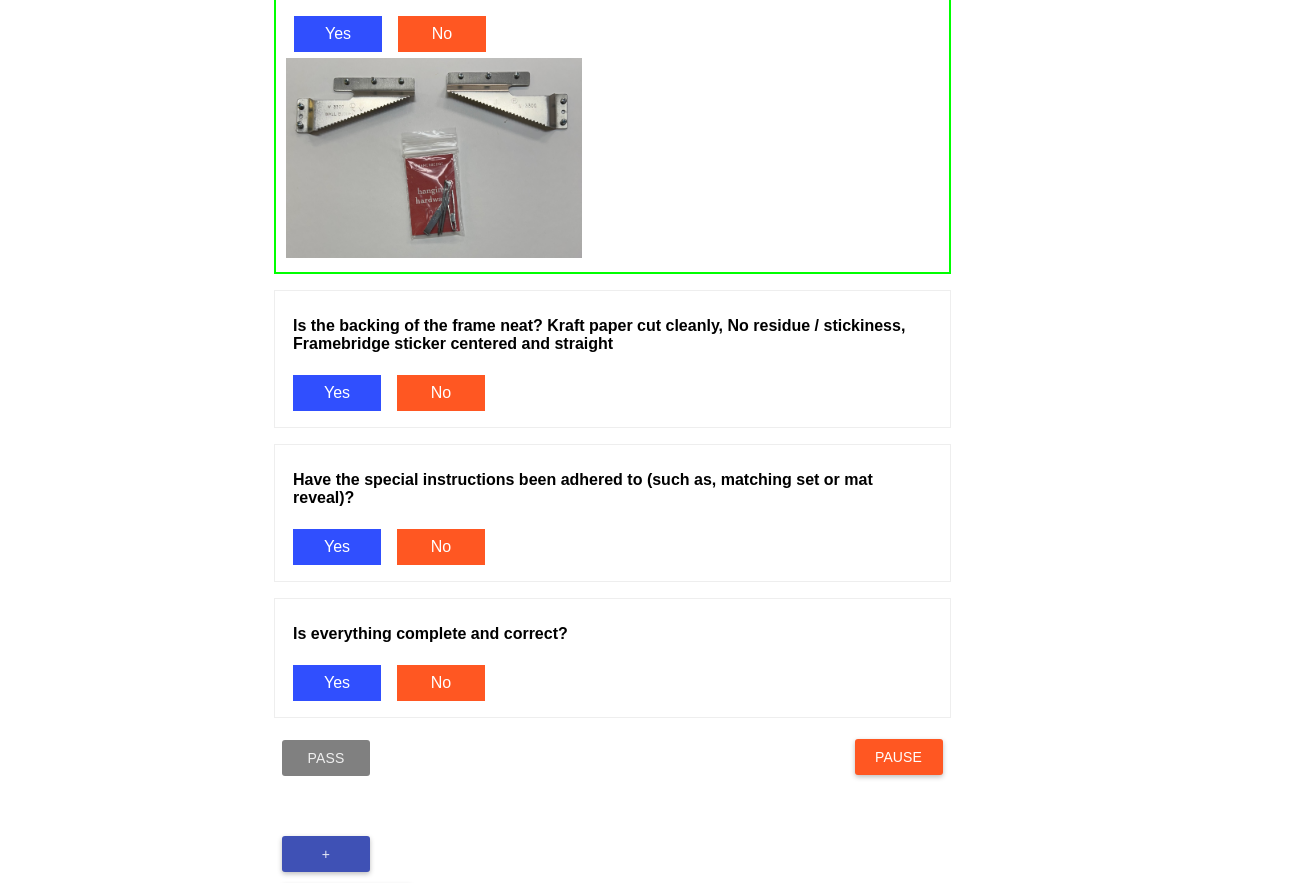 click on "Yes" at bounding box center (337, 393) 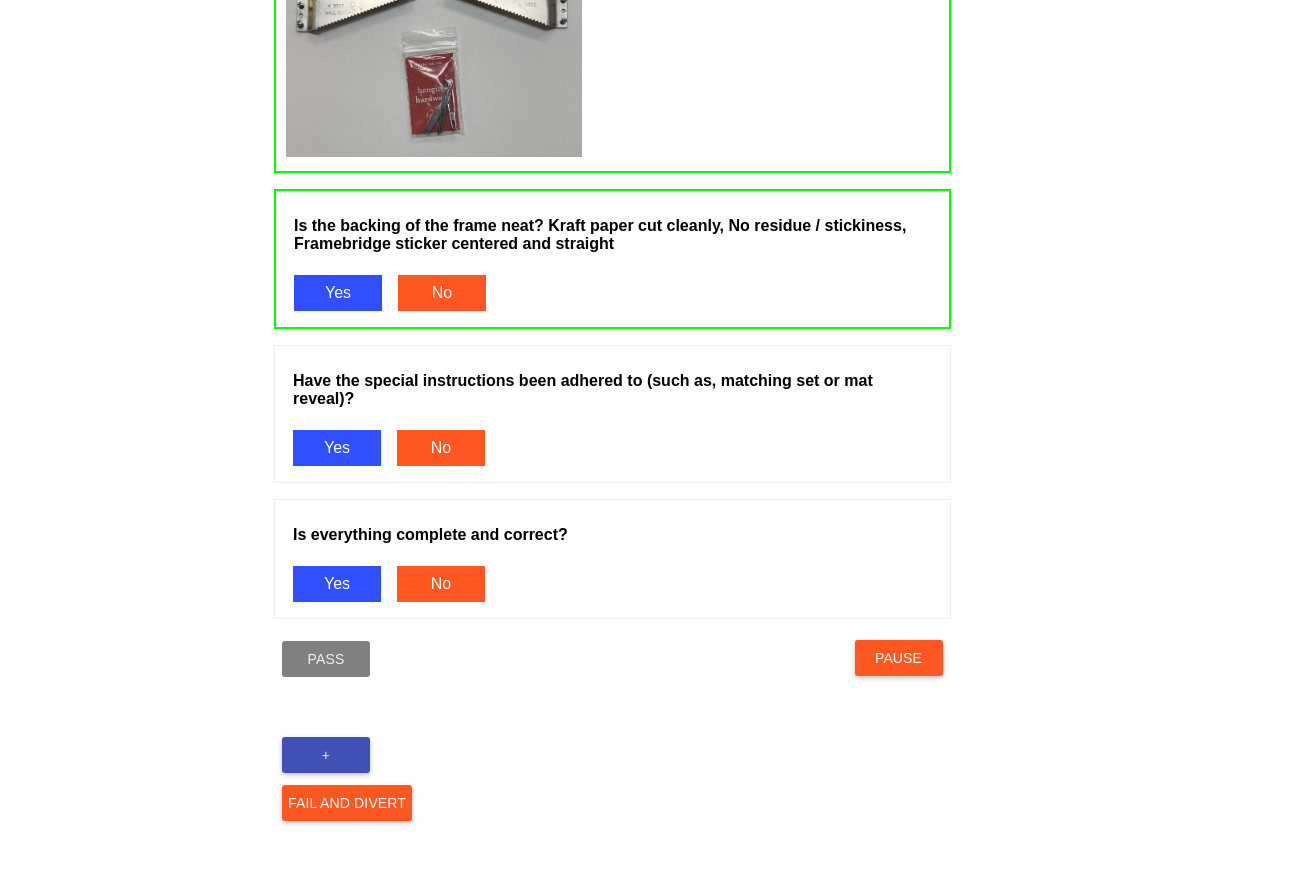 scroll, scrollTop: 2585, scrollLeft: 0, axis: vertical 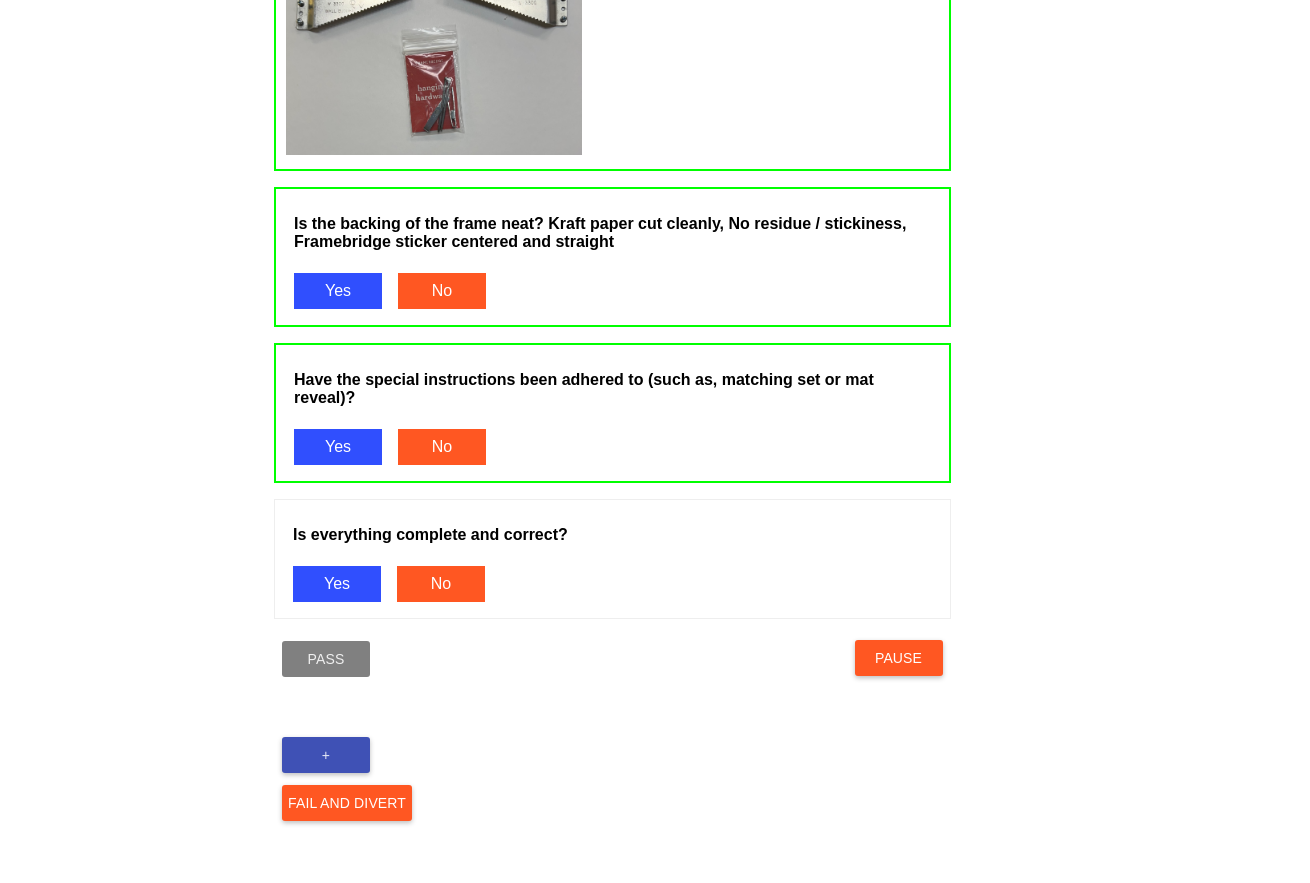 click on "Is everything complete and correct? Yes No" at bounding box center [612, 567] 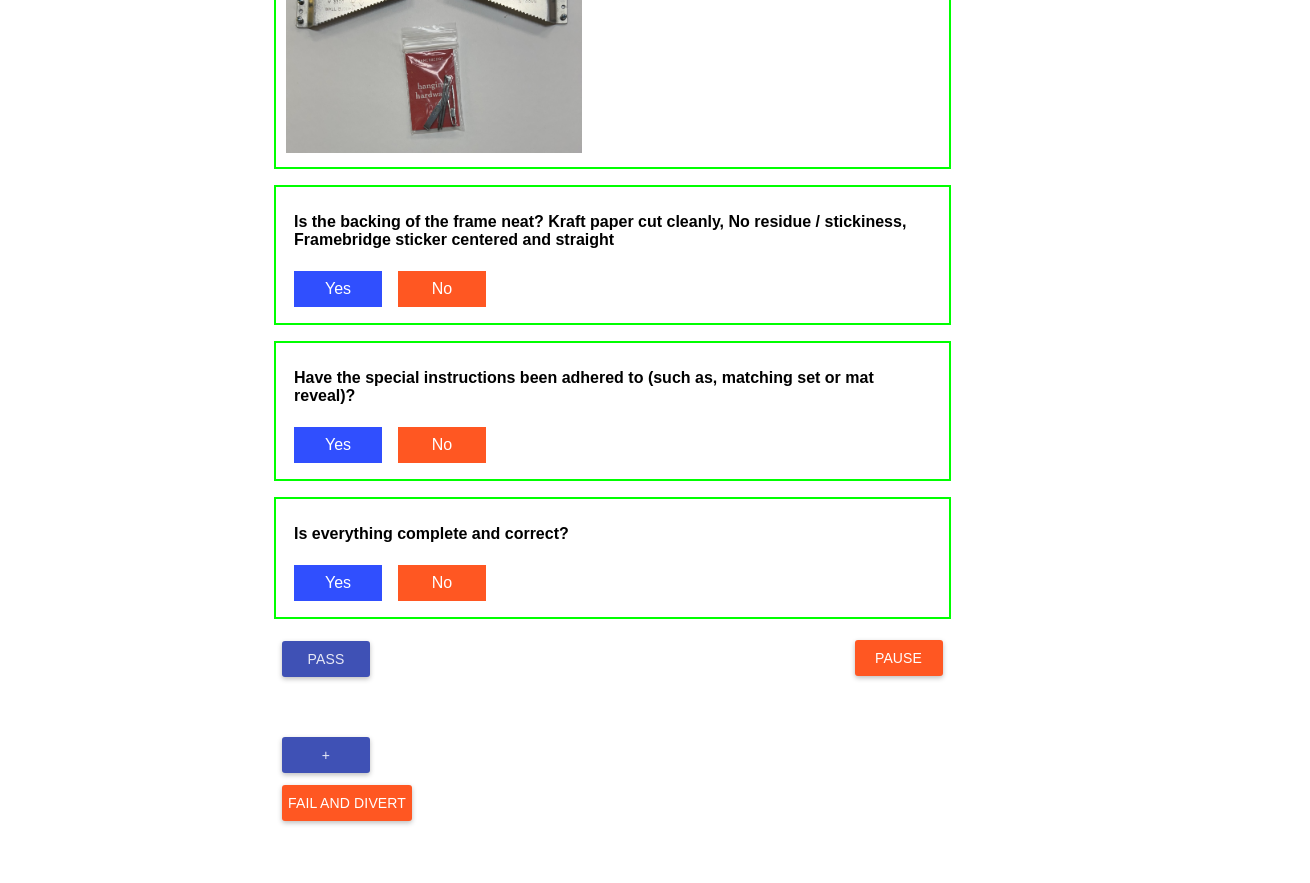 click on "Pass" at bounding box center [326, 659] 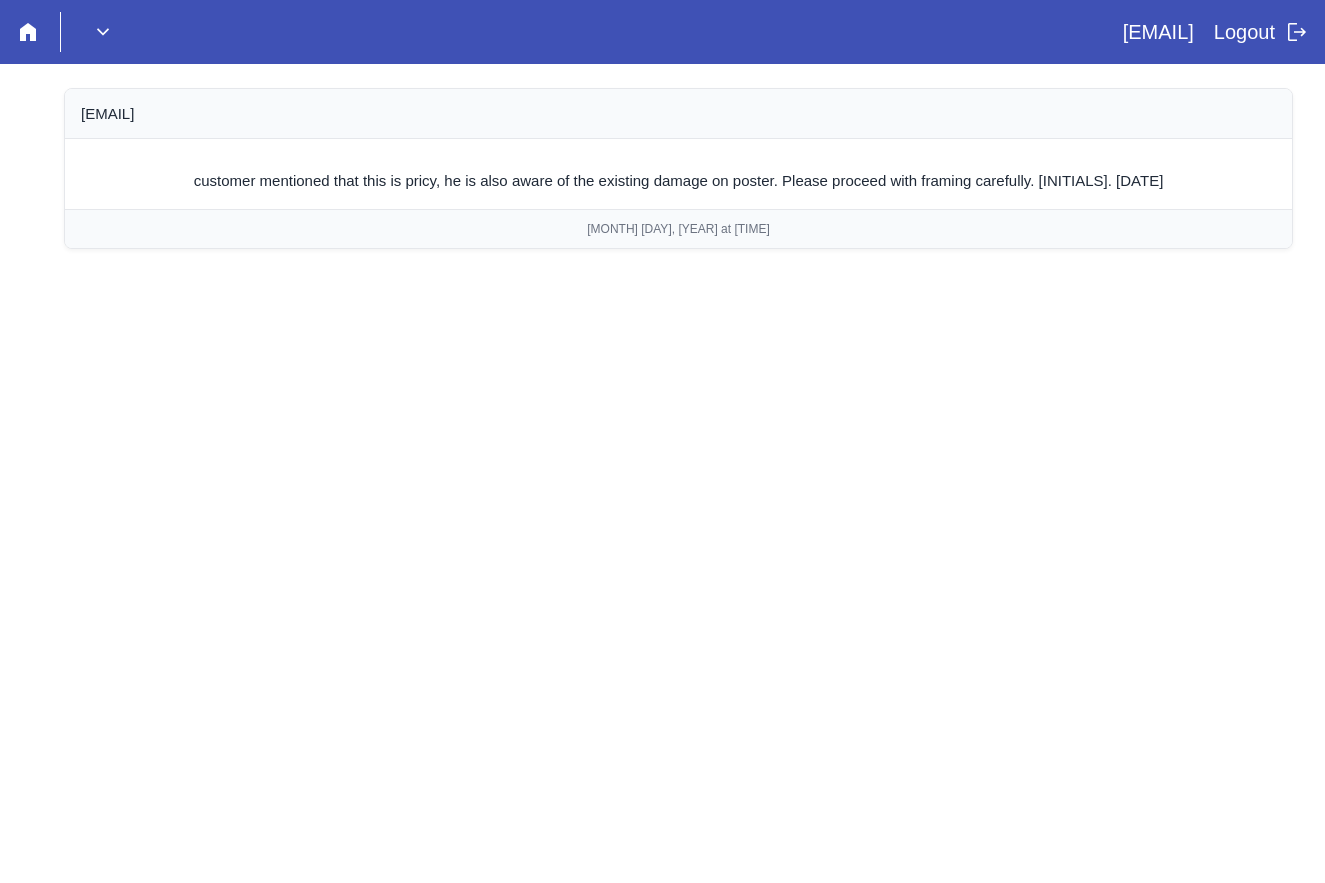 scroll, scrollTop: 0, scrollLeft: 0, axis: both 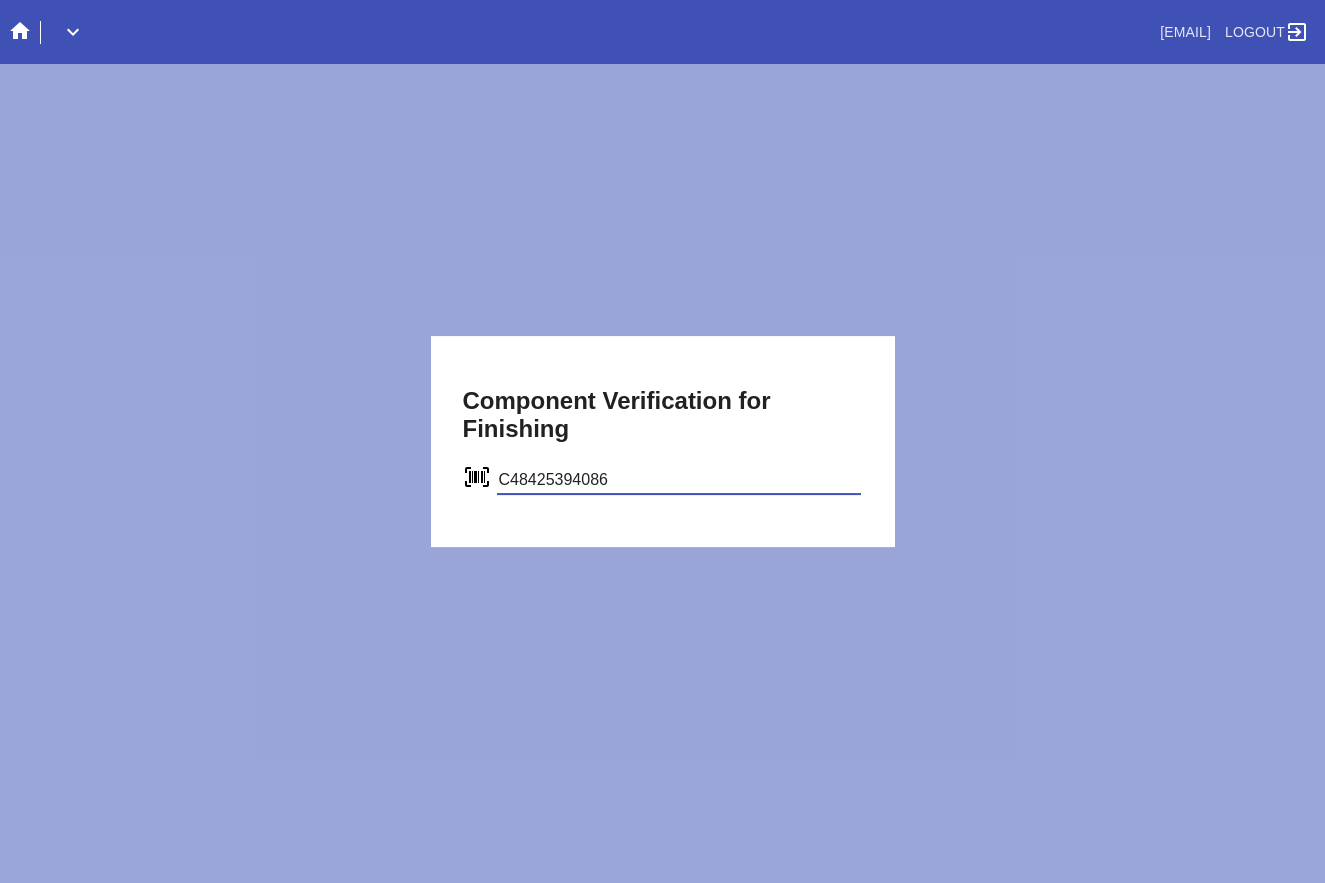 type on "C48425394086" 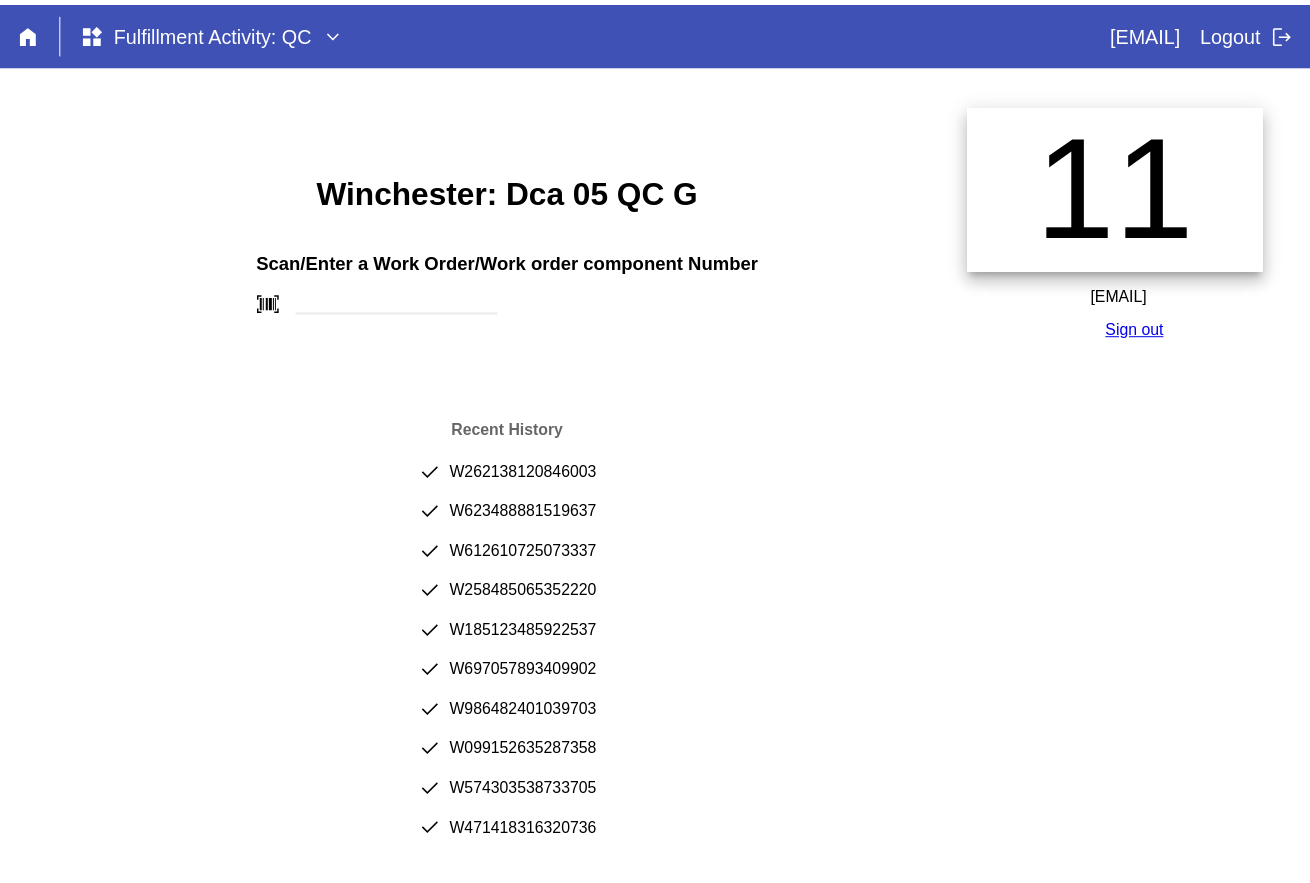 scroll, scrollTop: 0, scrollLeft: 0, axis: both 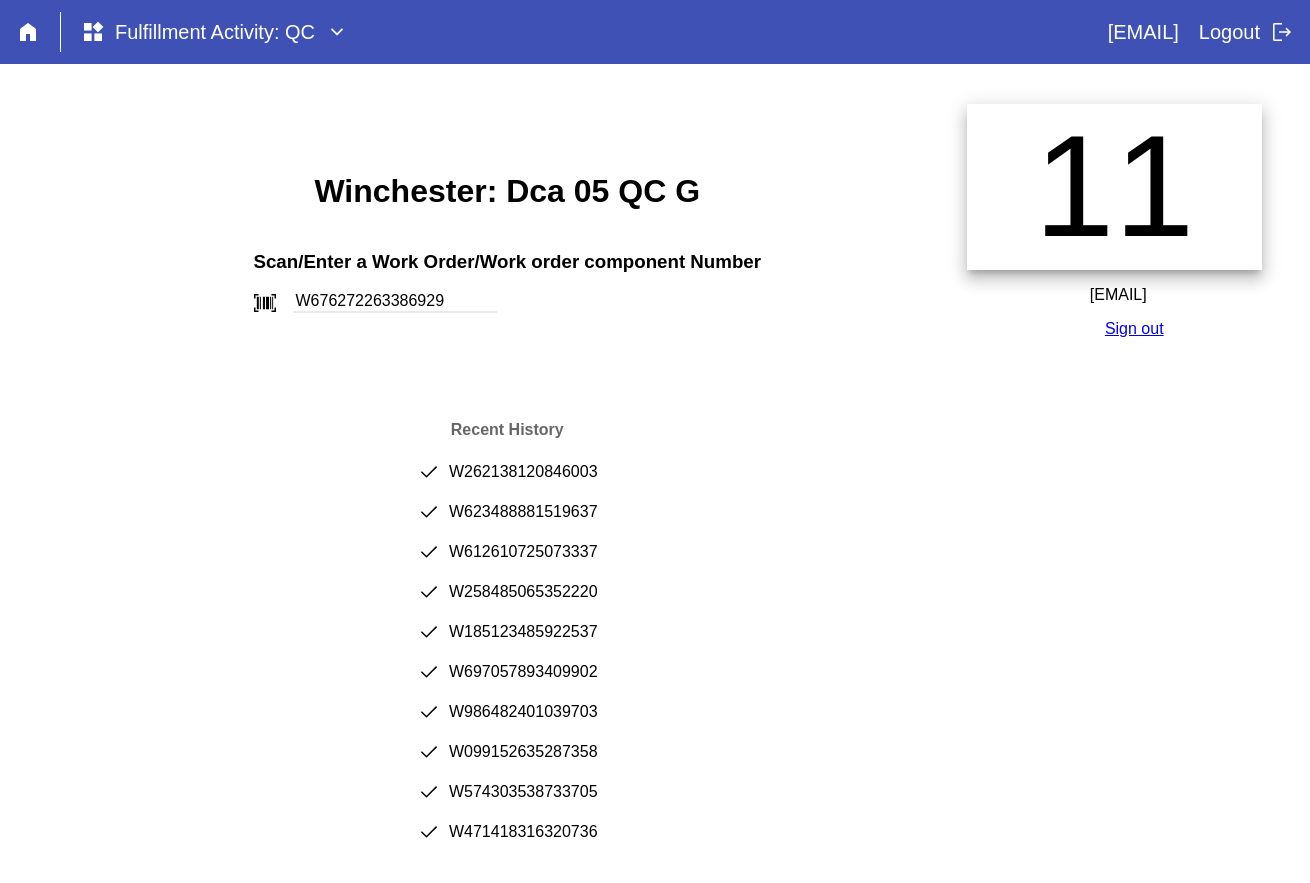 type on "W676272263386929" 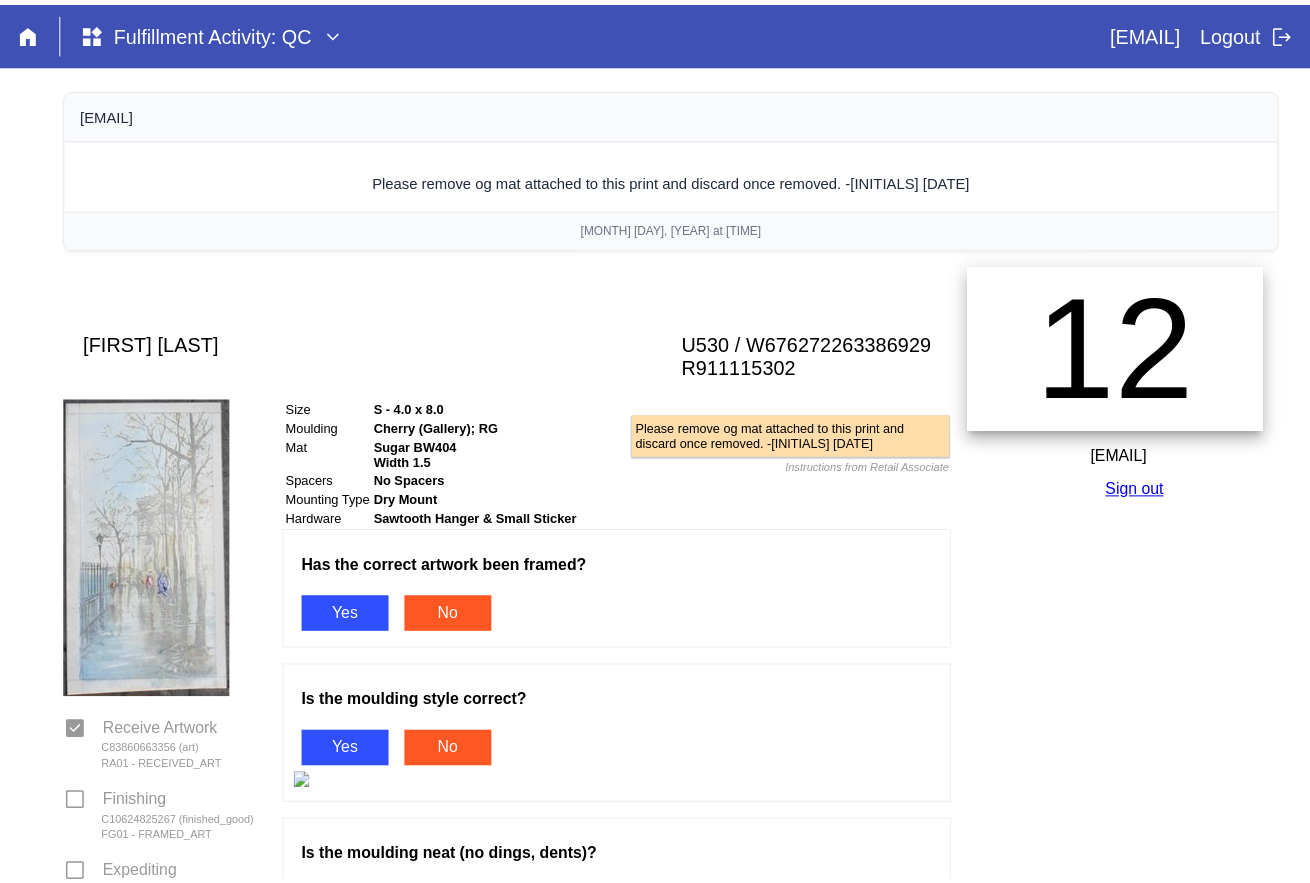 scroll, scrollTop: 0, scrollLeft: 0, axis: both 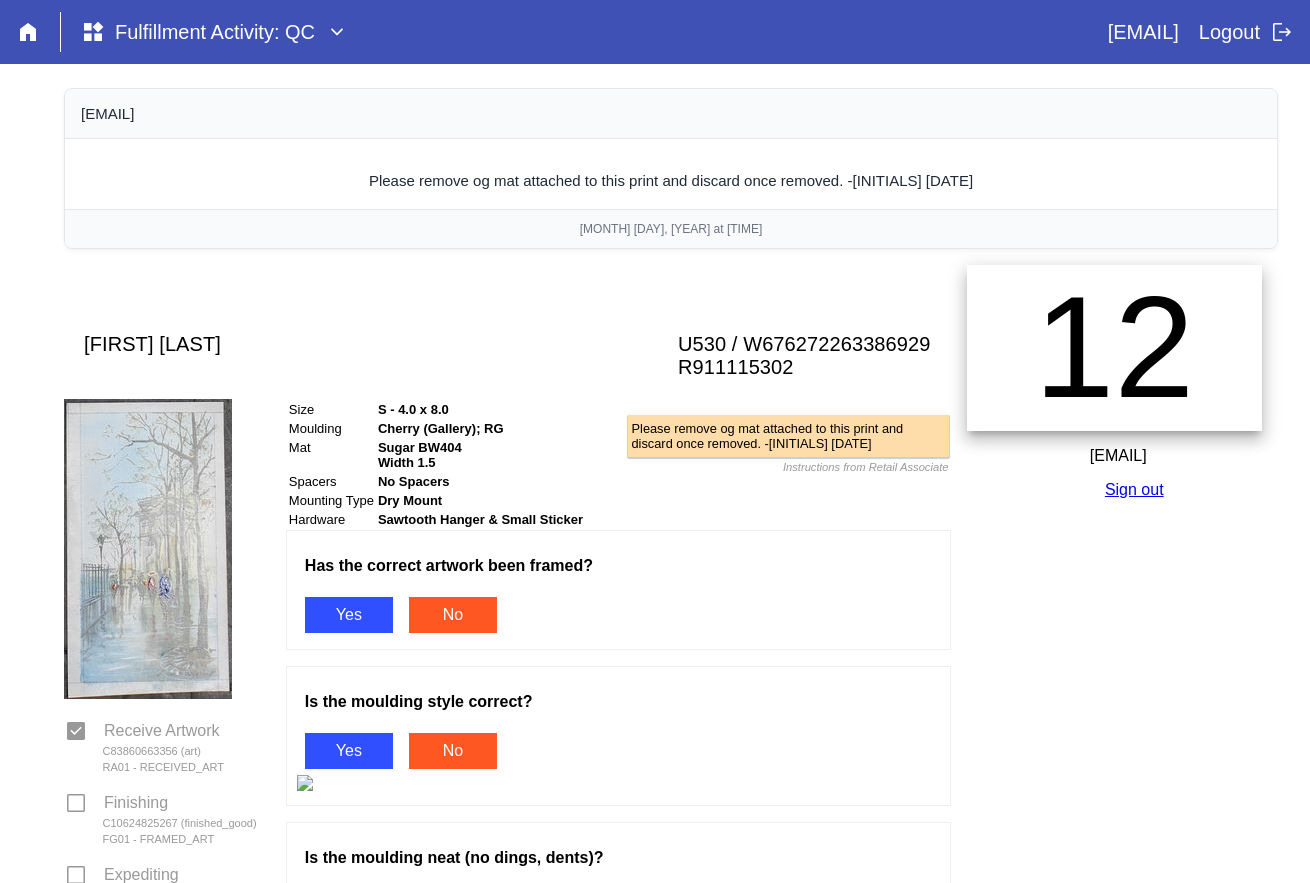 click on "Yes" at bounding box center (349, 615) 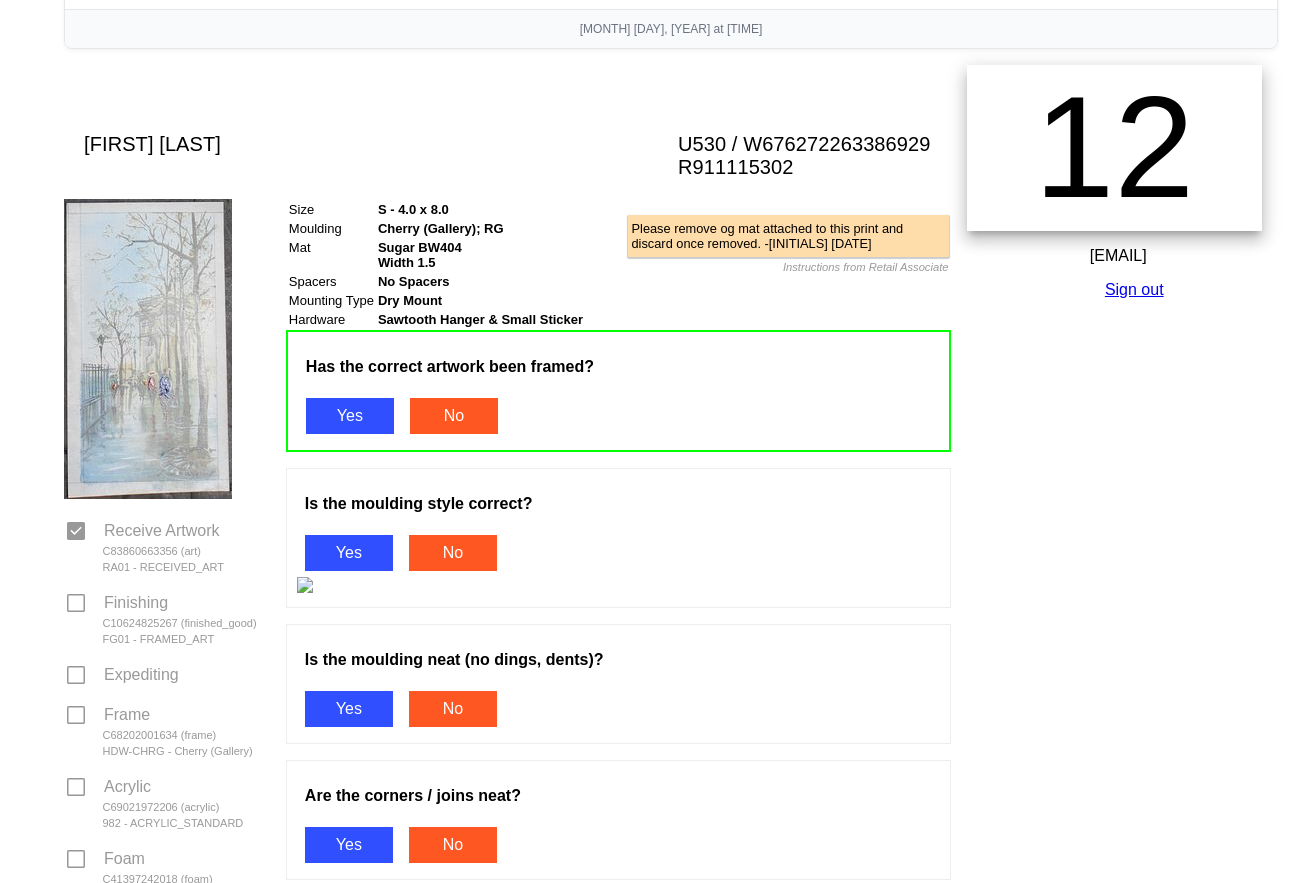 click on "Yes" at bounding box center [349, 553] 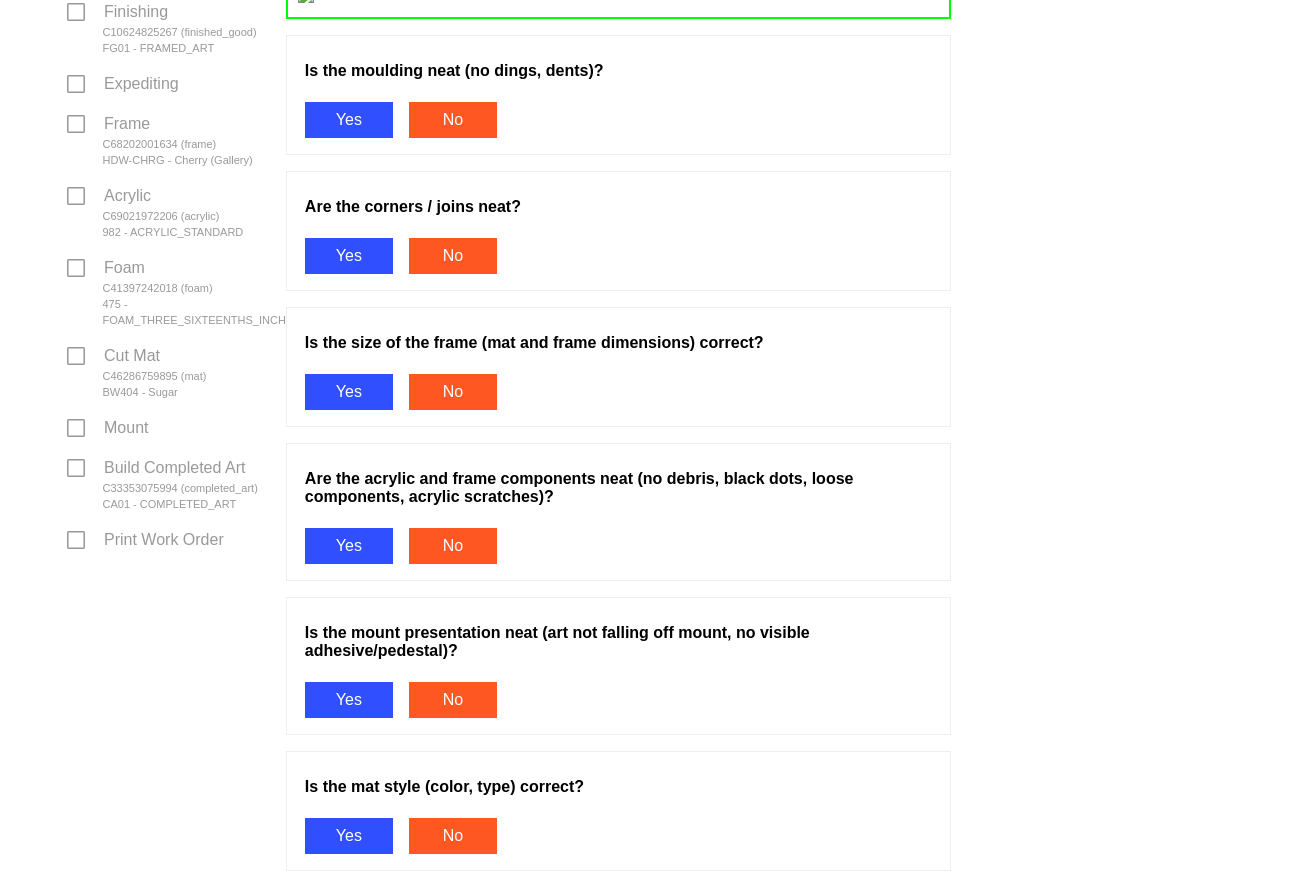 scroll, scrollTop: 800, scrollLeft: 0, axis: vertical 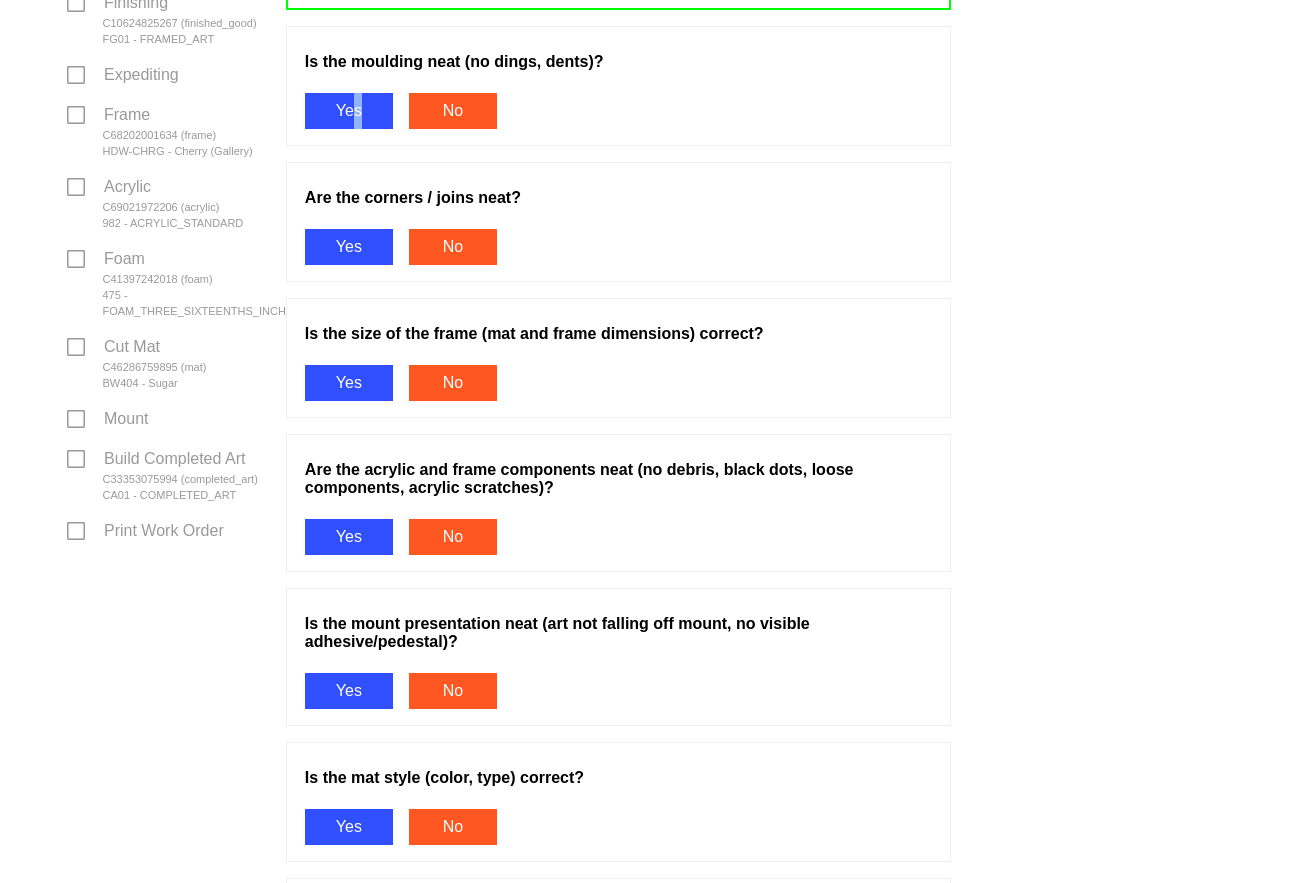 click on "Yes" at bounding box center [349, 111] 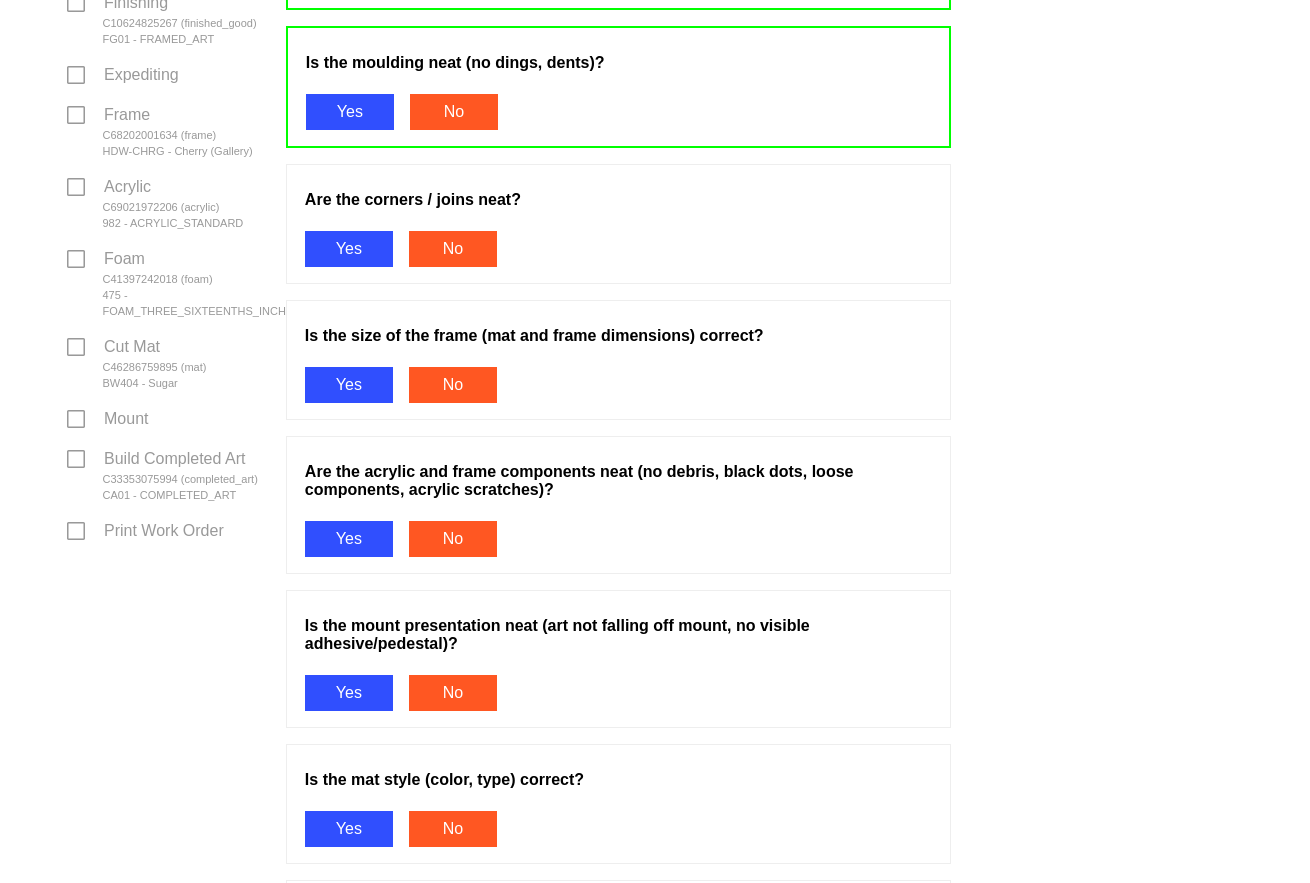 click on "Yes" at bounding box center (349, 249) 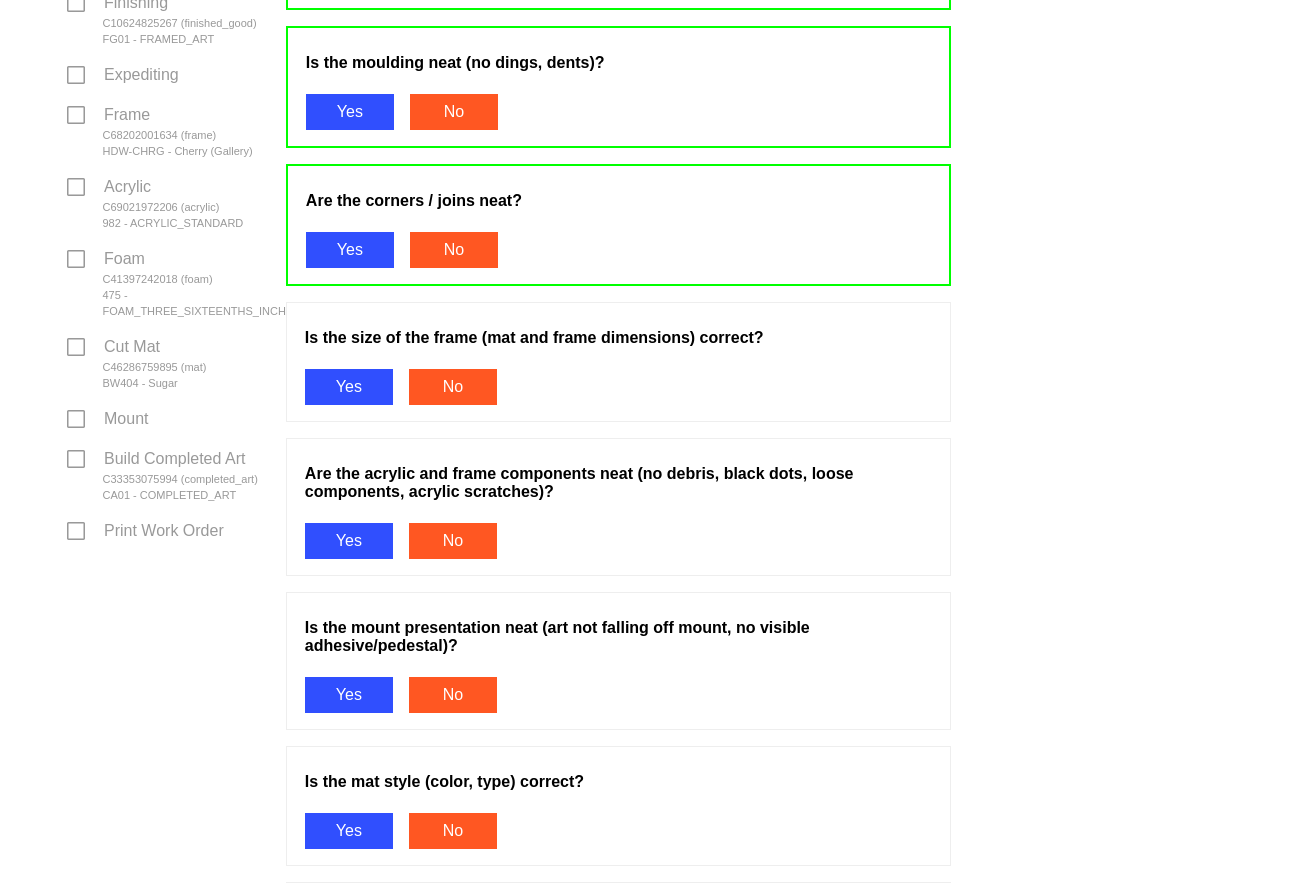 click on "Yes" at bounding box center [349, 387] 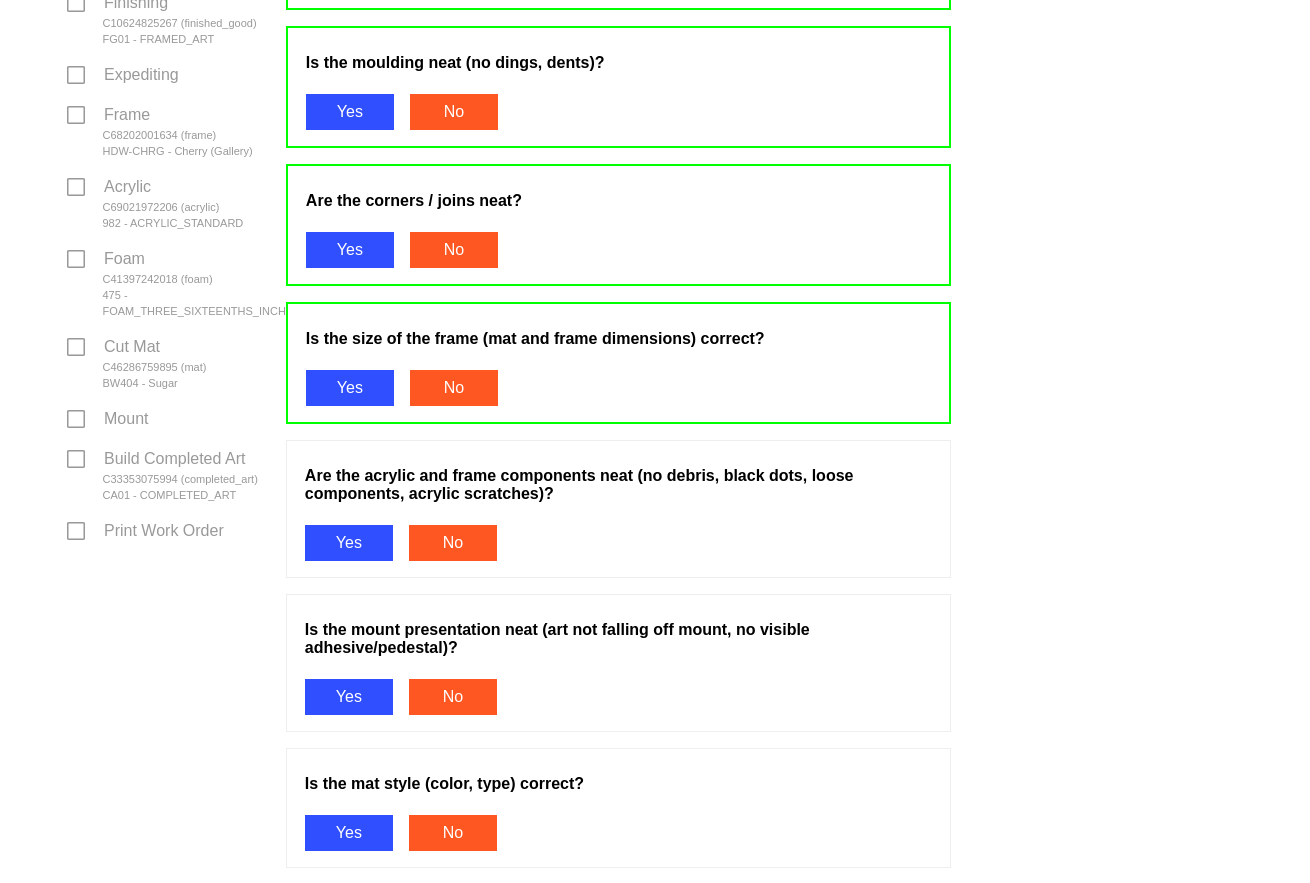 scroll, scrollTop: 900, scrollLeft: 0, axis: vertical 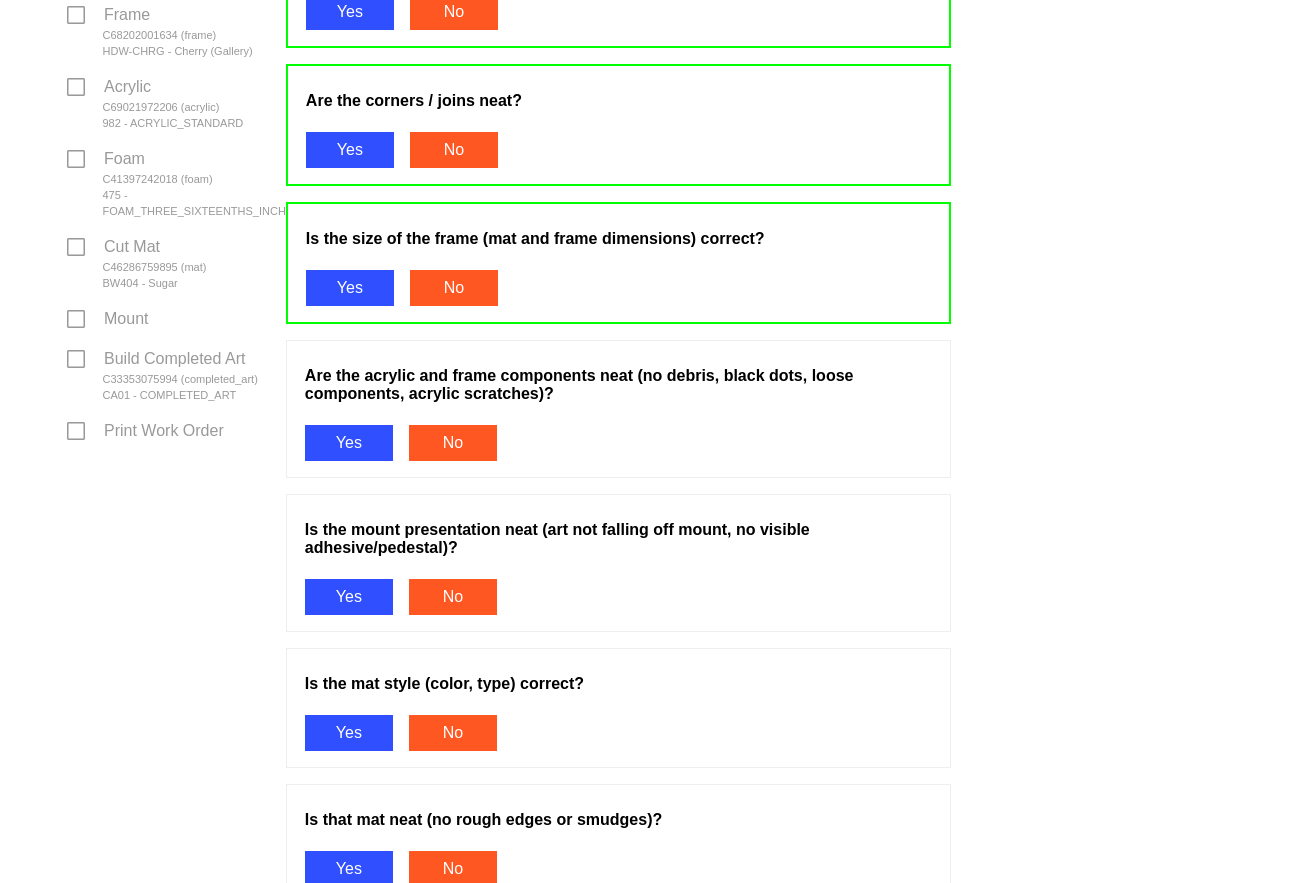 click on "Yes" at bounding box center [349, 443] 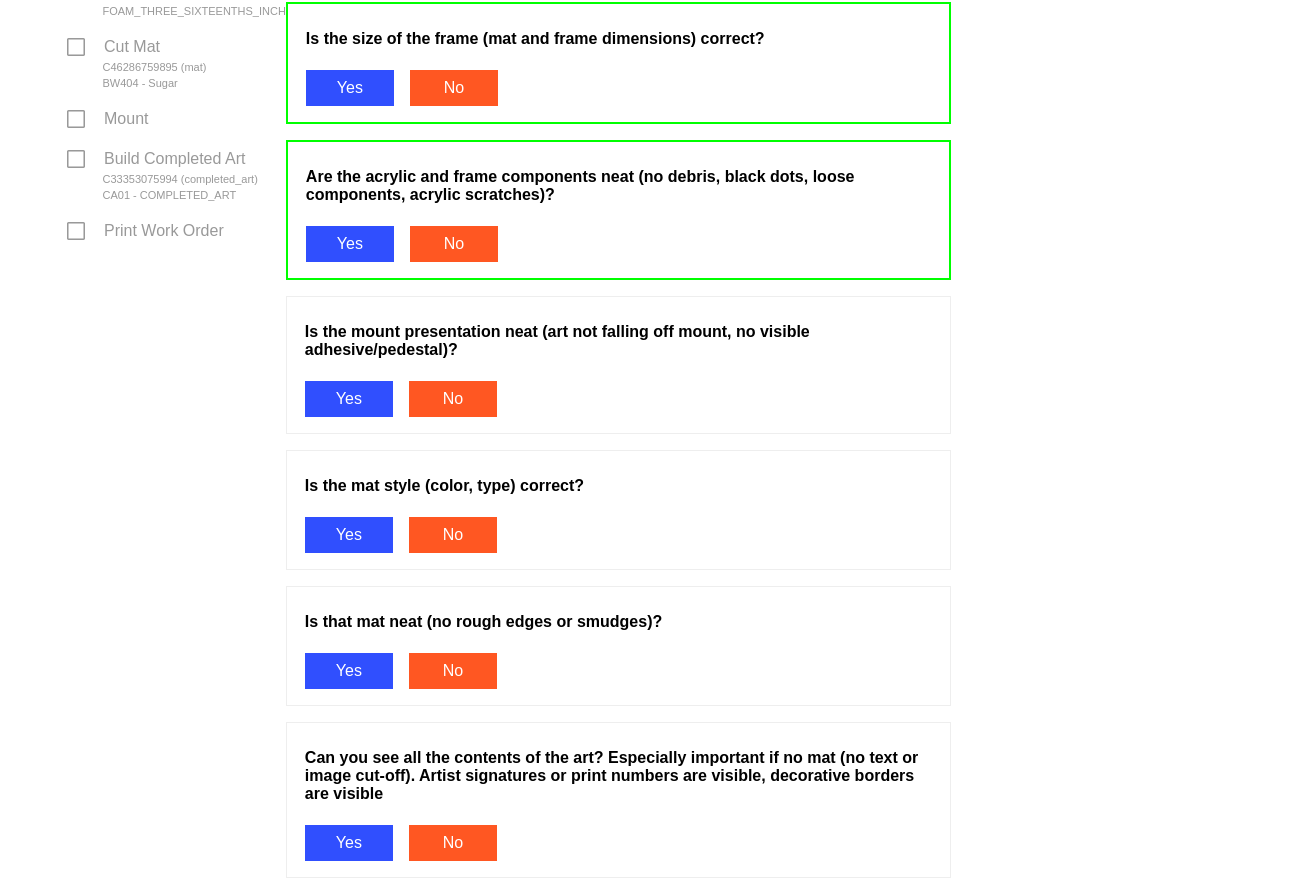 click on "Yes" at bounding box center (349, 399) 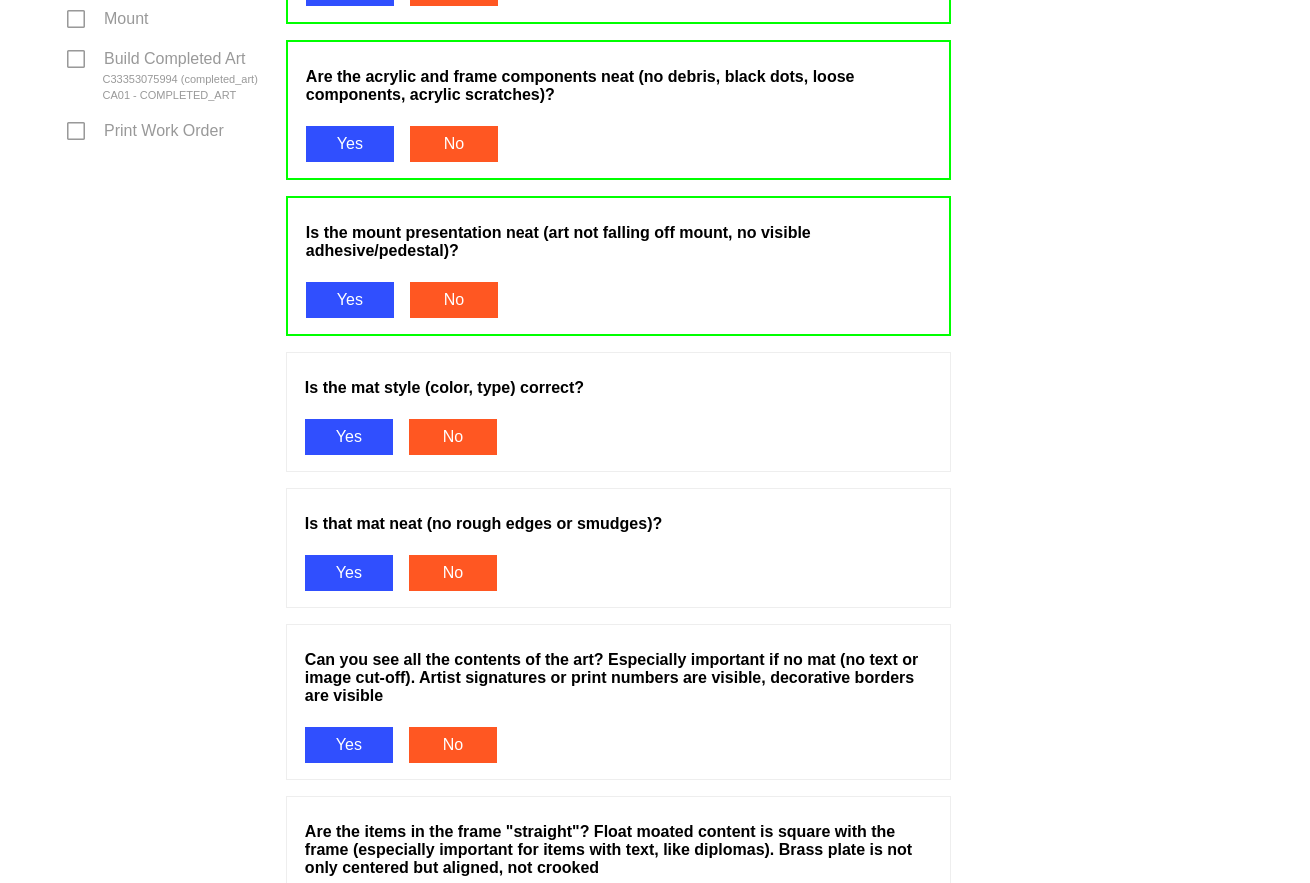 click on "Yes" at bounding box center [349, 437] 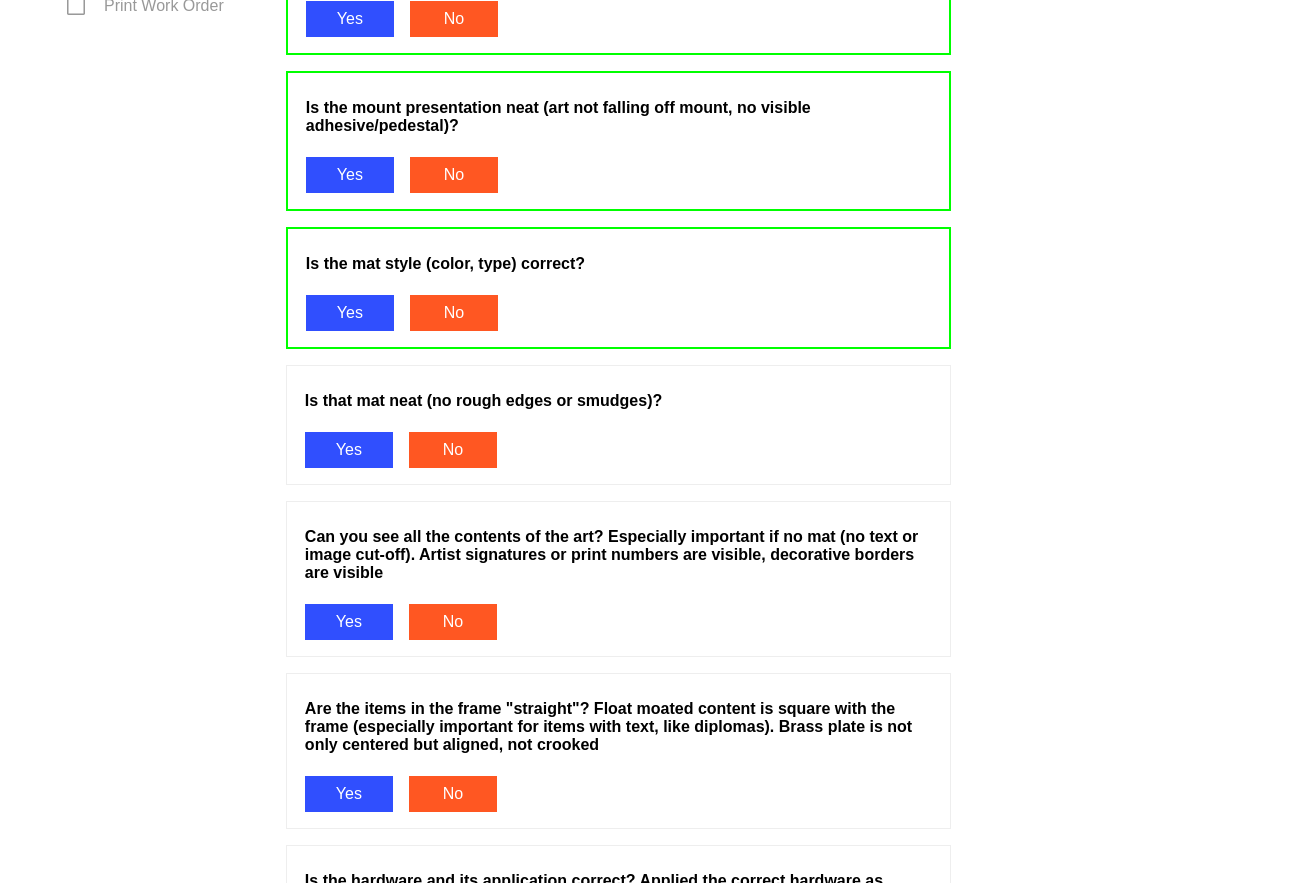 scroll, scrollTop: 1400, scrollLeft: 0, axis: vertical 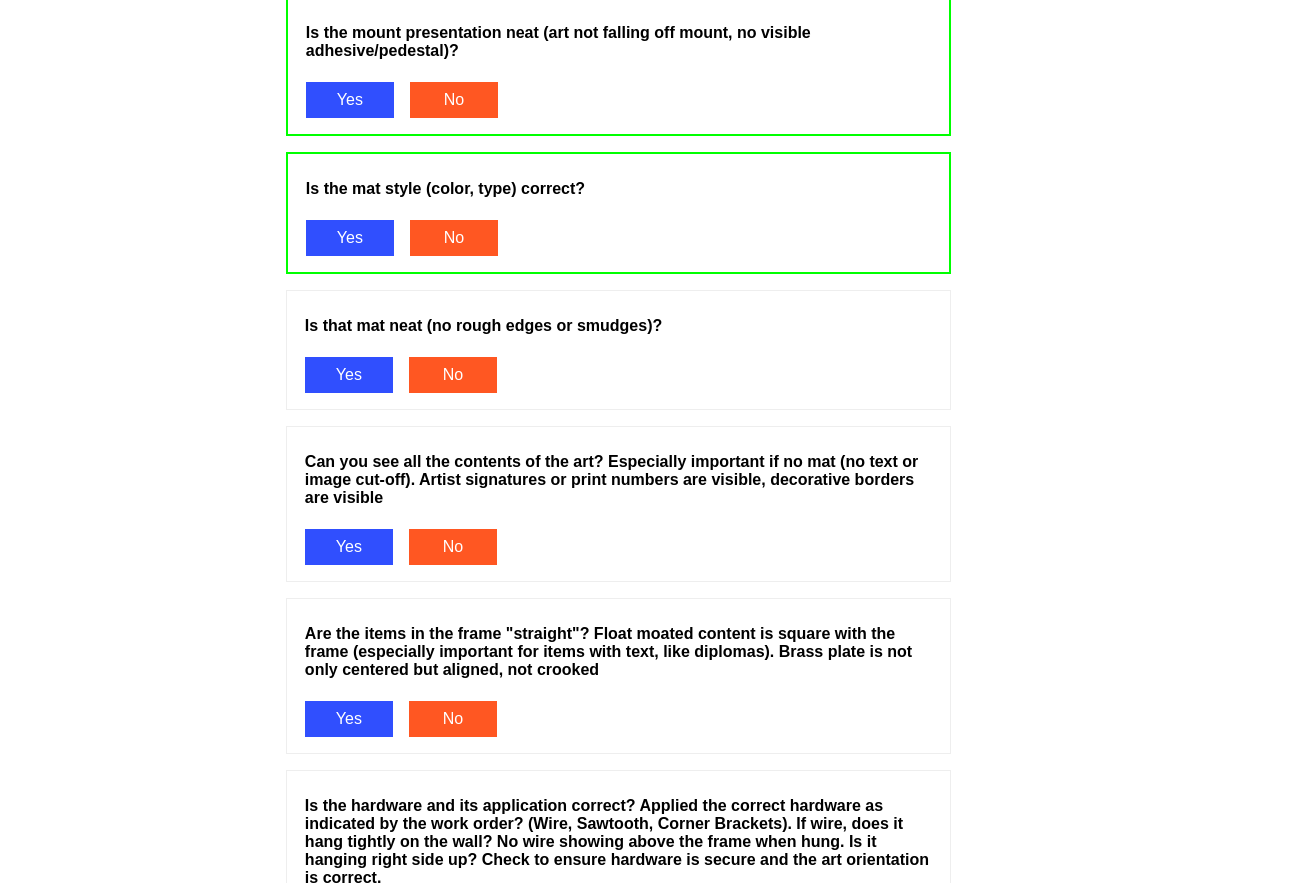 click on "Is that mat neat (no rough edges or smudges)? Yes No" at bounding box center (618, 358) 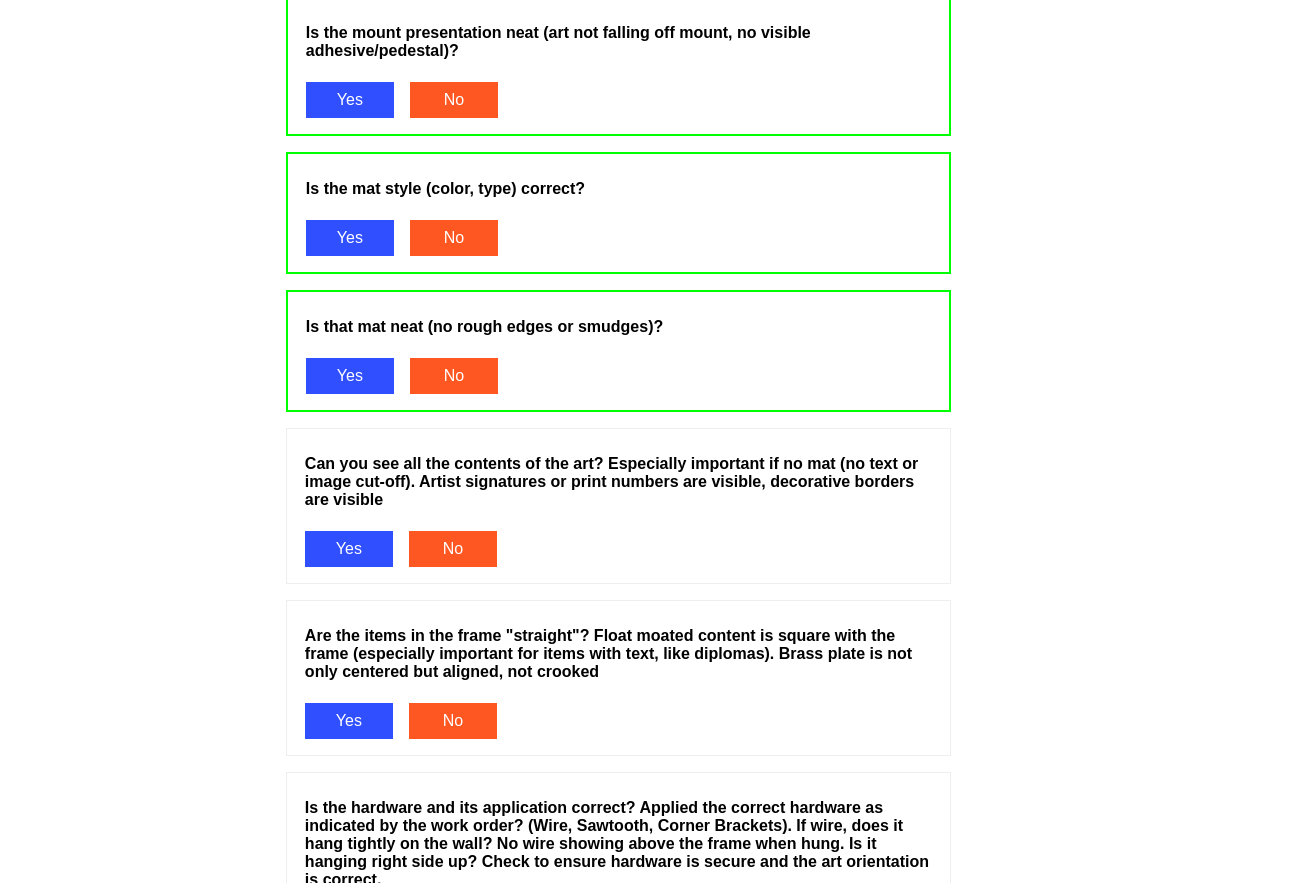 scroll, scrollTop: 1500, scrollLeft: 0, axis: vertical 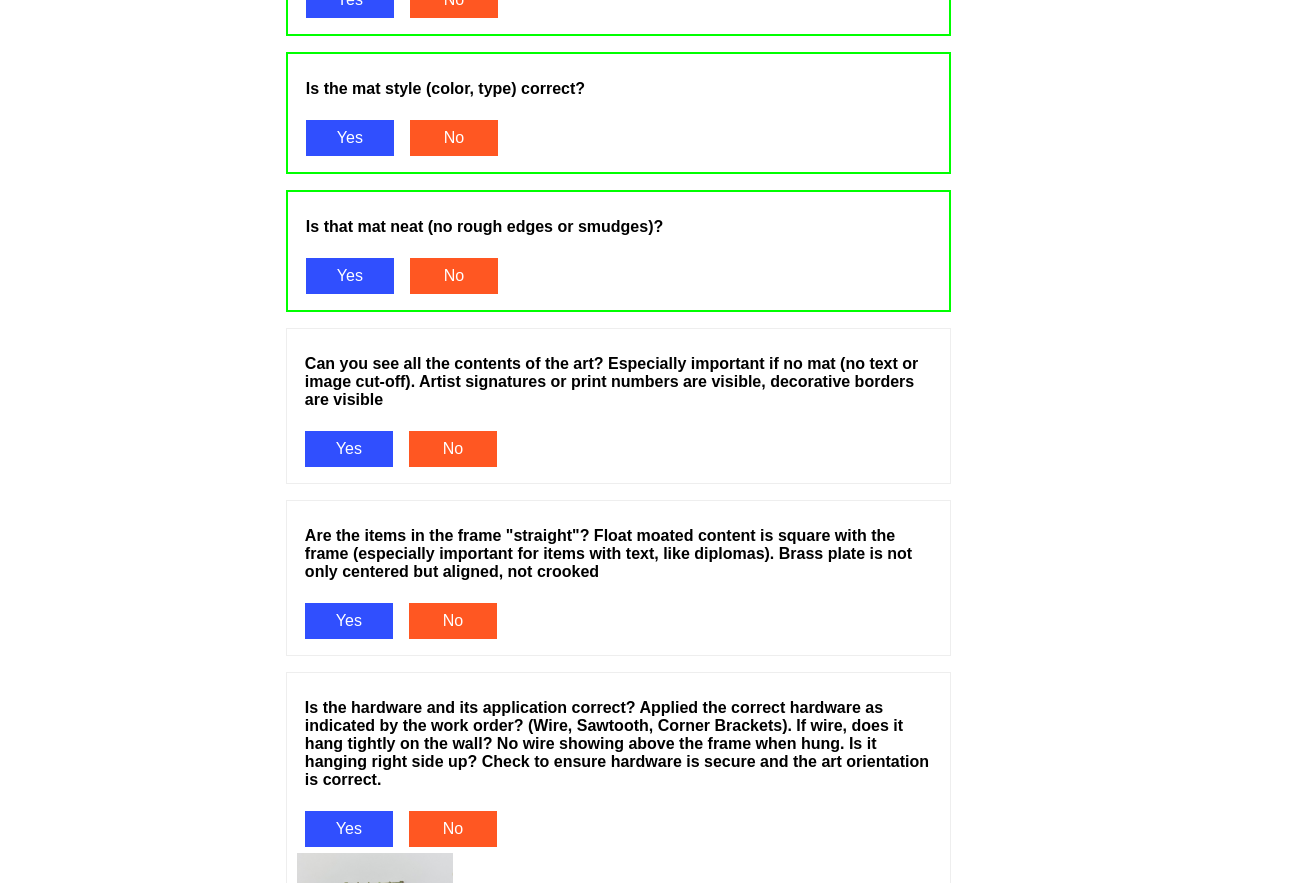 click on "Yes" at bounding box center [349, 449] 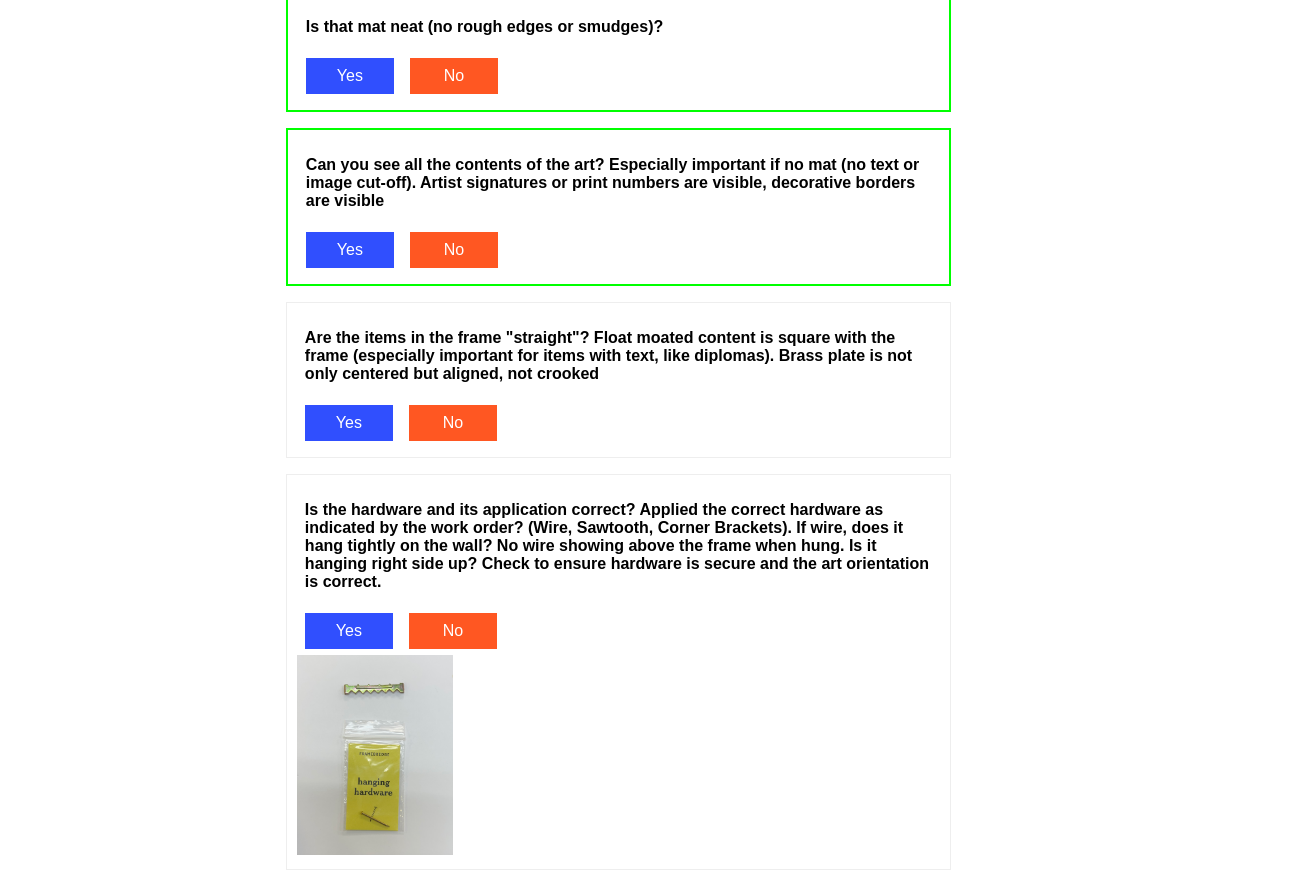 click on "Yes" at bounding box center [349, 423] 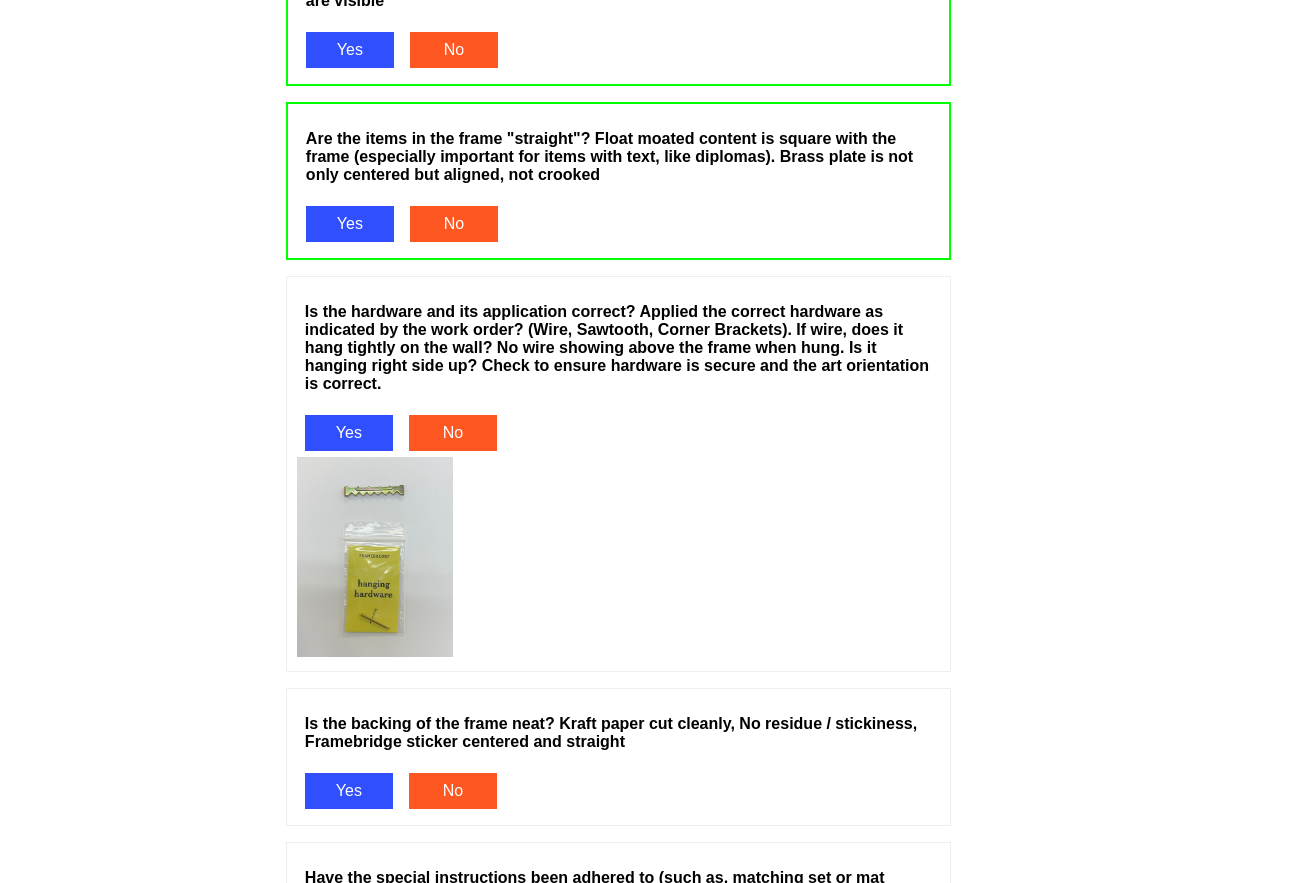 click on "Yes" at bounding box center [349, 433] 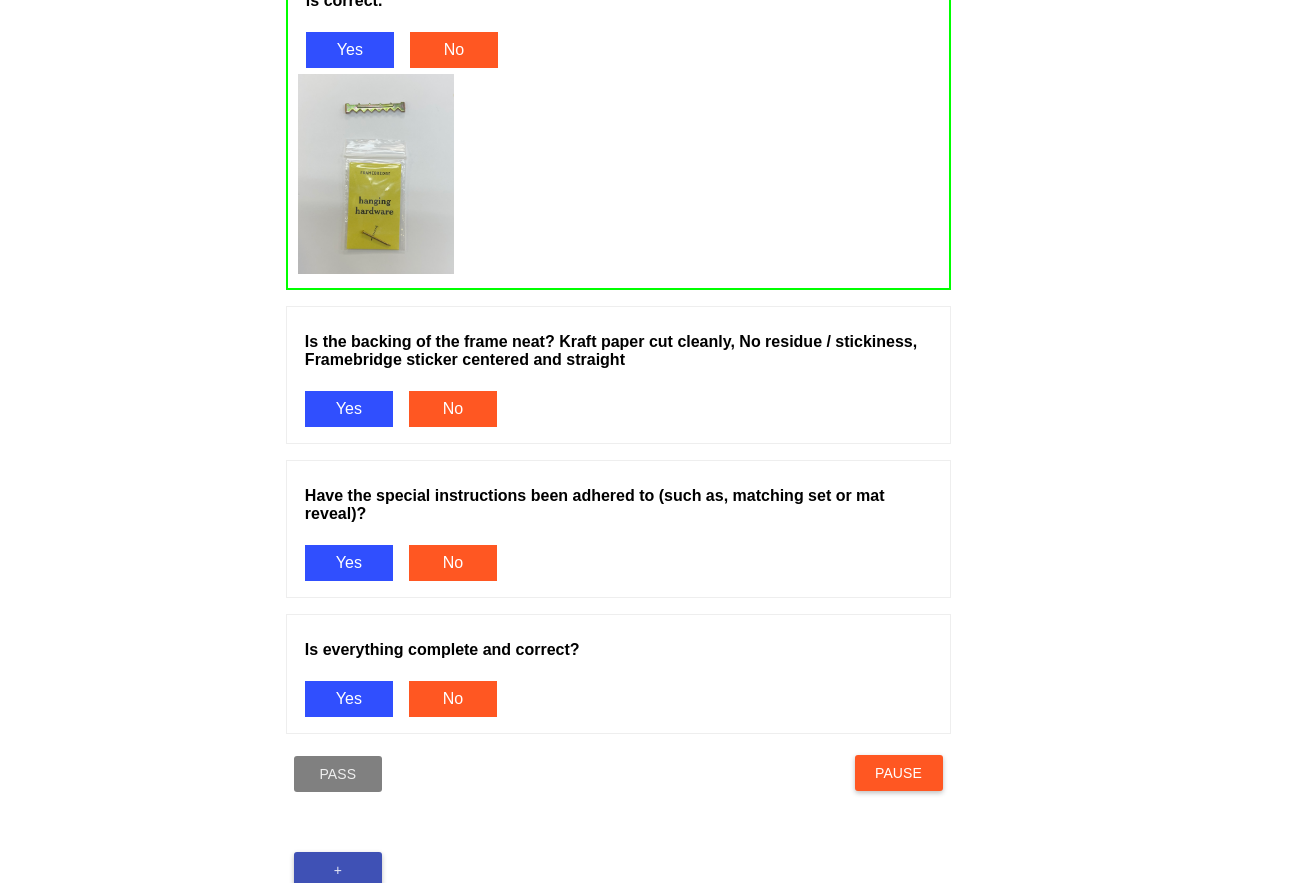 scroll, scrollTop: 2300, scrollLeft: 0, axis: vertical 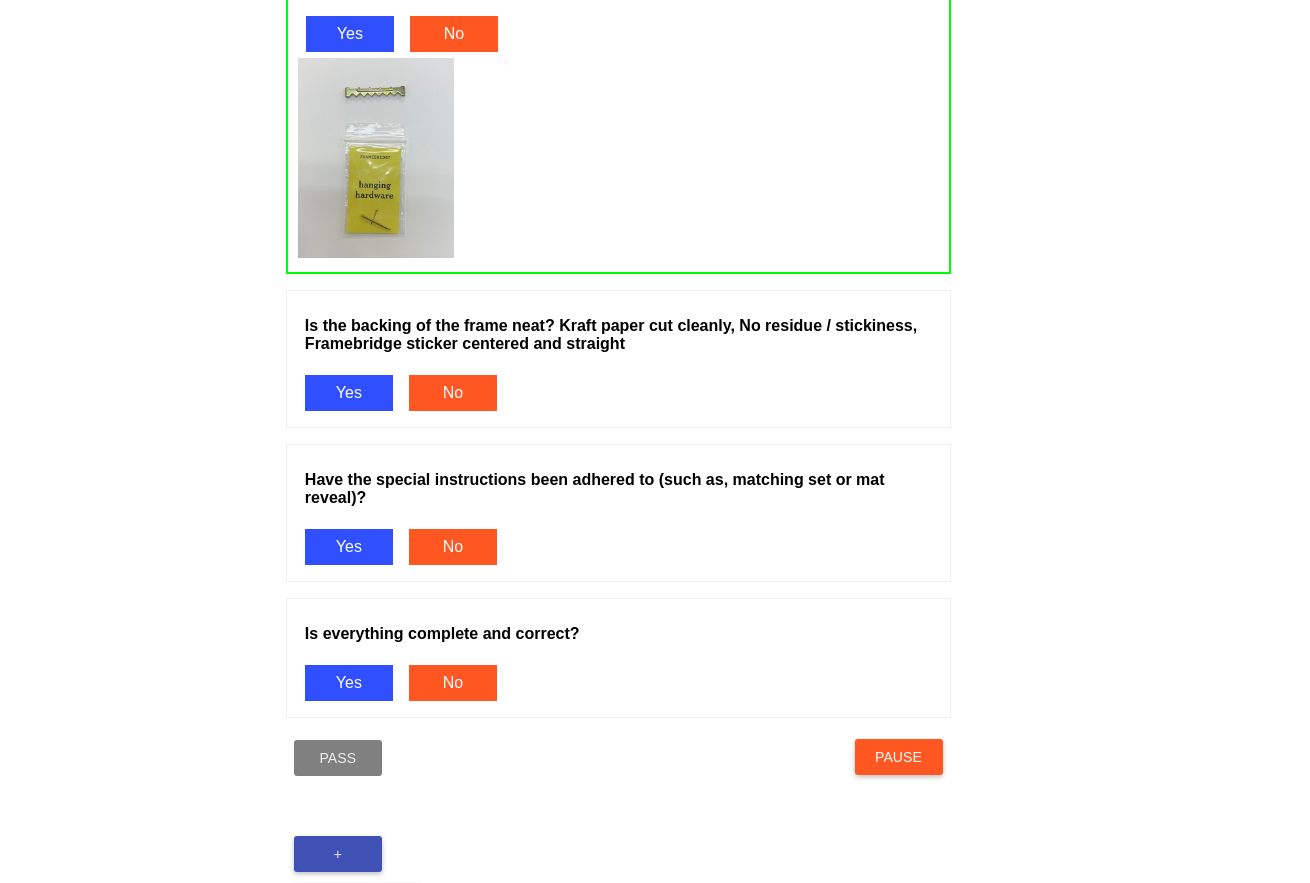 click on "Yes" at bounding box center (349, 393) 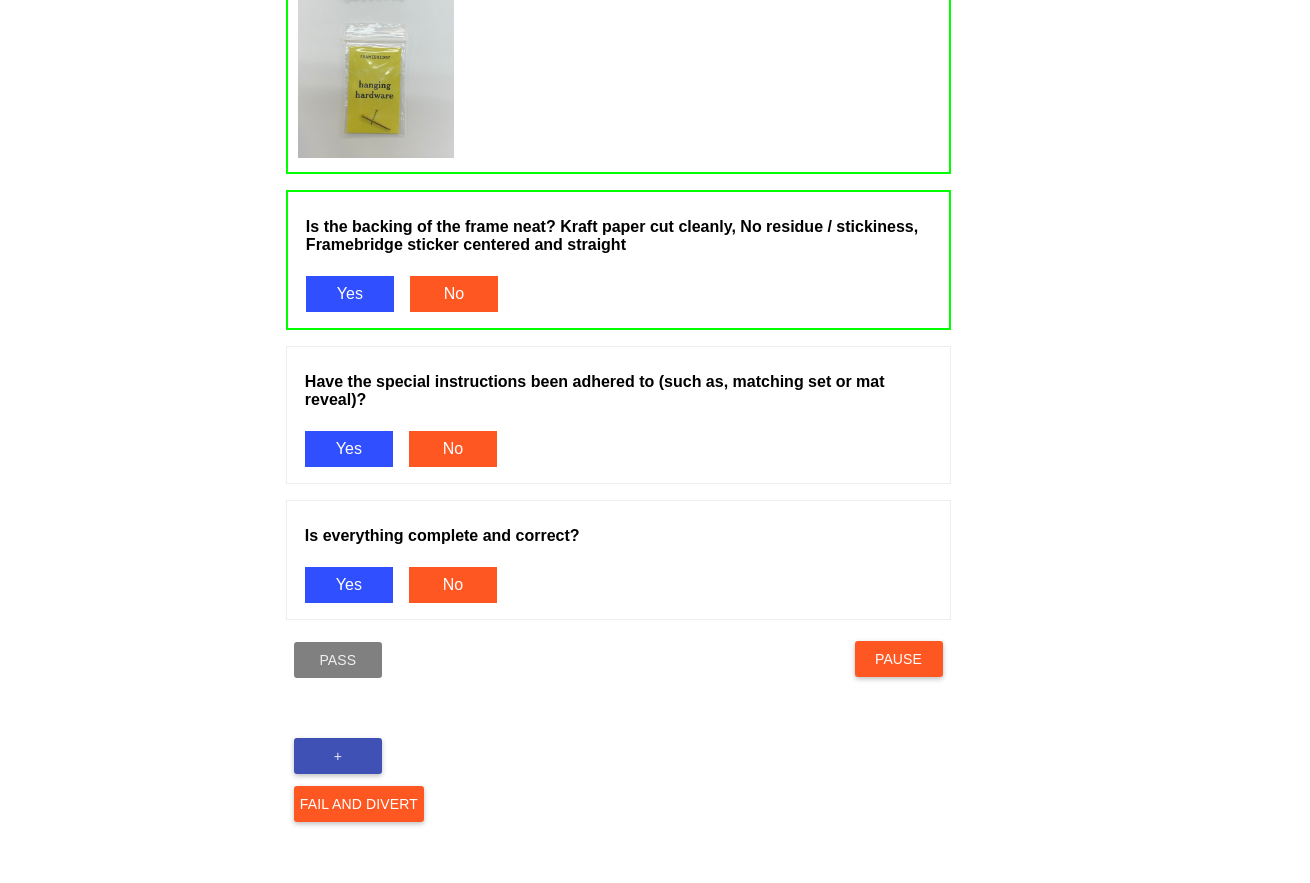 click on "Yes" at bounding box center (349, 449) 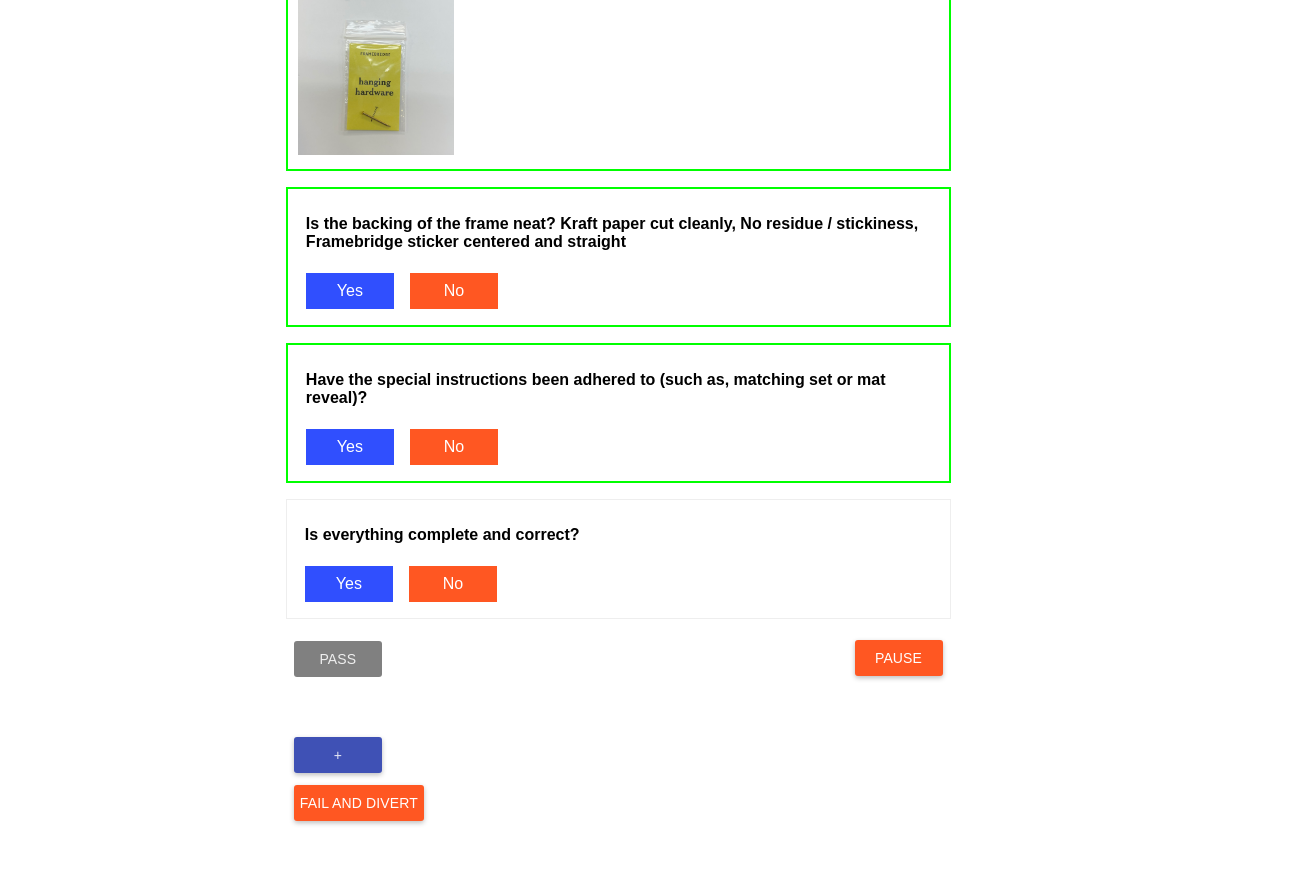 click on "Has the correct artwork been framed? Yes No Is the moulding style correct? Yes No Is the moulding neat (no dings, dents)? Yes No Are the corners / joins neat? Yes No Is the size of the frame (mat and frame dimensions) correct? Yes No Are the acrylic and frame components neat (no debris, black dots, loose components, acrylic scratches)? Yes No Is the mount presentation neat (art not falling off mount, no visible adhesive/pedestal)? Yes No Is the mat style (color, type) correct? Yes No Is that mat neat (no rough edges or smudges)? Yes No Can you see all the contents of the art? Especially important if no mat (no text or image cut-off). Artist signatures or print numbers are visible, decorative borders are visible Yes No Are the items in the frame "straight"? Float moated content is square with the frame (especially important for items with text, like diplomas). Brass plate is not only centered but aligned, not crooked Yes No Yes No Yes No Yes No Is everything complete and correct? Yes No Pass" at bounding box center [618, -595] 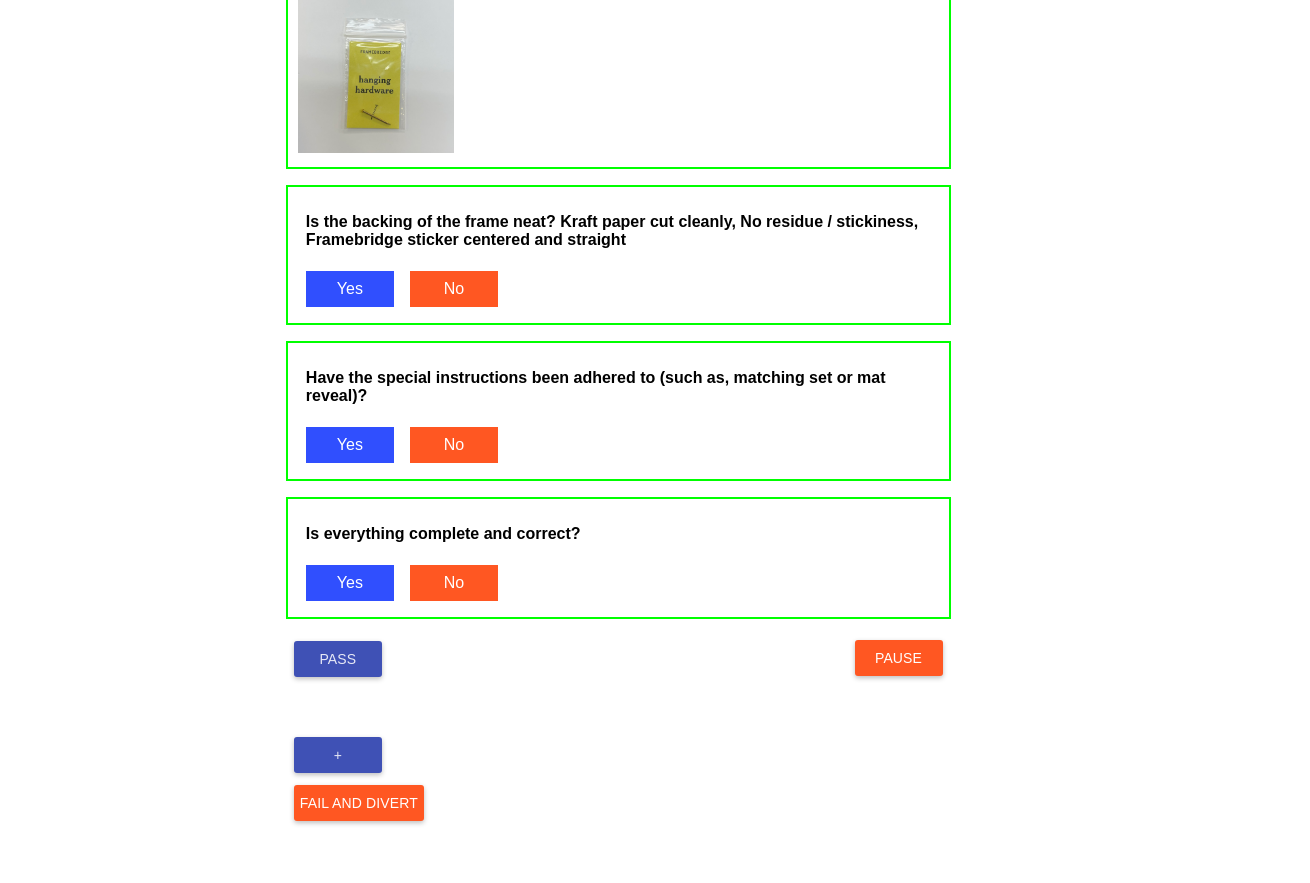 click on "Pass" at bounding box center [338, 659] 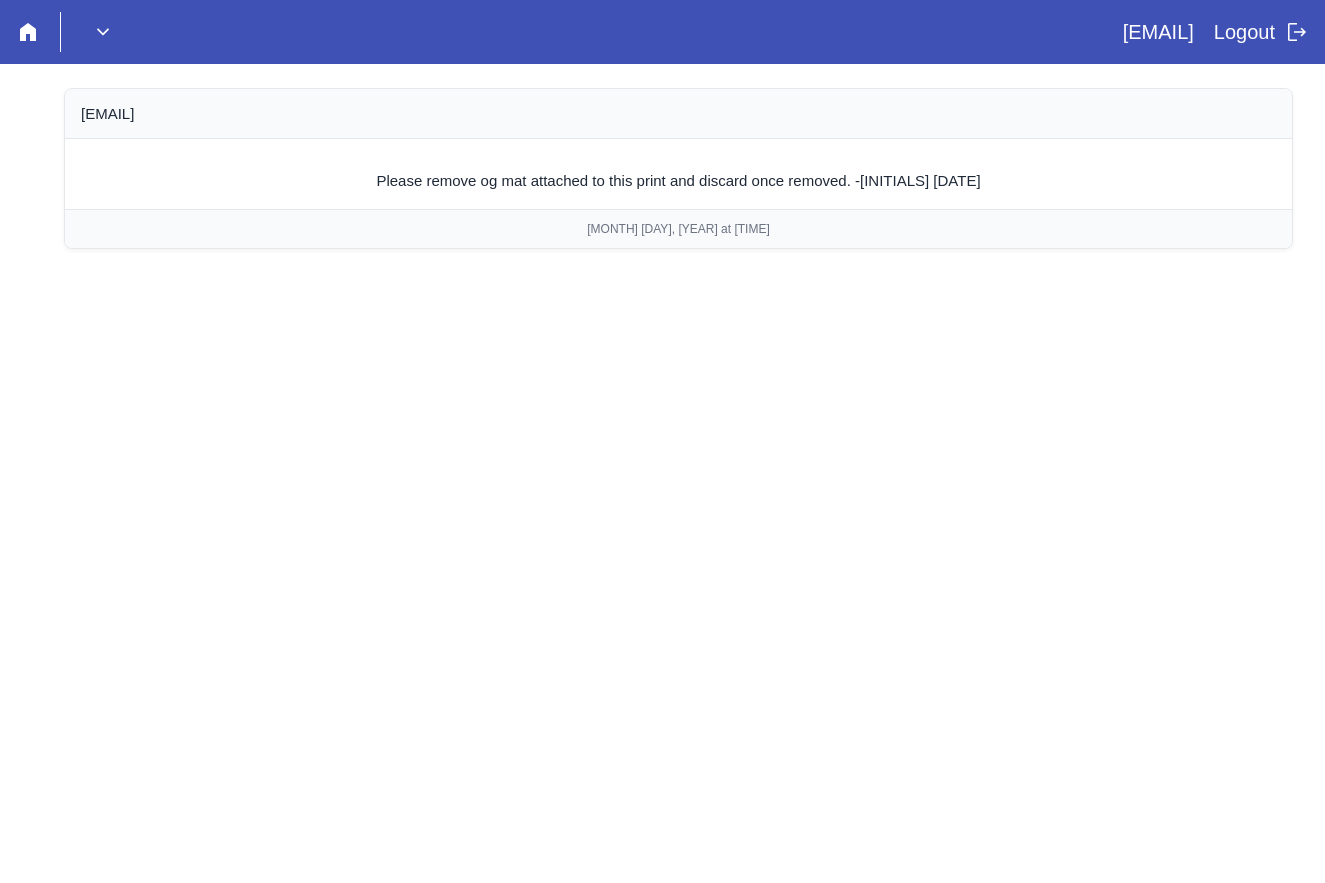 scroll, scrollTop: 0, scrollLeft: 0, axis: both 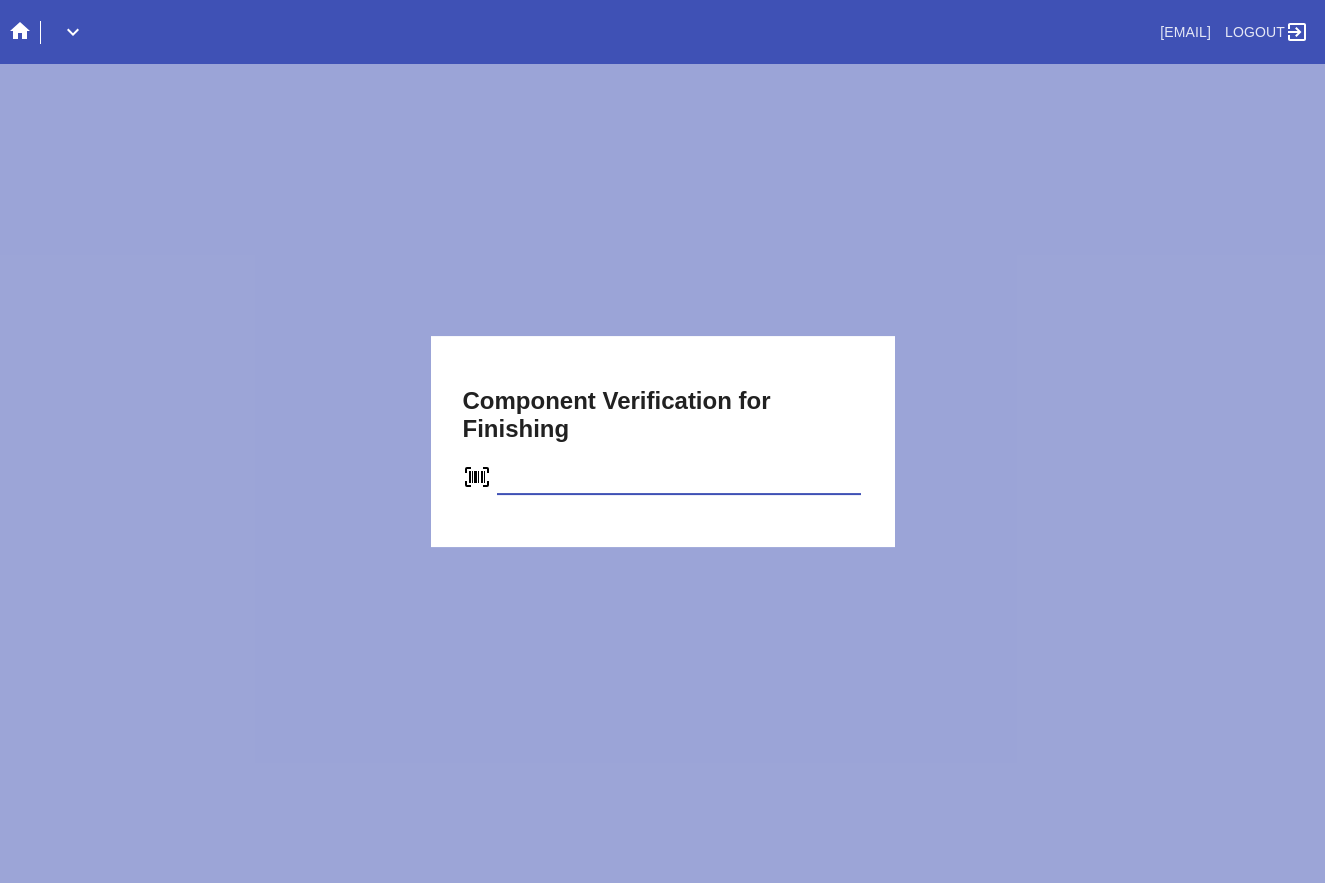 type on "C10624825267" 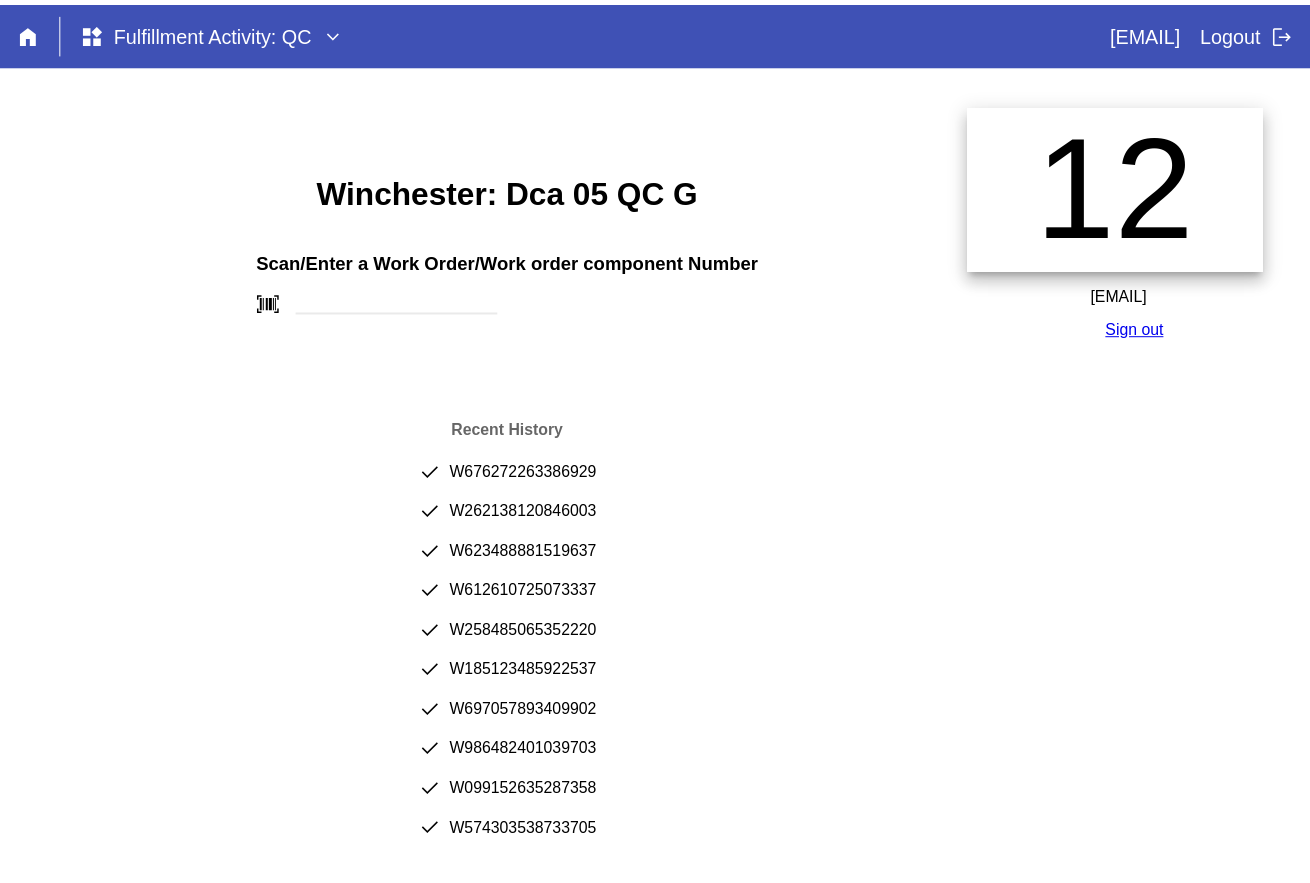 scroll, scrollTop: 0, scrollLeft: 0, axis: both 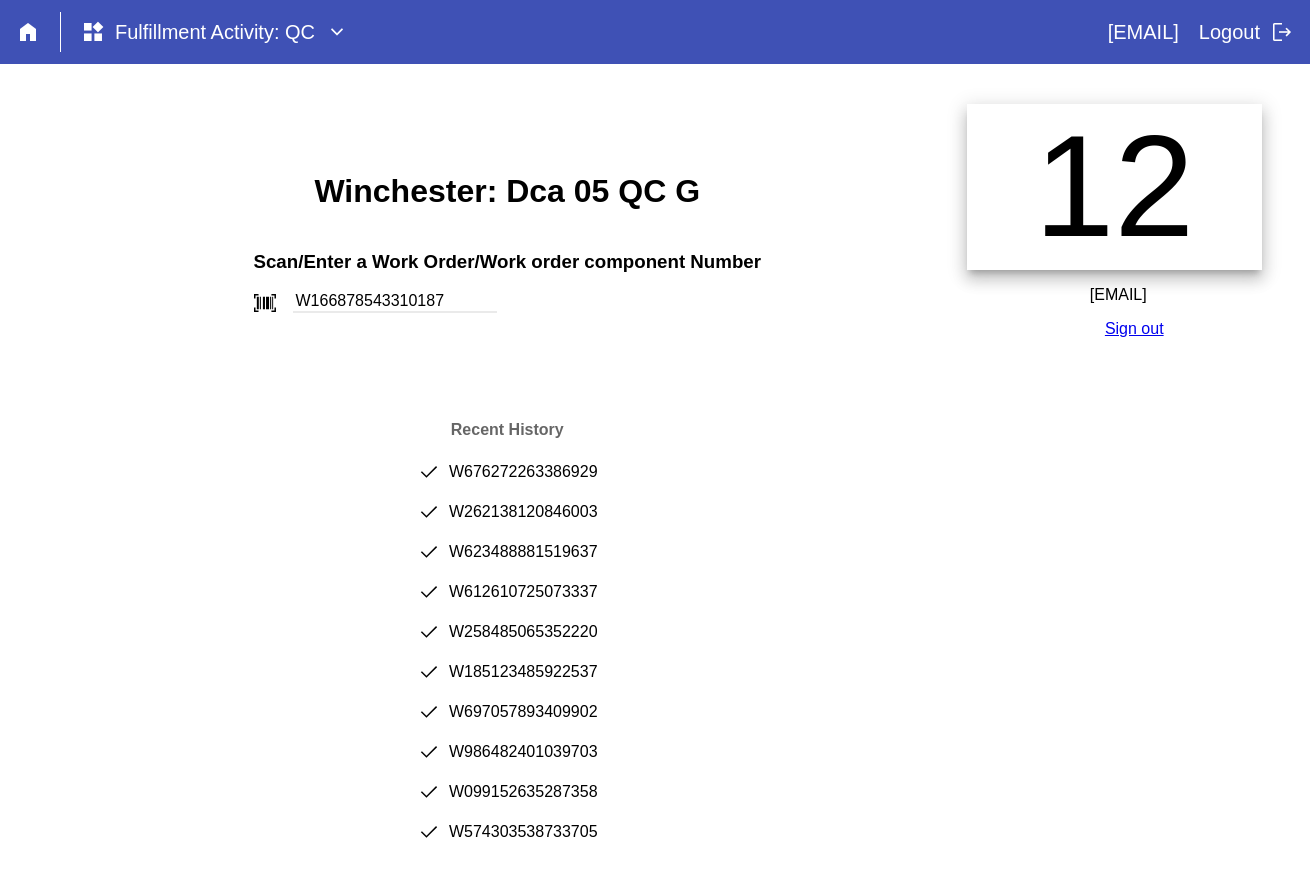 type on "W166878543310187" 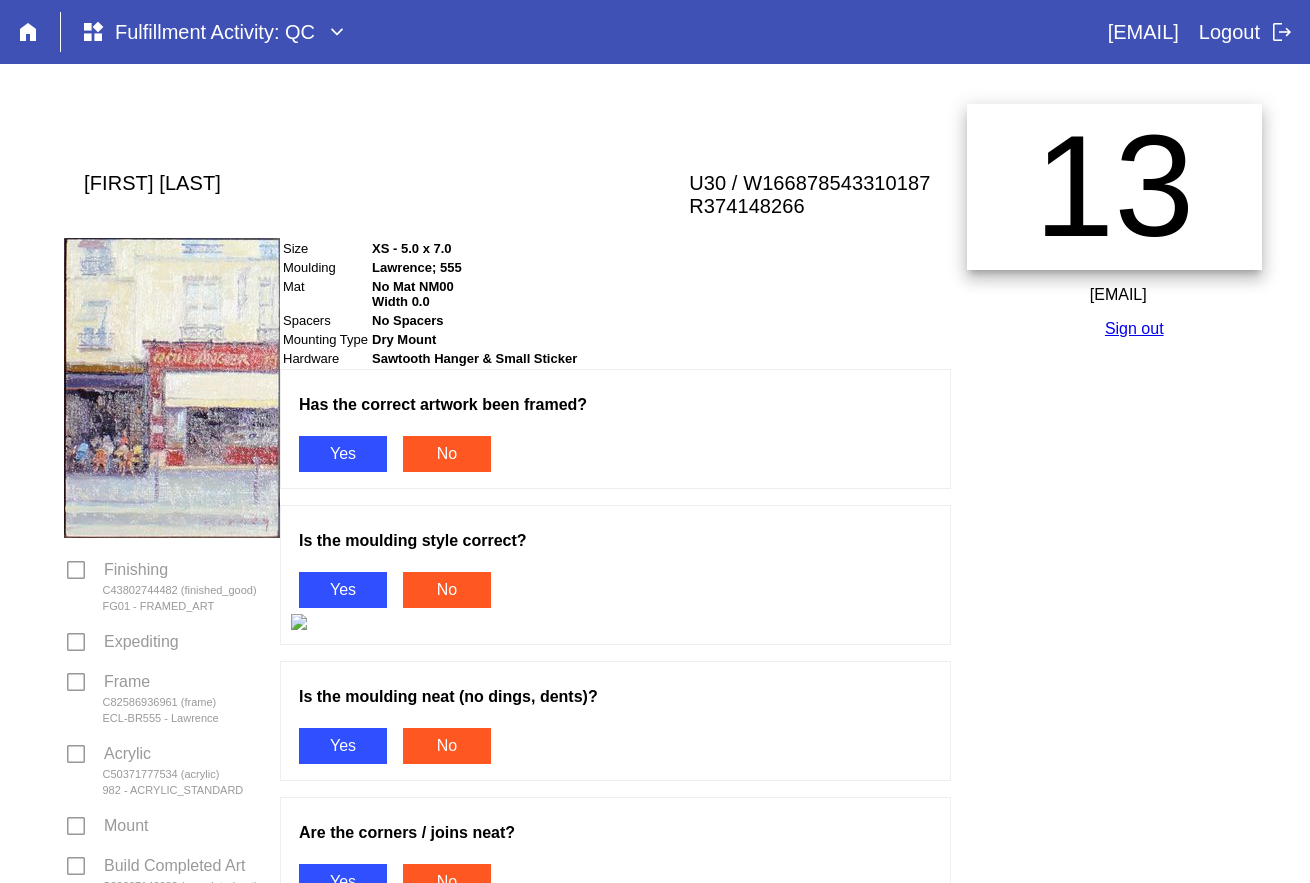 scroll, scrollTop: 0, scrollLeft: 0, axis: both 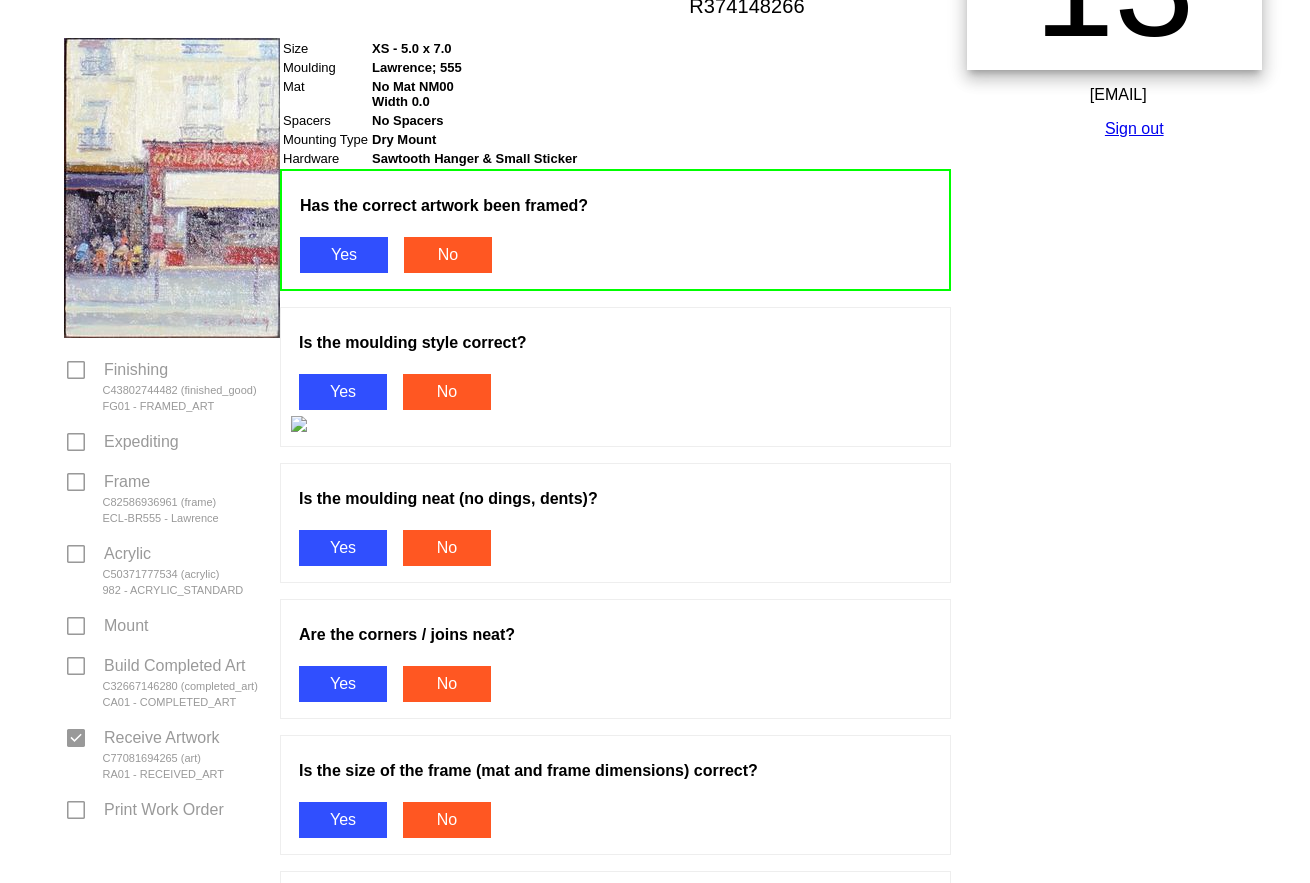 click on "Yes" at bounding box center [343, 392] 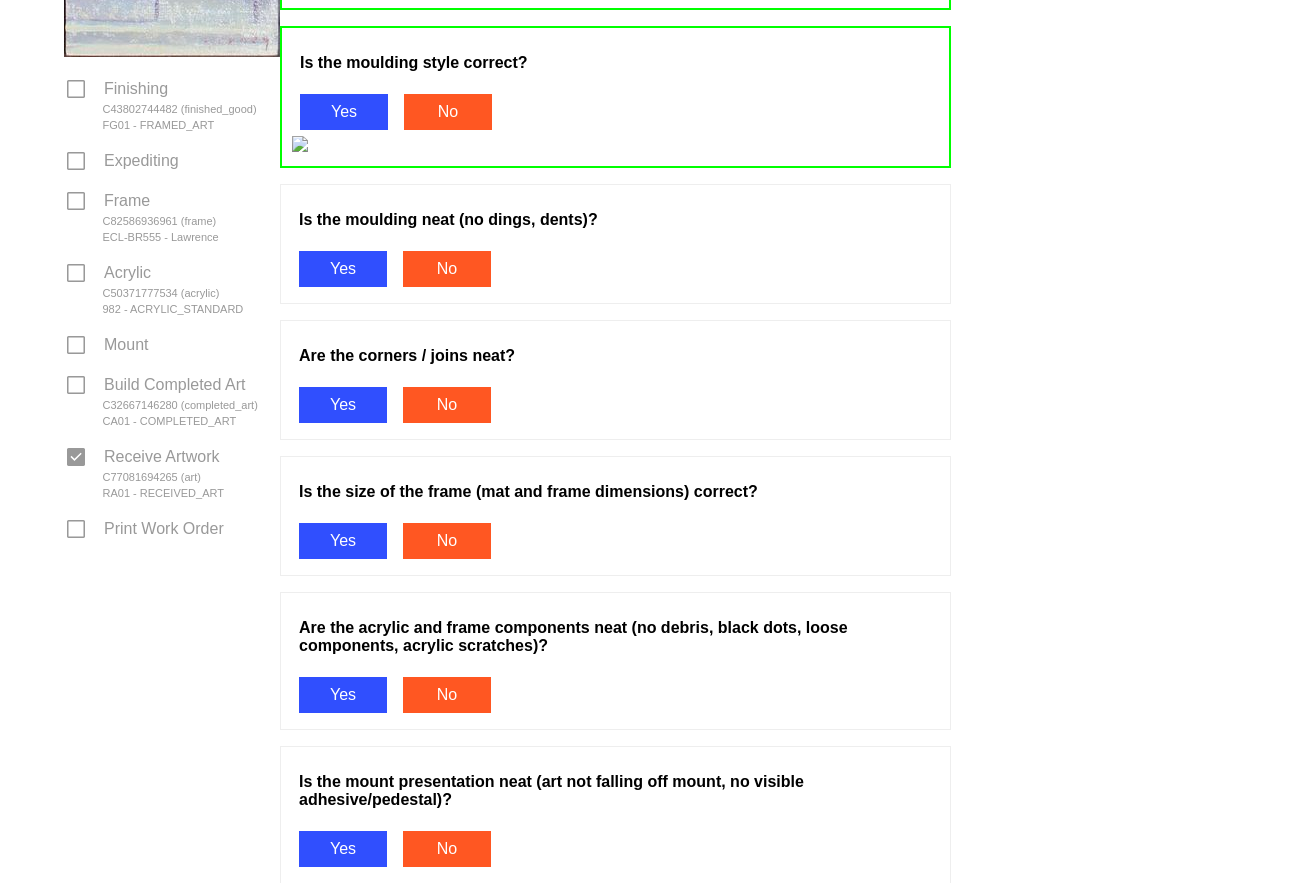 scroll, scrollTop: 500, scrollLeft: 0, axis: vertical 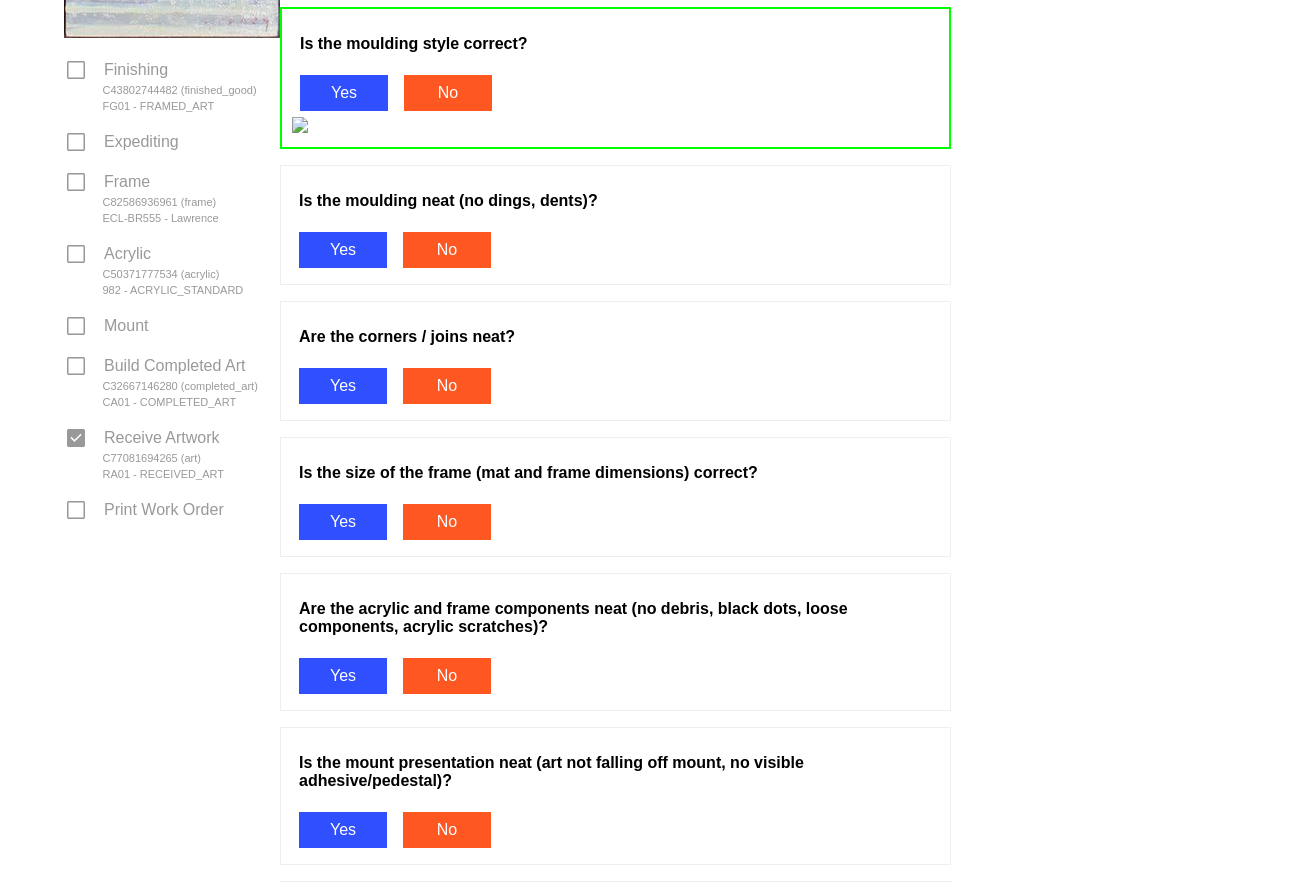 click on "Yes" at bounding box center [343, 250] 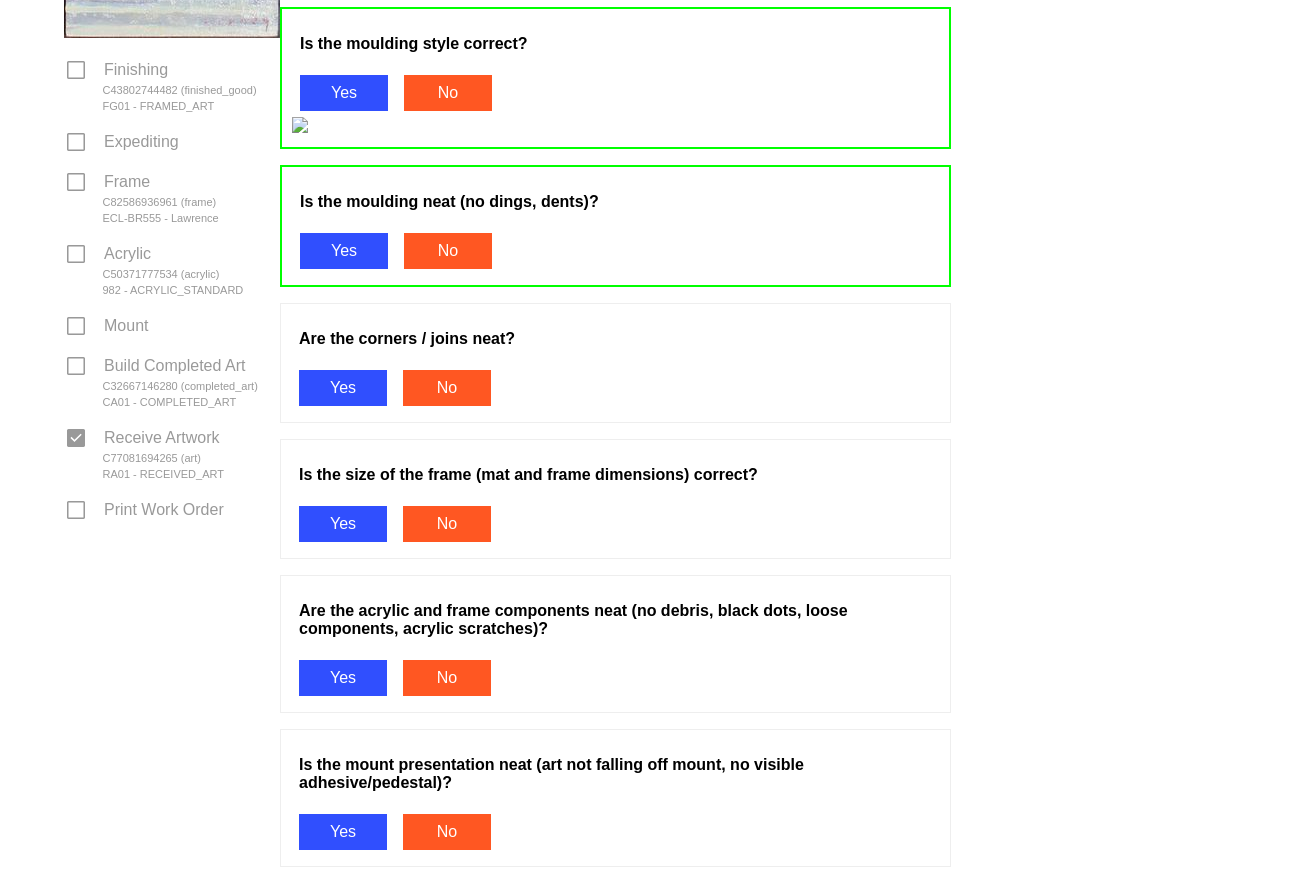 click on "Yes" at bounding box center [343, 388] 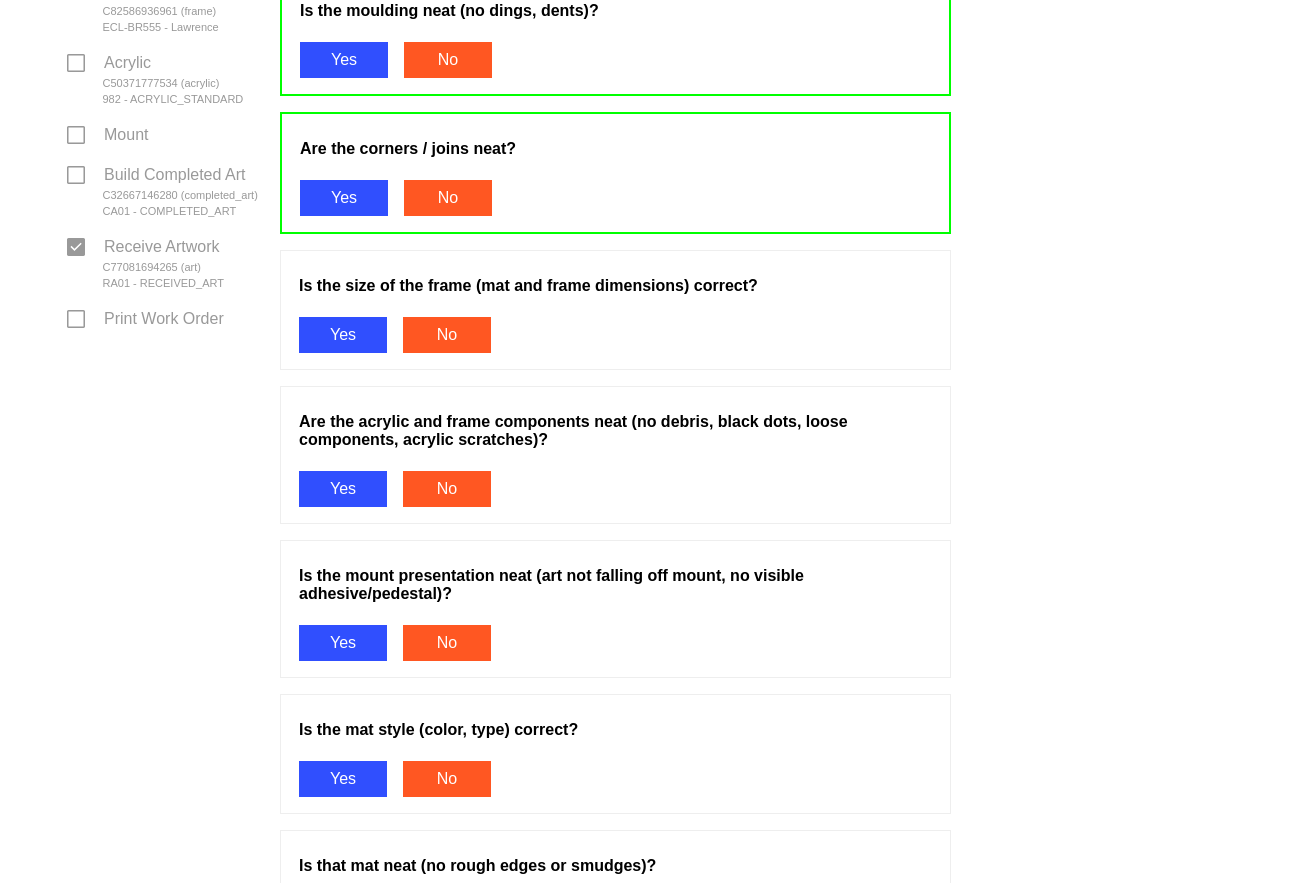scroll, scrollTop: 700, scrollLeft: 0, axis: vertical 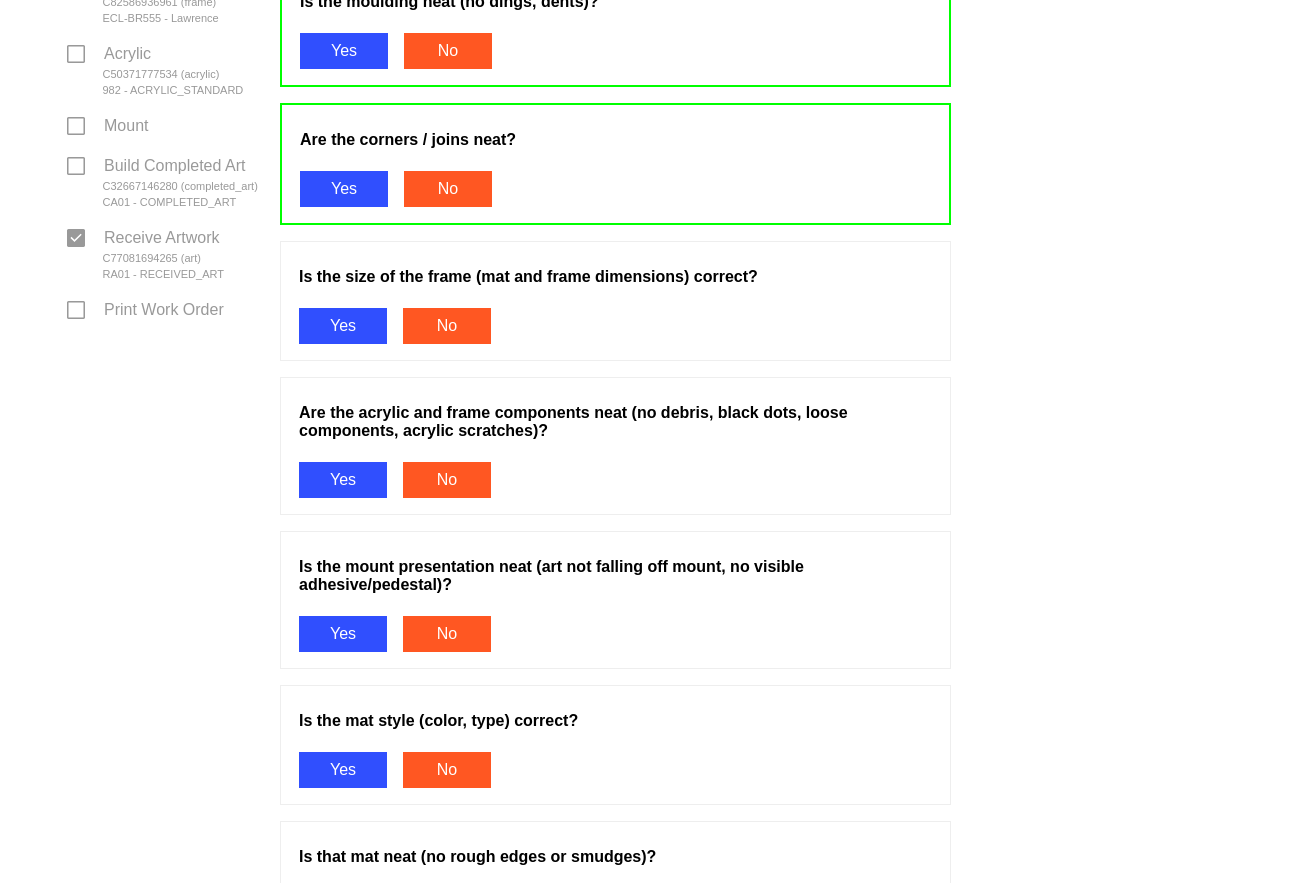 click on "Yes" at bounding box center [343, 326] 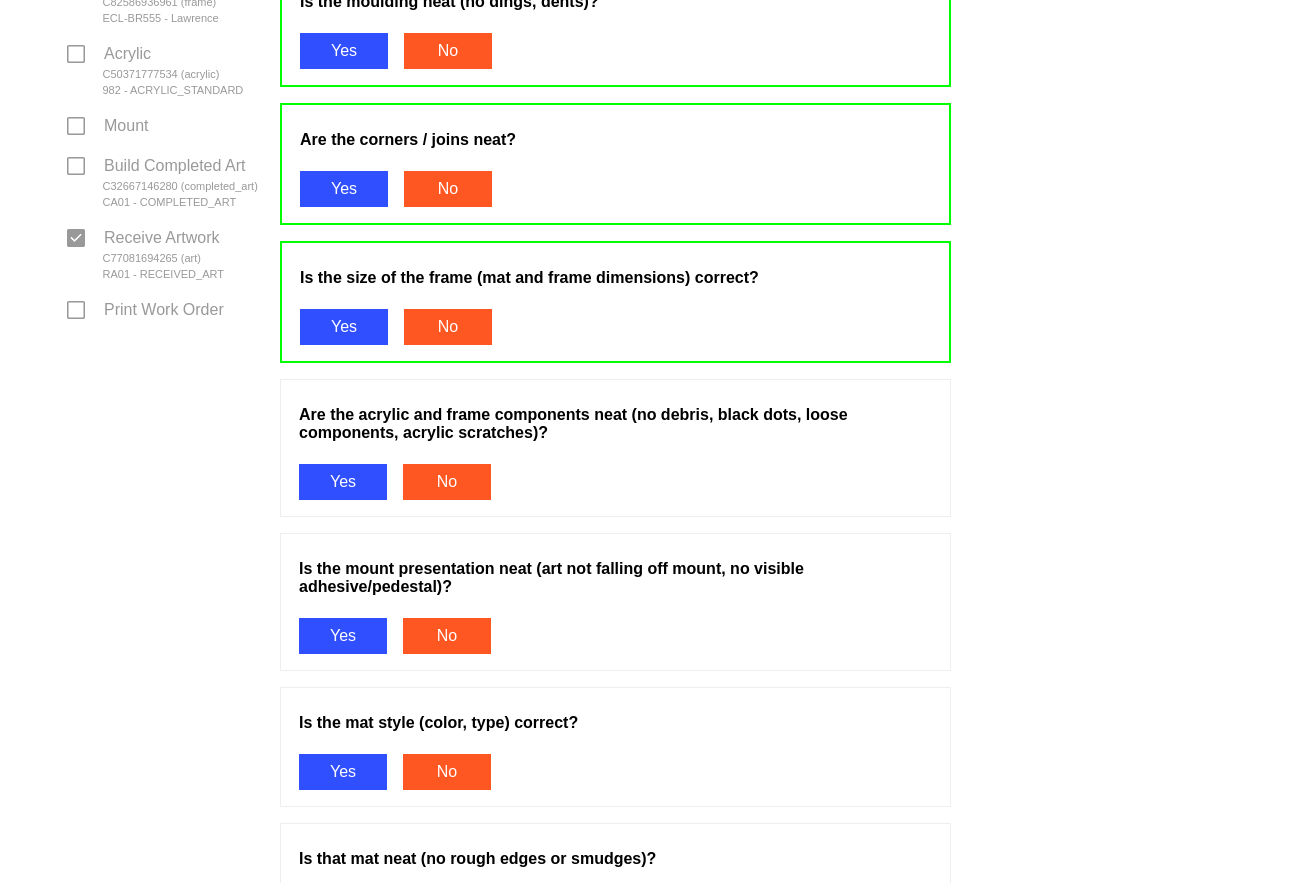 click on "Yes" at bounding box center [343, 482] 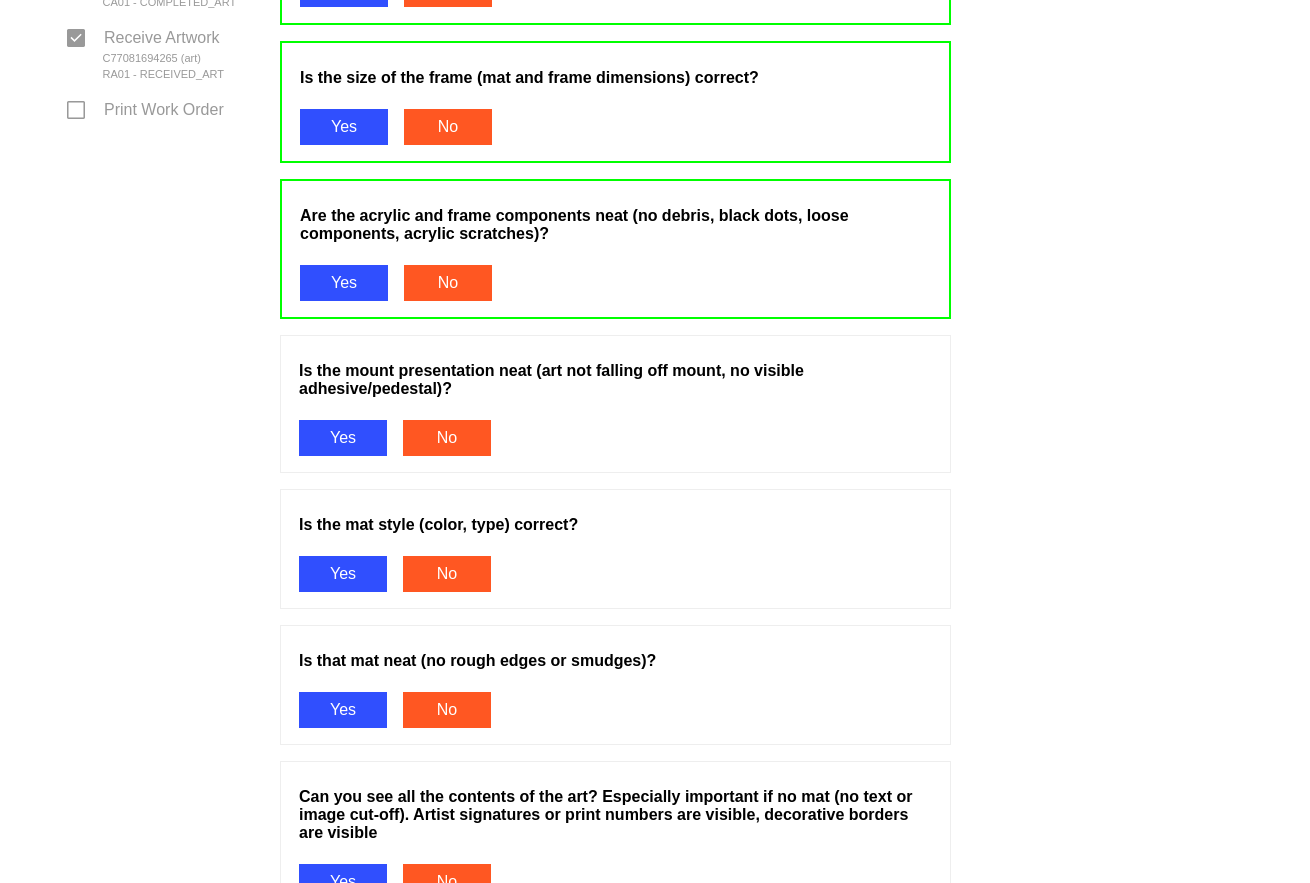 click on "Yes" at bounding box center [343, 438] 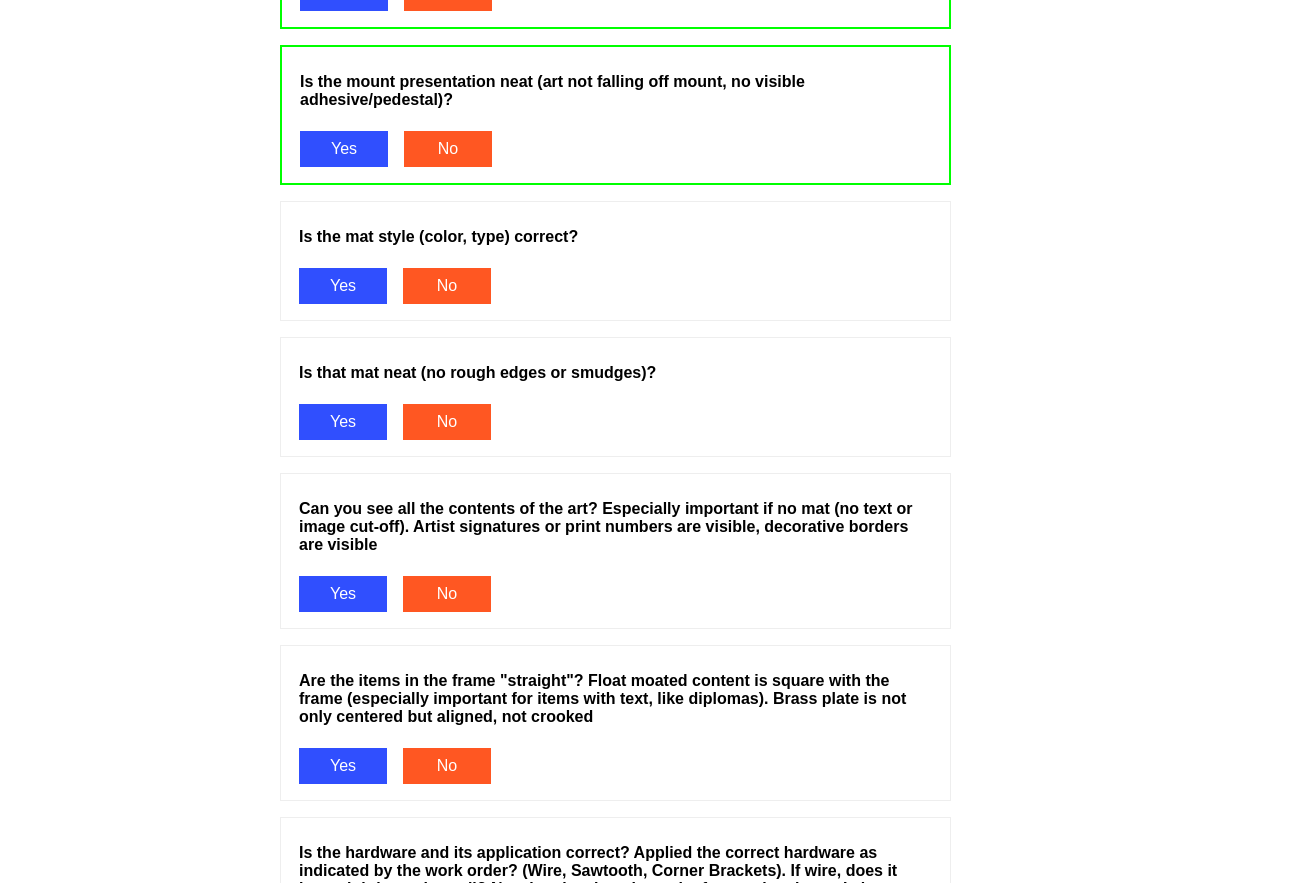 scroll, scrollTop: 1200, scrollLeft: 0, axis: vertical 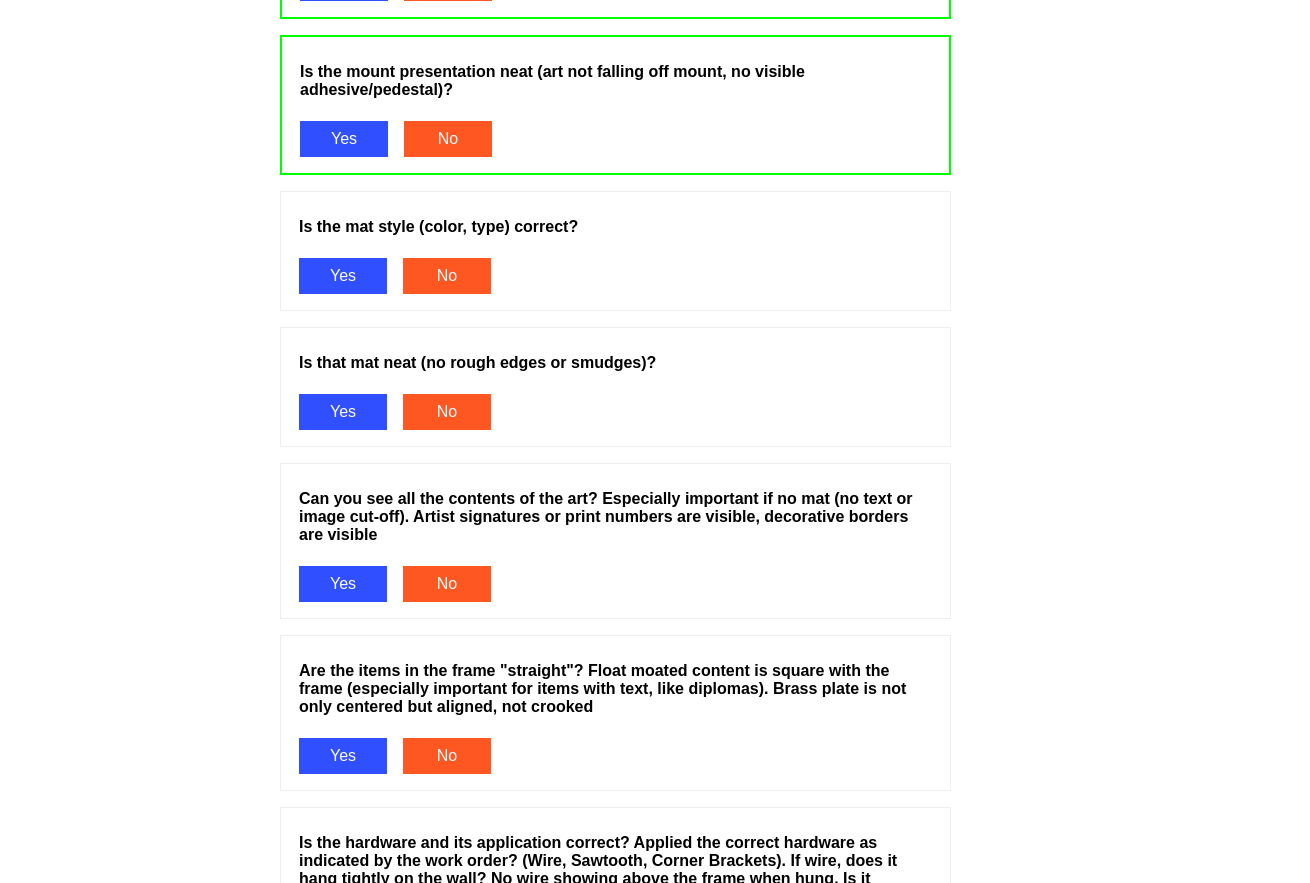 click on "Is the mat style (color, type) correct? Yes No" at bounding box center (615, 251) 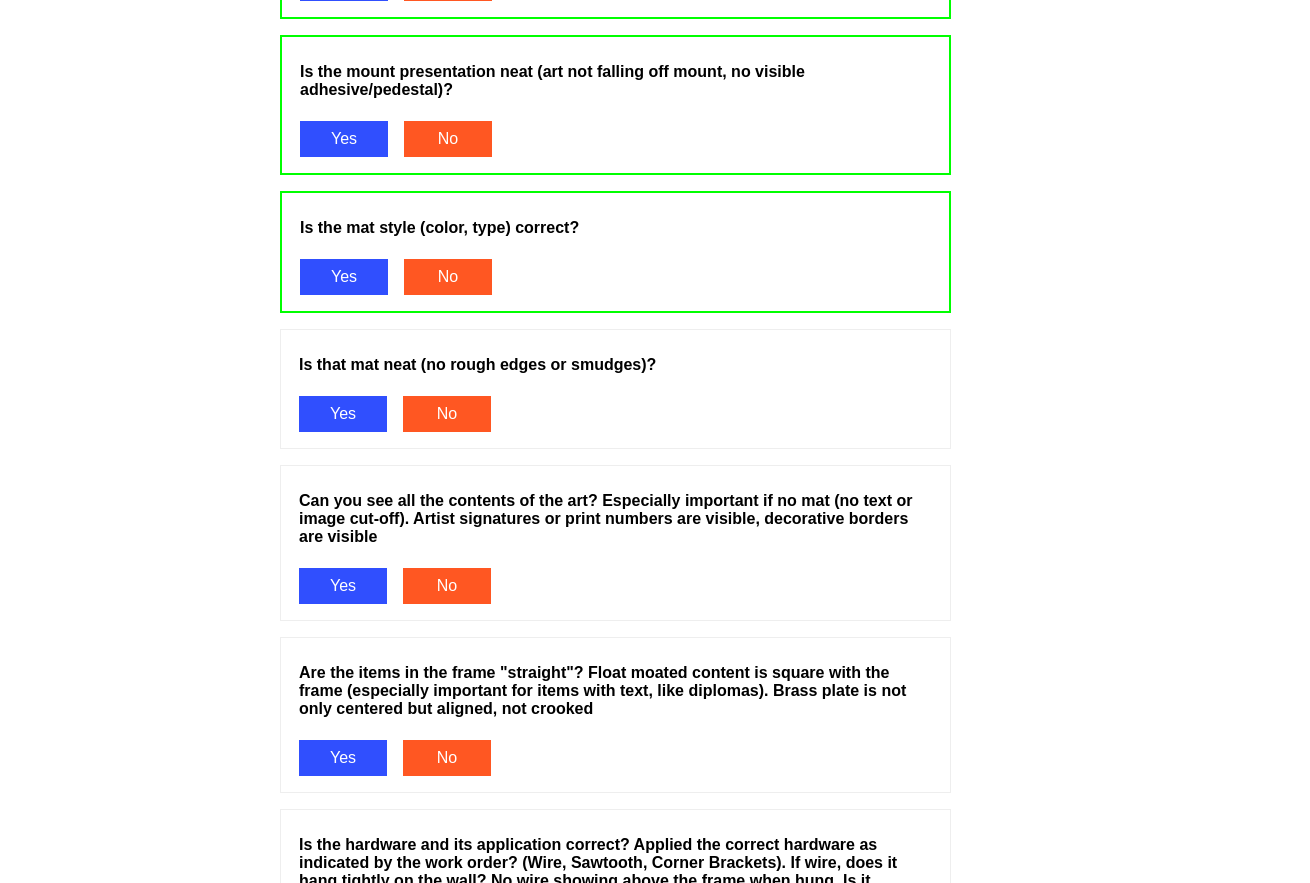 click on "Yes" at bounding box center [343, 414] 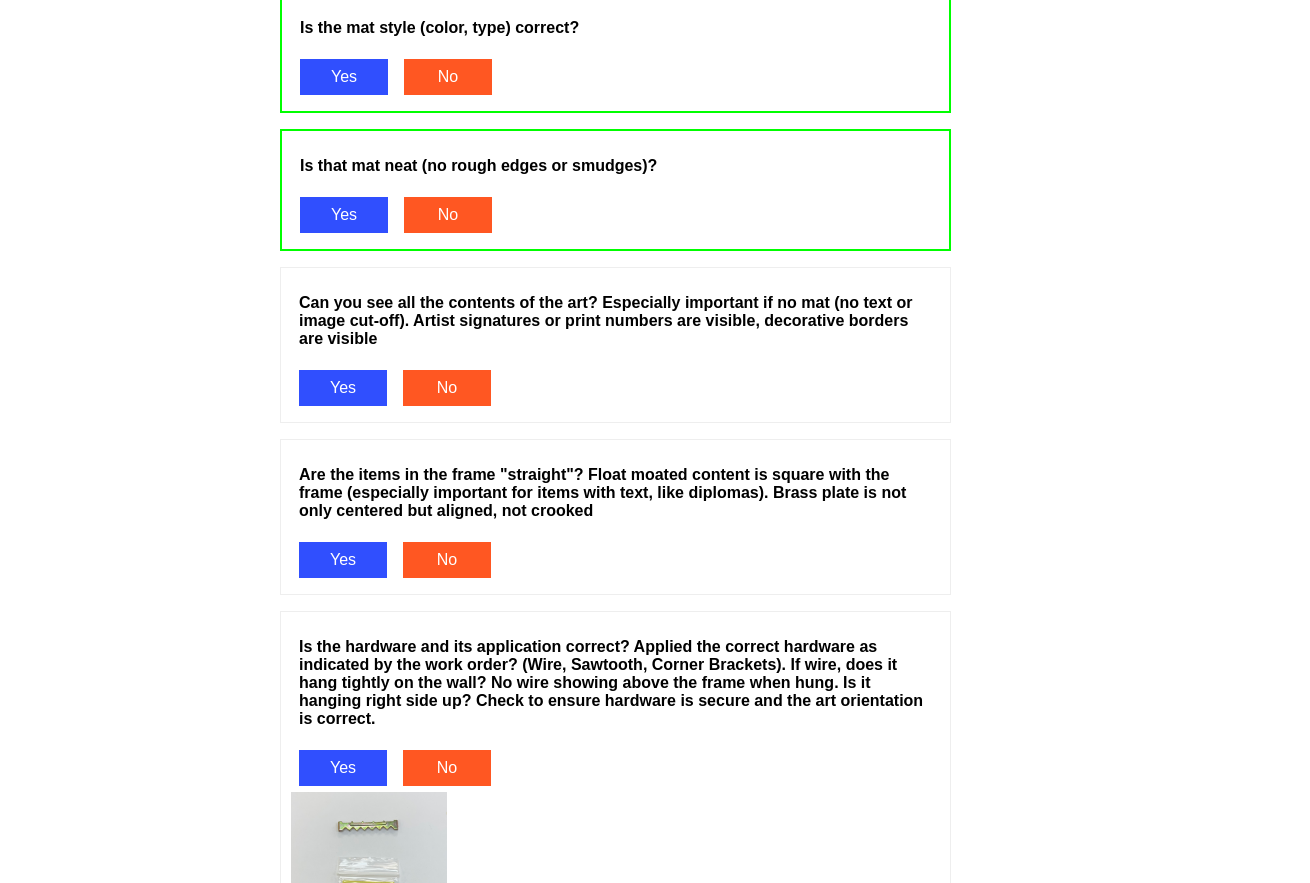 click on "Yes" at bounding box center (343, 388) 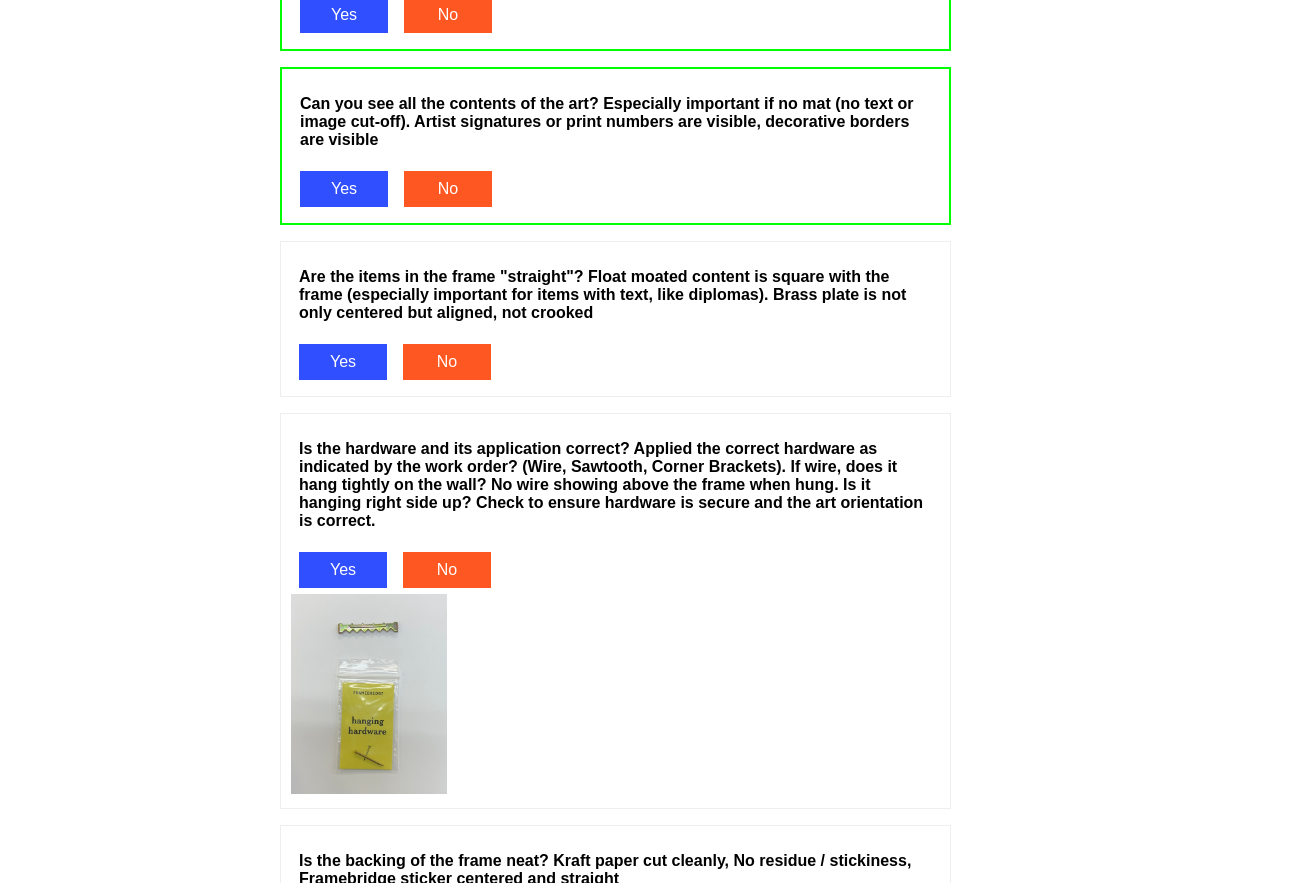 click on "Yes" at bounding box center (343, 362) 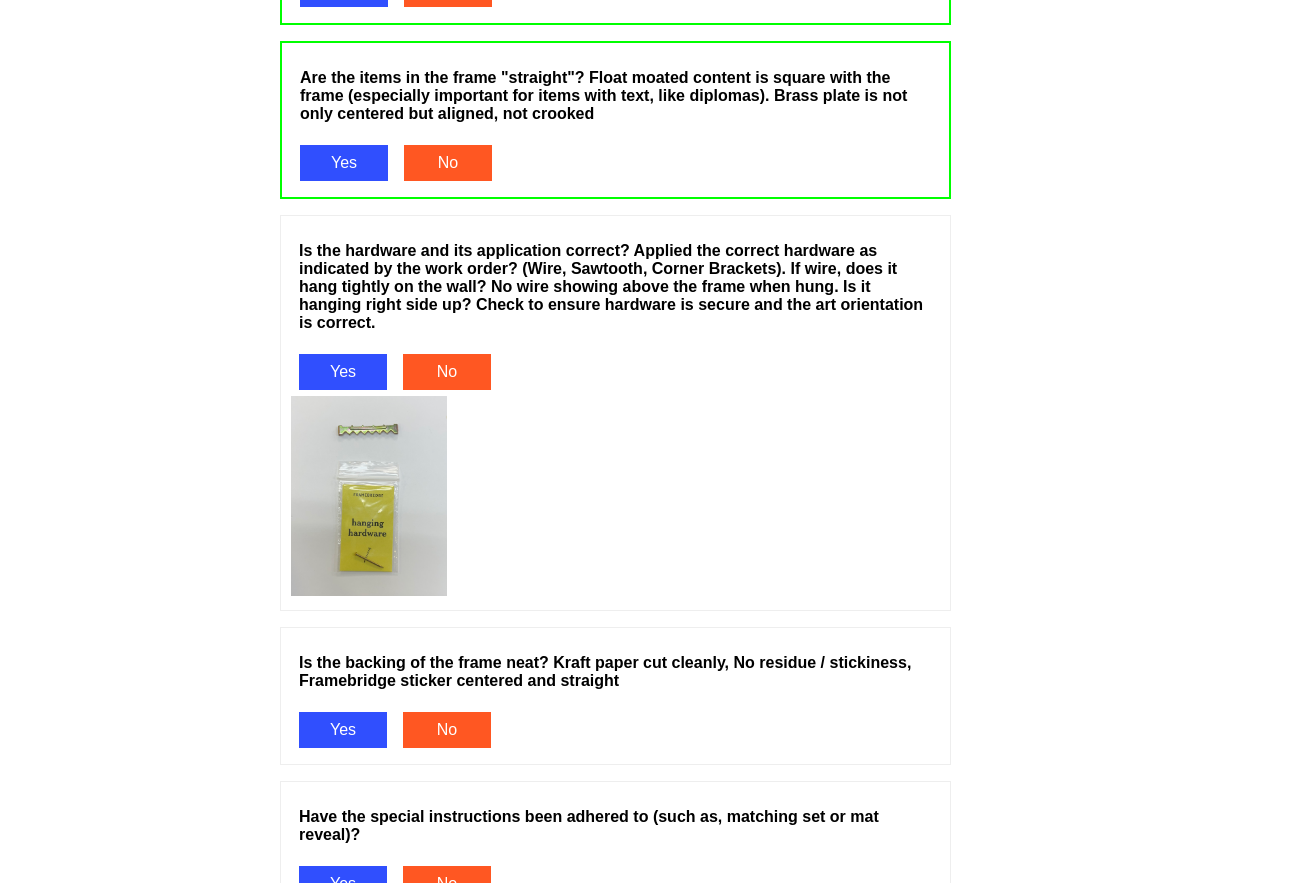 click on "Yes" at bounding box center (343, 372) 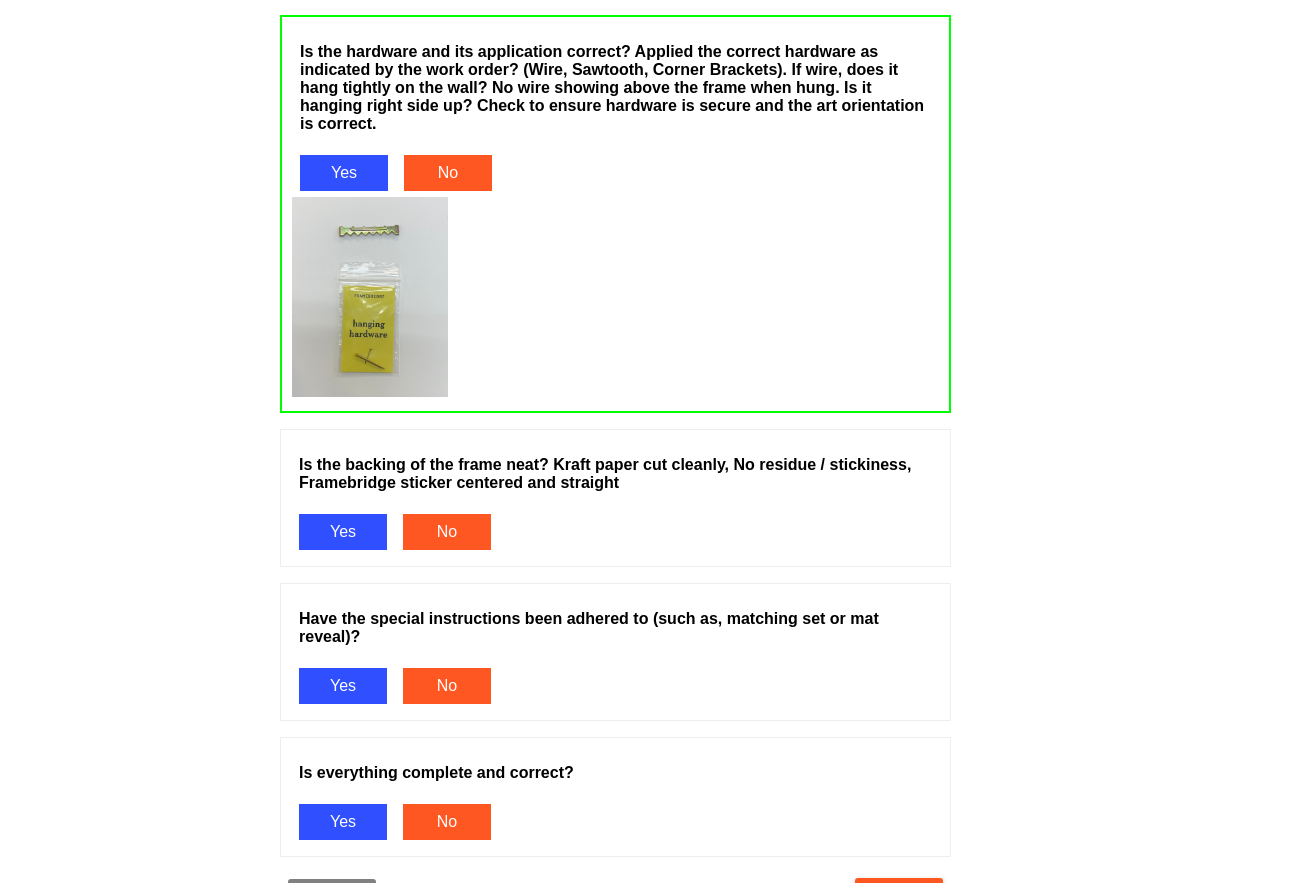 click on "Yes" at bounding box center (343, 532) 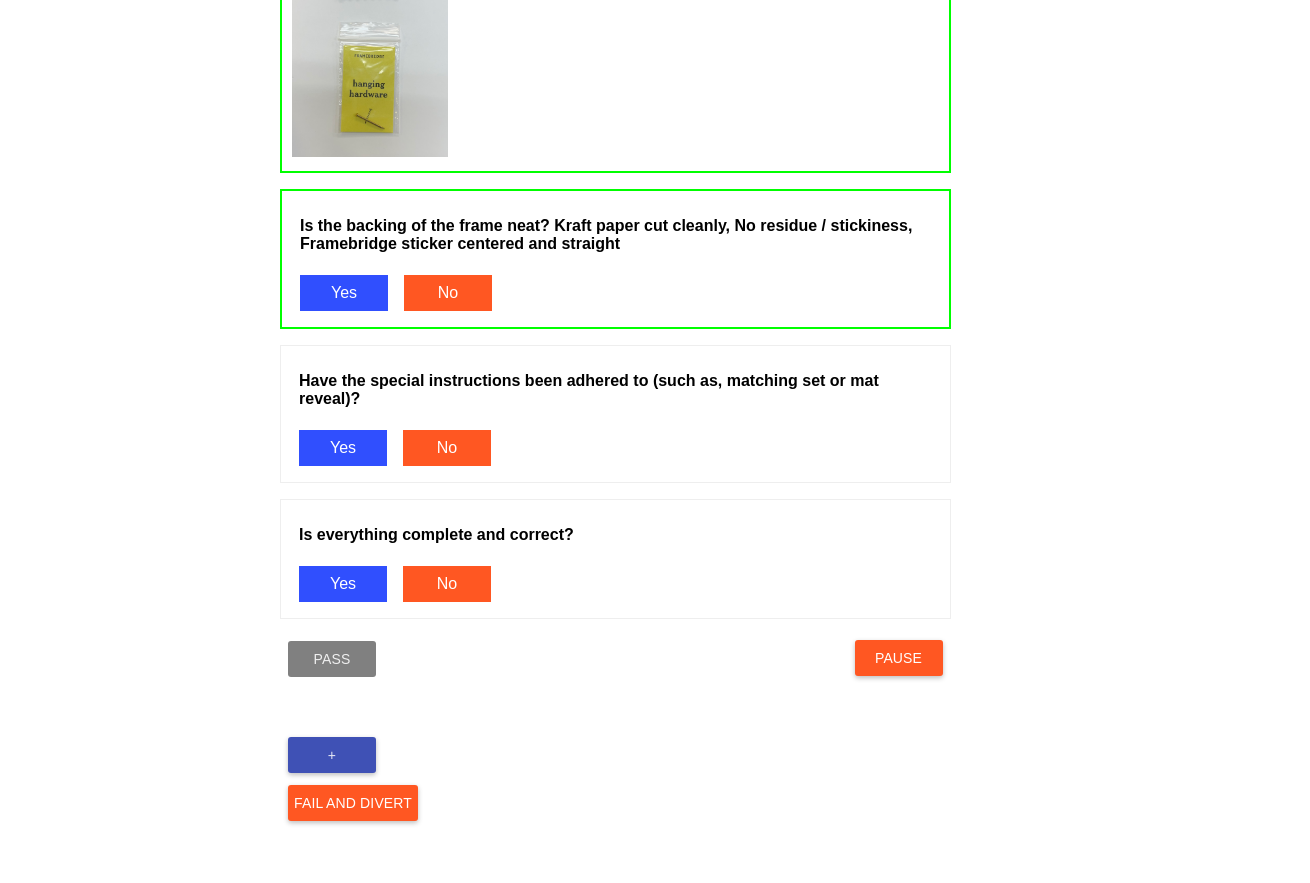 scroll, scrollTop: 2300, scrollLeft: 0, axis: vertical 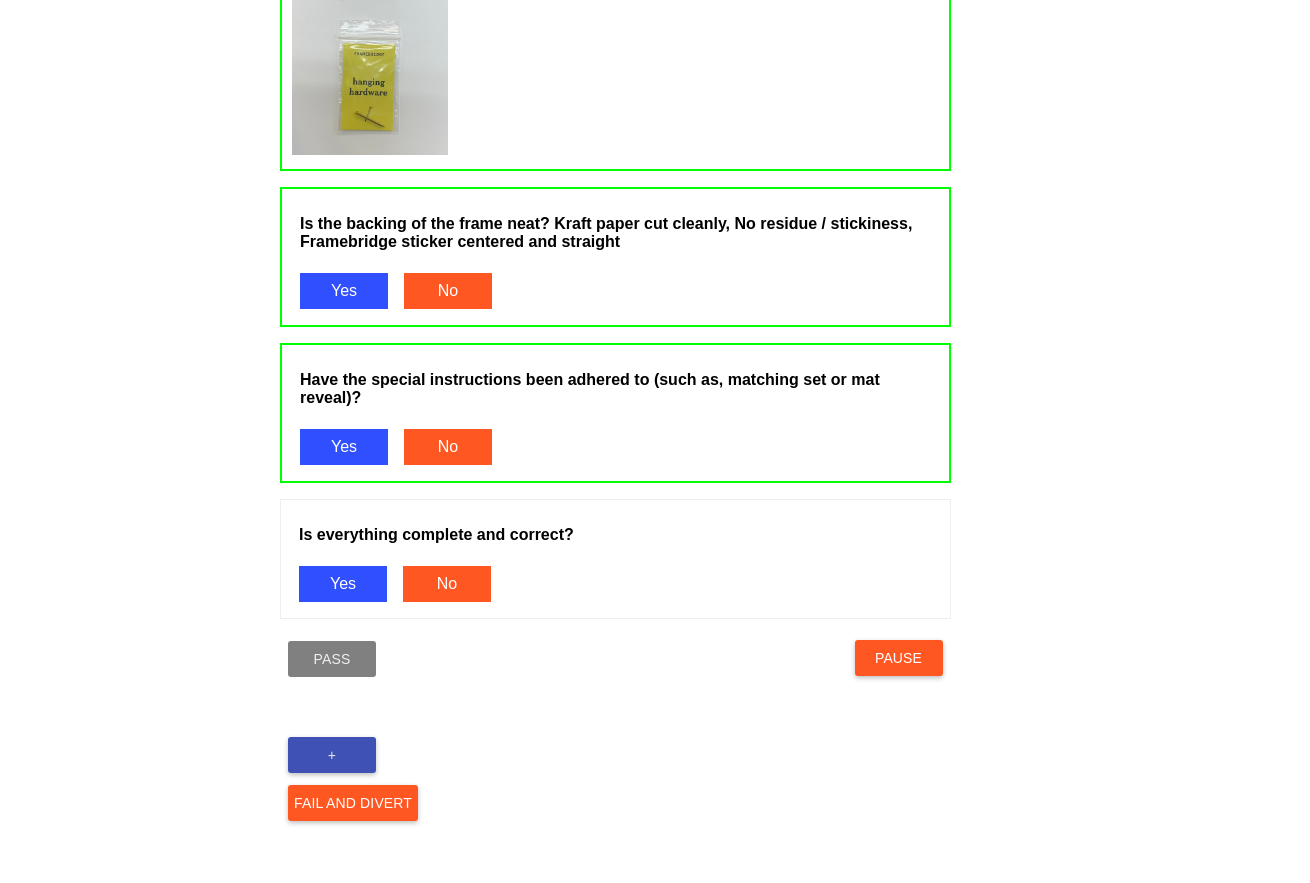 click on "Yes" at bounding box center (343, 584) 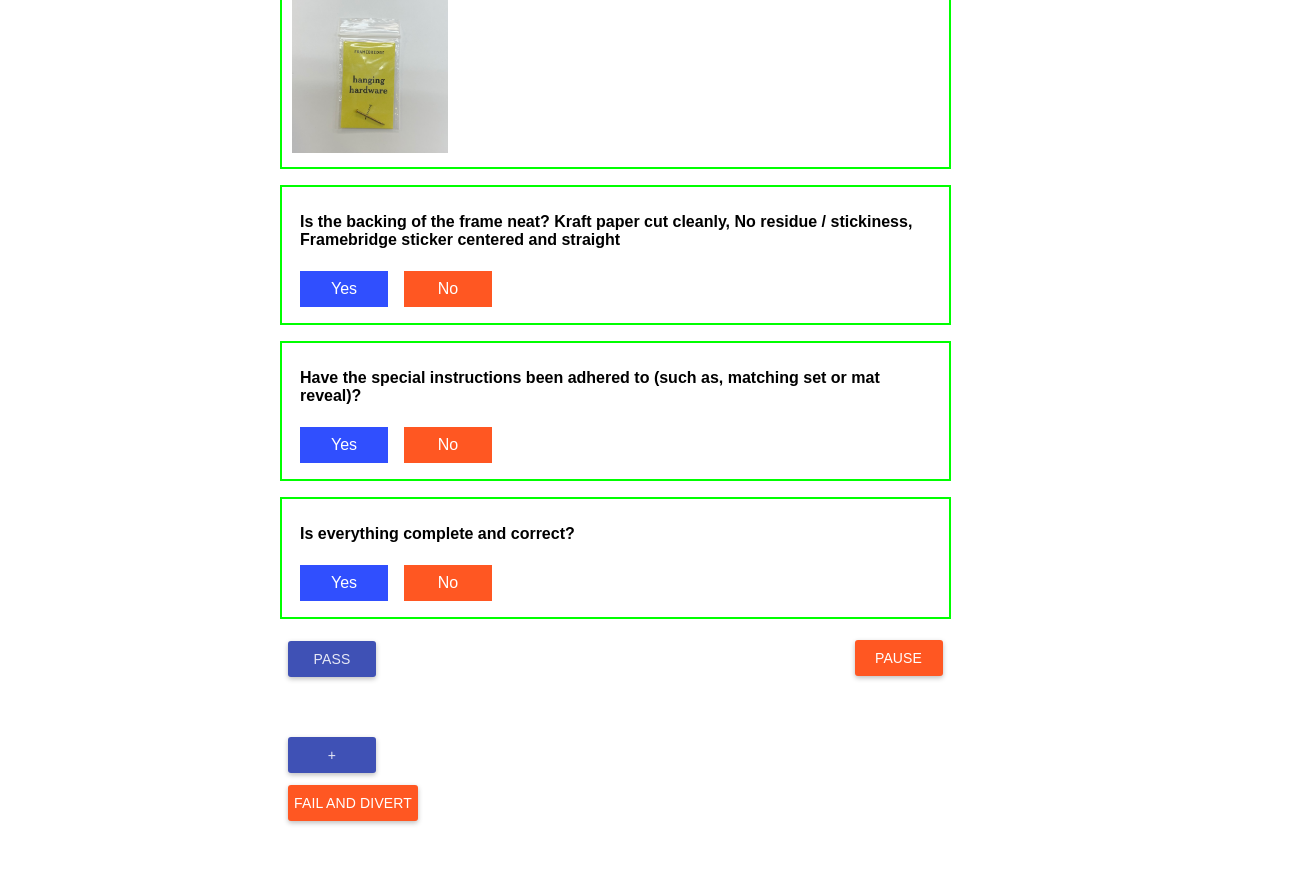 drag, startPoint x: 349, startPoint y: 789, endPoint x: 344, endPoint y: 780, distance: 10.29563 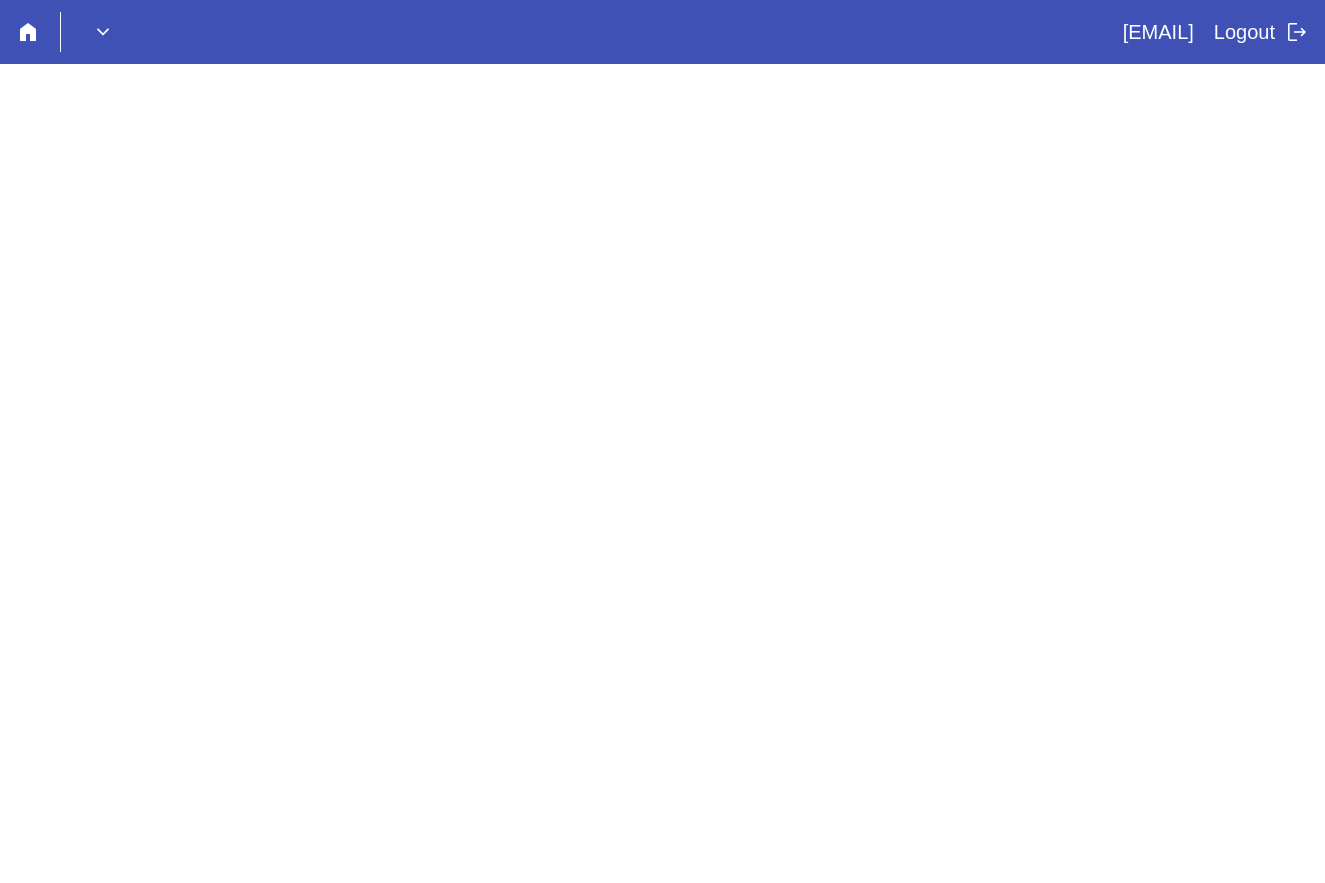 scroll, scrollTop: 0, scrollLeft: 0, axis: both 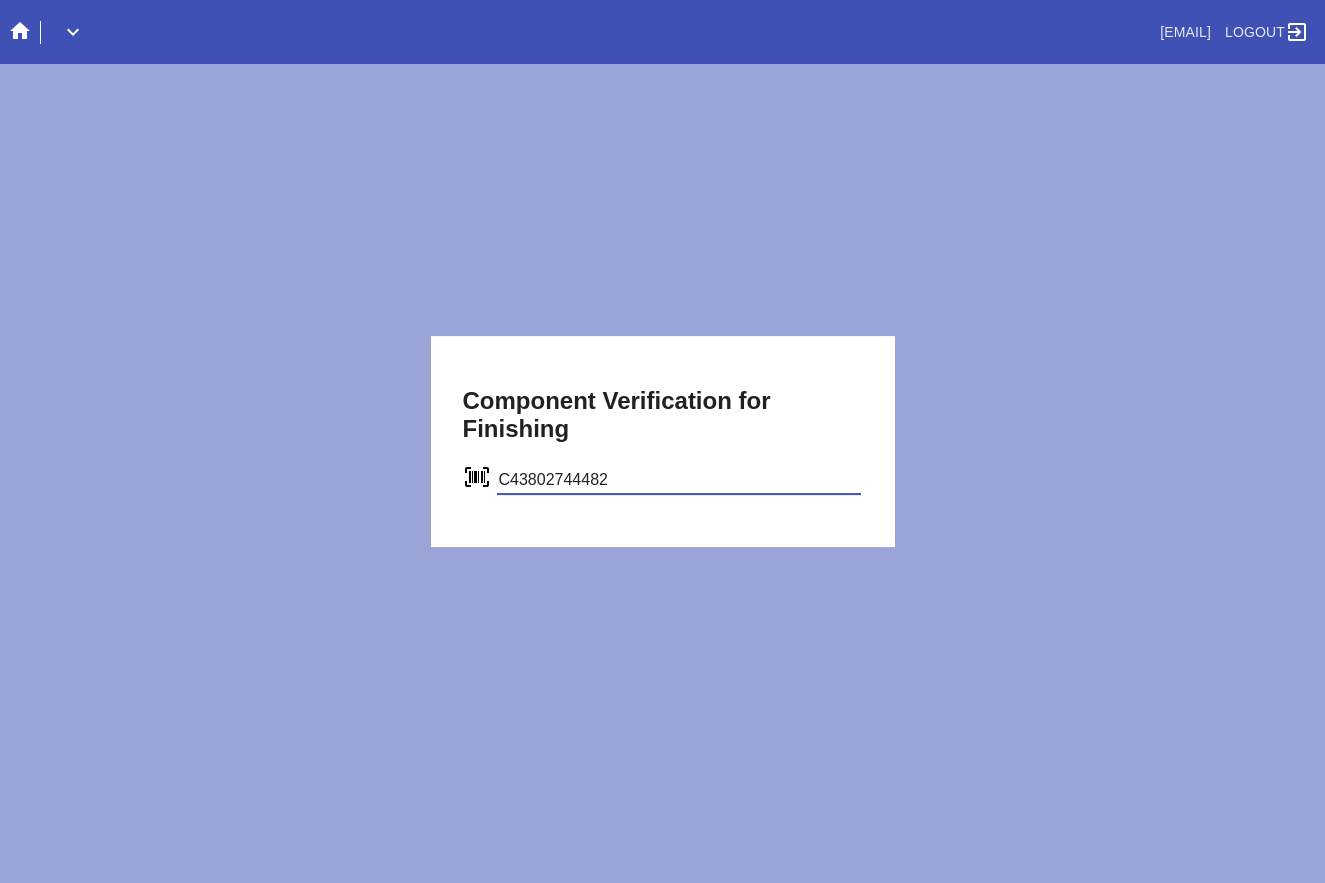 type on "C43802744482" 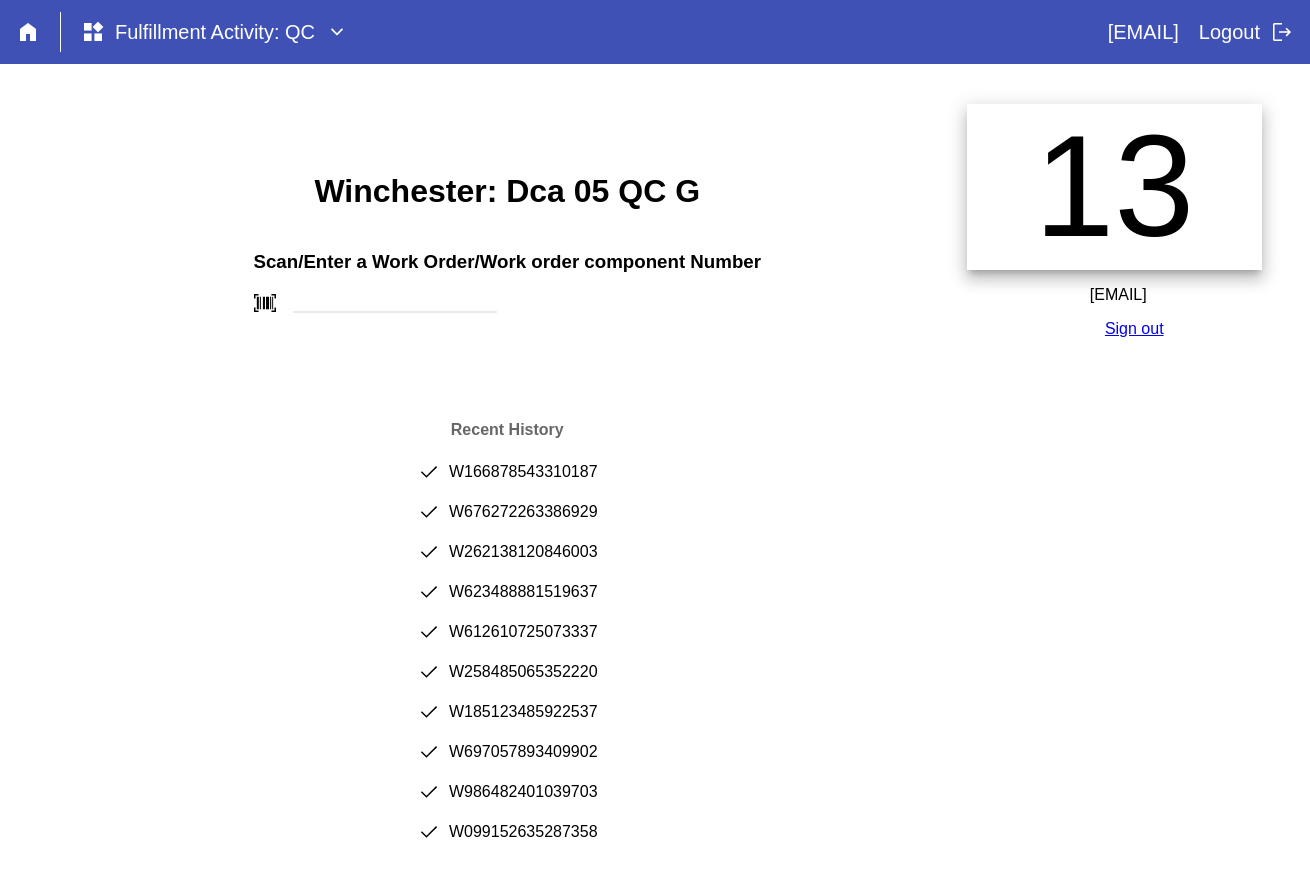 scroll, scrollTop: 0, scrollLeft: 0, axis: both 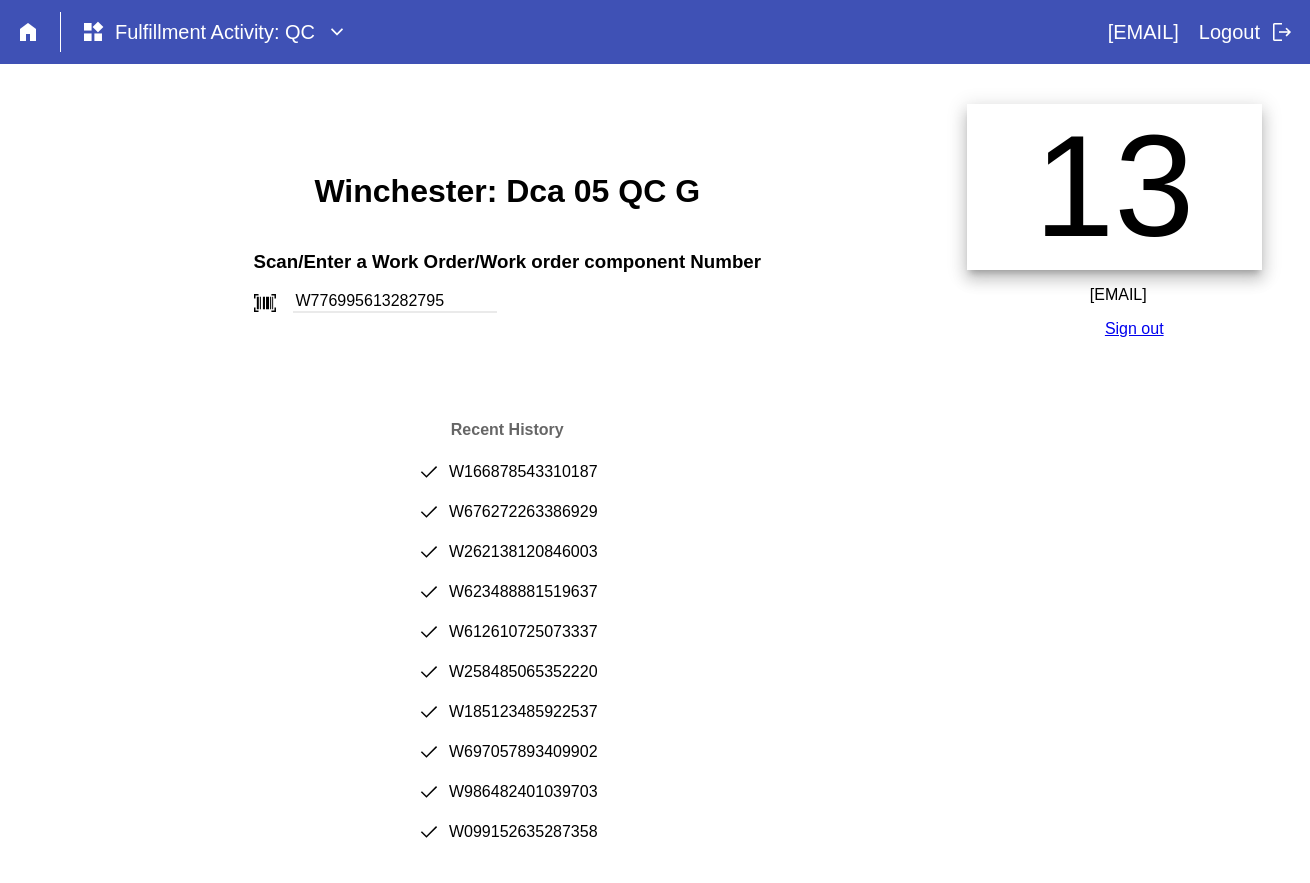 type on "W776995613282795" 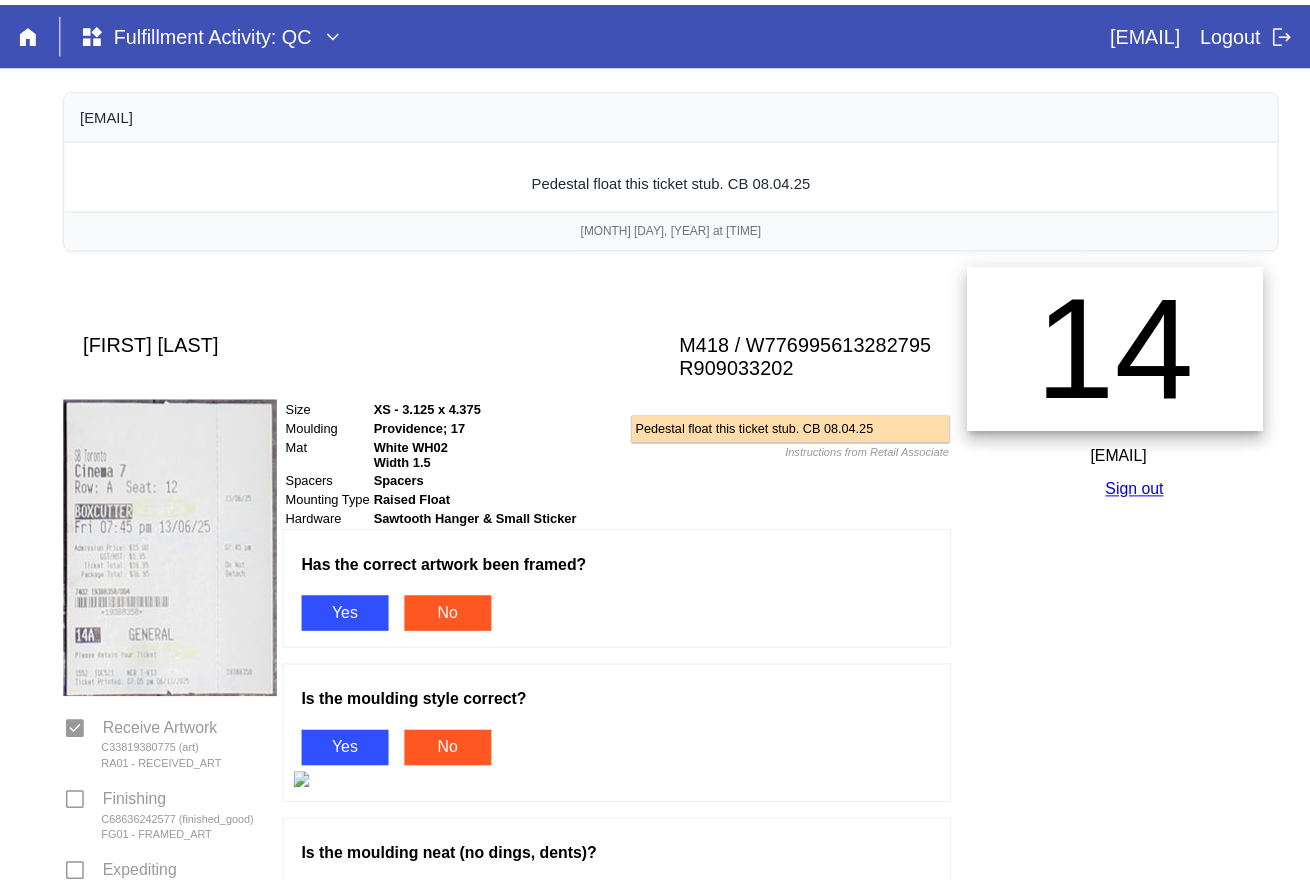 scroll, scrollTop: 0, scrollLeft: 0, axis: both 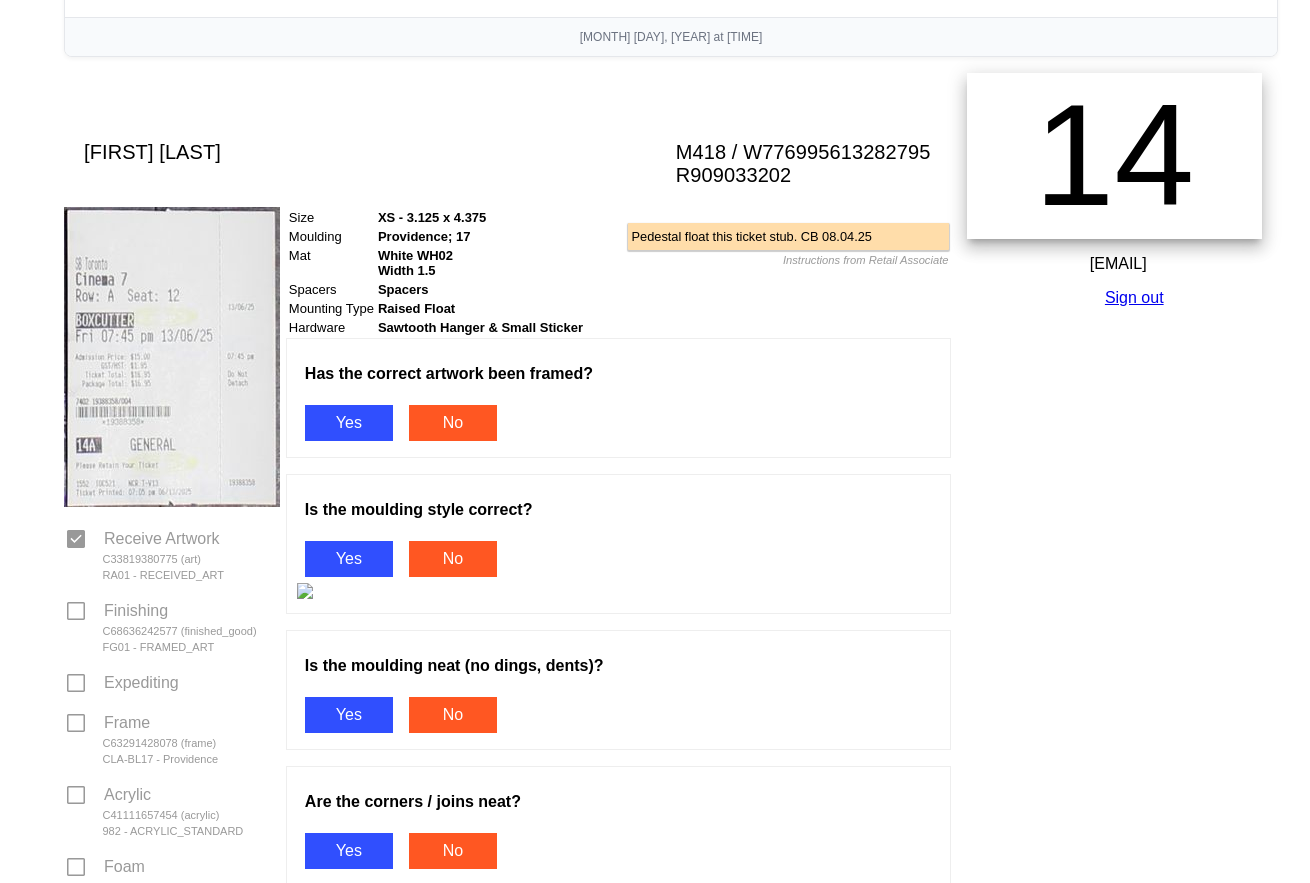 click on "Has the correct artwork been framed? Yes No" at bounding box center (618, 398) 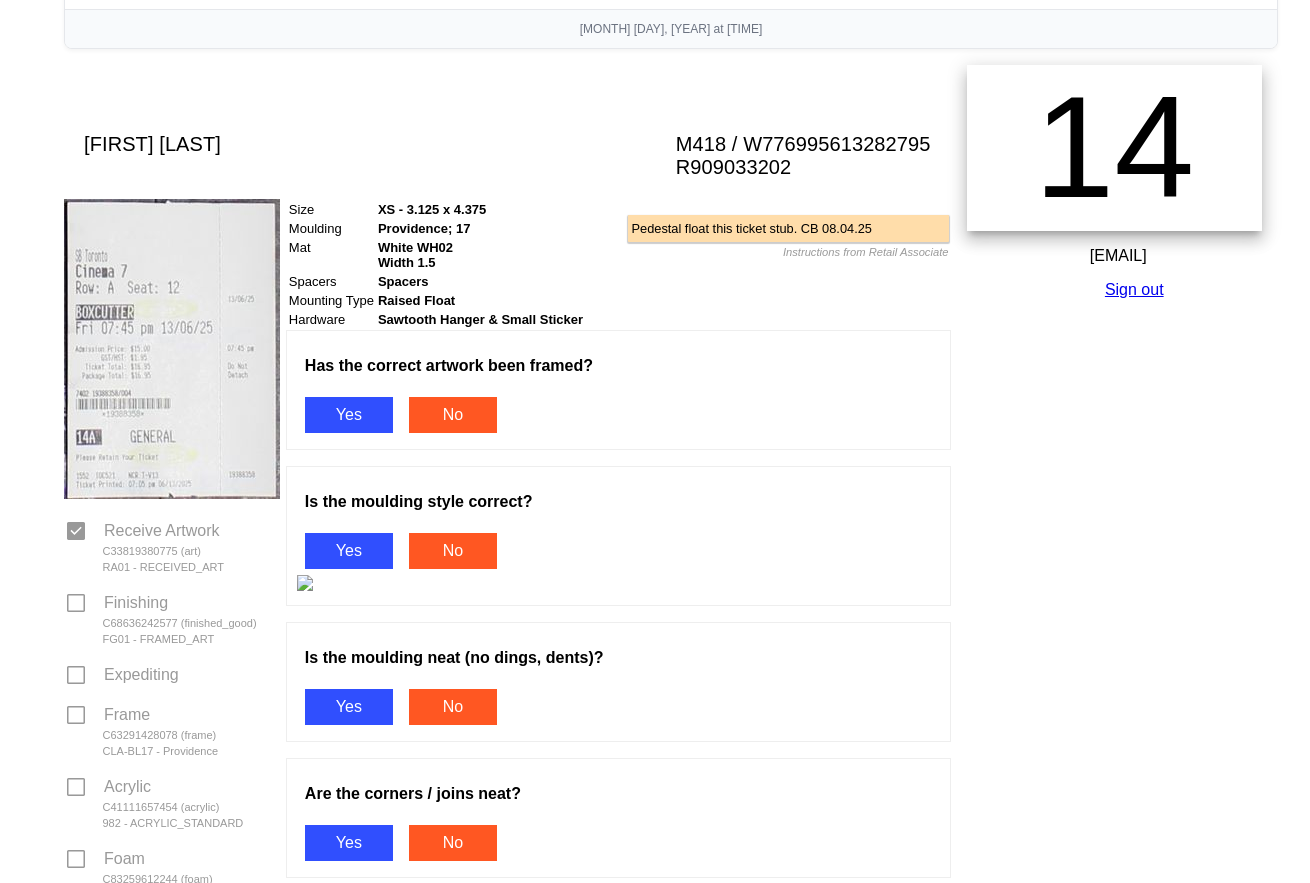 click on "Yes" at bounding box center [349, 415] 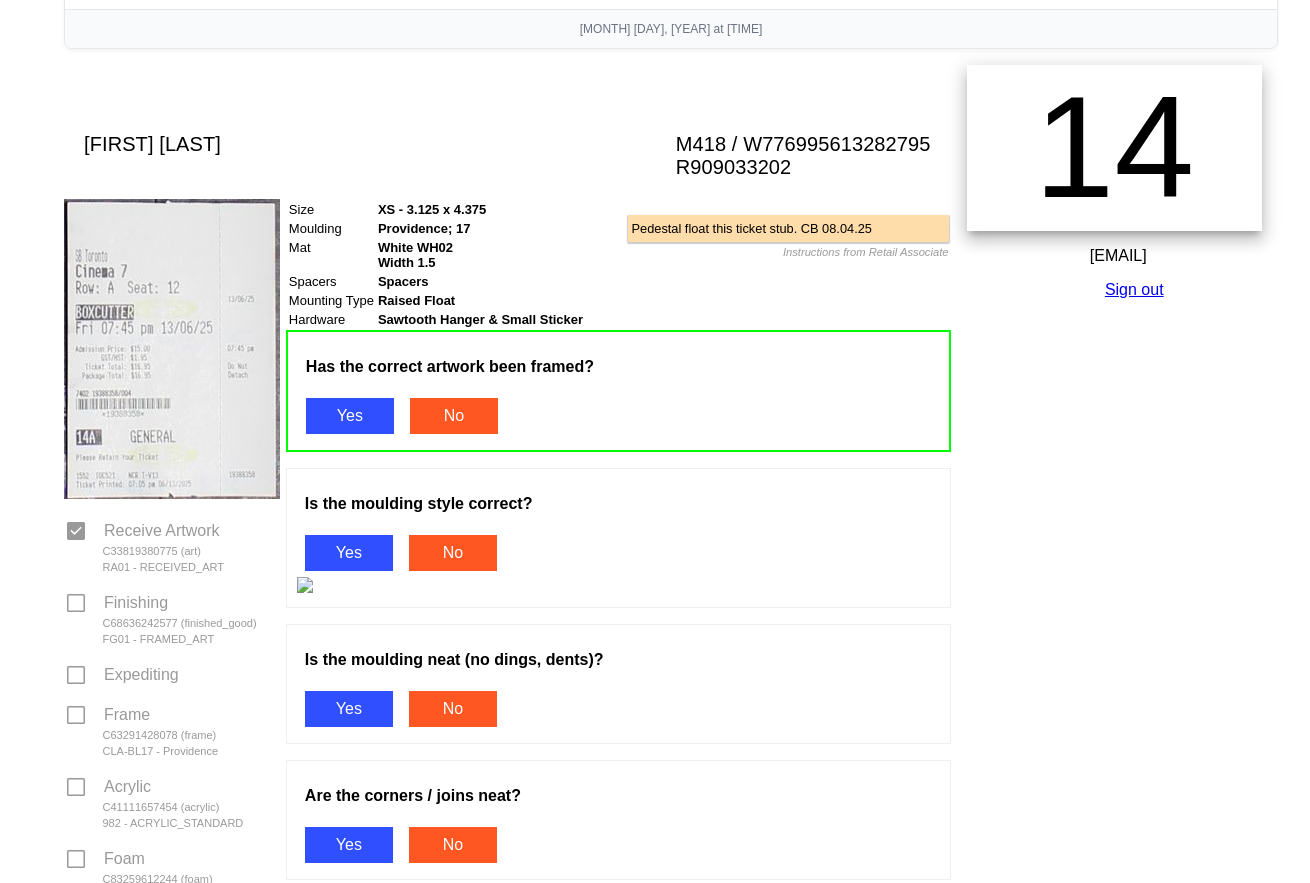 click on "Yes" at bounding box center [349, 553] 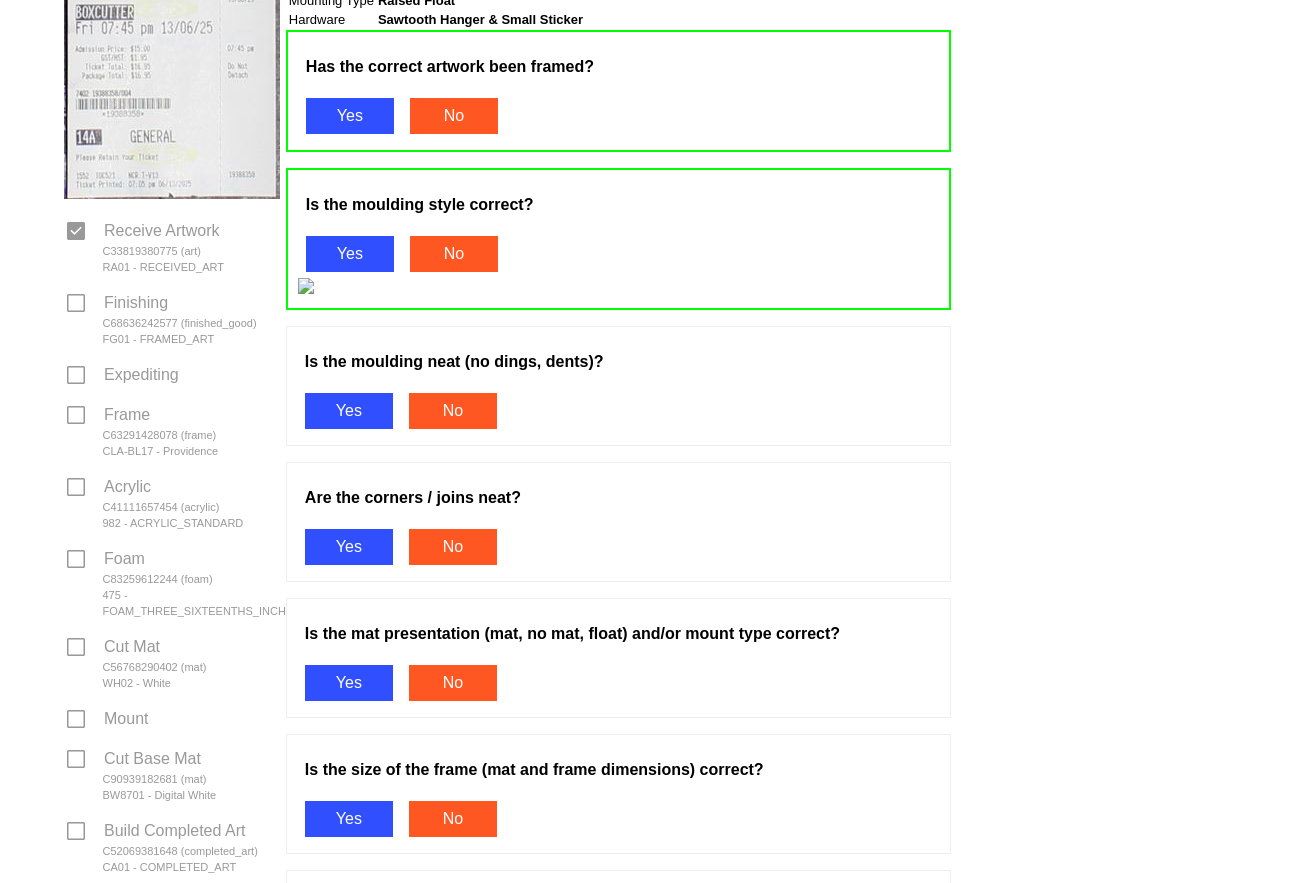 click on "Yes" at bounding box center (349, 411) 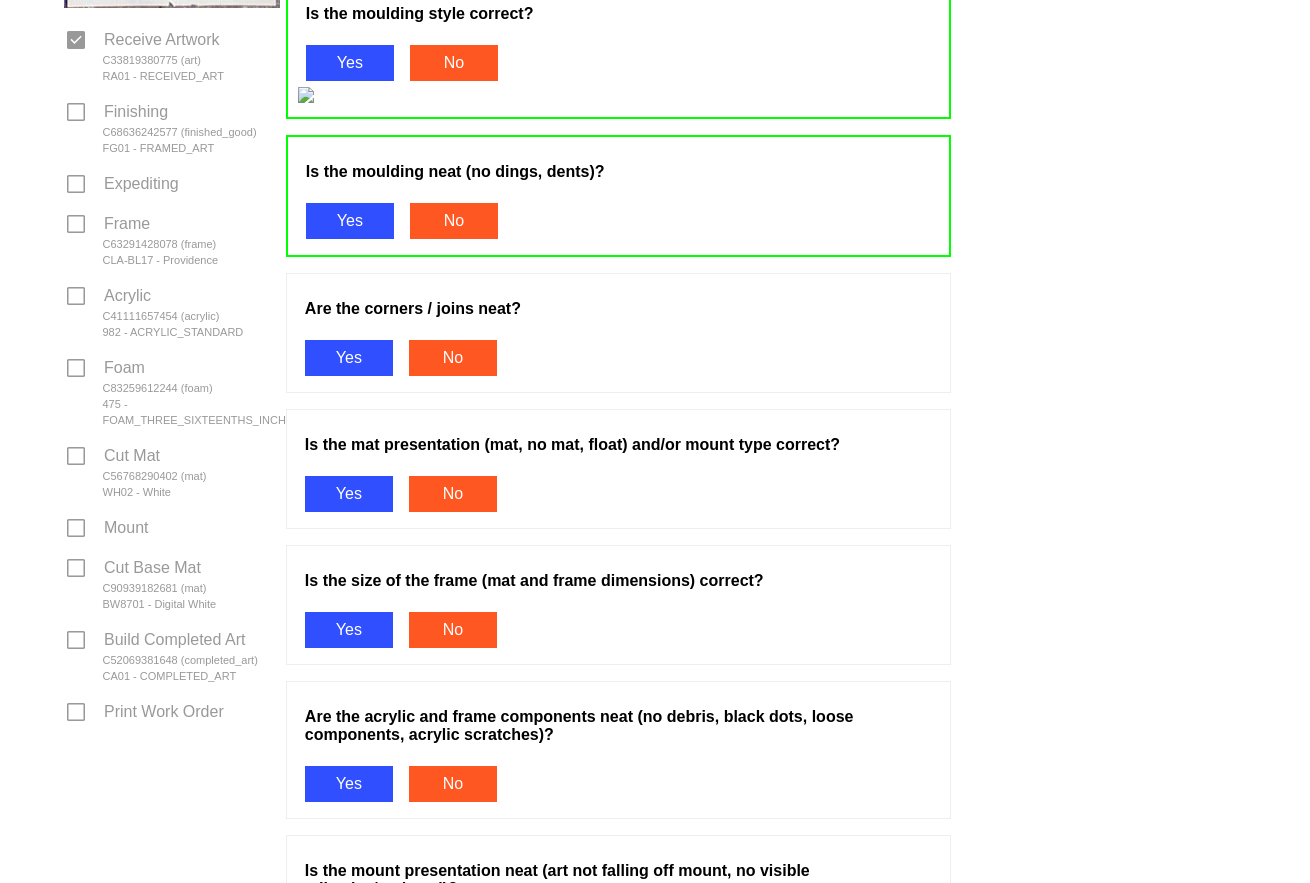 scroll, scrollTop: 700, scrollLeft: 0, axis: vertical 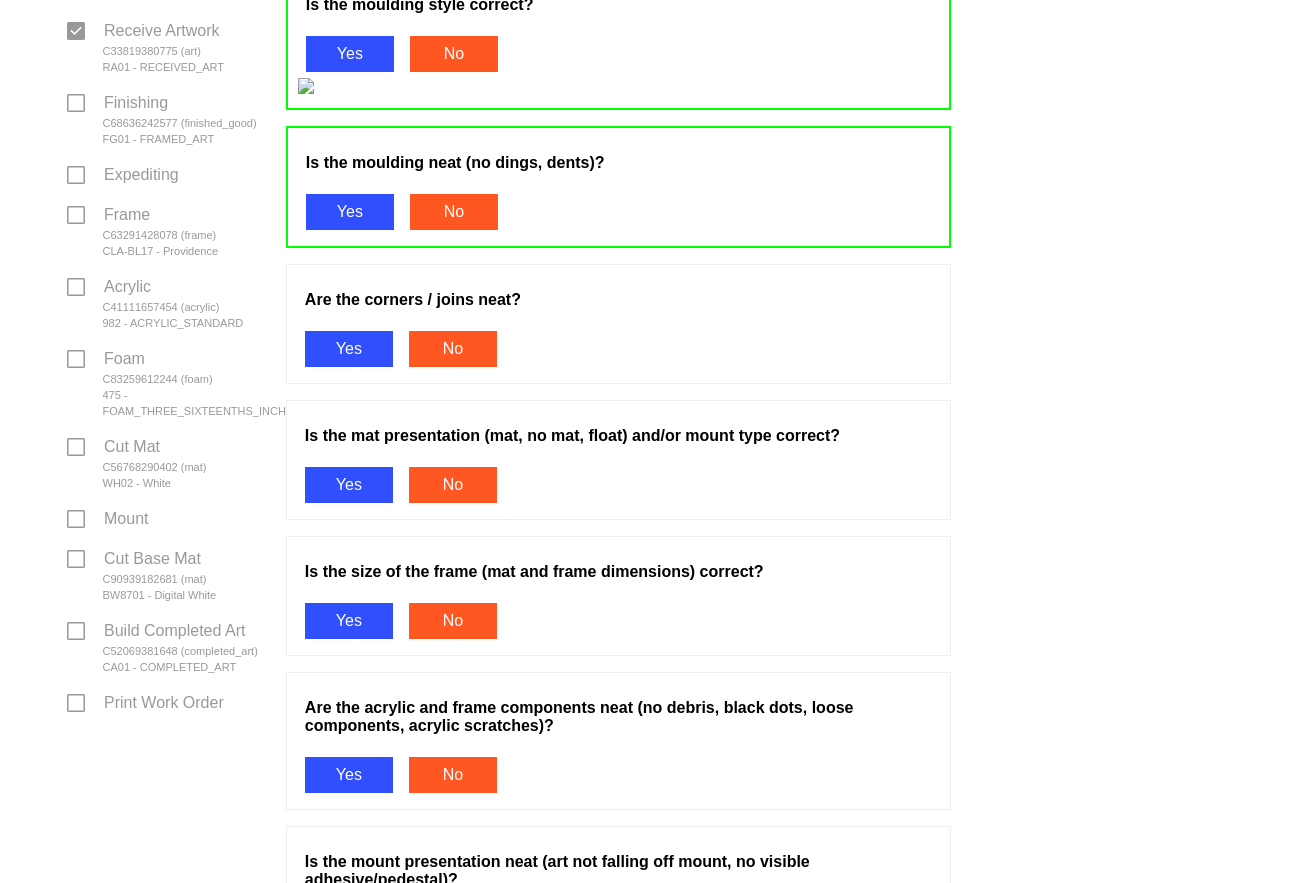 click on "Yes" at bounding box center [349, 349] 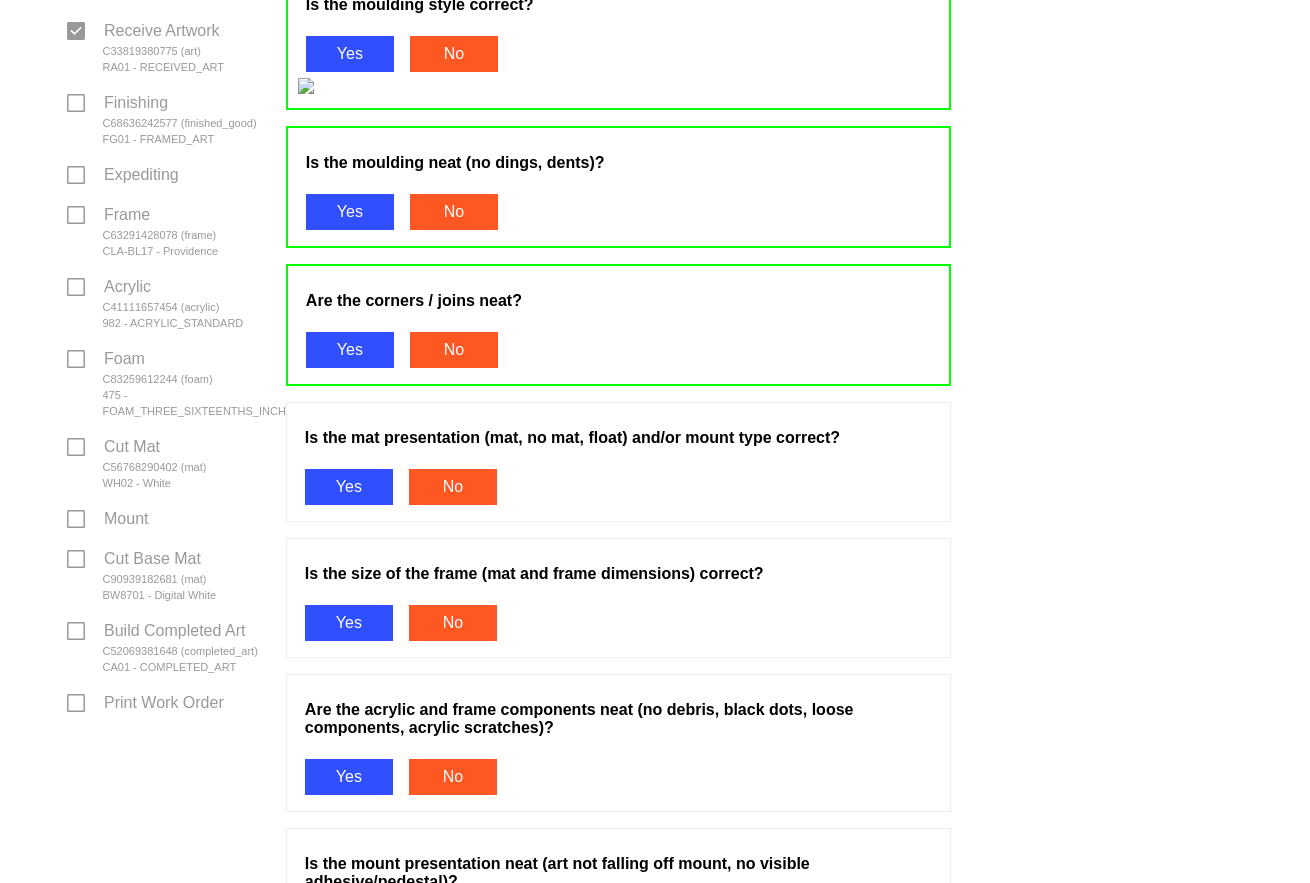 click on "Is the mat presentation (mat, no mat, float) and/or mount type correct? Yes No" at bounding box center (618, 470) 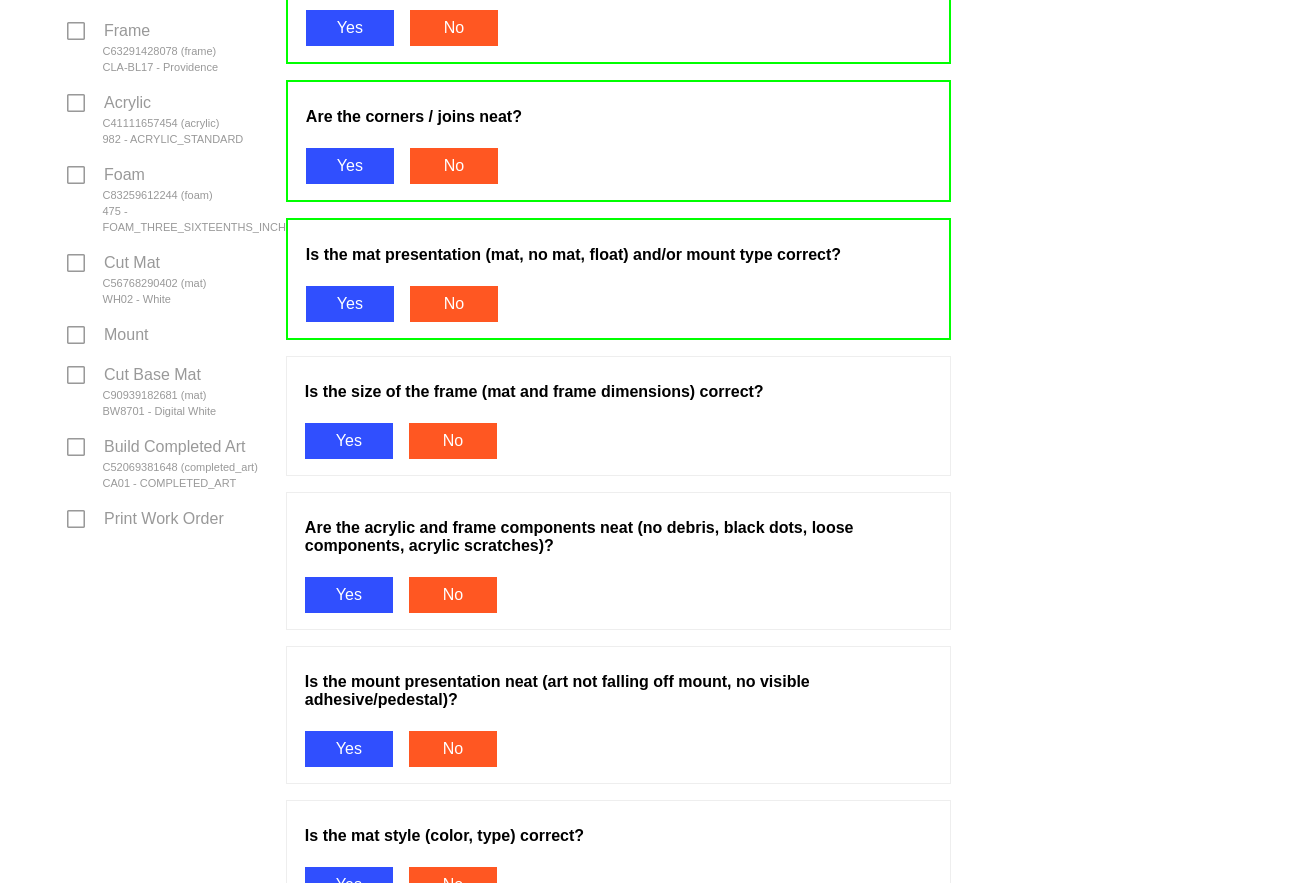 scroll, scrollTop: 900, scrollLeft: 0, axis: vertical 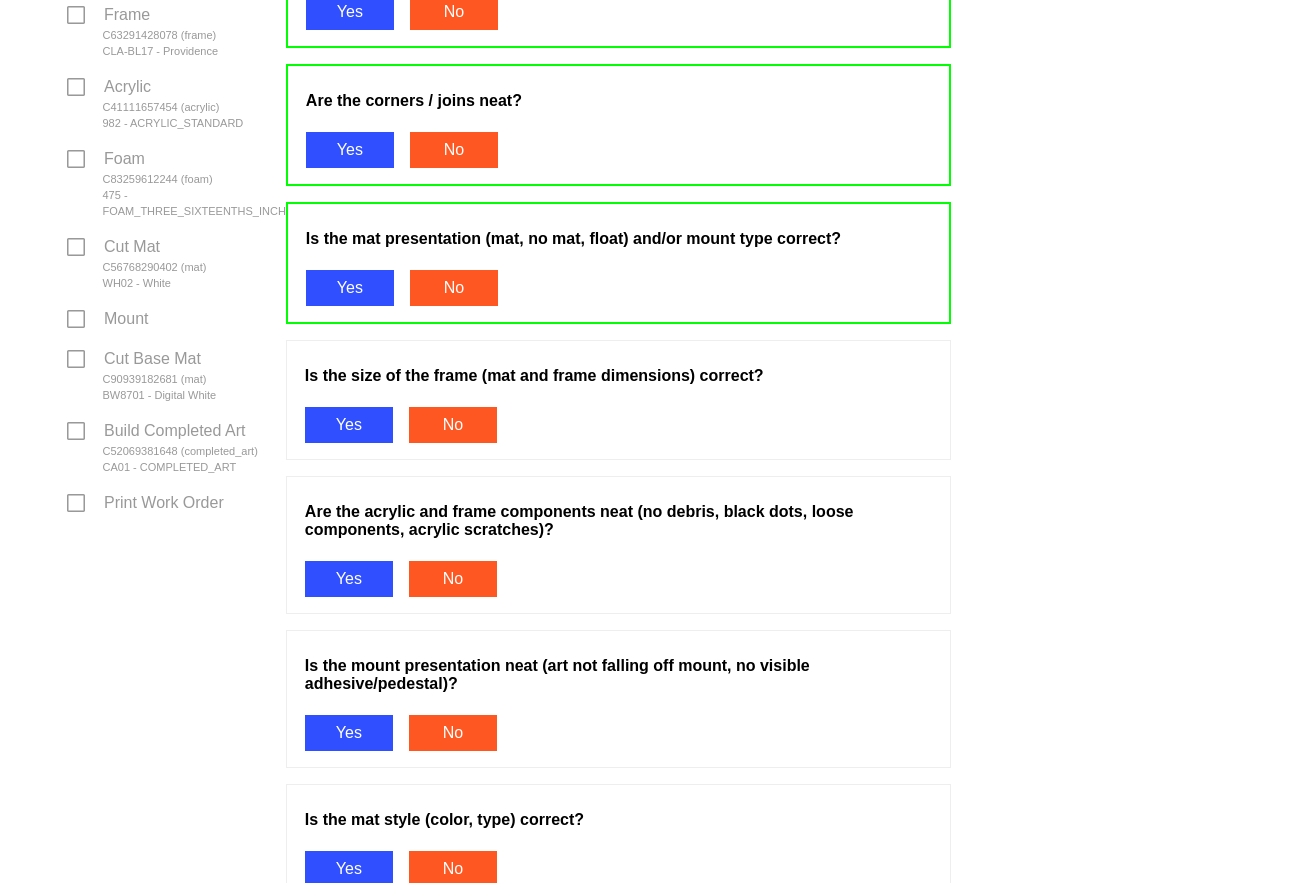 click on "Yes" at bounding box center (349, 425) 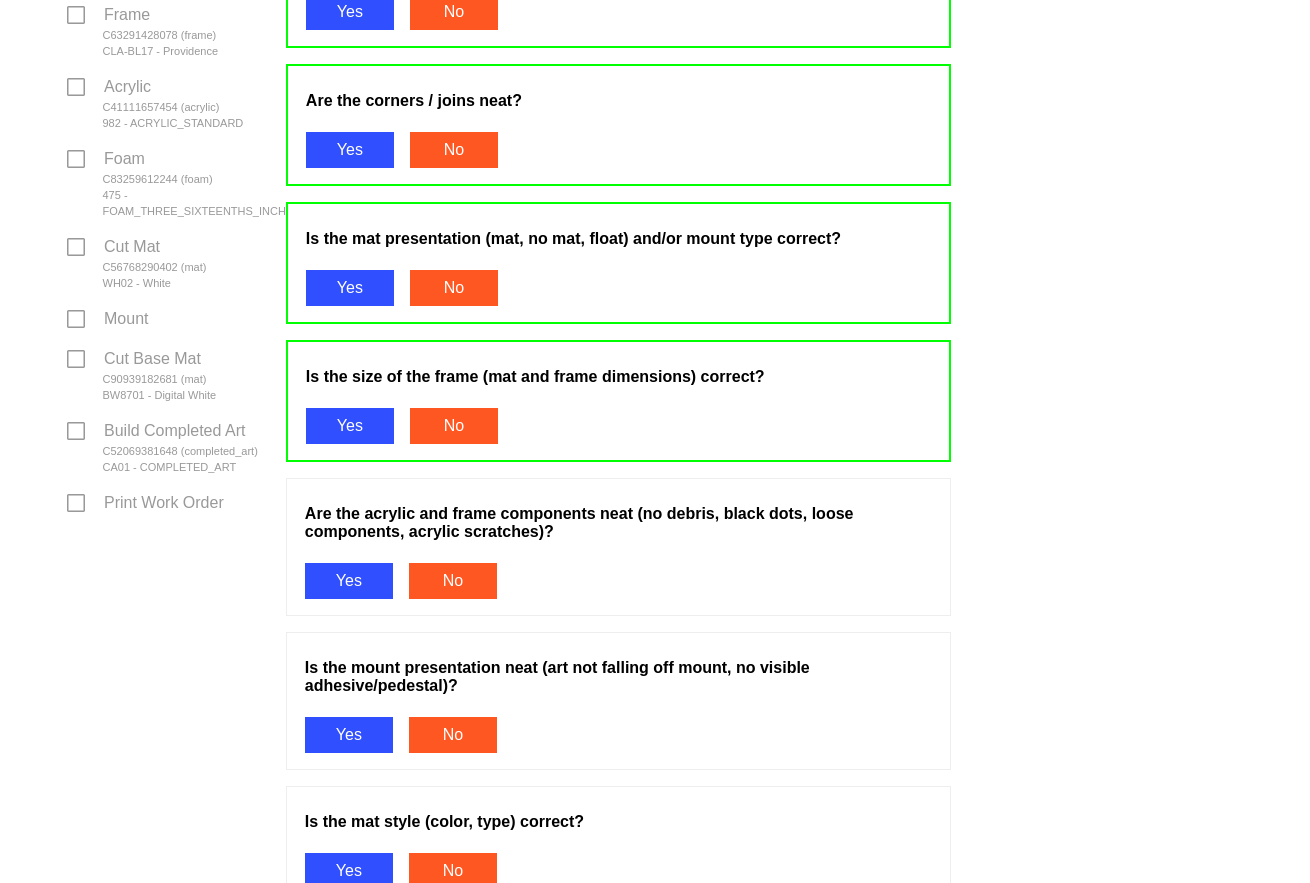 click on "Yes" at bounding box center (349, 581) 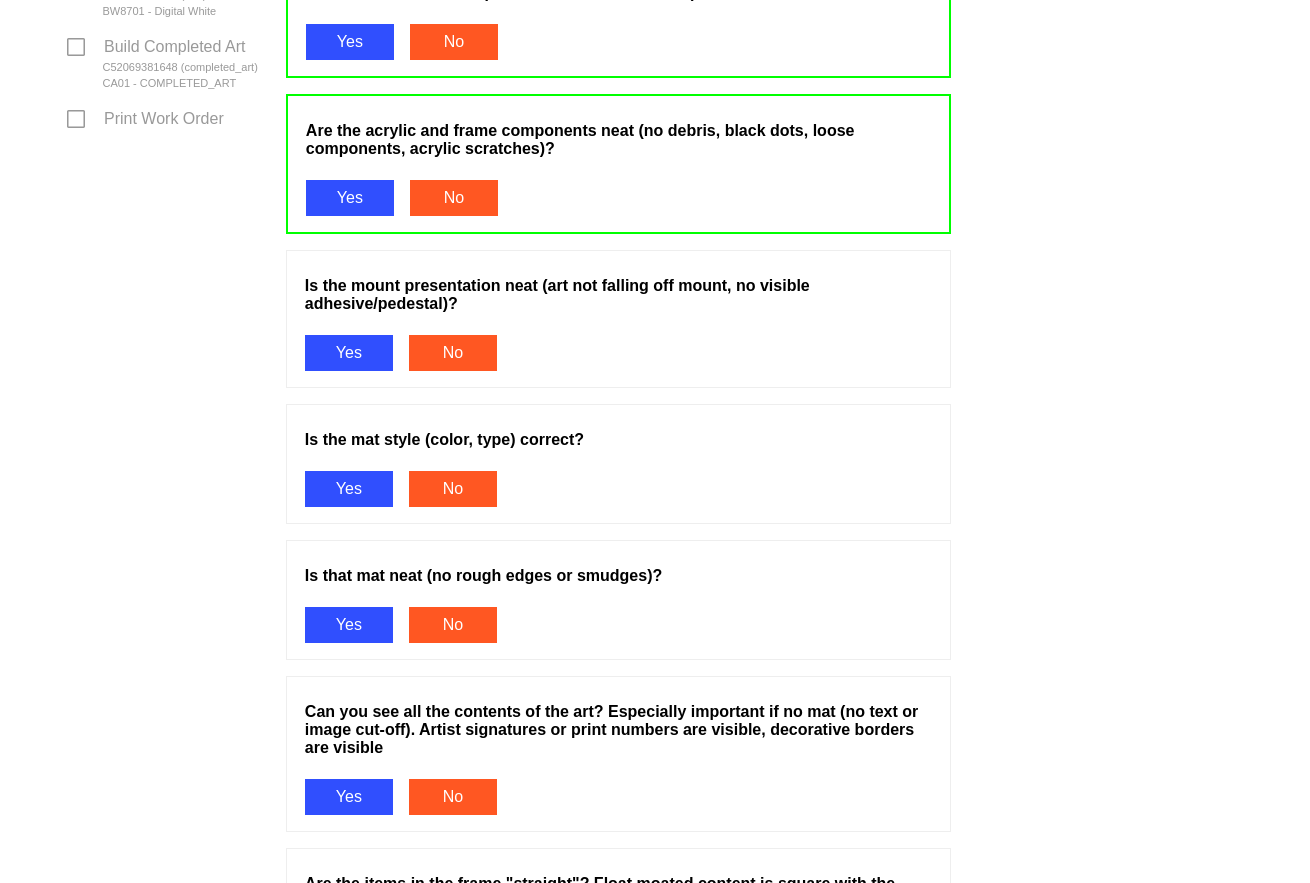 scroll, scrollTop: 1300, scrollLeft: 0, axis: vertical 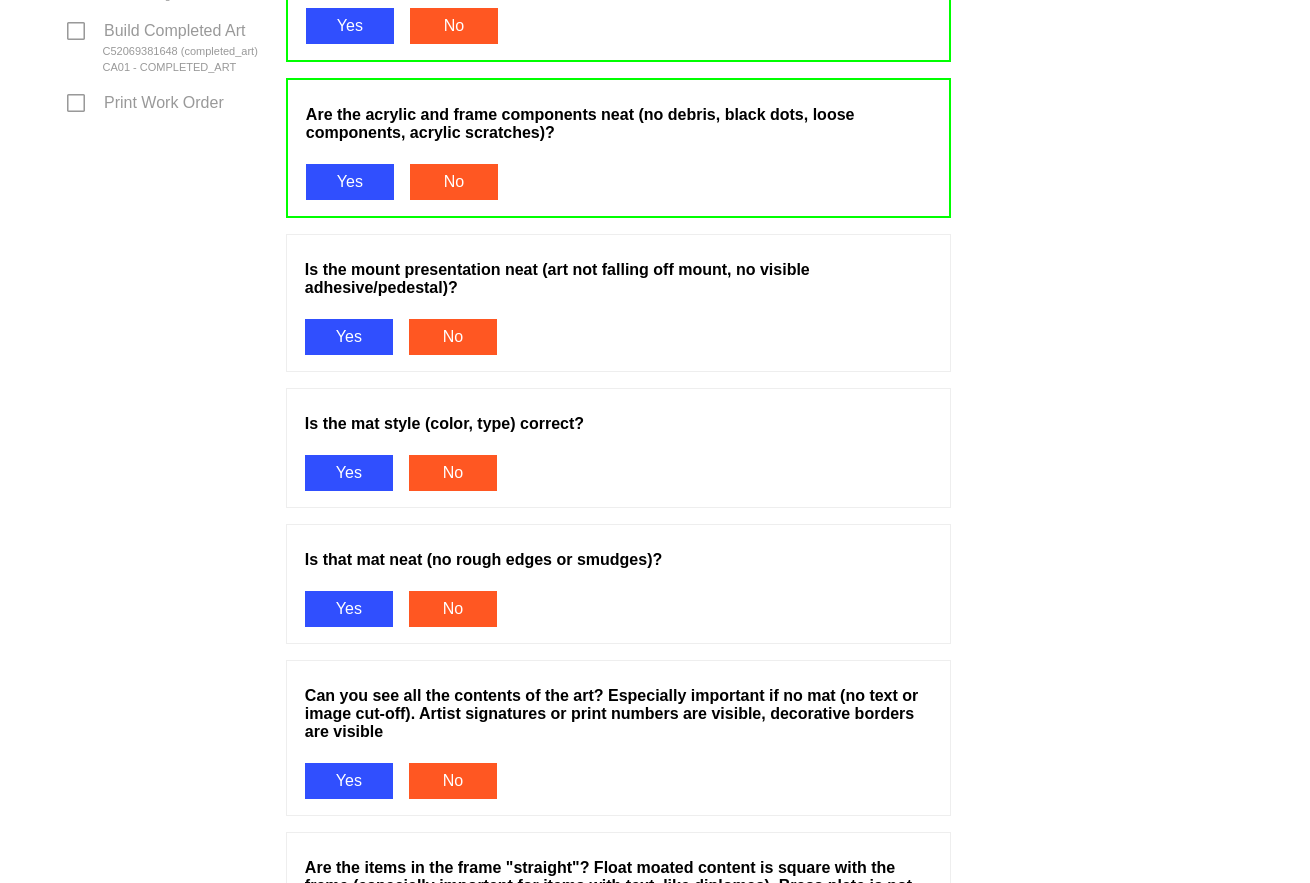 click on "Yes" at bounding box center (349, 337) 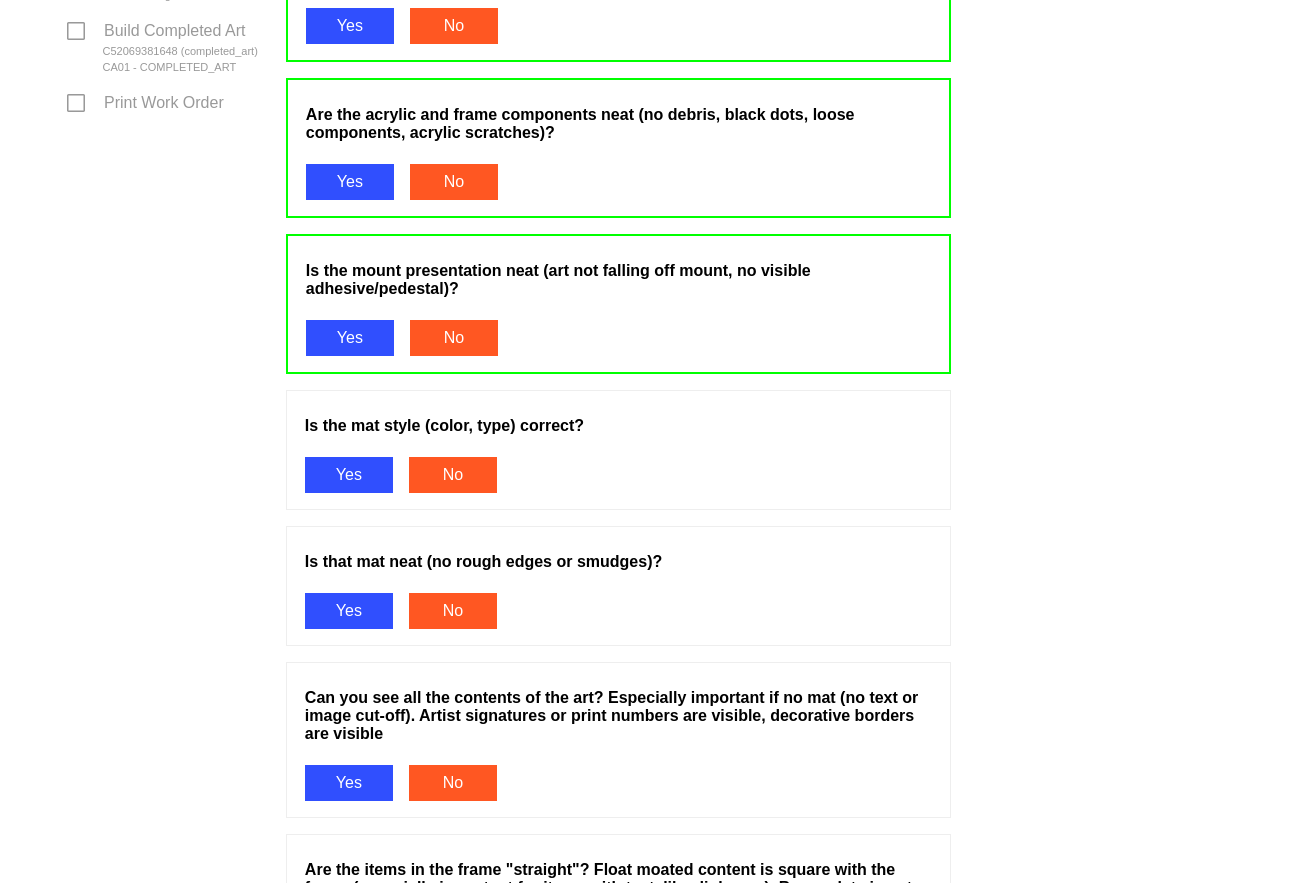 click on "Is the mat style (color, type) correct? Yes No" at bounding box center [618, 458] 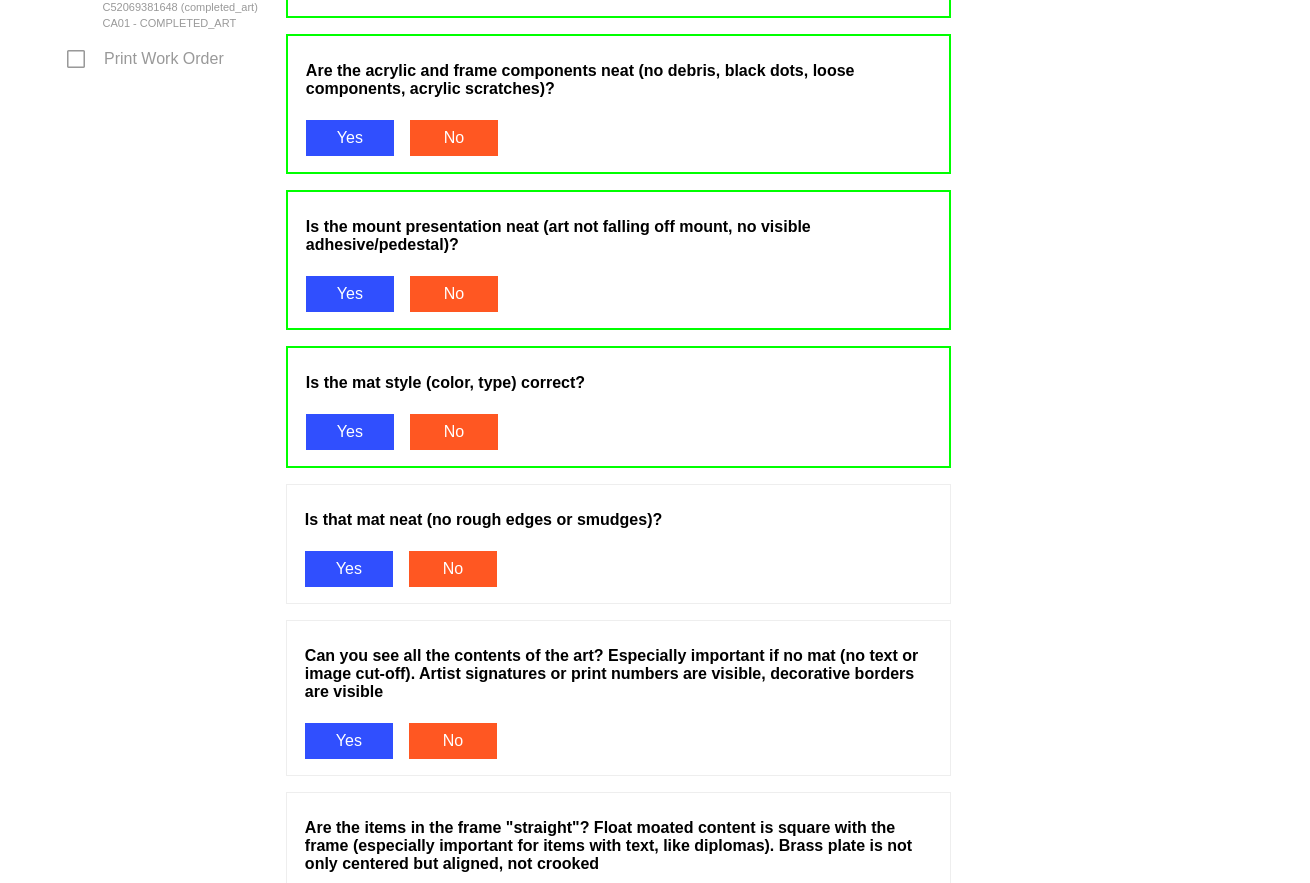 scroll, scrollTop: 1400, scrollLeft: 0, axis: vertical 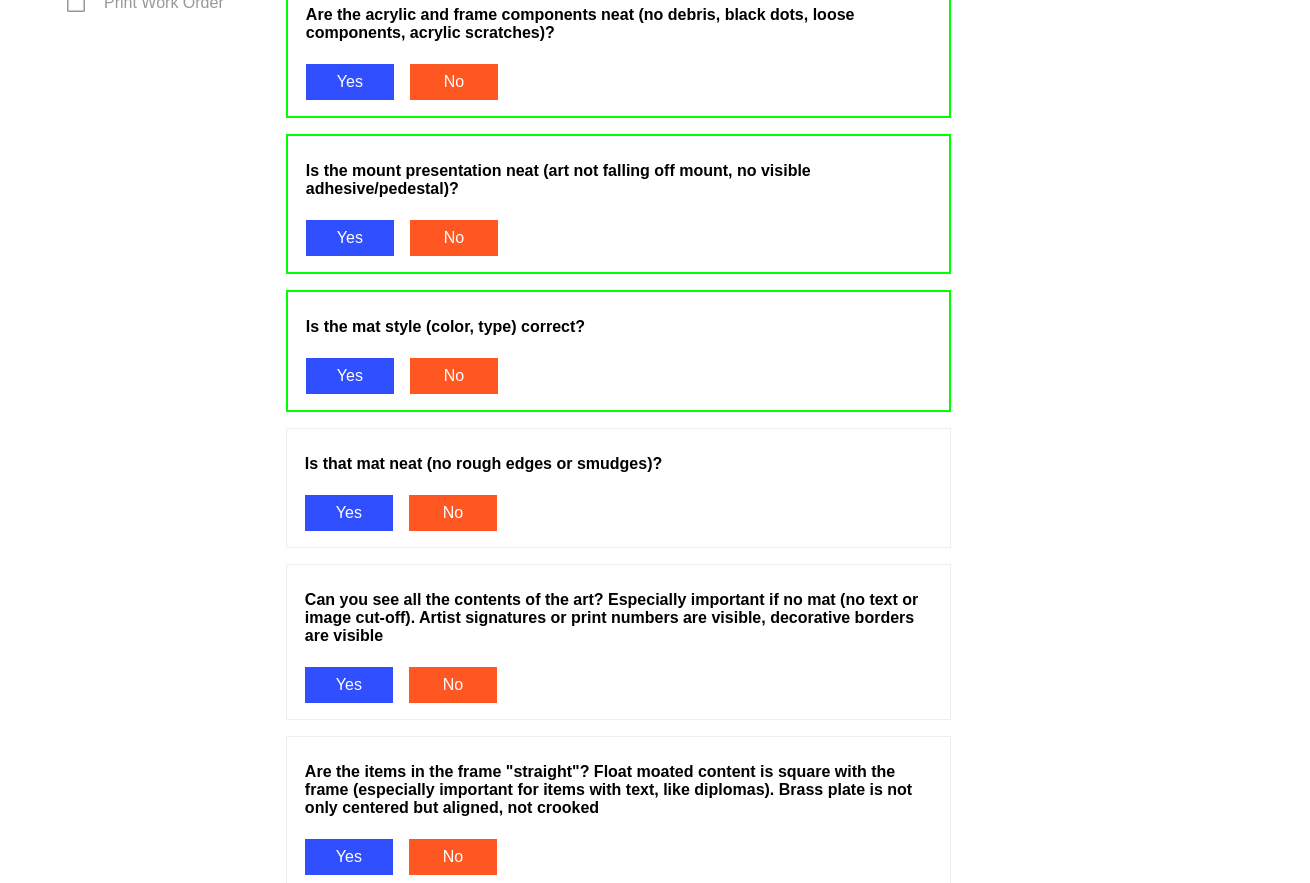 click on "Is that mat neat (no rough edges or smudges)? Yes No" at bounding box center [618, 488] 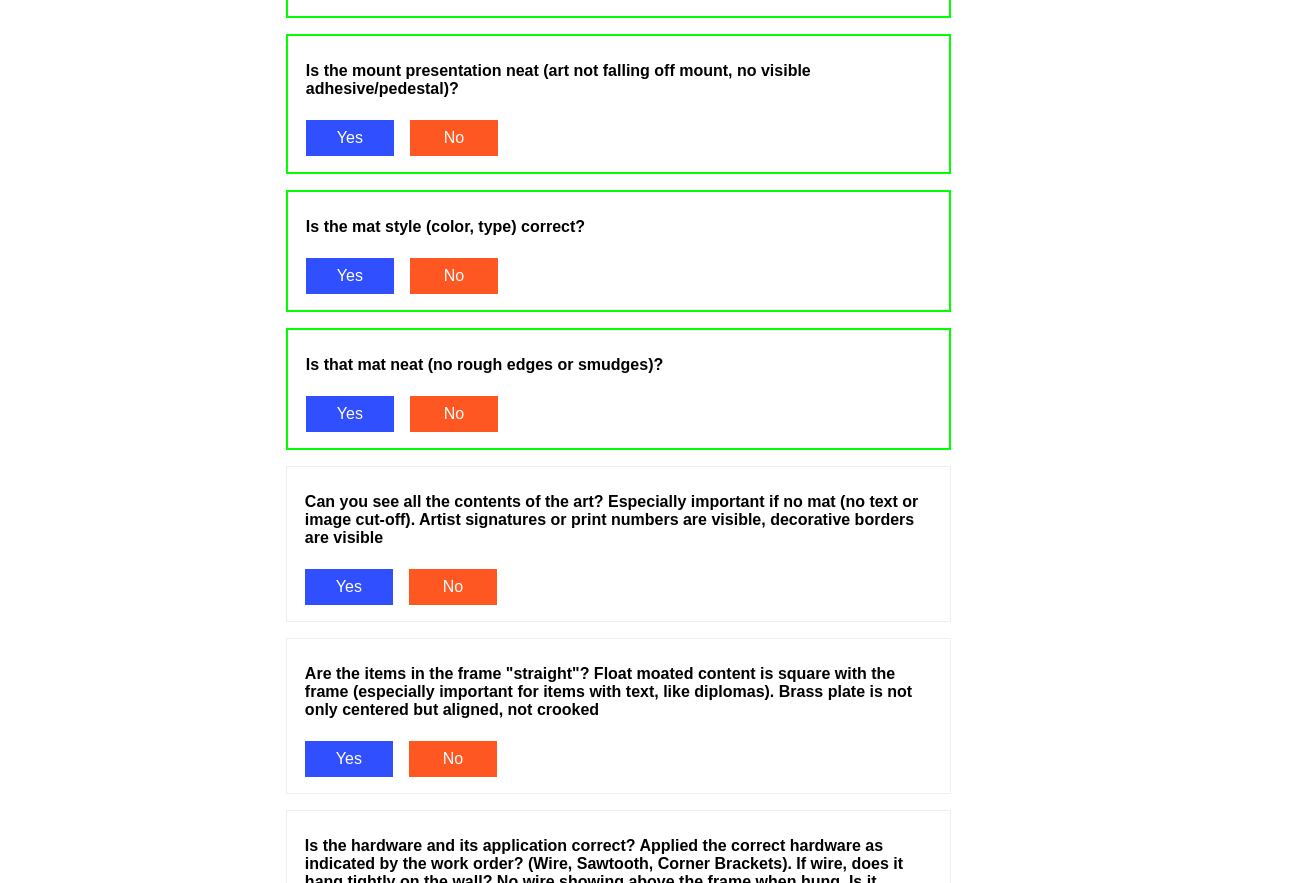 click on "Yes" at bounding box center (349, 587) 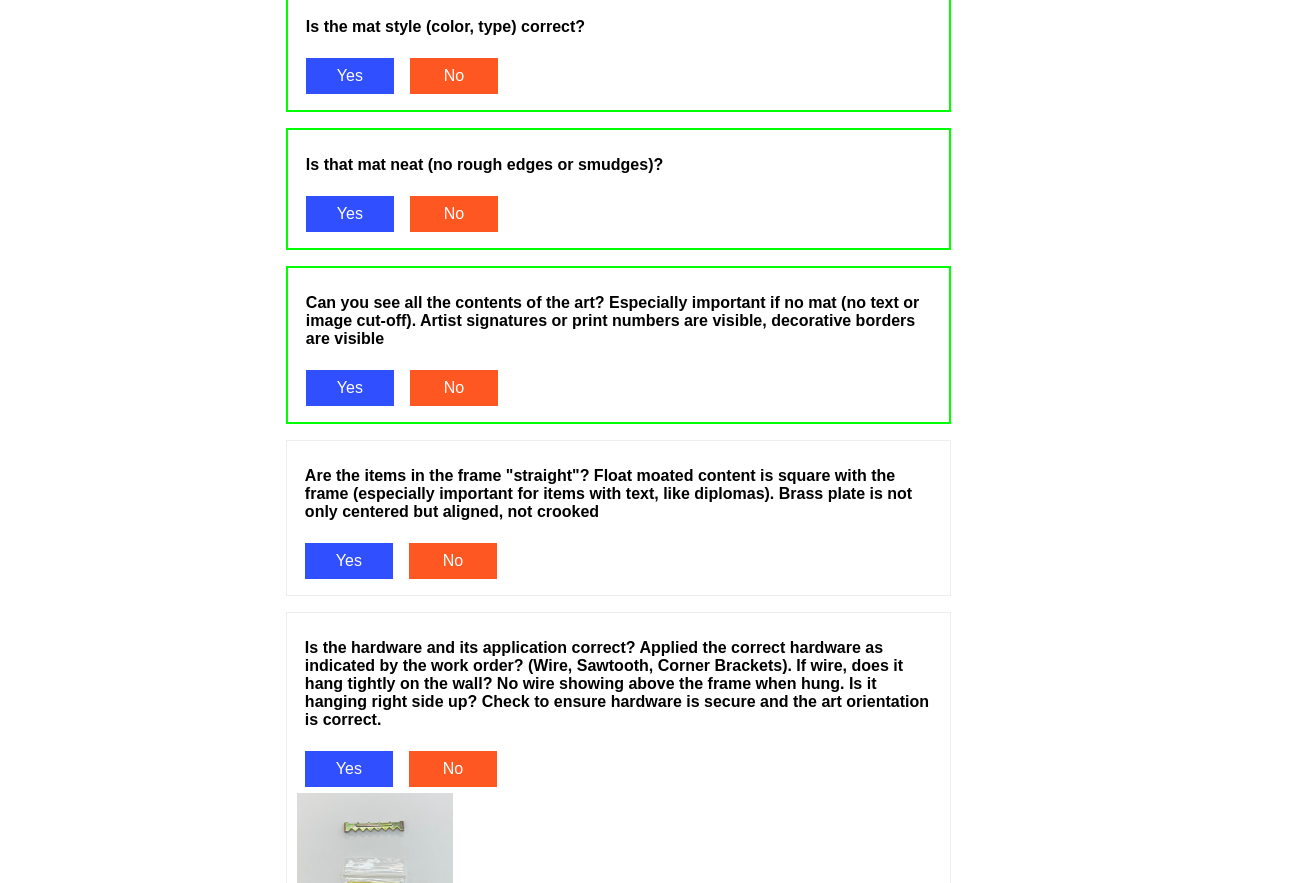 click on "Yes" at bounding box center [349, 561] 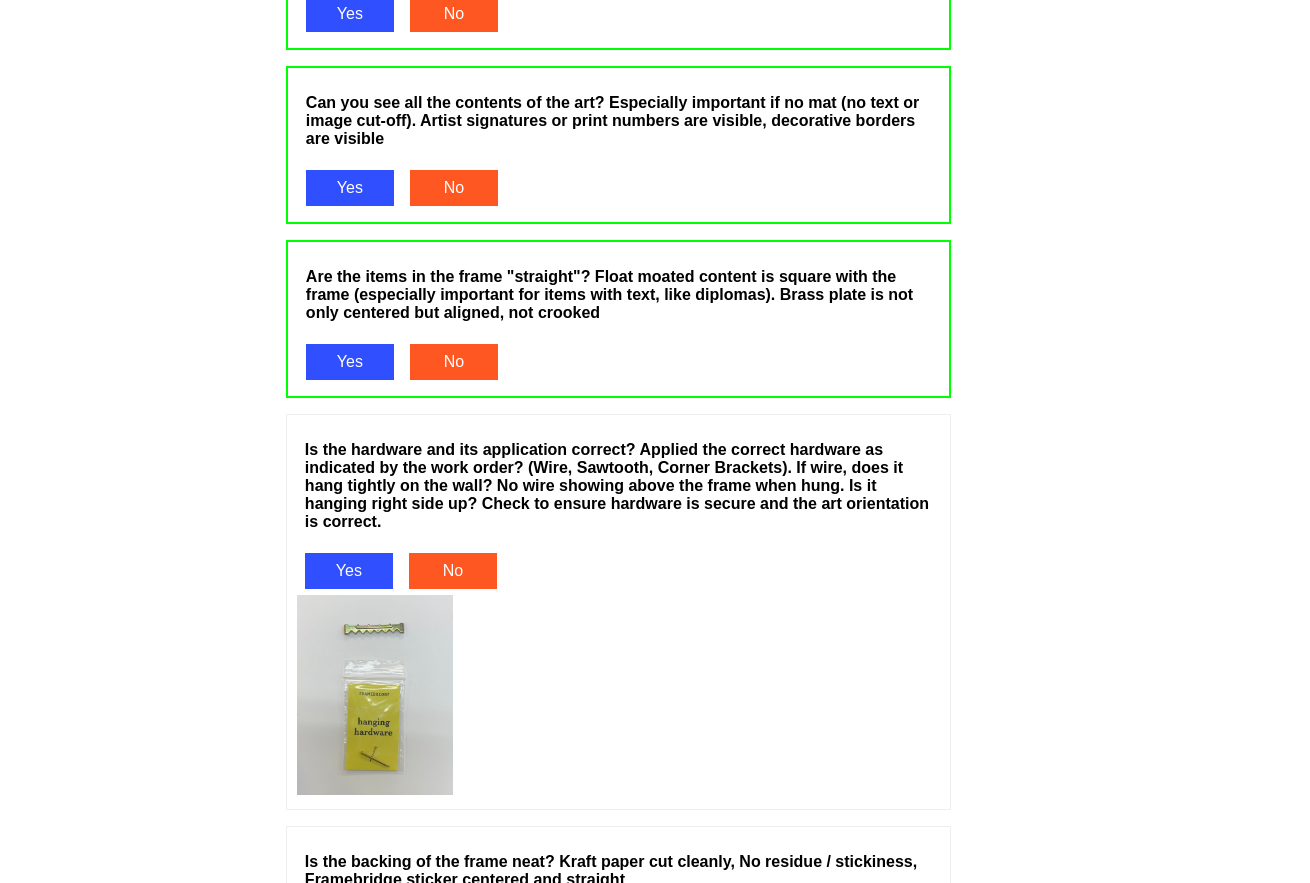 click on "Yes" at bounding box center (349, 571) 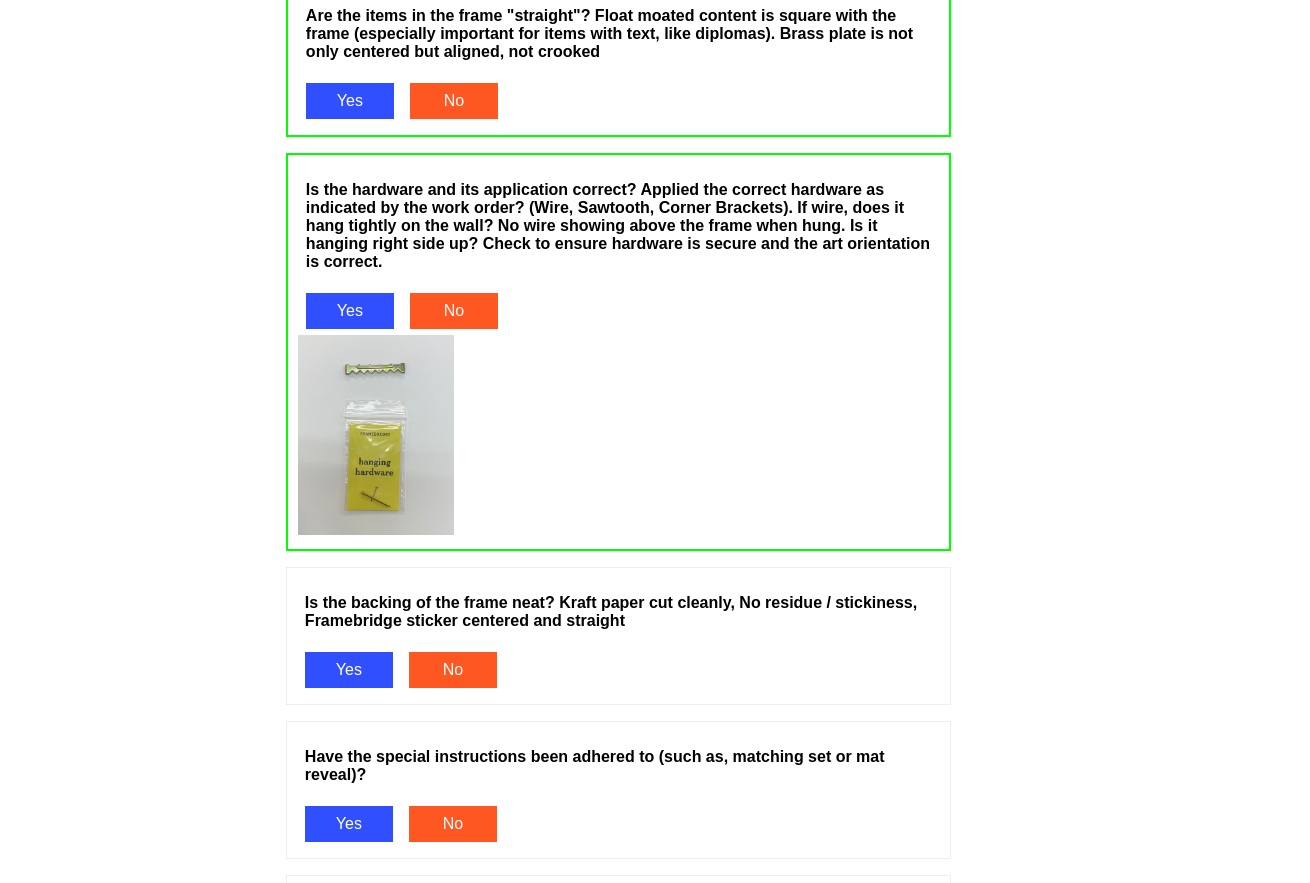 scroll, scrollTop: 2200, scrollLeft: 0, axis: vertical 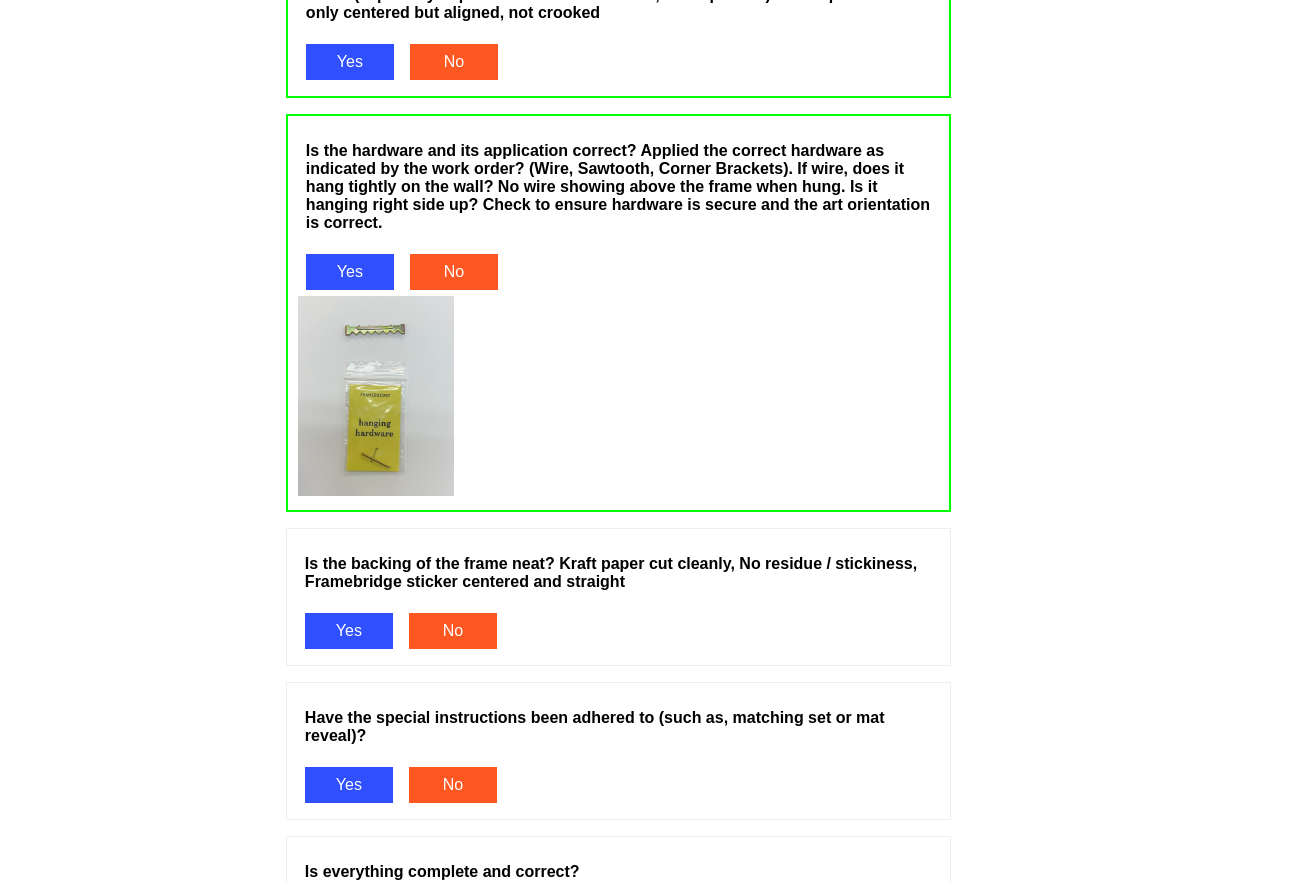 click on "Yes" at bounding box center (349, 631) 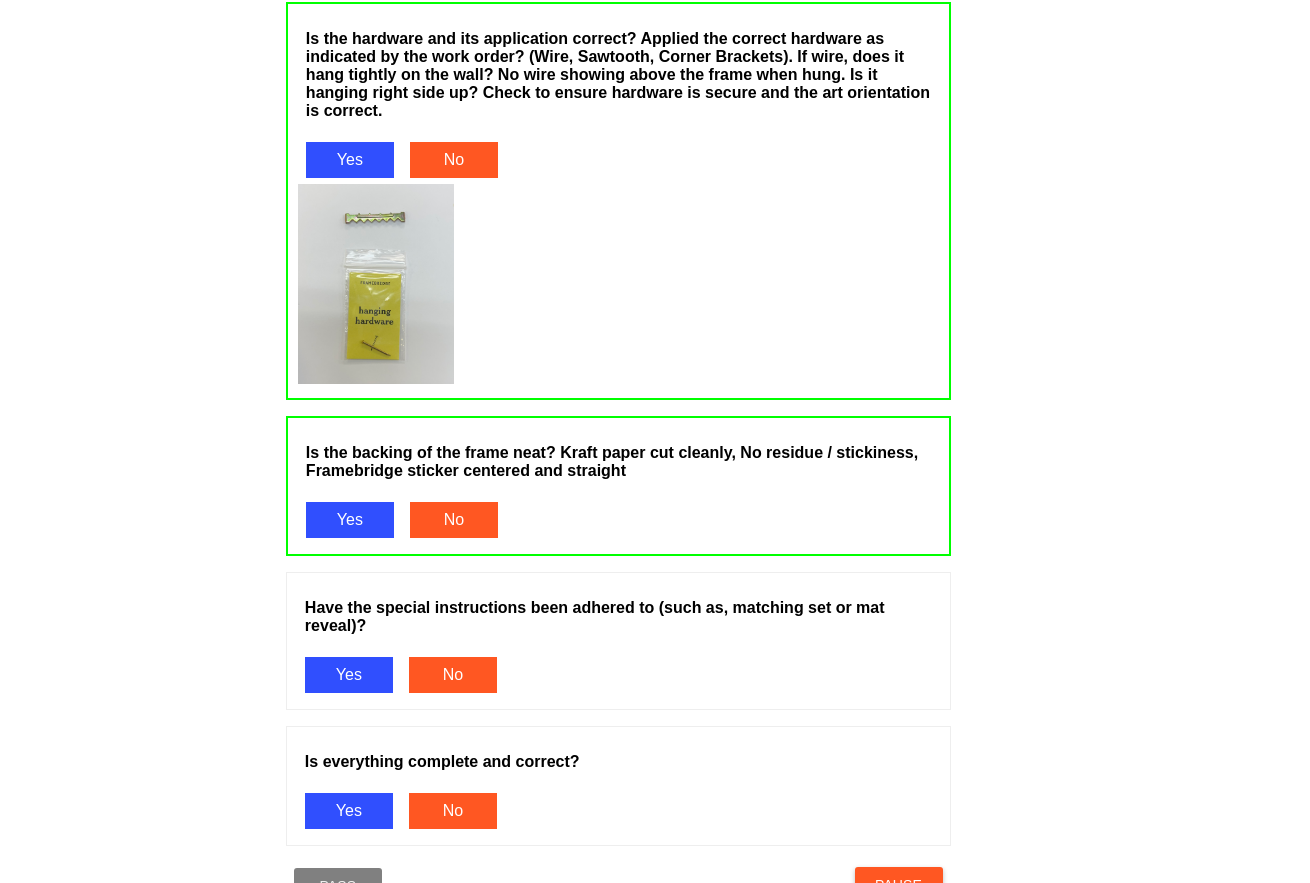 scroll, scrollTop: 2600, scrollLeft: 0, axis: vertical 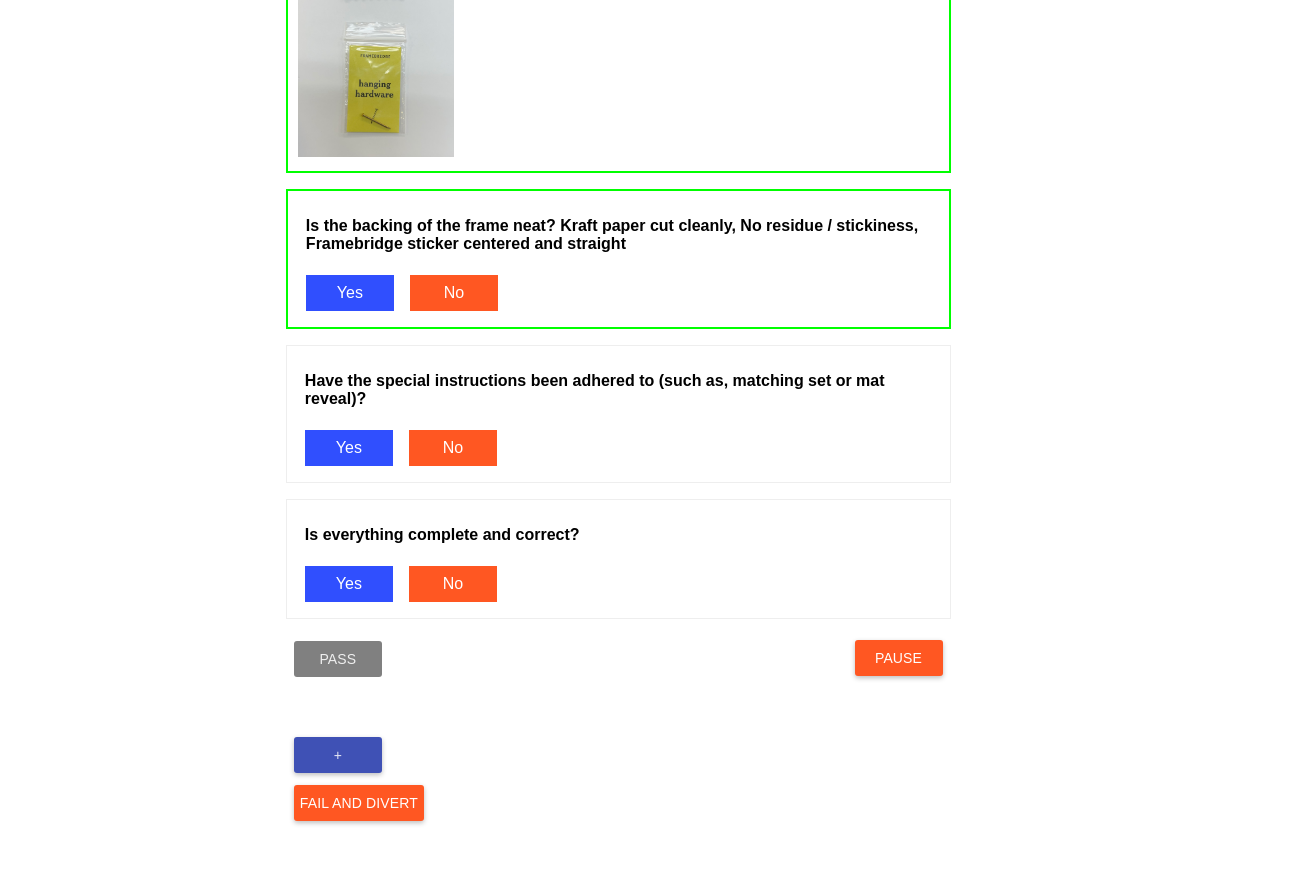 click on "Have the special instructions been adhered to (such as, matching set or mat reveal)? Yes No" at bounding box center [618, 422] 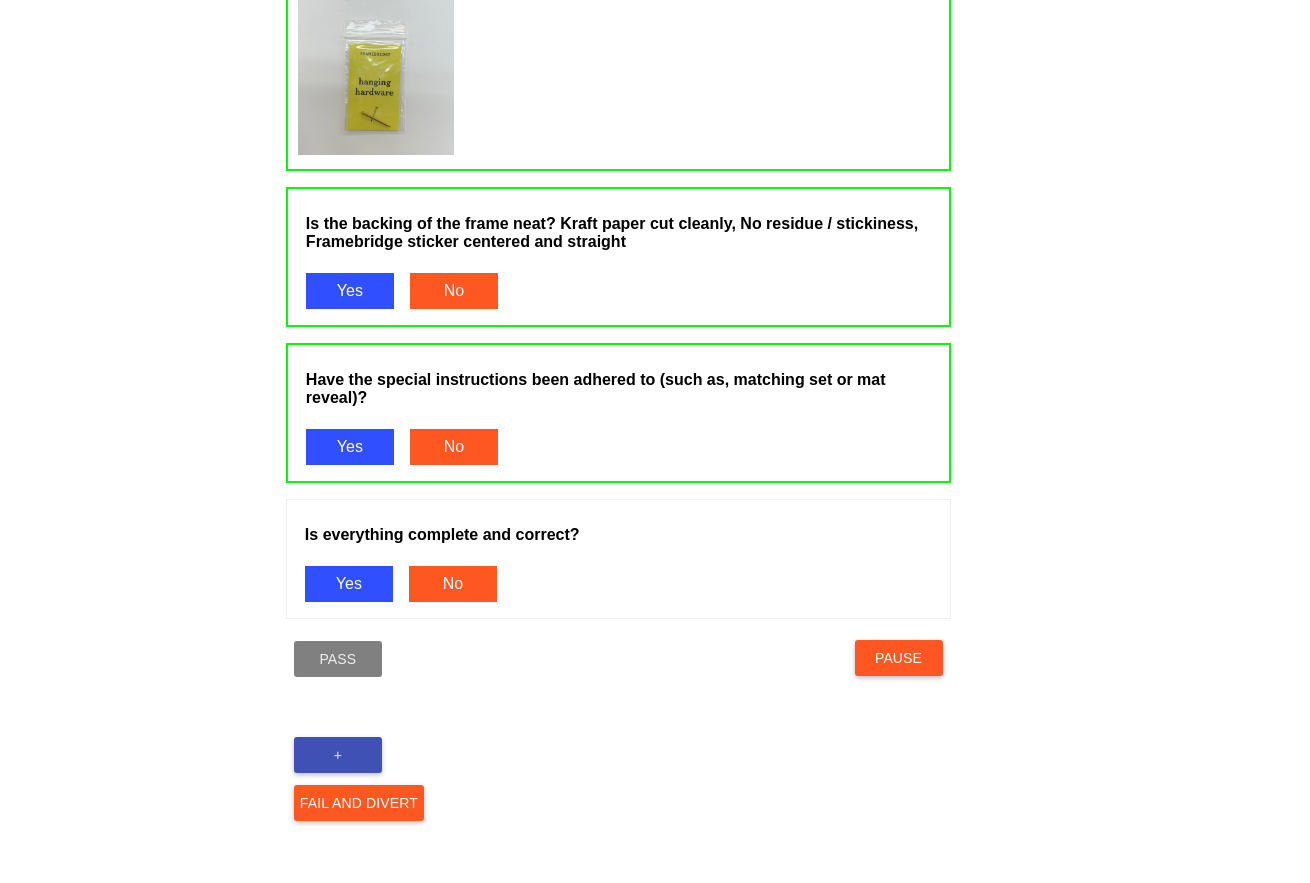 click on "Yes" at bounding box center (349, 584) 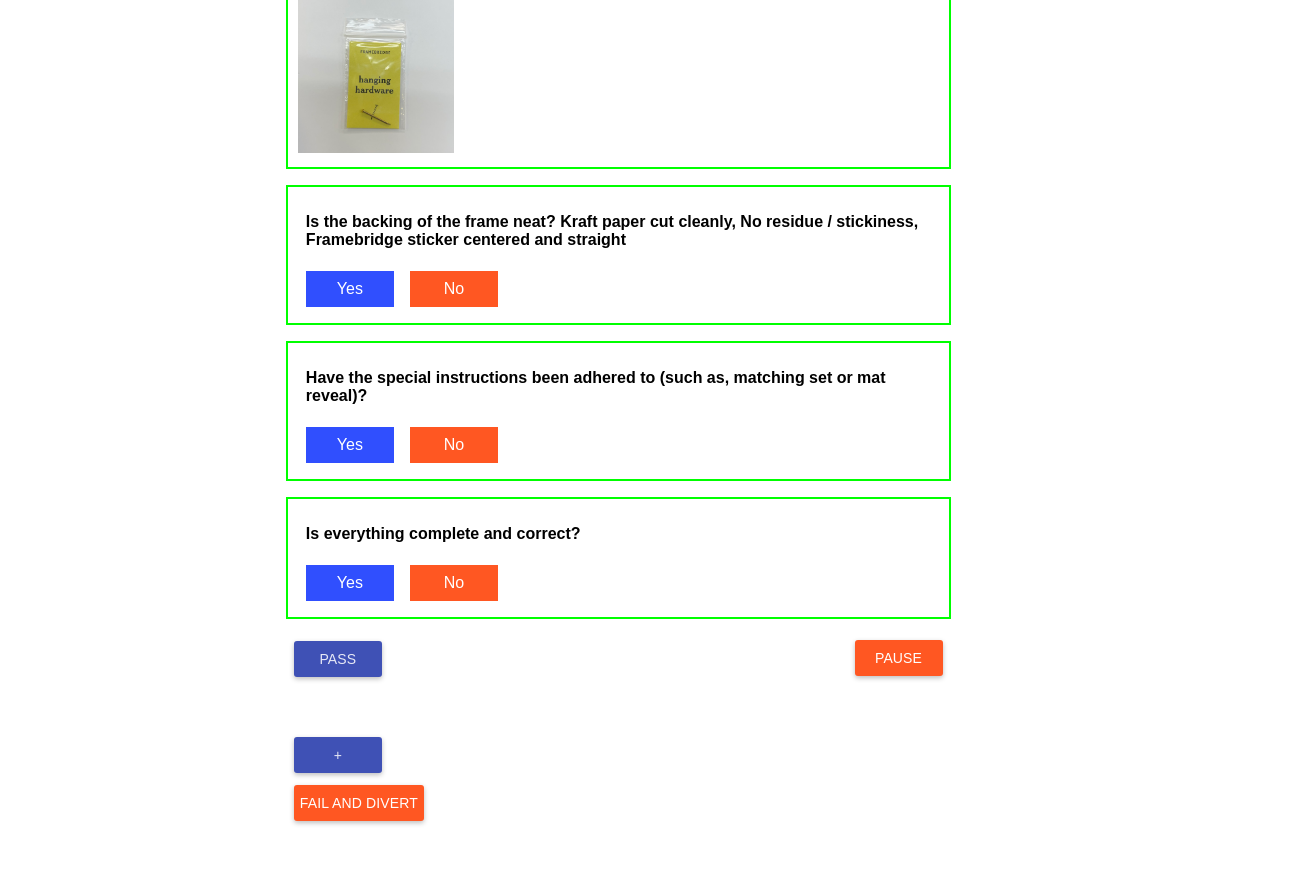 click on "Pass" at bounding box center (338, 659) 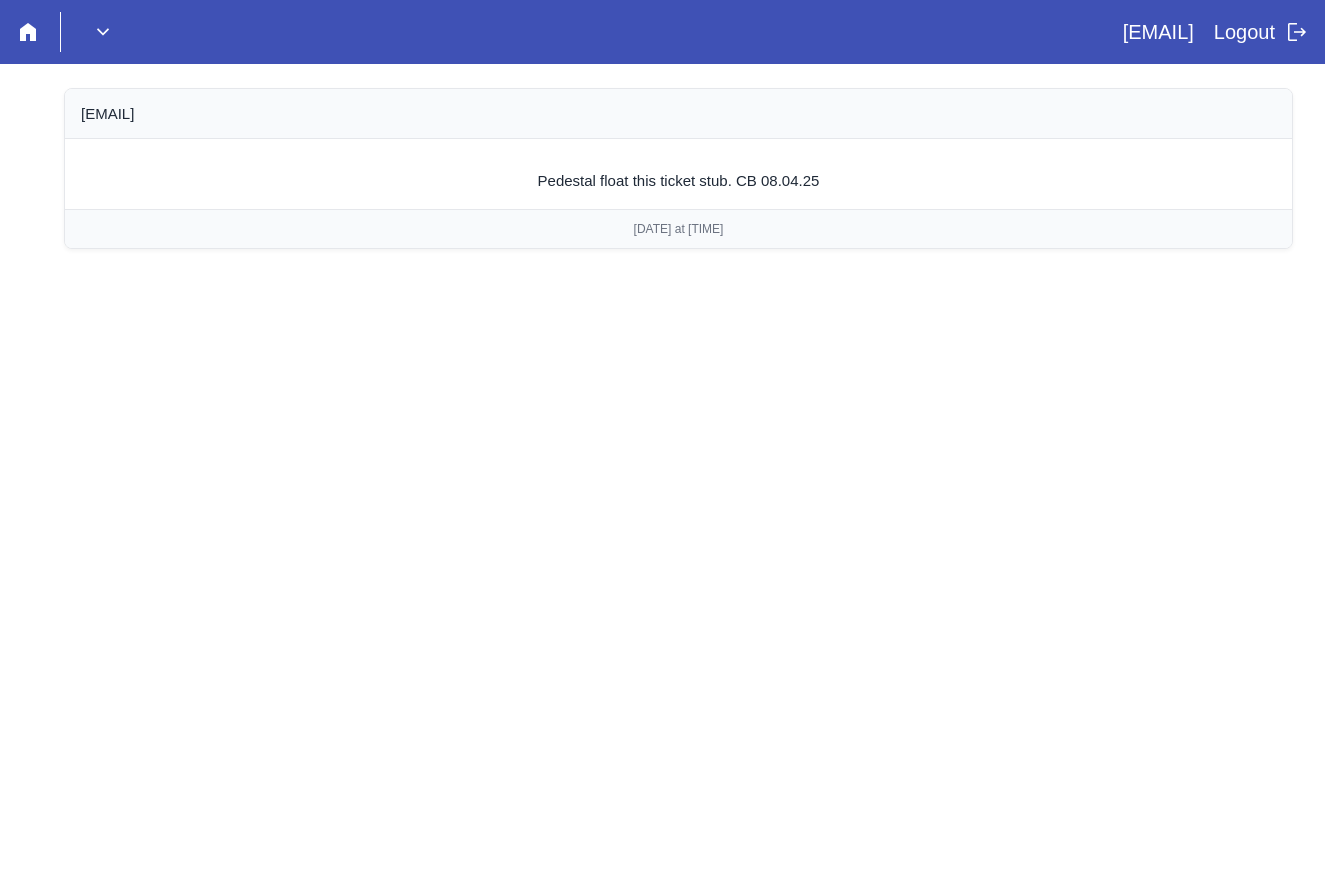 scroll, scrollTop: 0, scrollLeft: 0, axis: both 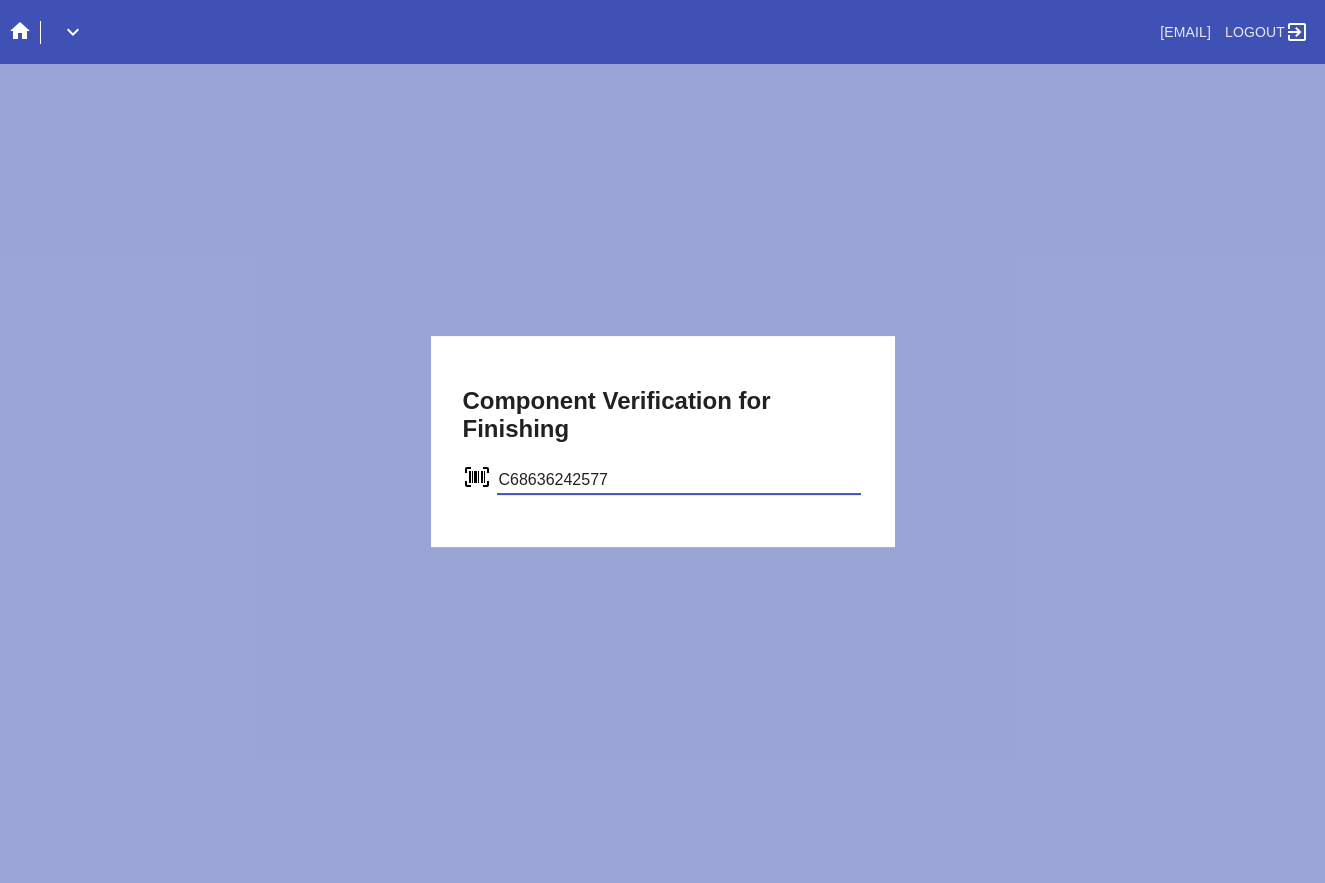 type on "C68636242577" 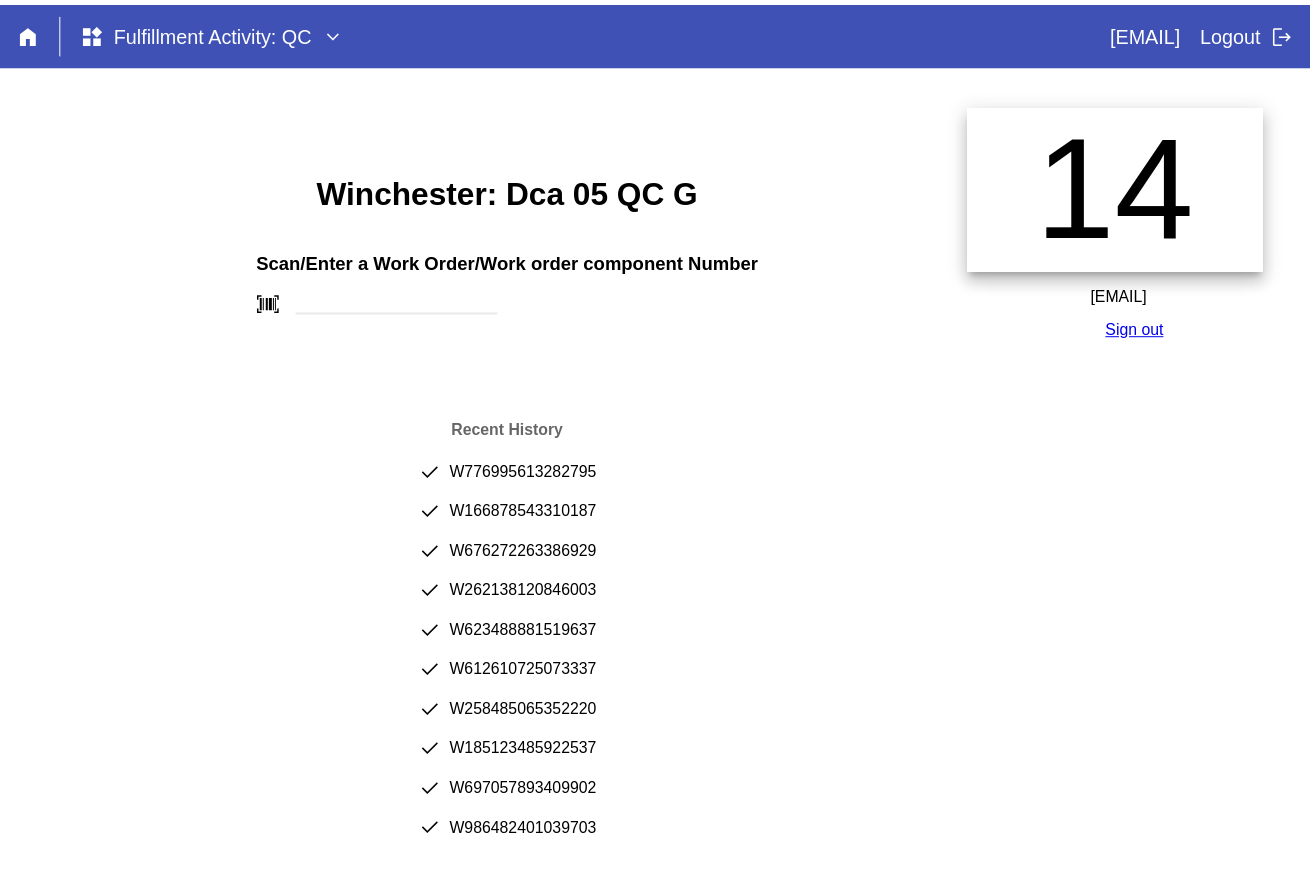 scroll, scrollTop: 0, scrollLeft: 0, axis: both 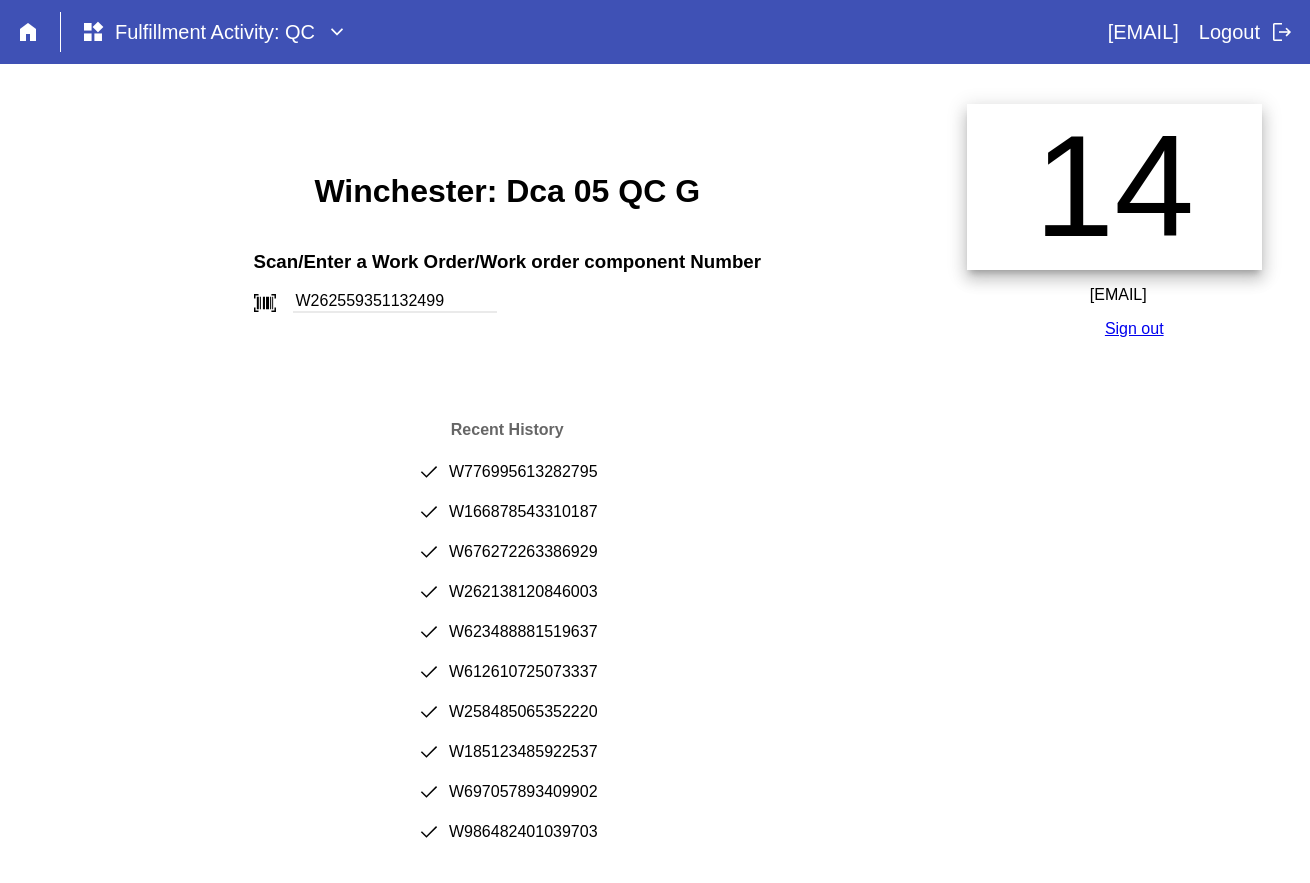 type on "W262559351132499" 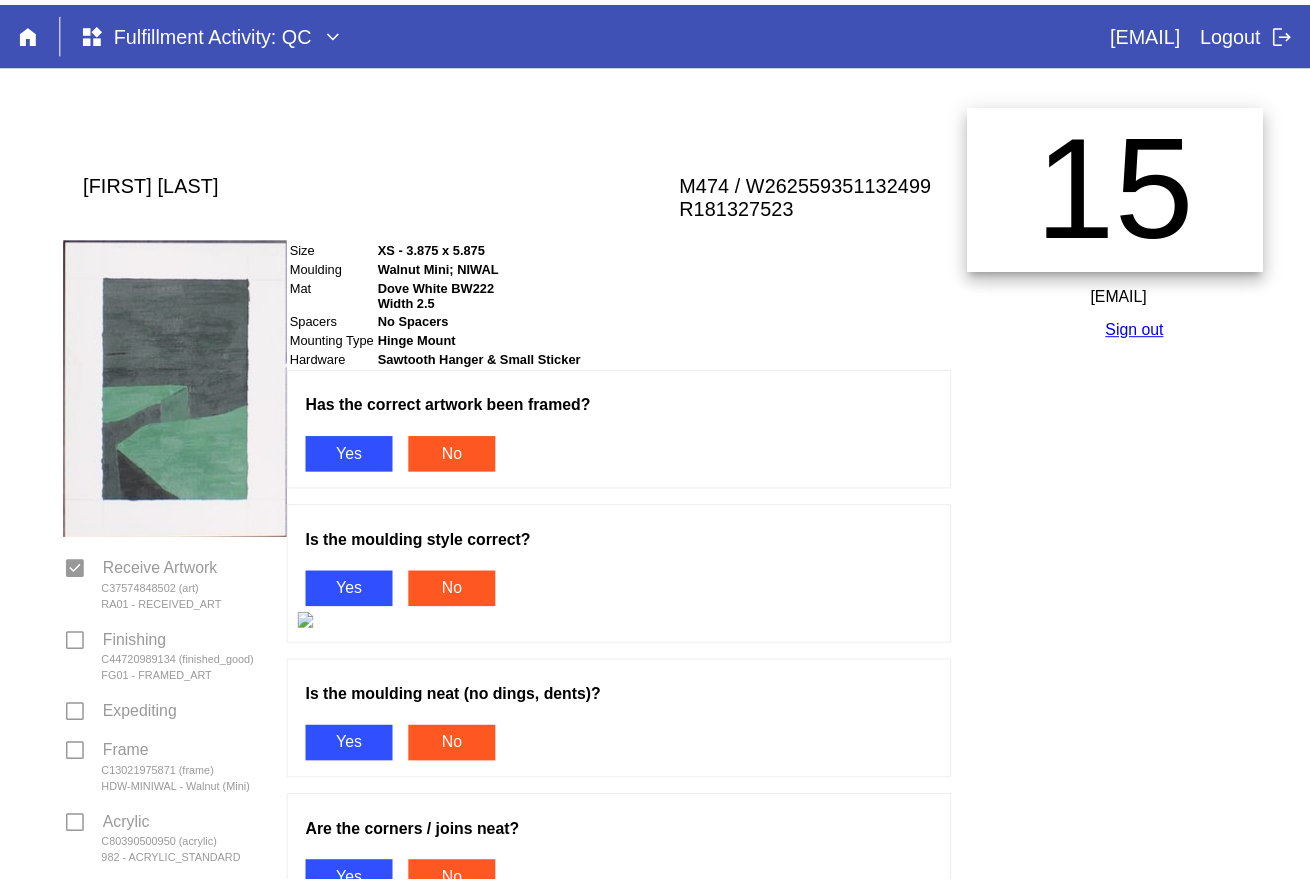 scroll, scrollTop: 0, scrollLeft: 0, axis: both 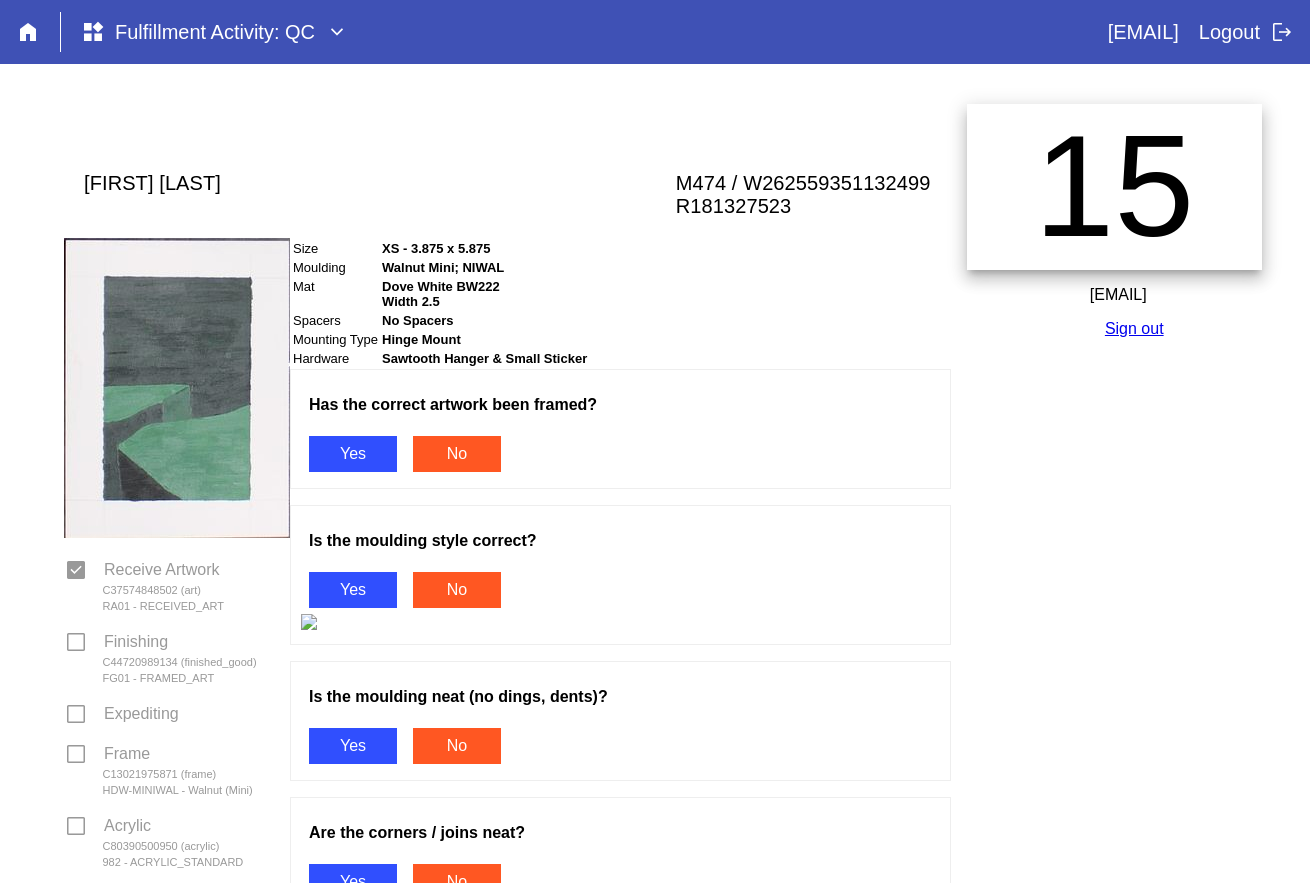 click on "Yes" at bounding box center [353, 454] 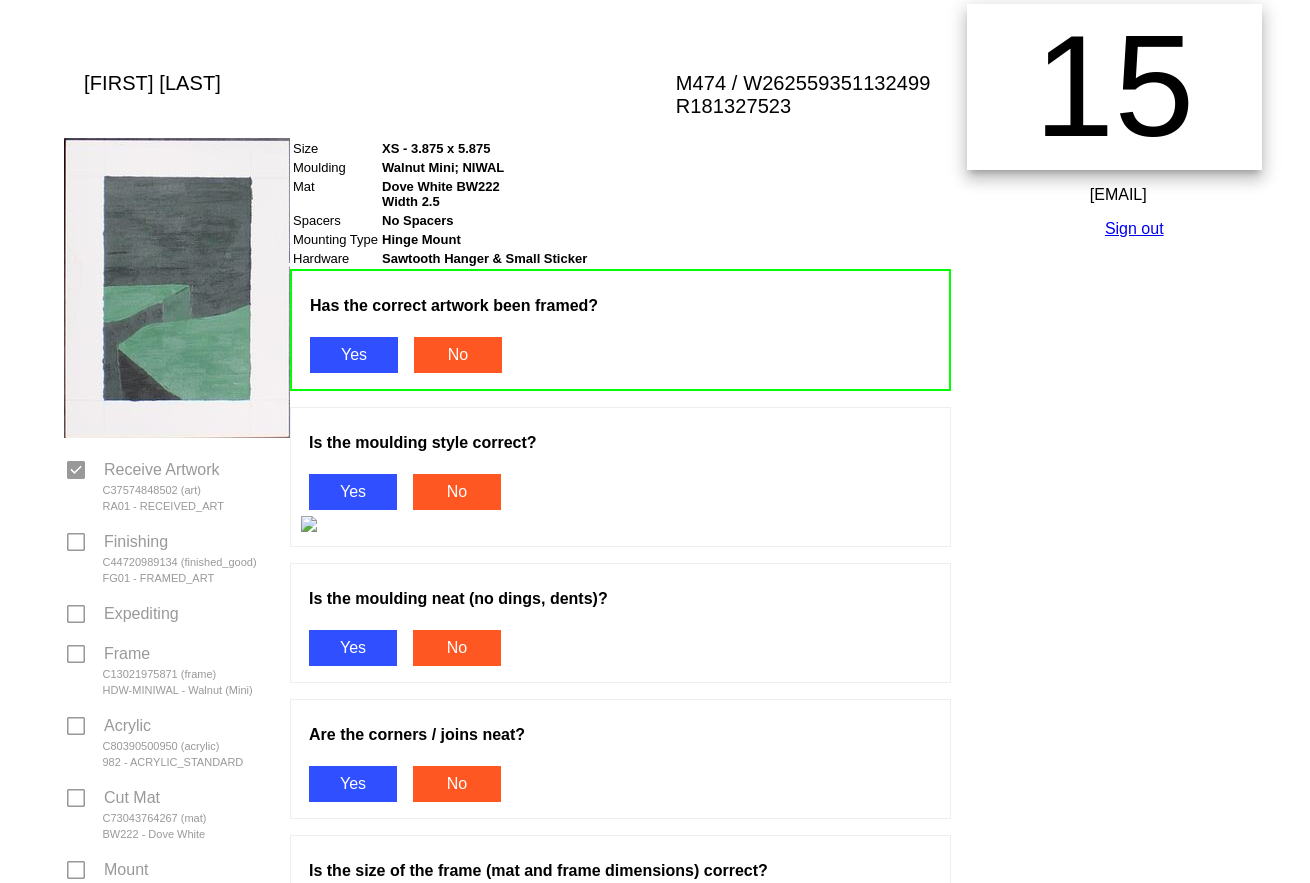 click on "Yes" at bounding box center (353, 492) 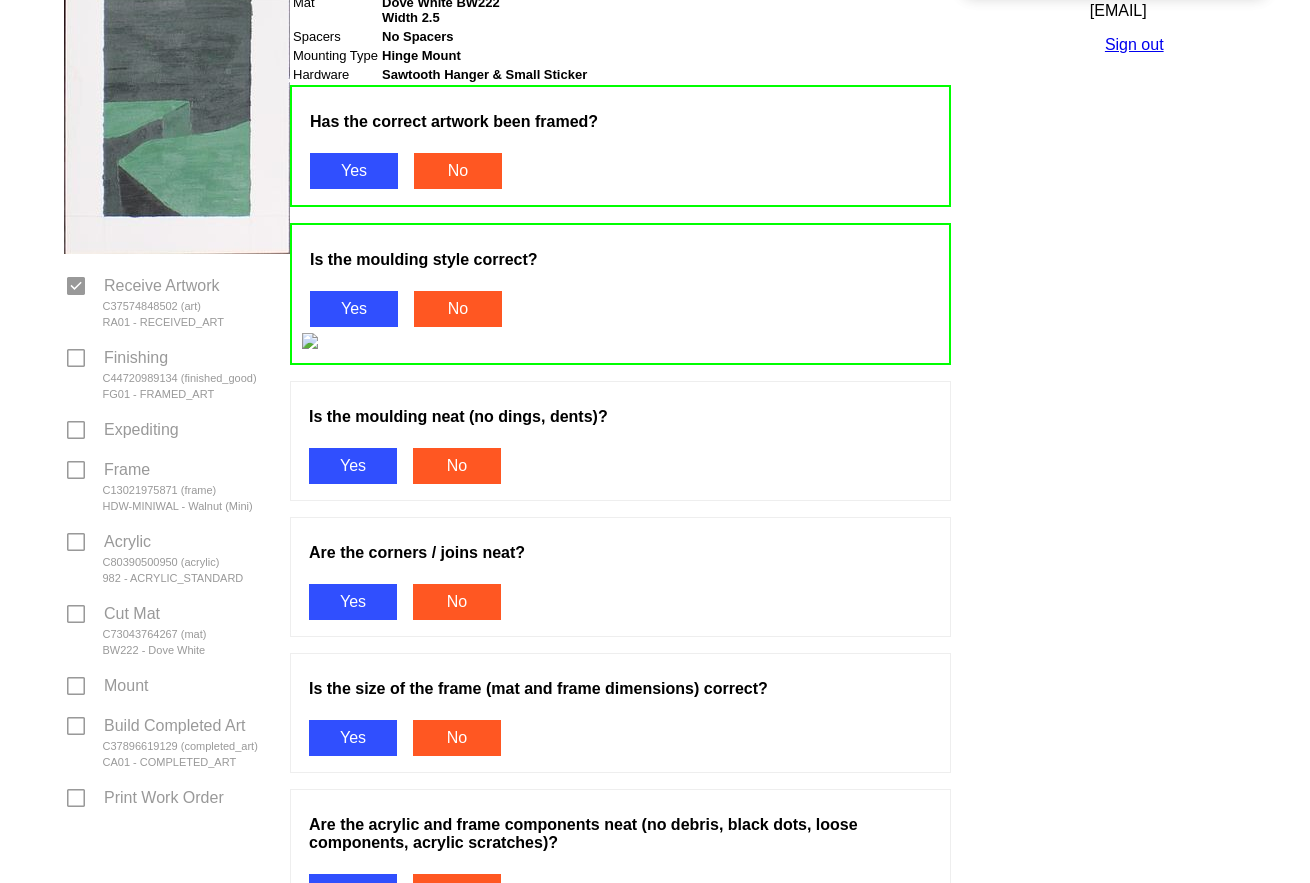 scroll, scrollTop: 300, scrollLeft: 0, axis: vertical 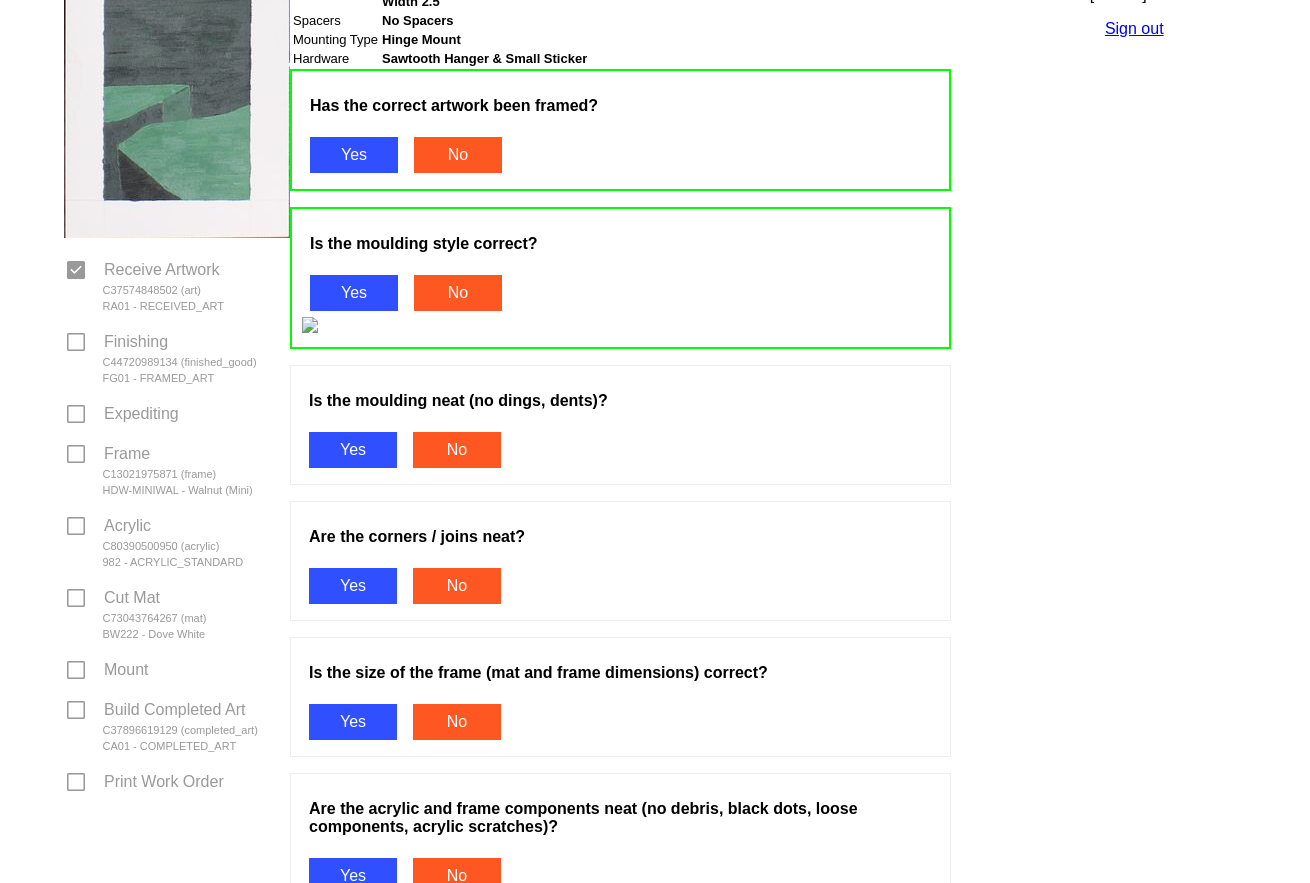 click on "Is the moulding neat (no dings, dents)? Yes No" at bounding box center (620, 433) 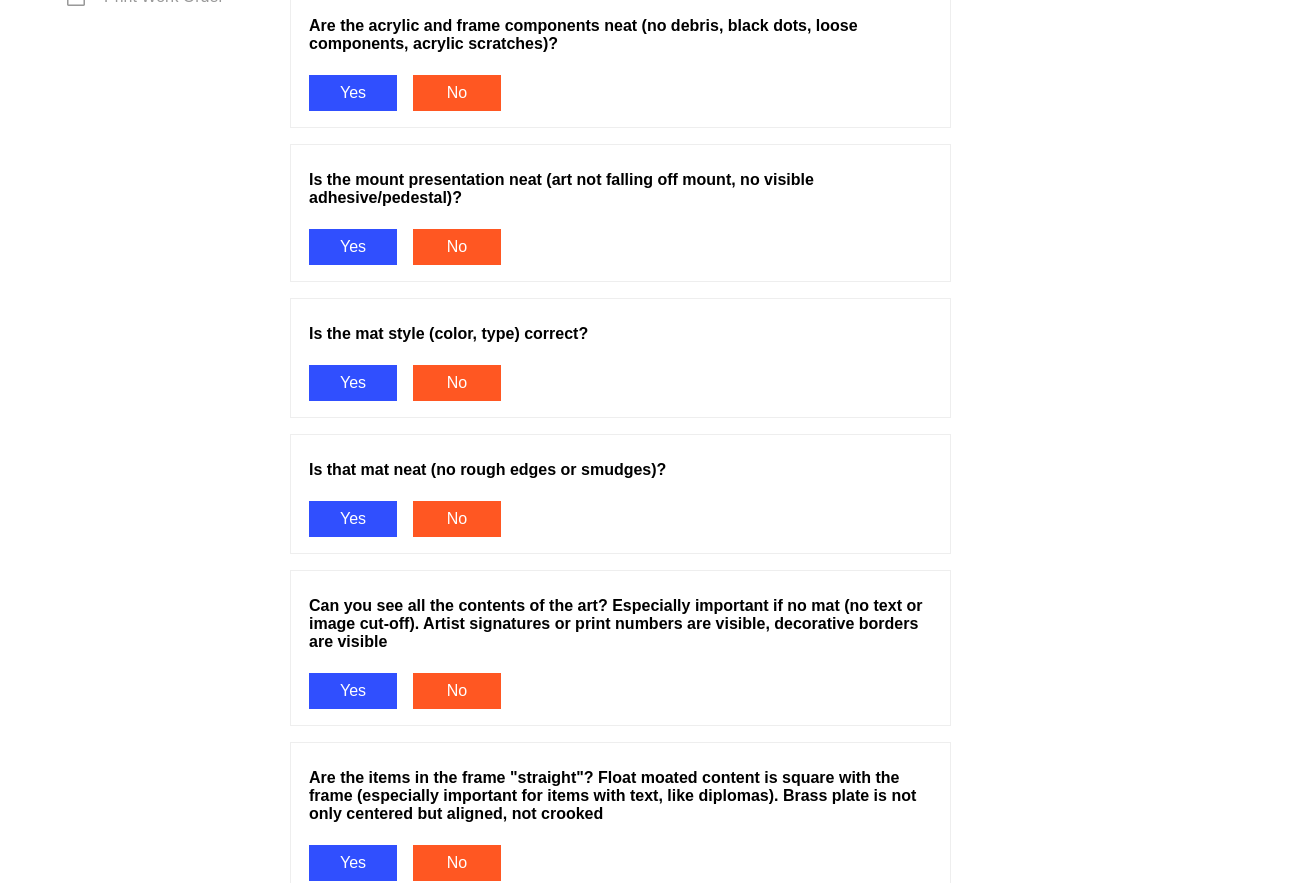 scroll, scrollTop: 700, scrollLeft: 0, axis: vertical 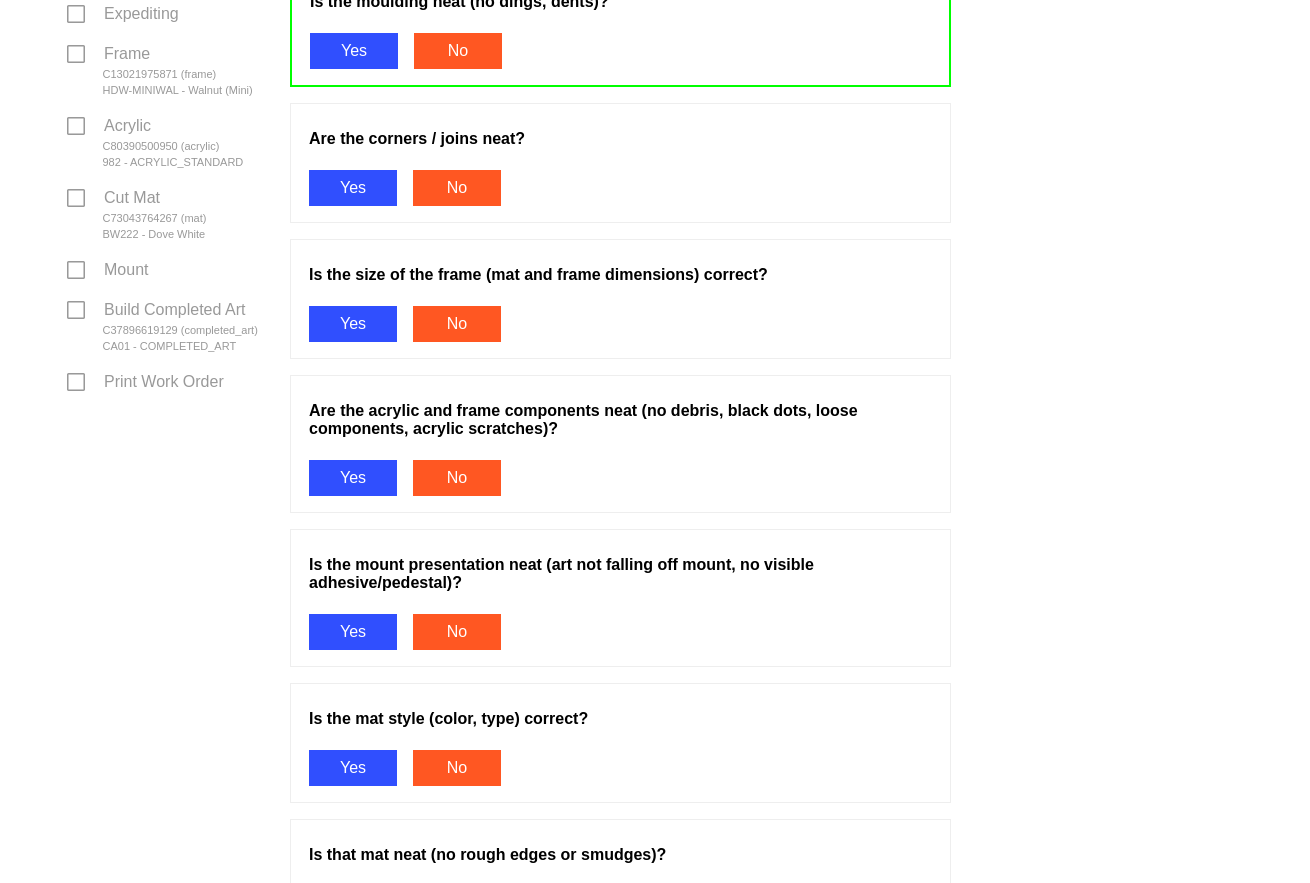 click on "Yes" at bounding box center [353, 188] 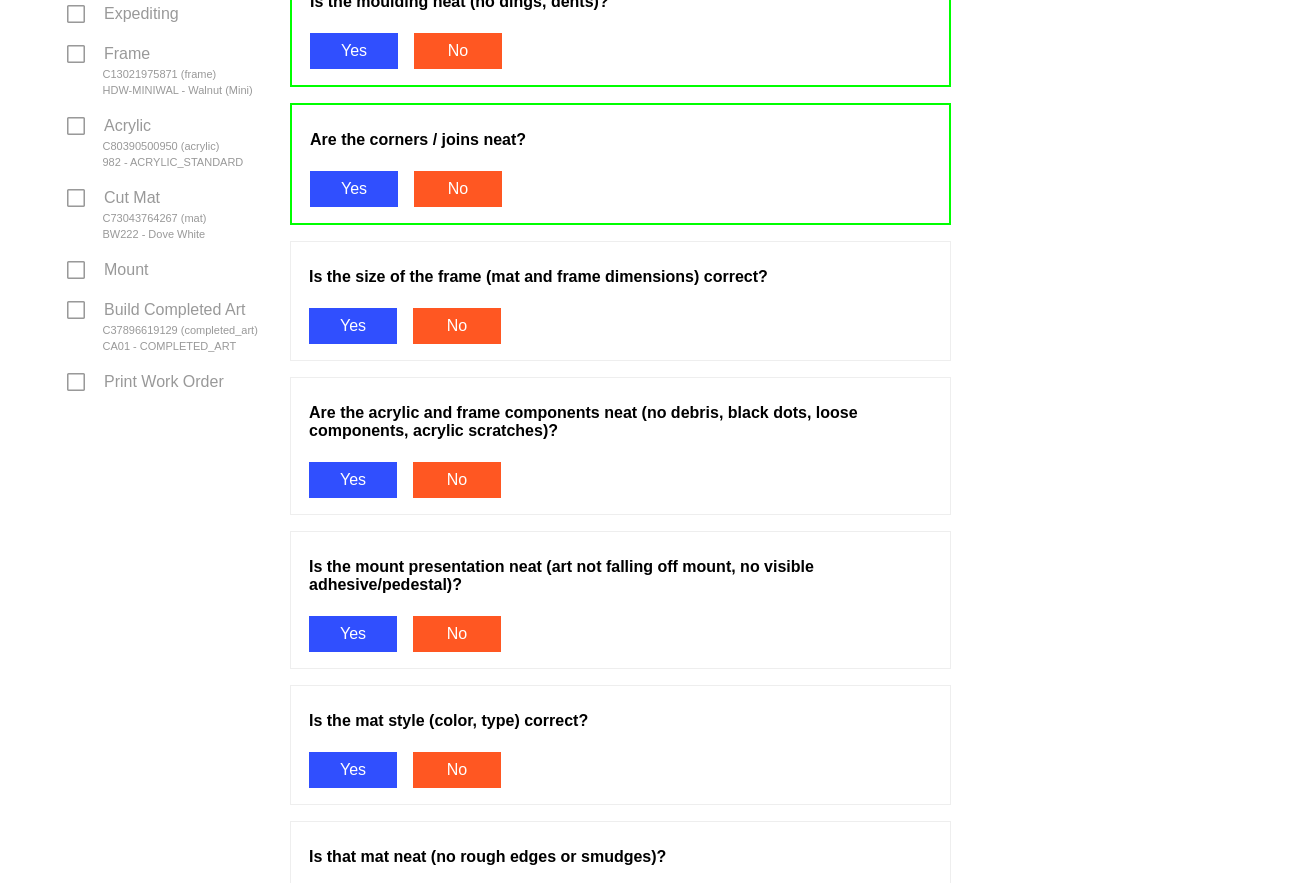 click on "Is the size of the frame (mat and frame dimensions) correct? Yes No" at bounding box center [620, 309] 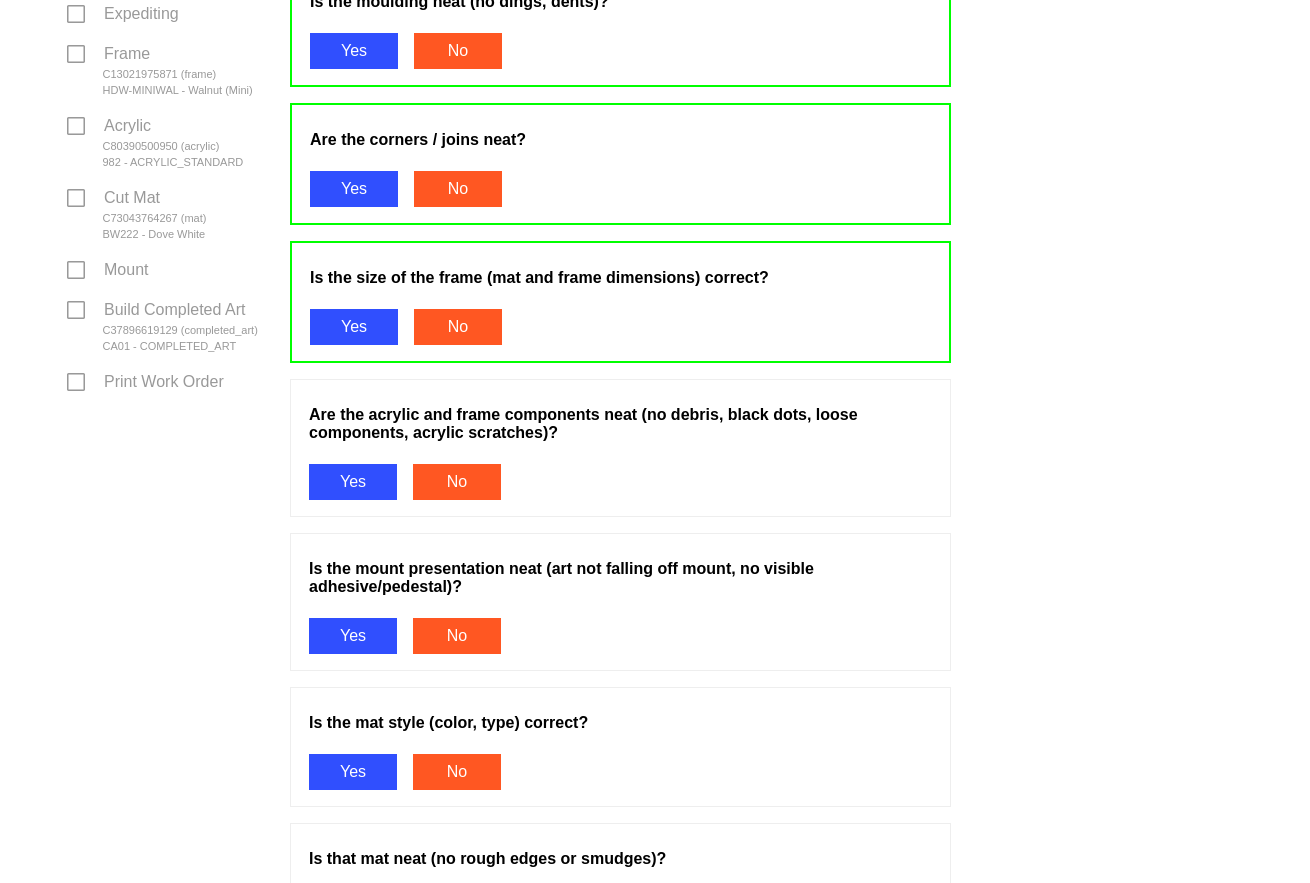 click on "Yes" at bounding box center [353, 482] 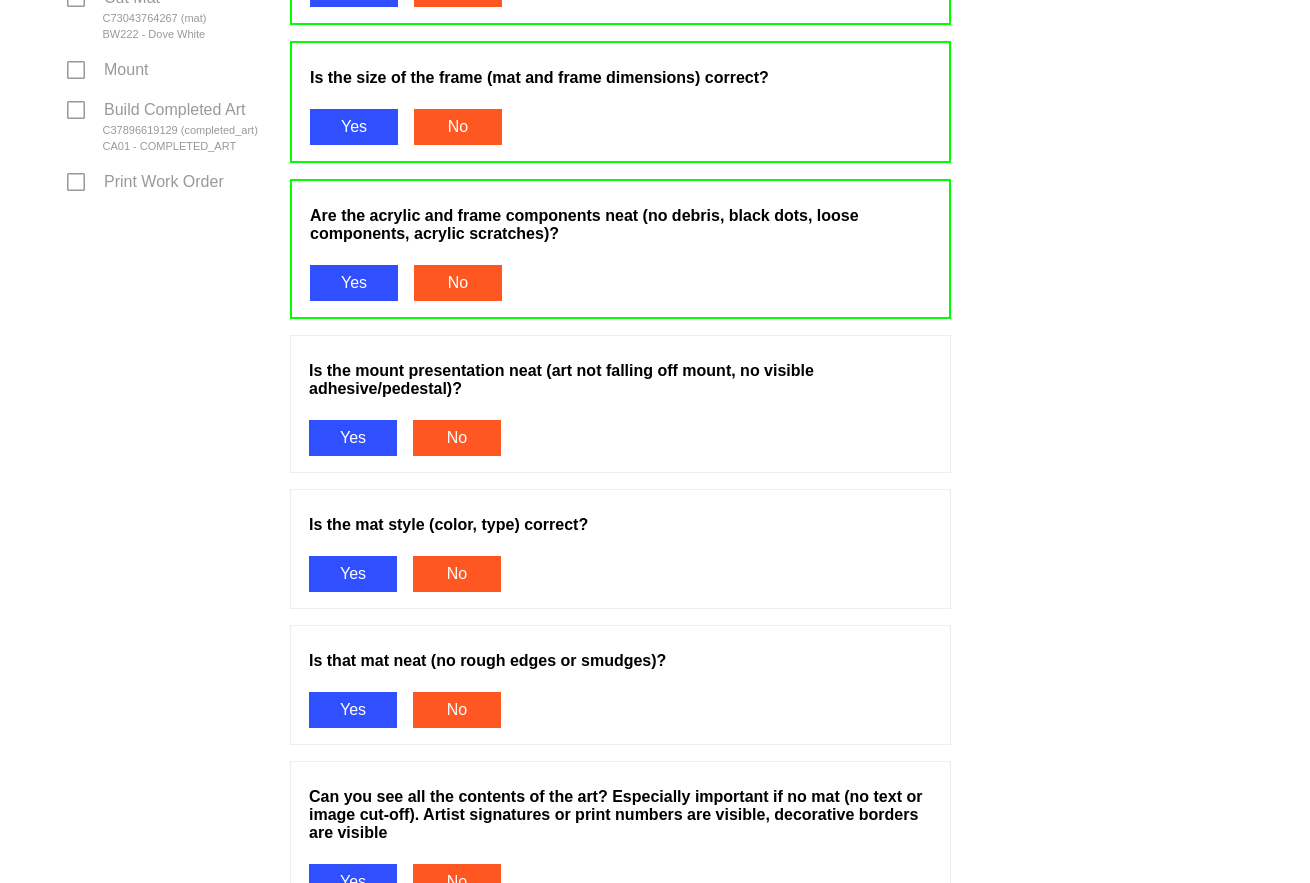 click on "Yes" at bounding box center [353, 438] 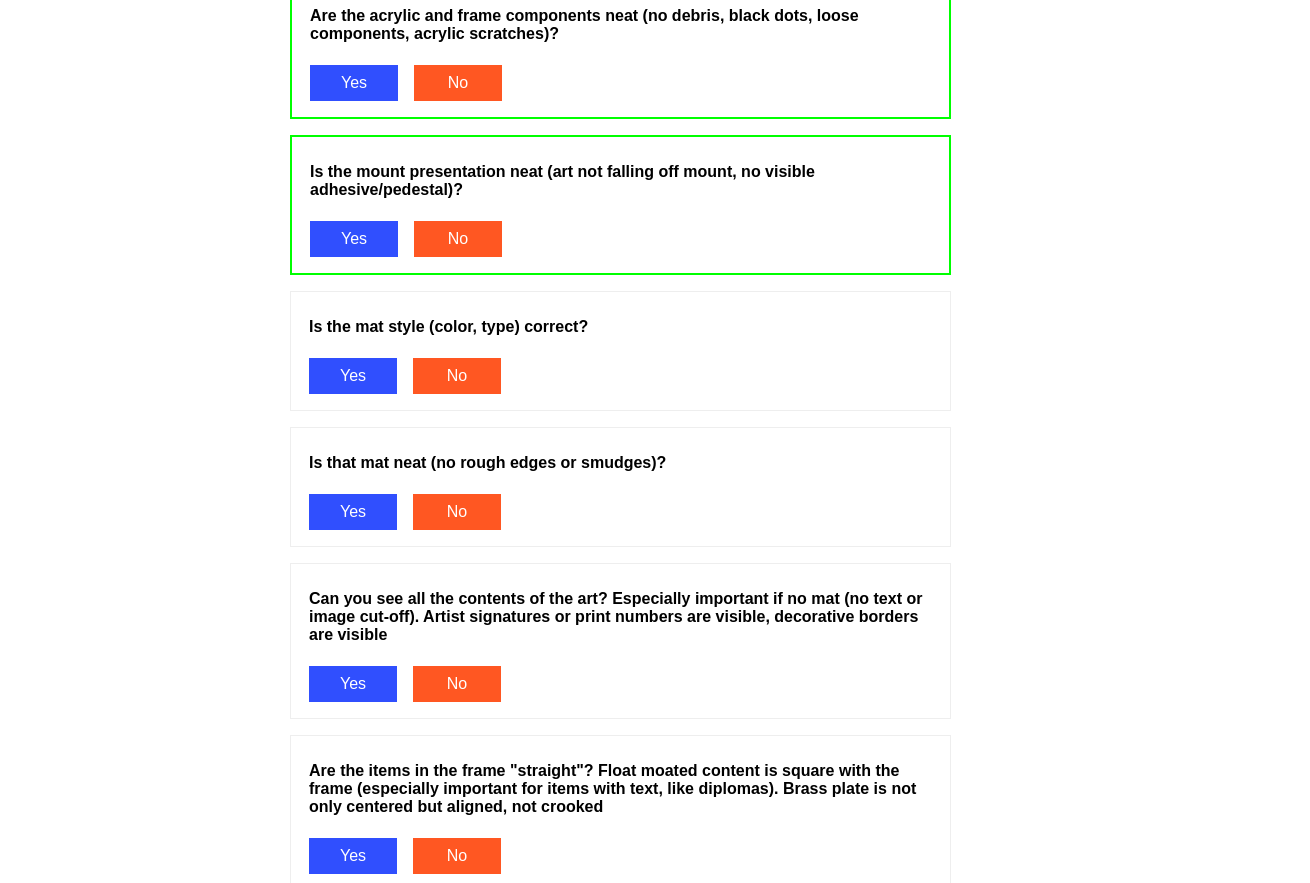 click on "Yes" at bounding box center [353, 376] 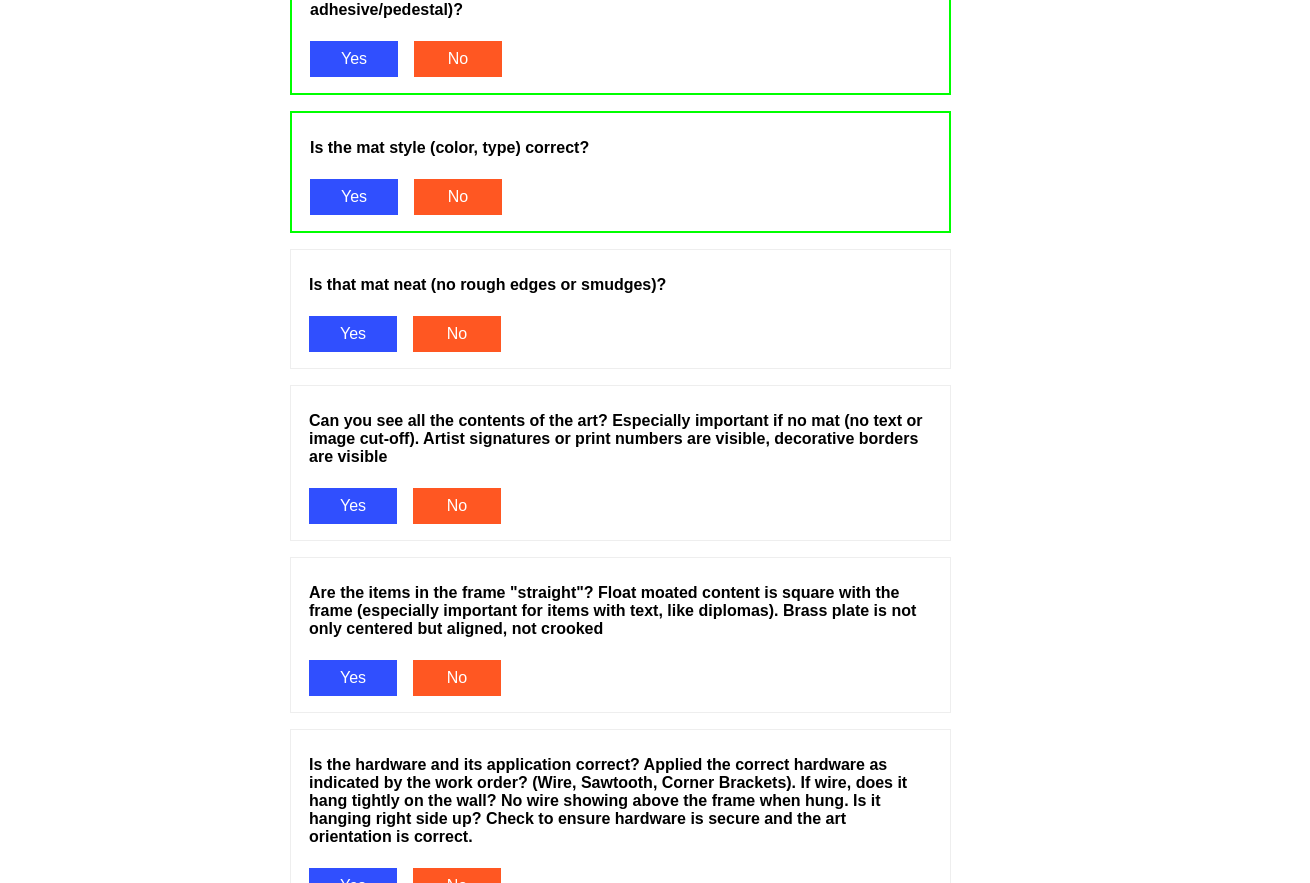 scroll, scrollTop: 1300, scrollLeft: 0, axis: vertical 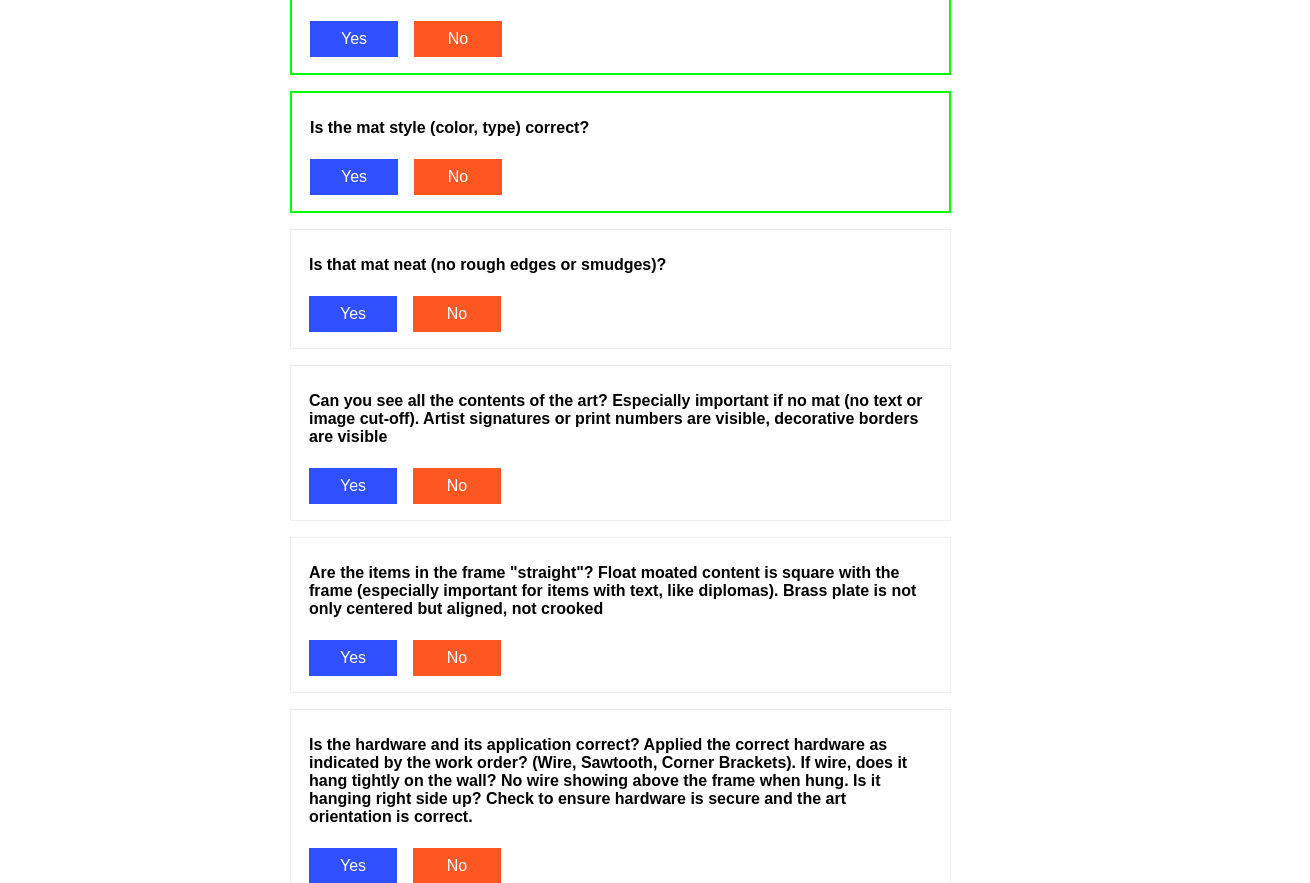 click on "Yes" at bounding box center [353, 314] 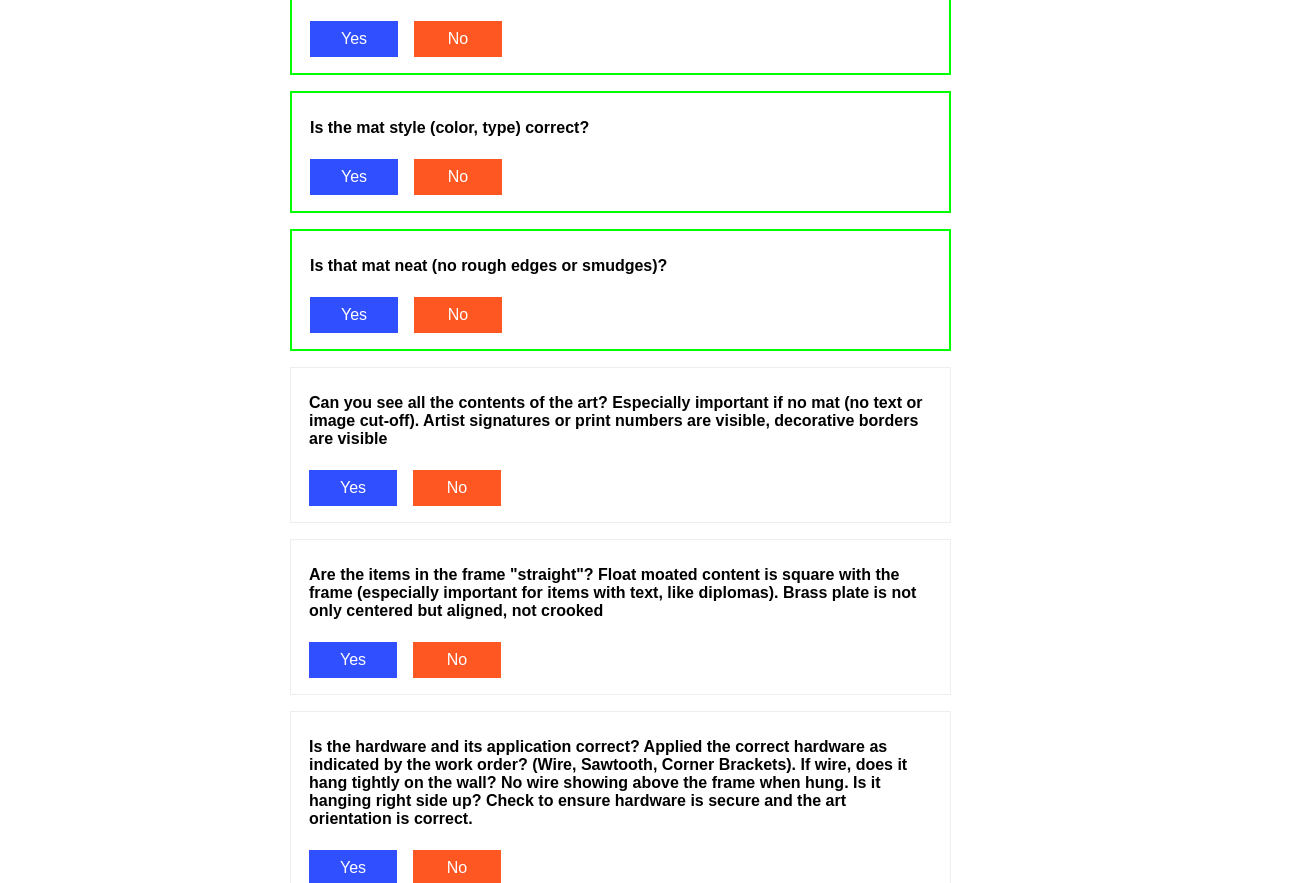 click on "Yes" at bounding box center (353, 488) 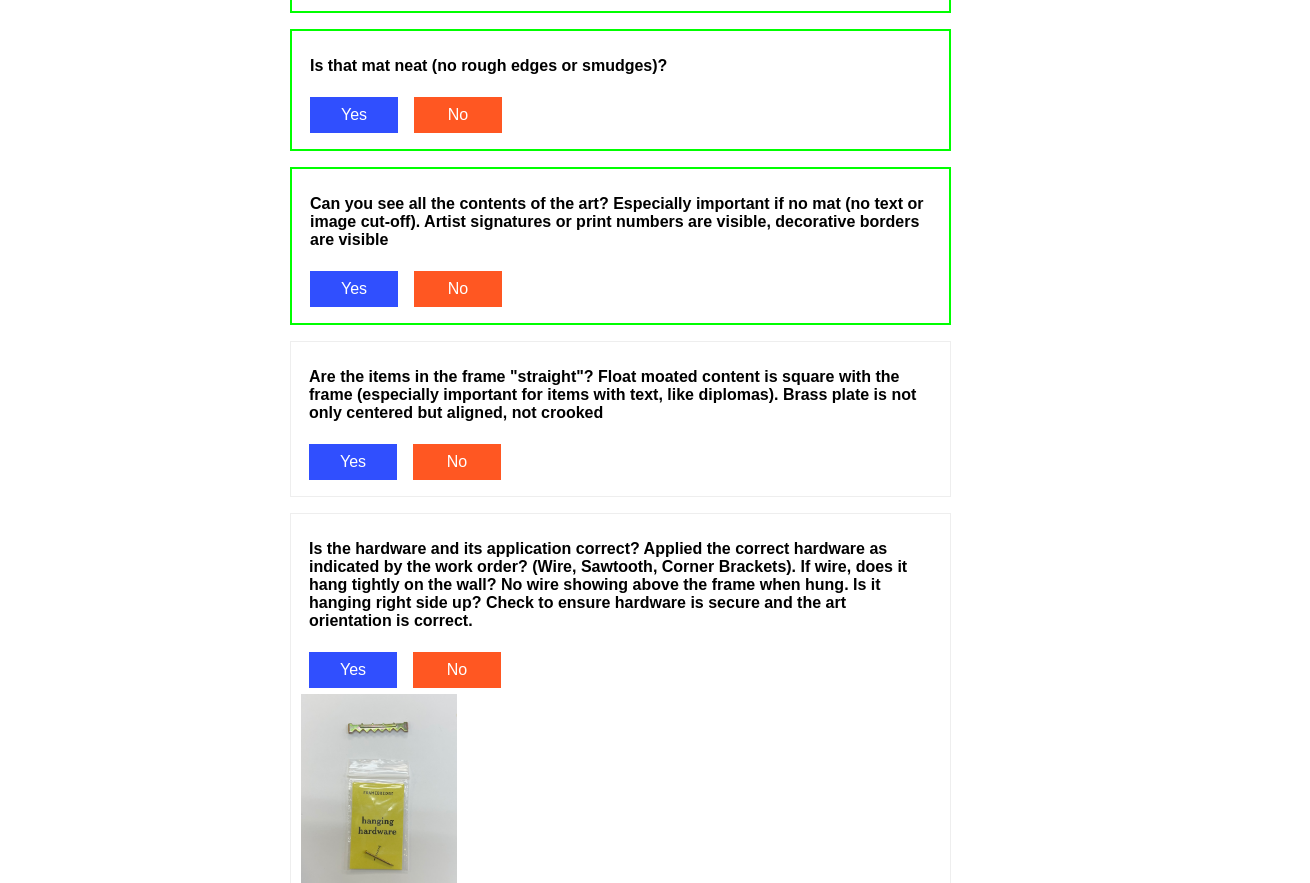 click on "Are the items in the frame "straight"? Float moated content is square with the frame (especially important for items with text, like diplomas). Brass plate is not only centered but aligned, not crooked Yes No" at bounding box center (620, 427) 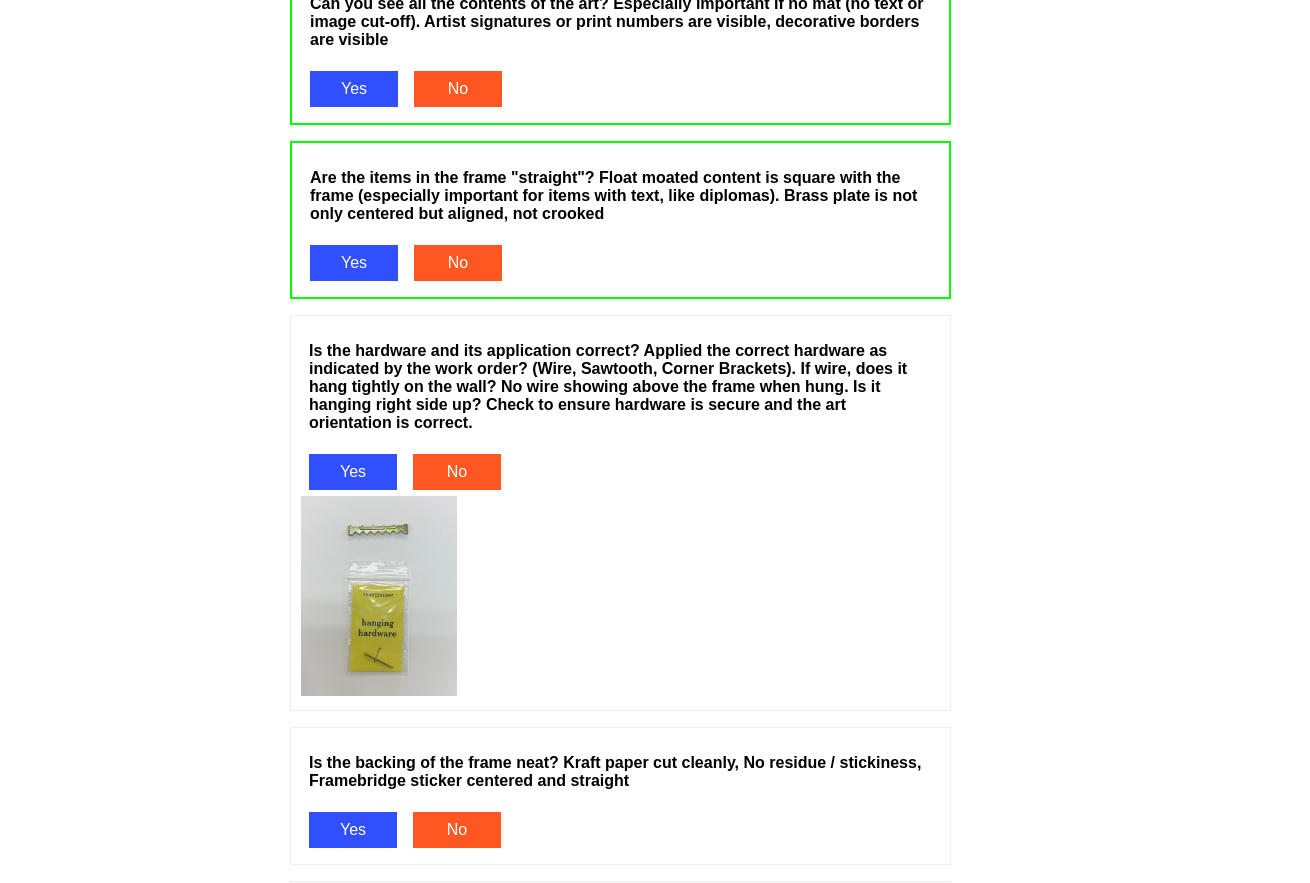 click on "Yes" at bounding box center (353, 472) 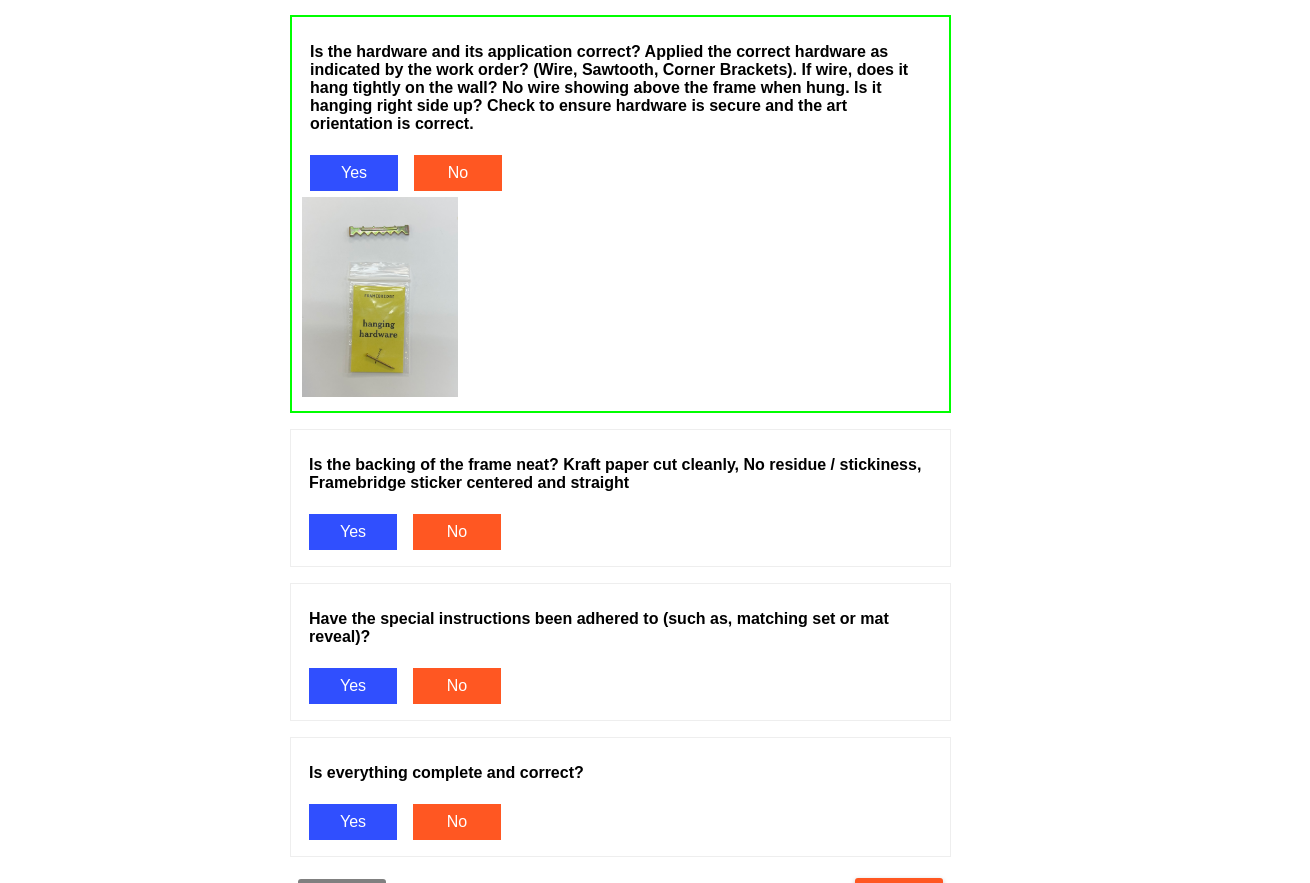 click on "Yes" at bounding box center [353, 532] 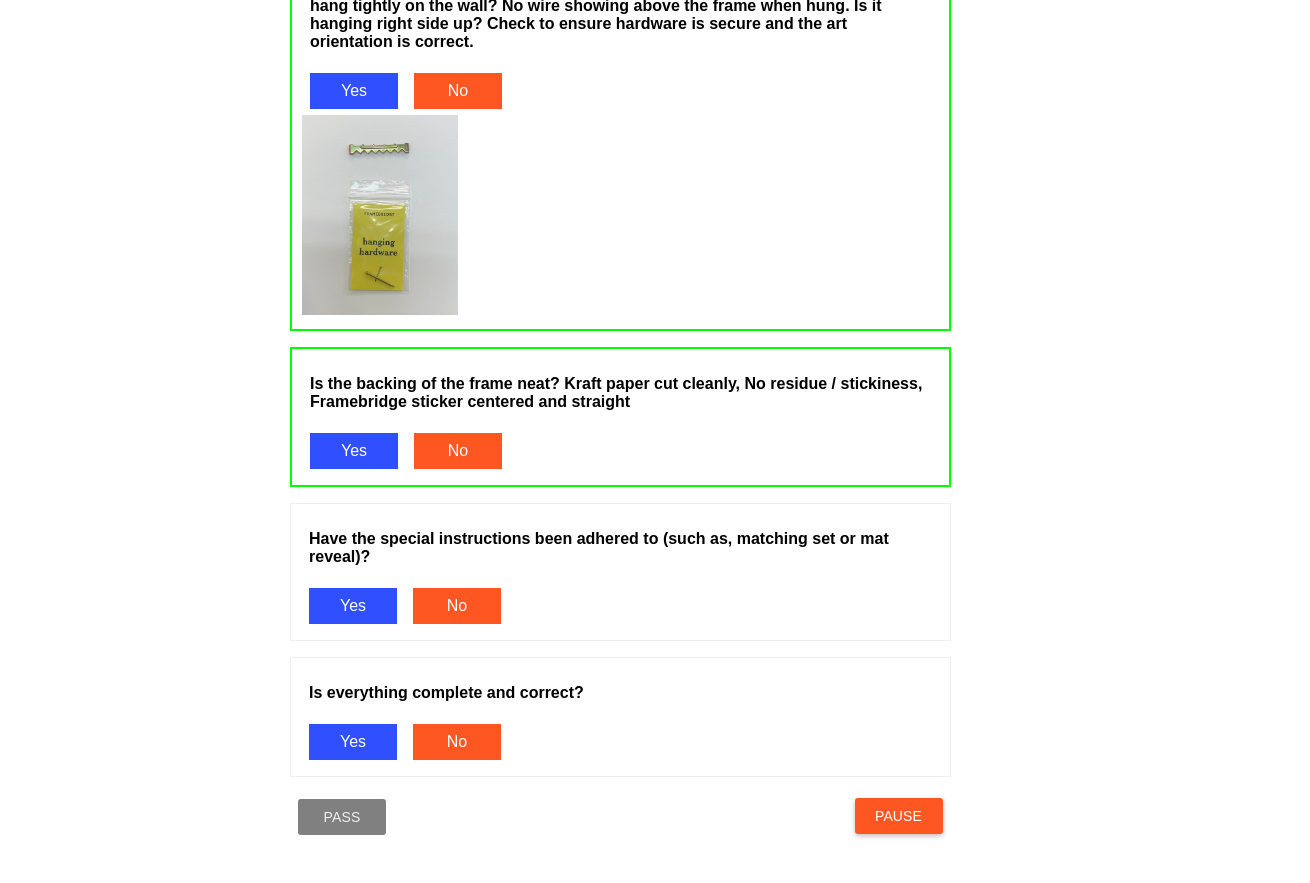 scroll, scrollTop: 2300, scrollLeft: 0, axis: vertical 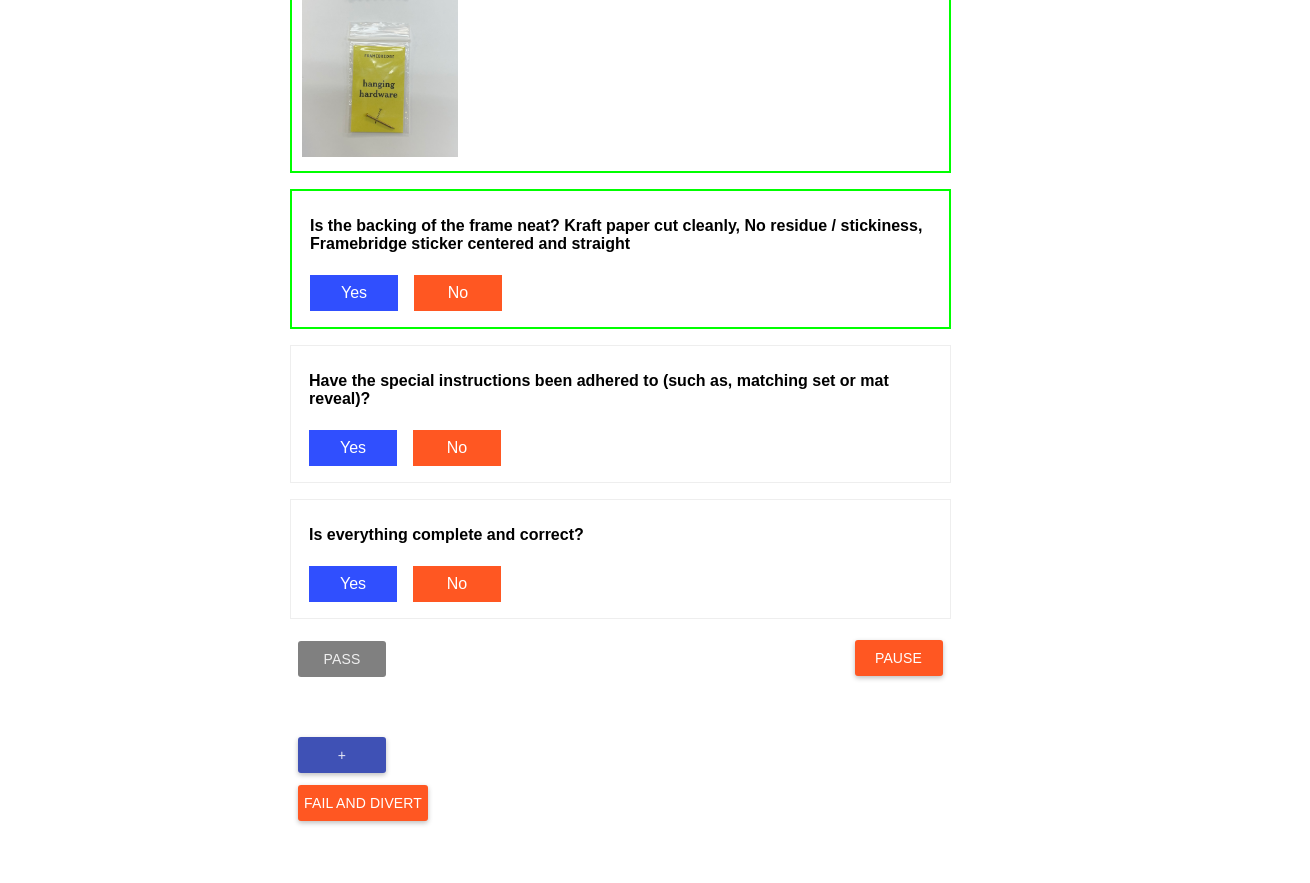 click on "Have the special instructions been adhered to (such as, matching set or mat reveal)? Yes No" at bounding box center [620, 422] 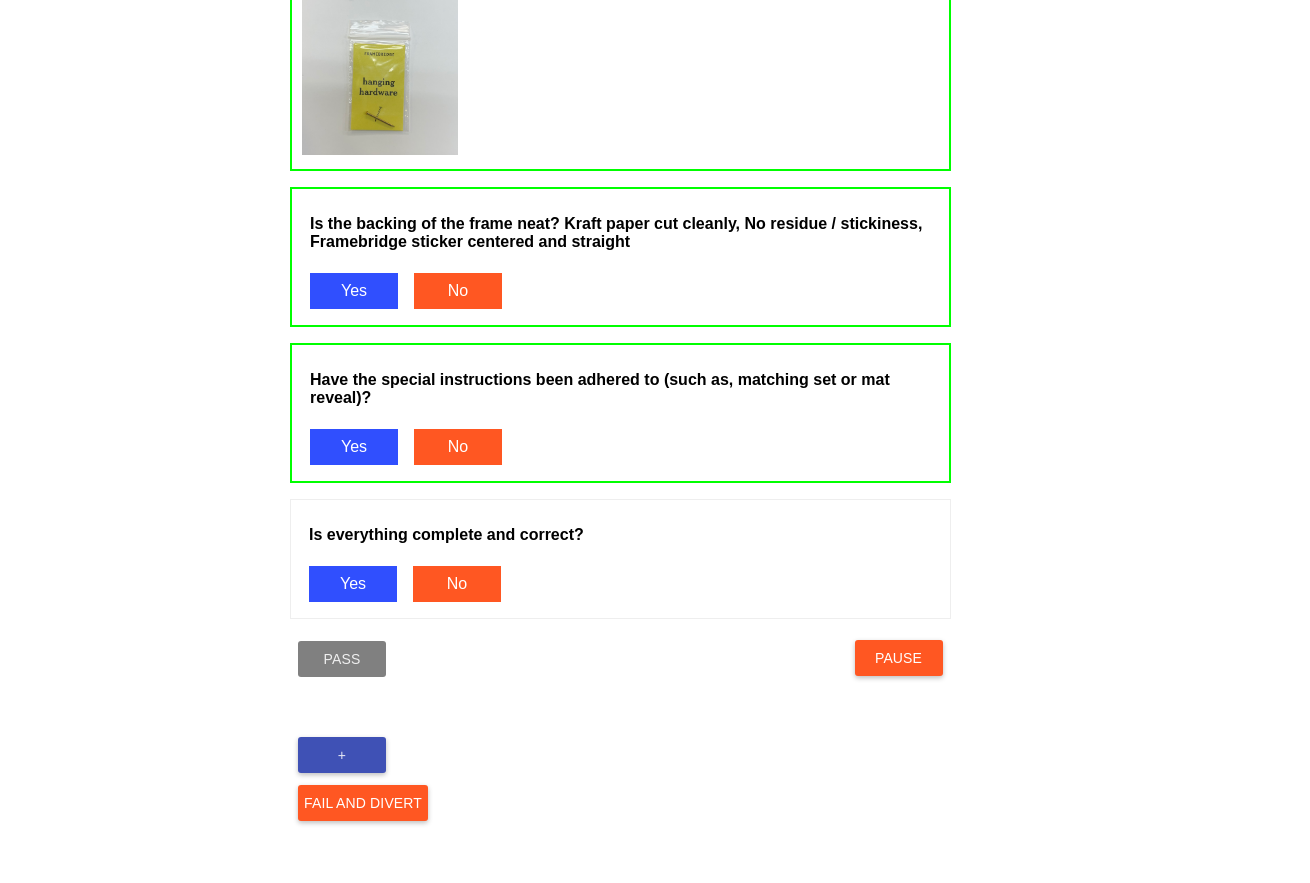 click on "Yes" at bounding box center (353, 584) 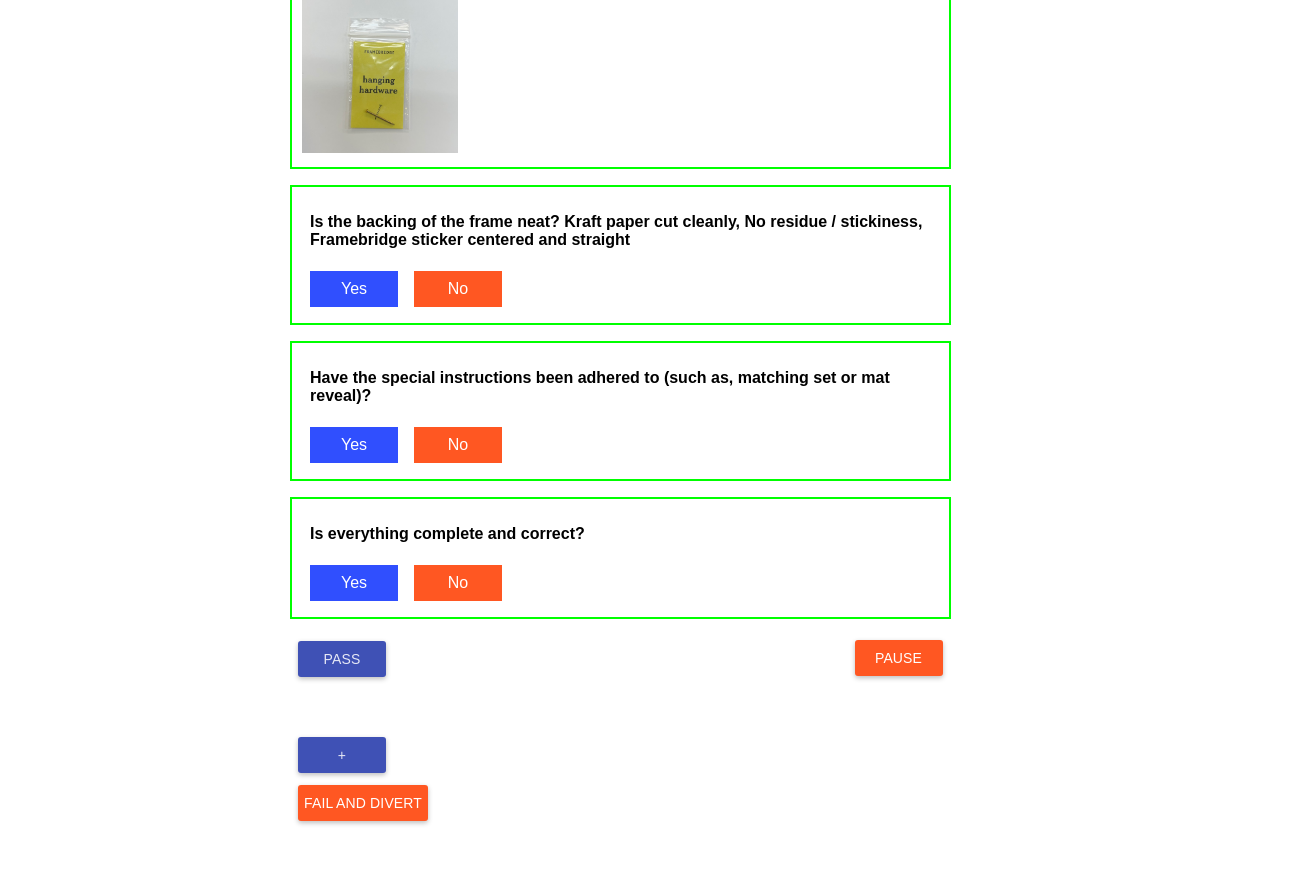 click on "Pass" at bounding box center (342, 659) 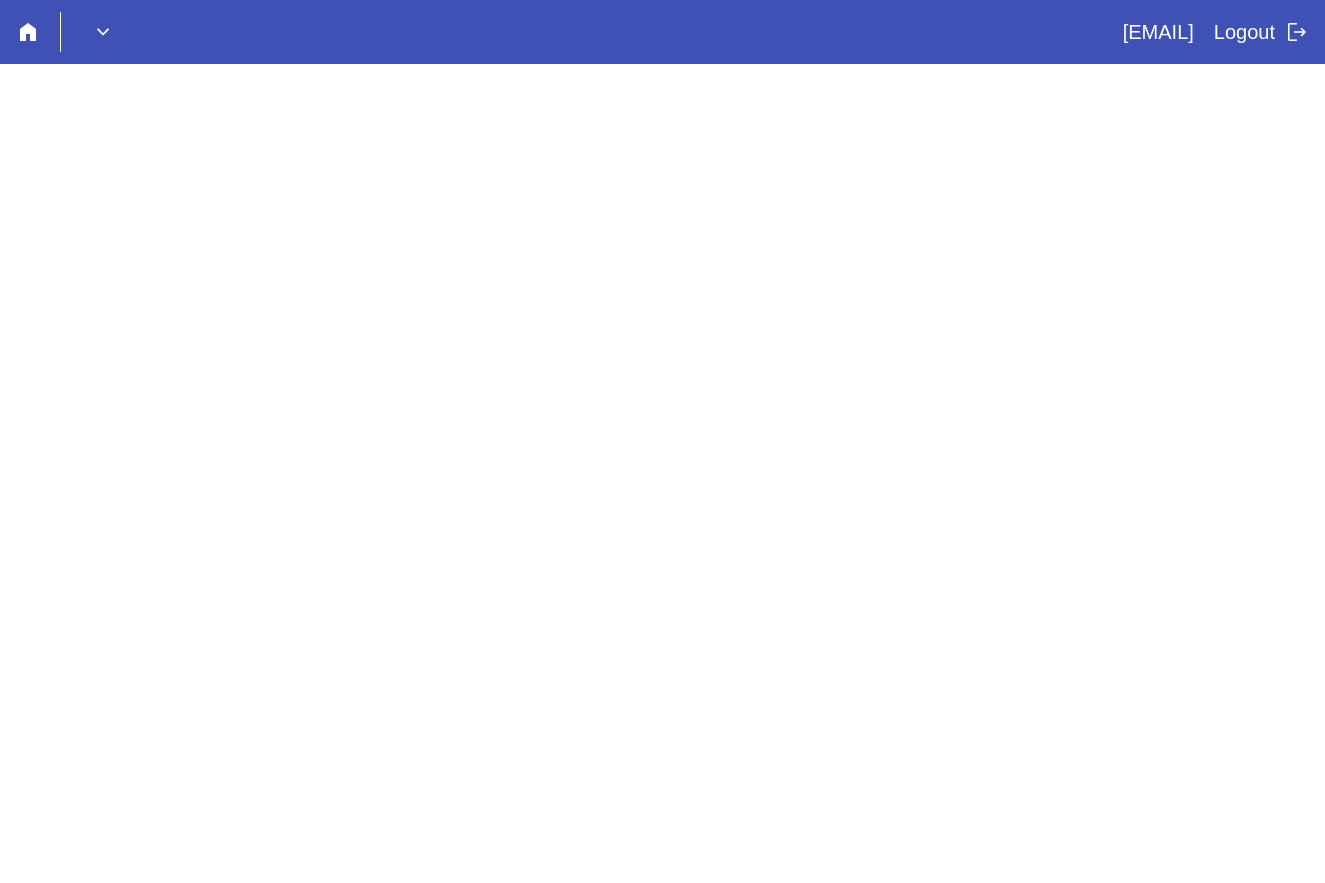 scroll, scrollTop: 0, scrollLeft: 0, axis: both 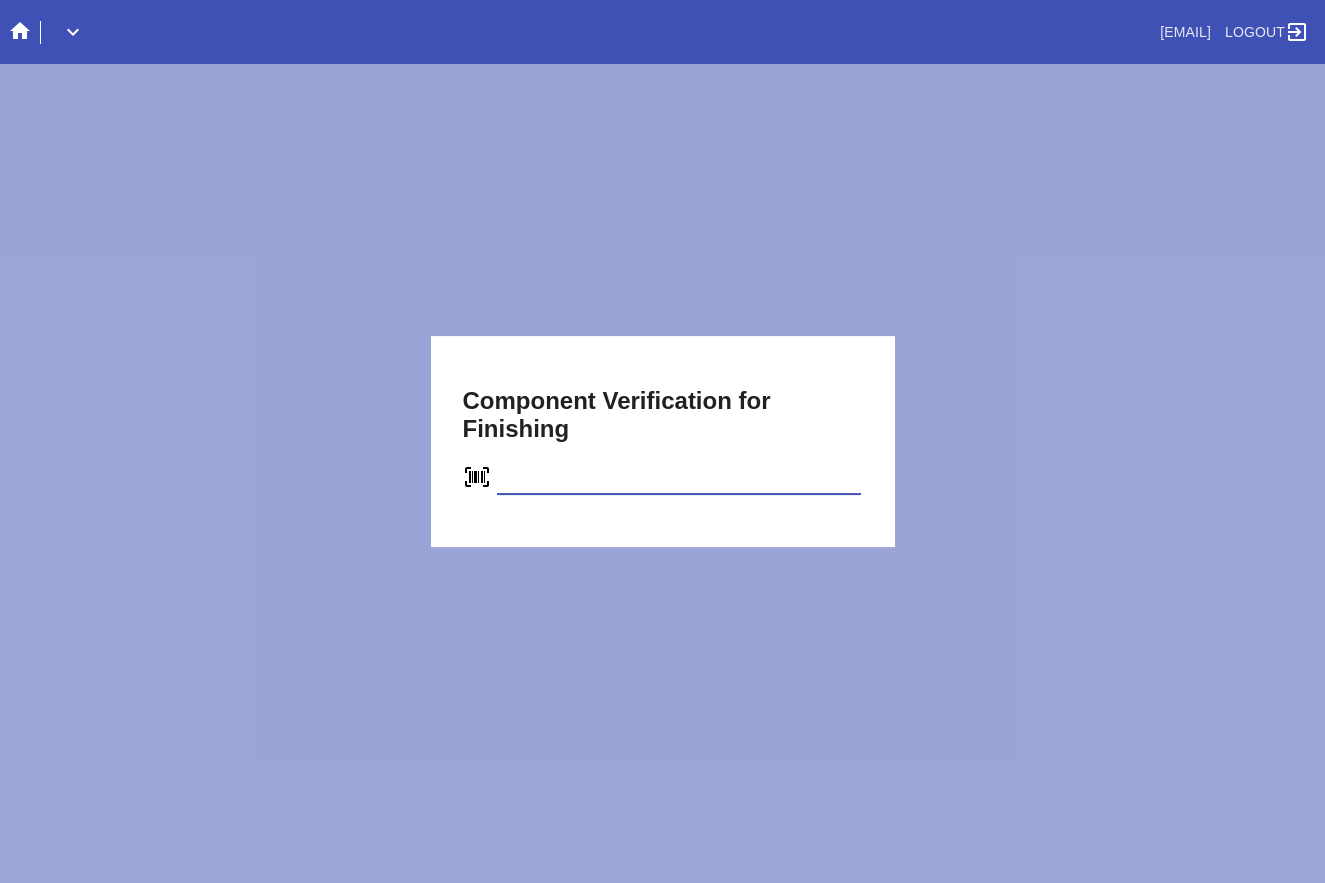 type on "C44720989134" 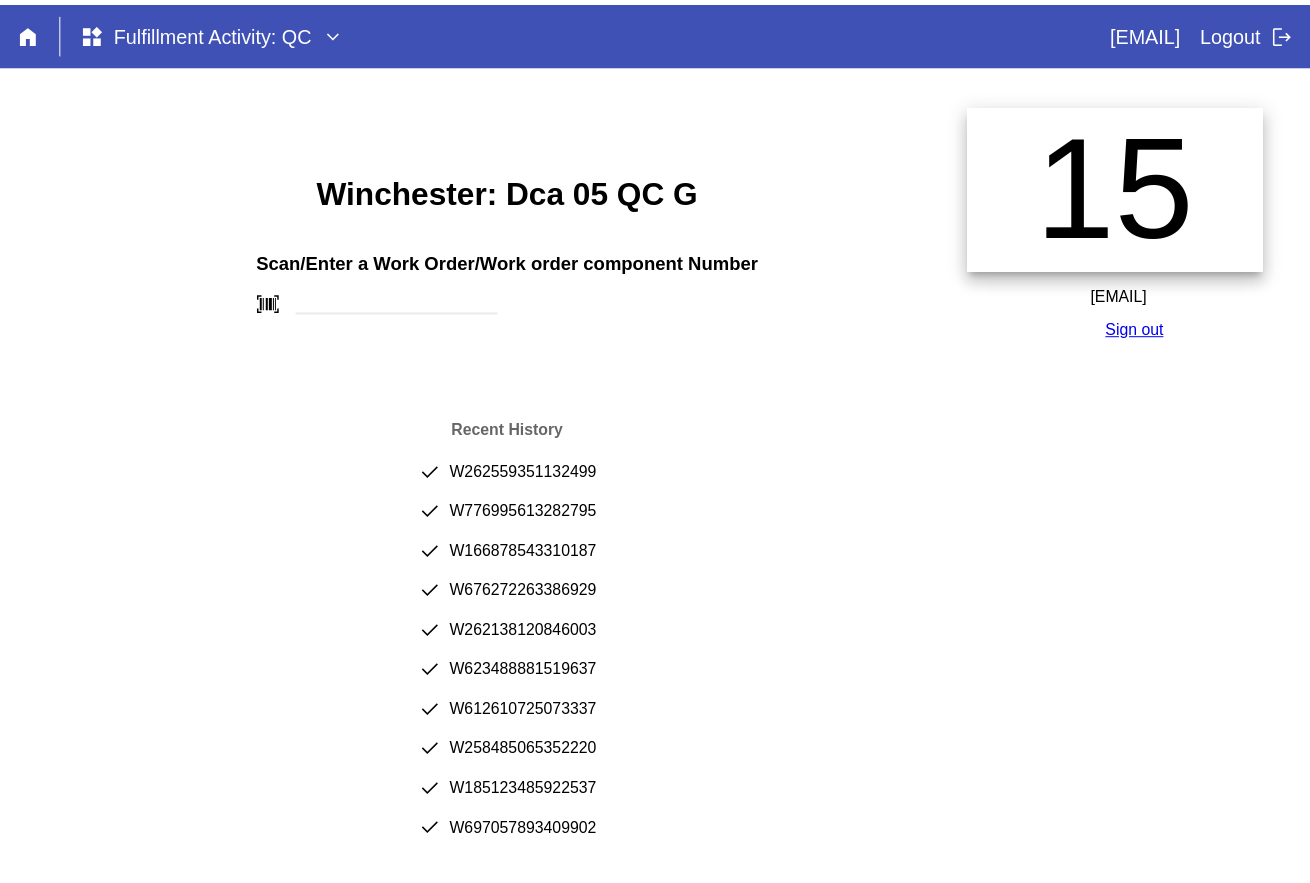 scroll, scrollTop: 0, scrollLeft: 0, axis: both 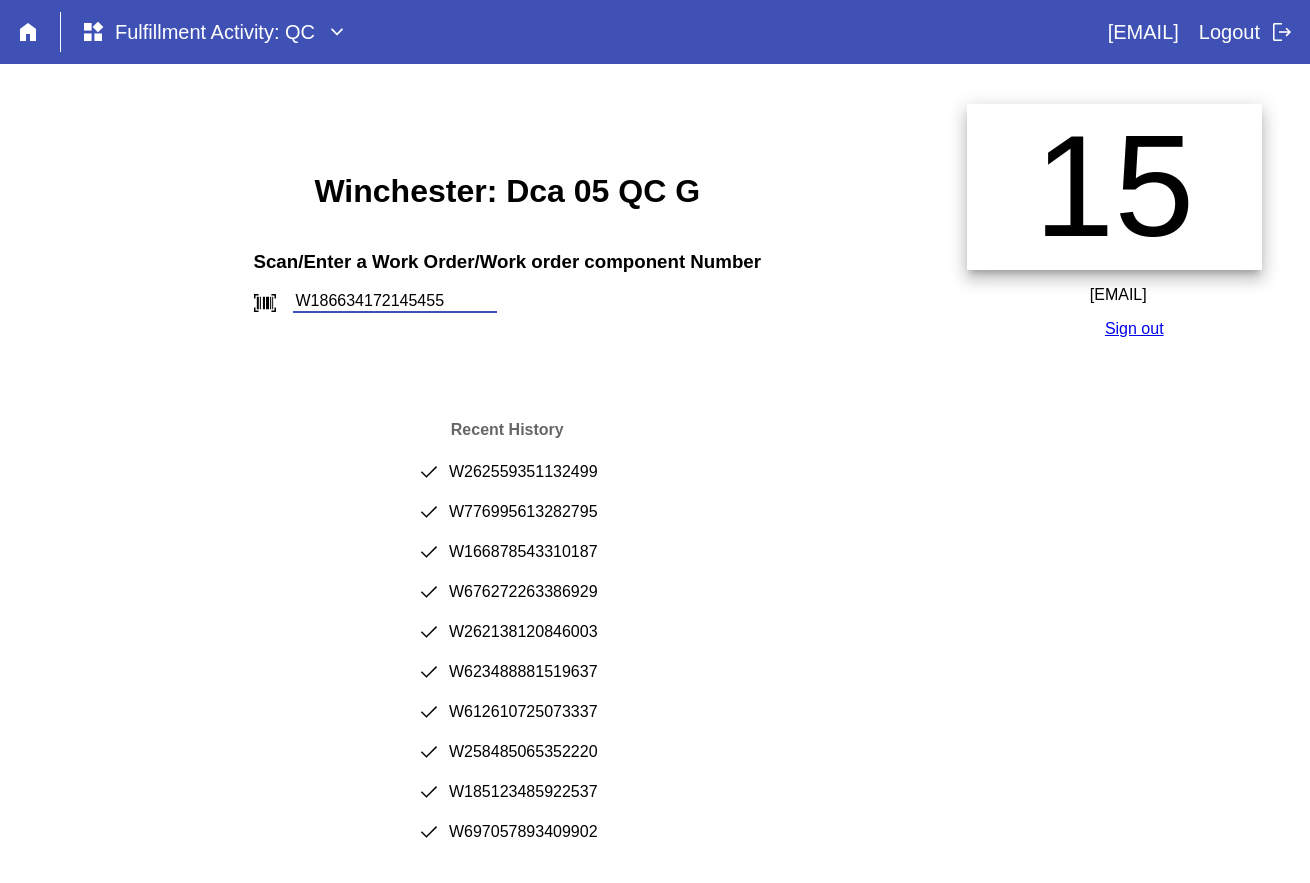 type on "W186634172145455" 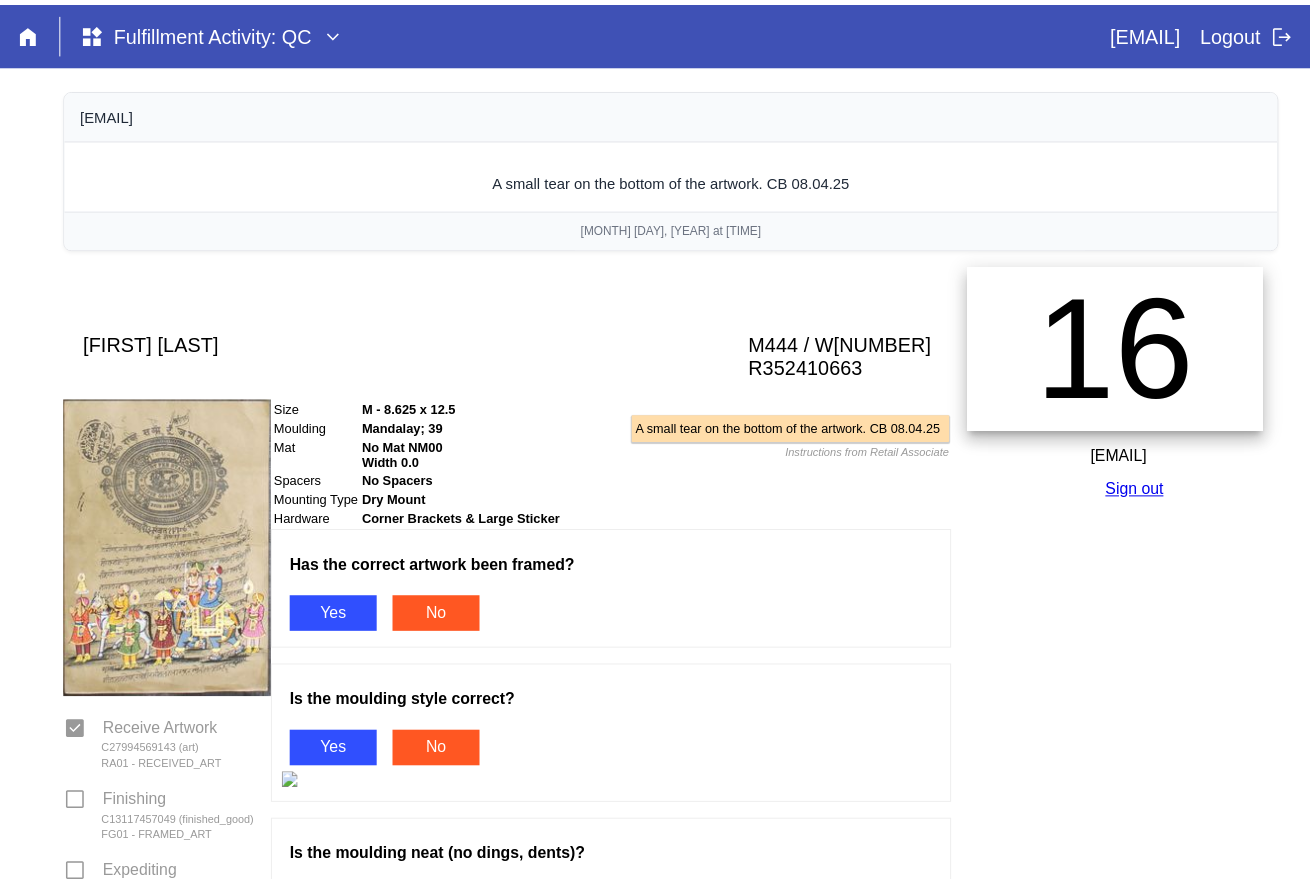 scroll, scrollTop: 0, scrollLeft: 0, axis: both 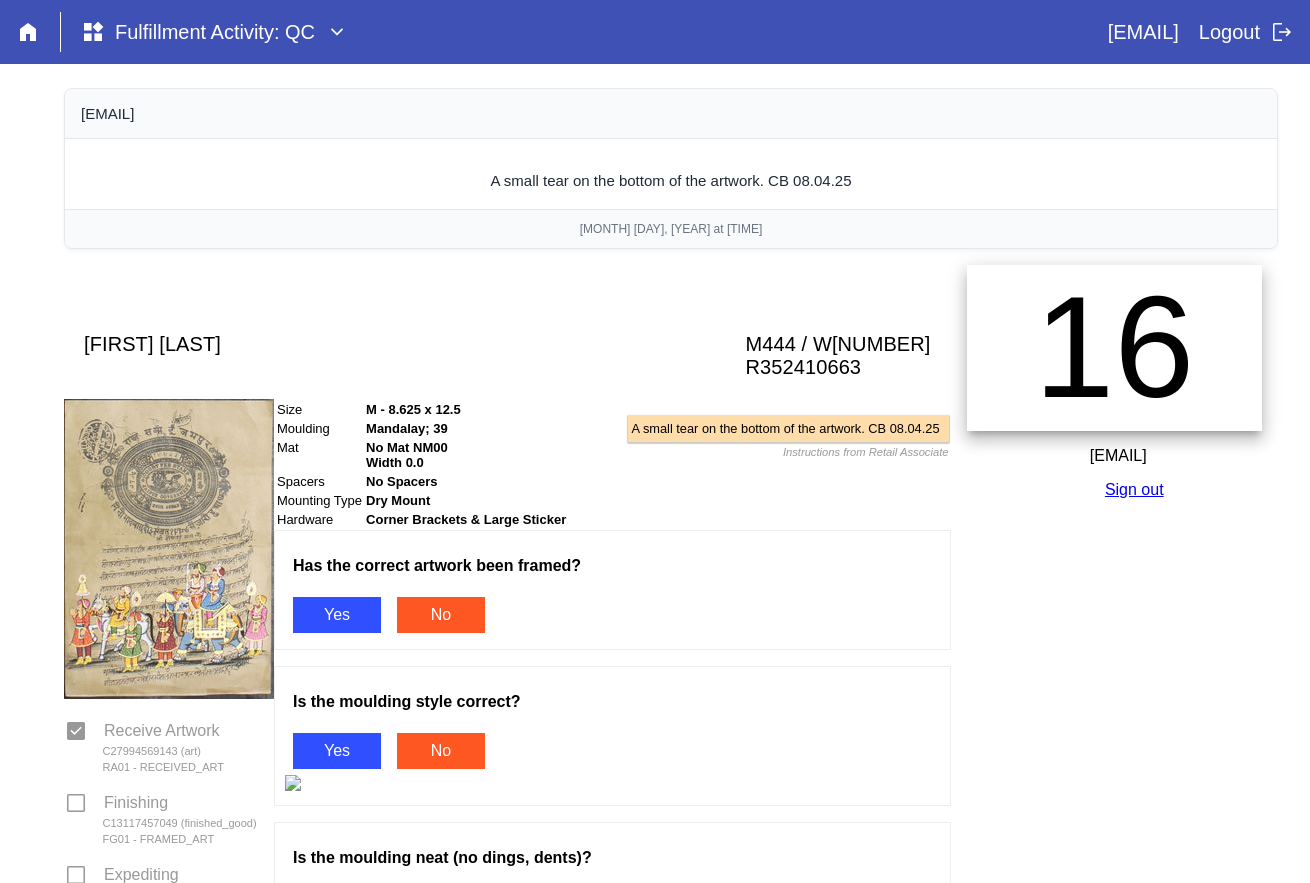 click on "Yes" at bounding box center [337, 615] 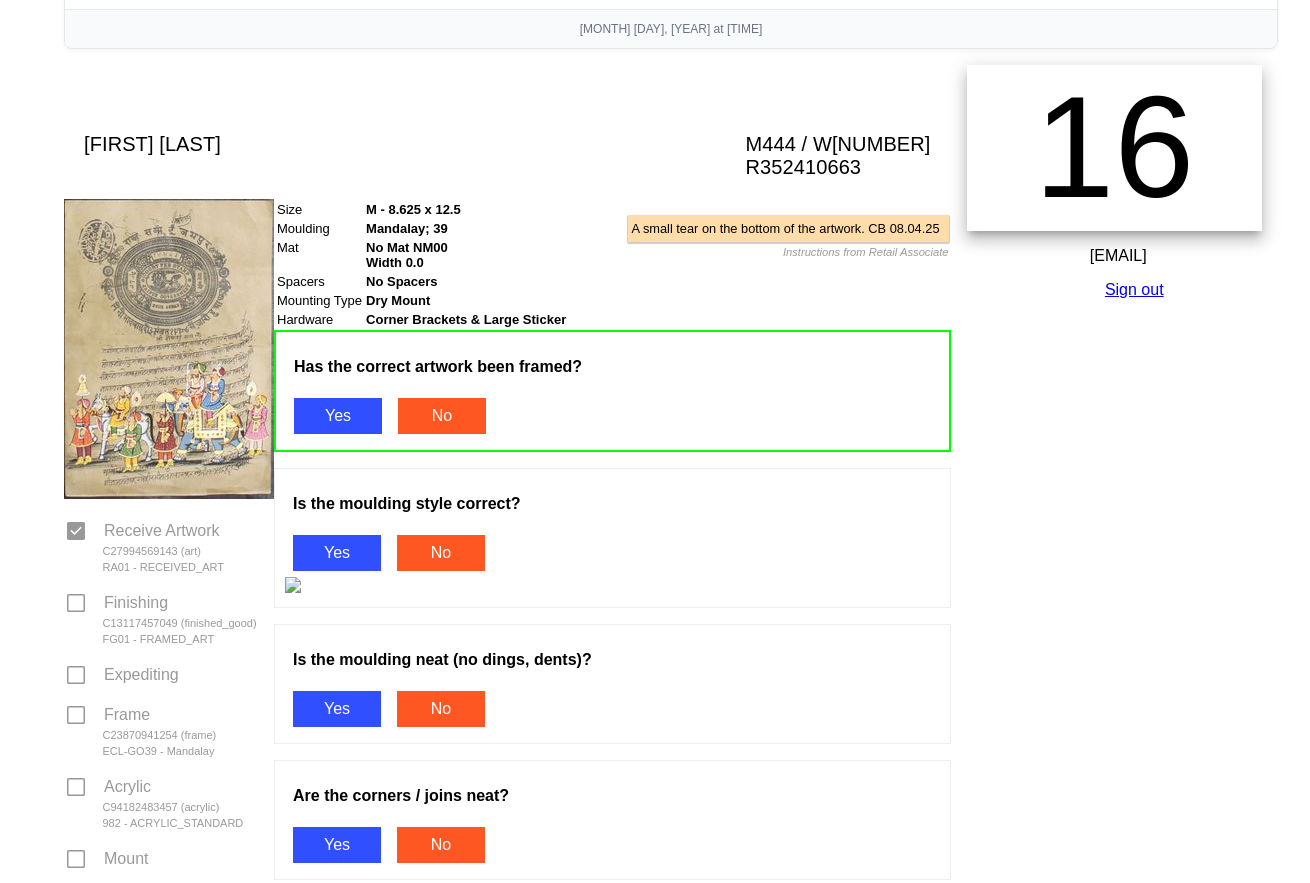 click on "Yes" at bounding box center (337, 553) 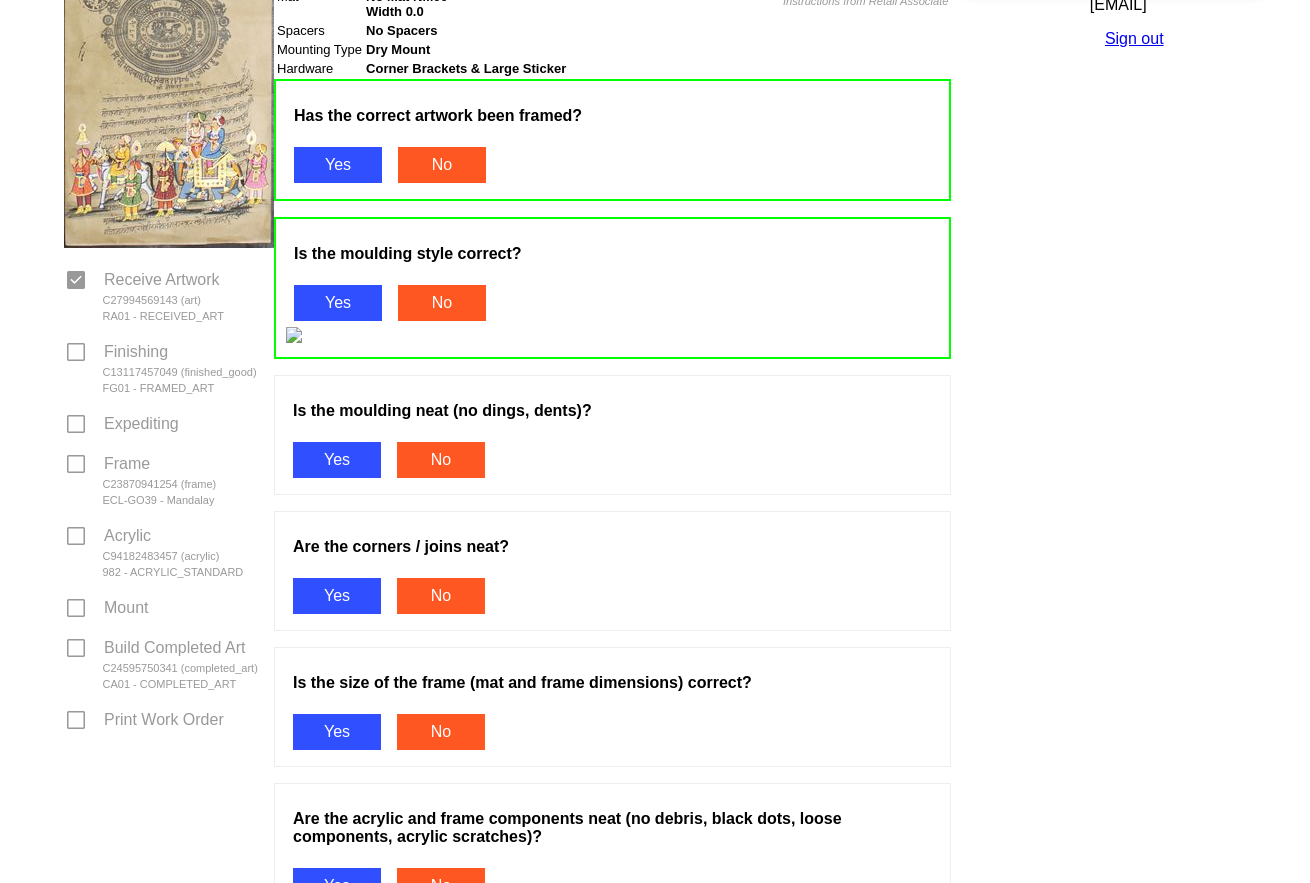 scroll, scrollTop: 500, scrollLeft: 0, axis: vertical 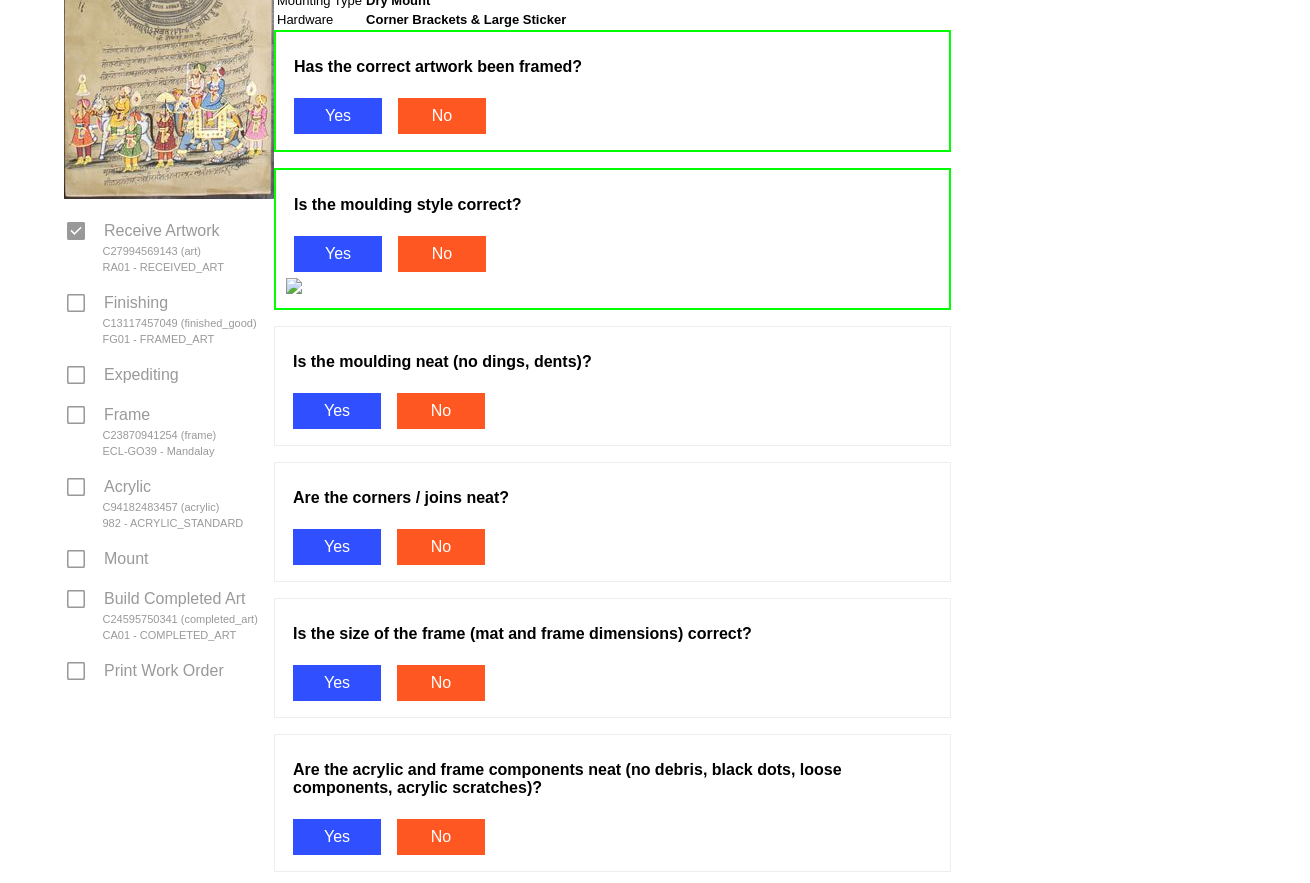 click on "Yes" at bounding box center [337, 411] 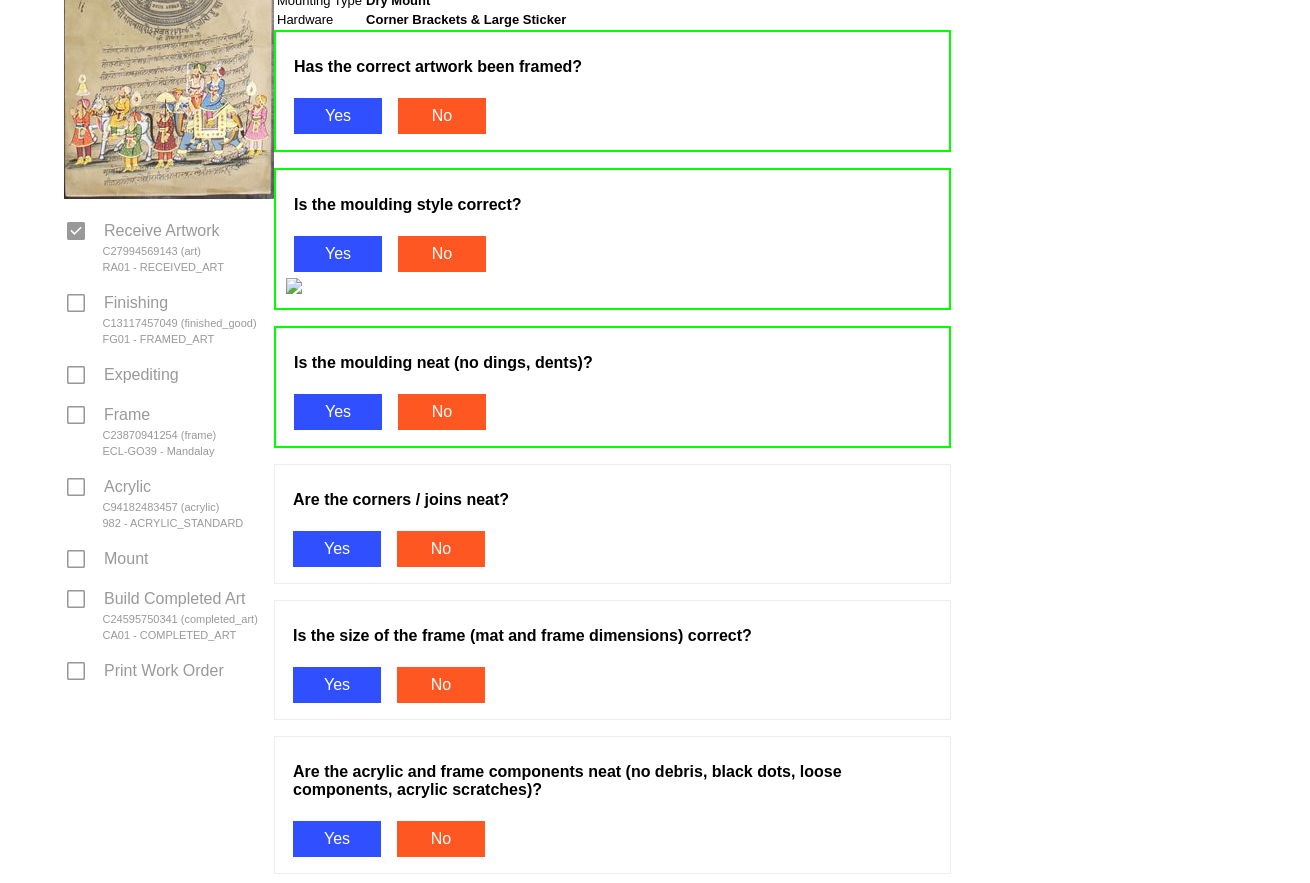 scroll, scrollTop: 600, scrollLeft: 0, axis: vertical 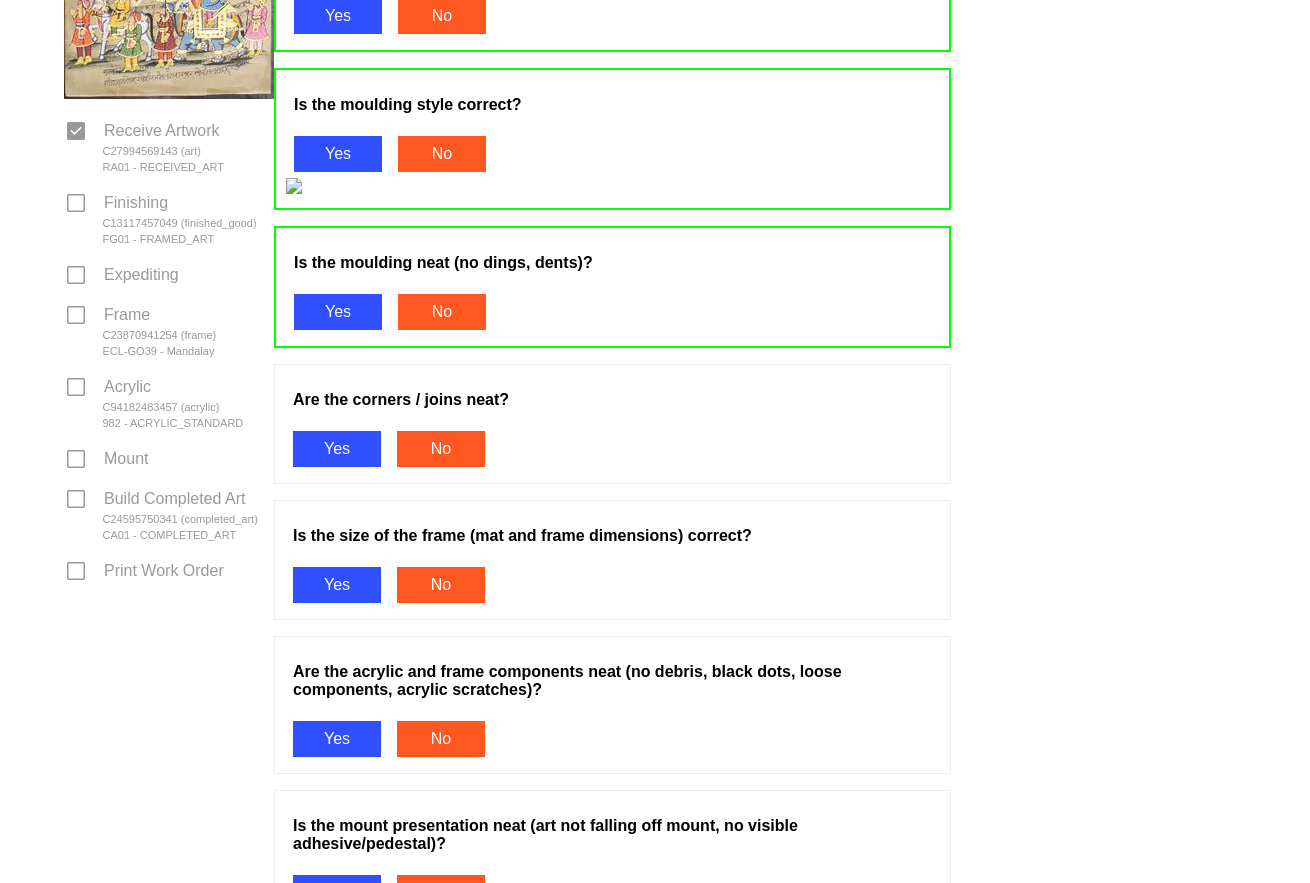 click on "Has the correct artwork been framed? Yes No Is the moulding style correct? Yes No Is the moulding neat (no dings, dents)? Yes No Are the corners / joins neat? Yes No Is the size of the frame (mat and frame dimensions) correct? Yes No Are the acrylic and frame components neat (no debris, black dots, loose components, acrylic scratches)? Yes No Is the mount presentation neat (art not falling off mount, no visible adhesive/pedestal)? Yes No Is the mat style (color, type) correct? Yes No Is that mat neat (no rough edges or smudges)? Yes No Can you see all the contents of the art? Especially important if no mat (no text or image cut-off). Artist signatures or print numbers are visible, decorative borders are visible Yes No Are the items in the frame "straight"? Float moated content is square with the frame (especially important for items with text, like diplomas). Brass plate is not only centered but aligned, not crooked Yes No Yes No Yes No Yes No Is everything complete and correct? Yes No Pass" at bounding box center [612, 1188] 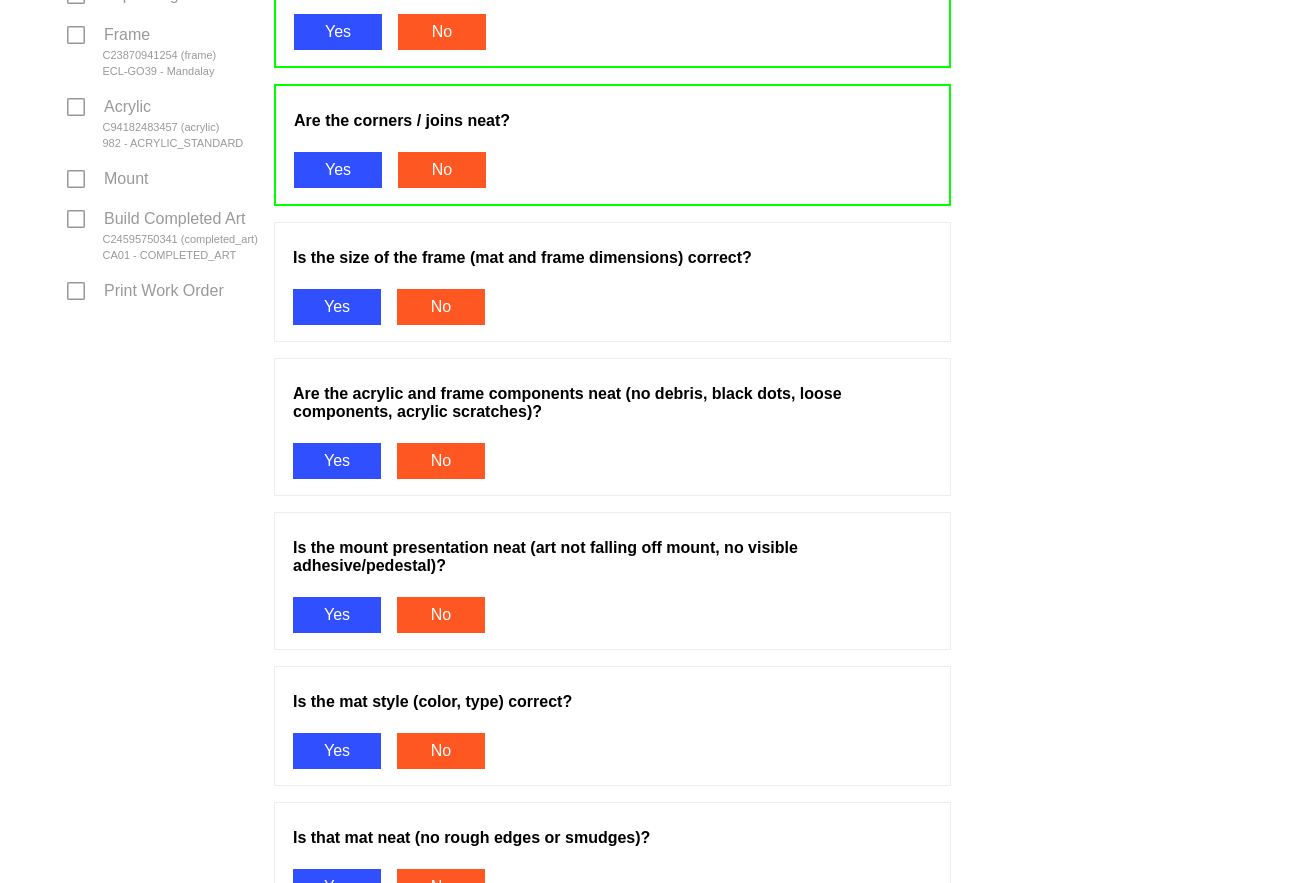 scroll, scrollTop: 900, scrollLeft: 0, axis: vertical 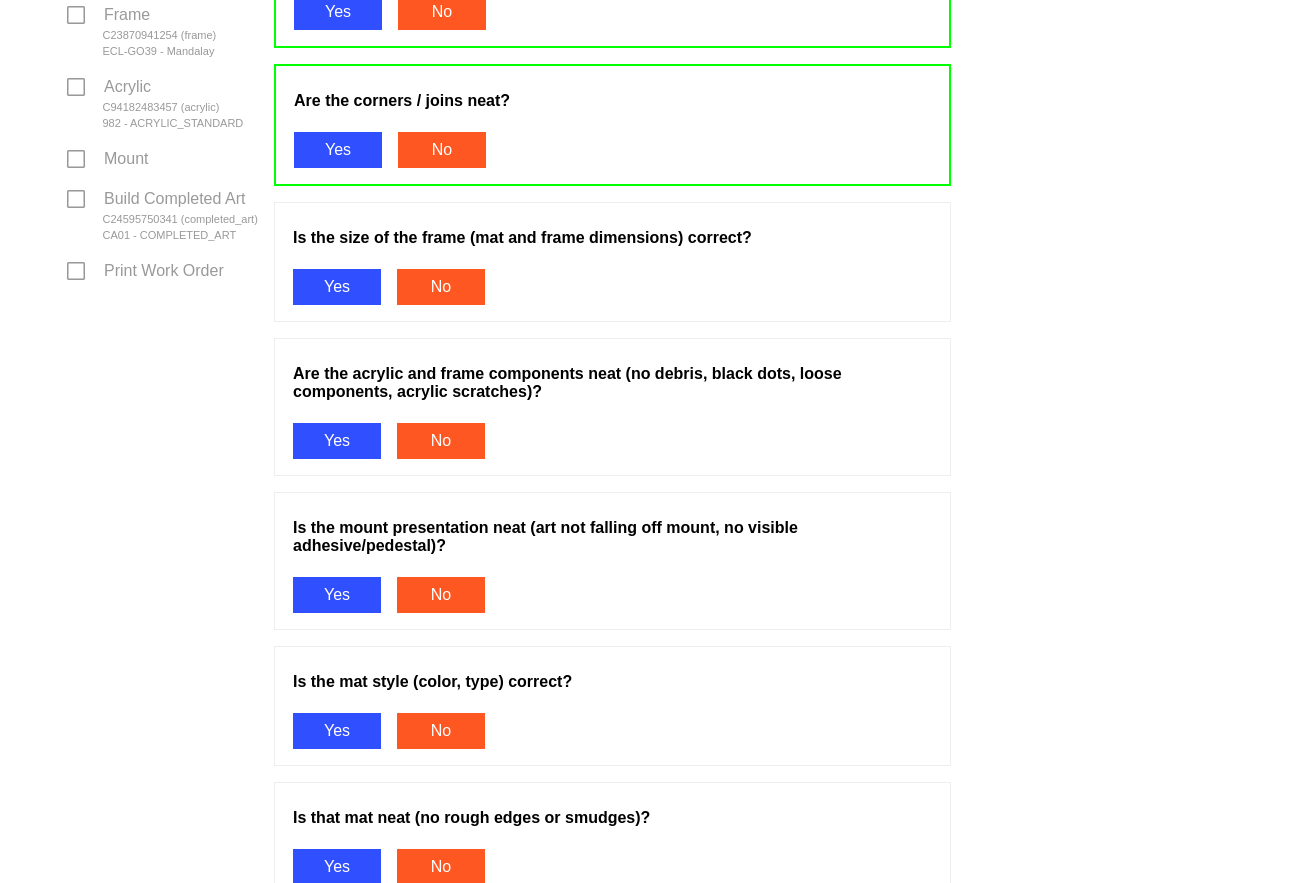 click on "Yes" at bounding box center [337, 287] 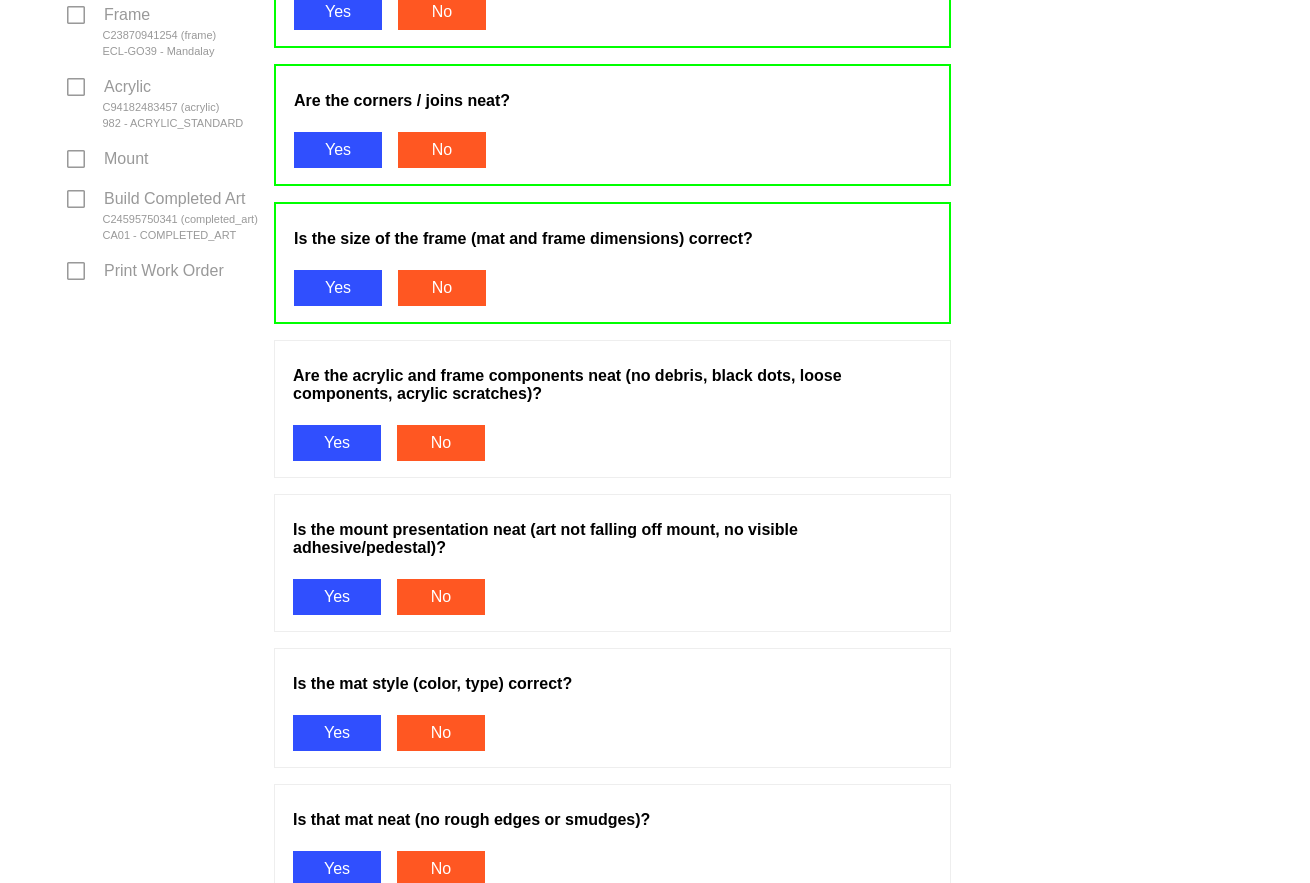 click on "Yes" at bounding box center [337, 443] 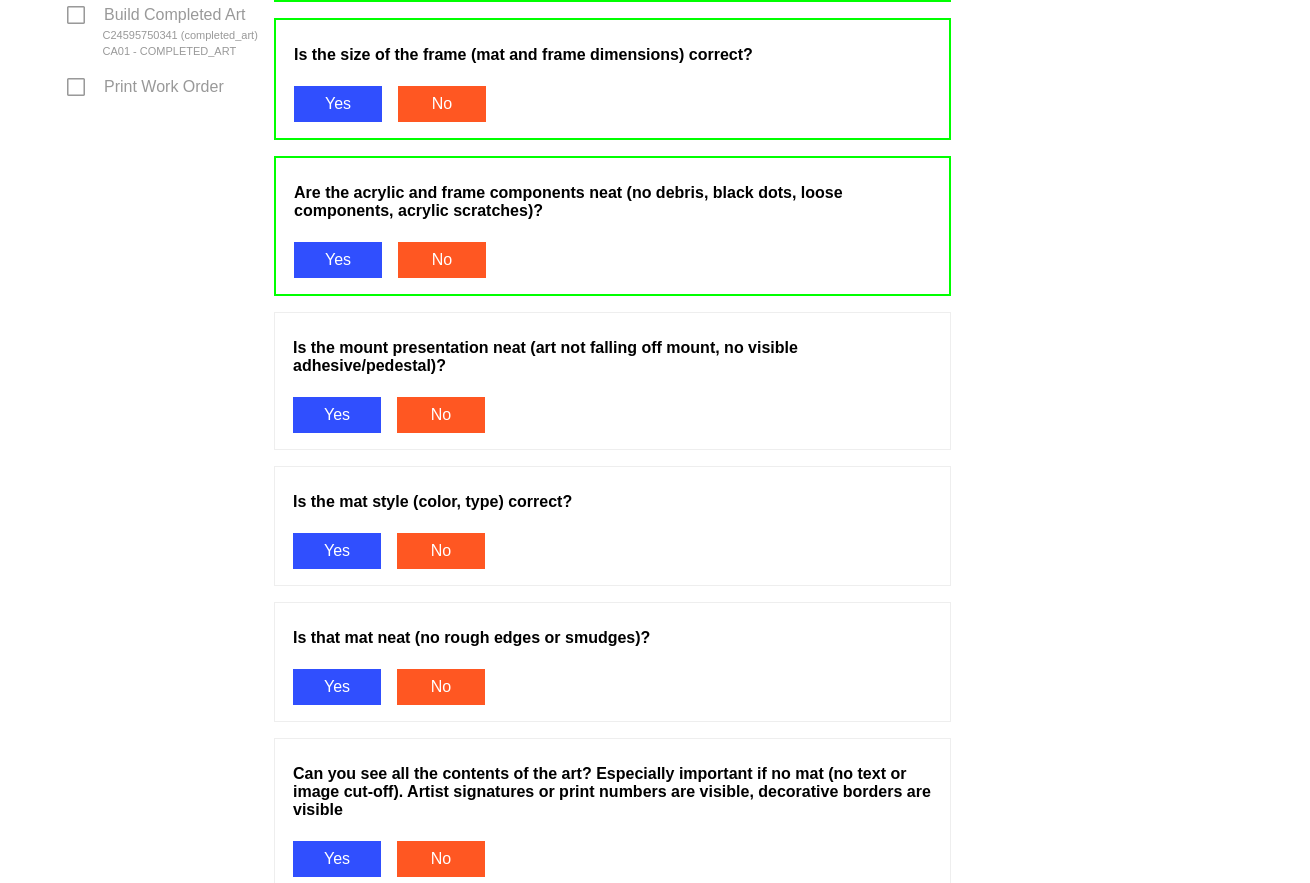 scroll, scrollTop: 1100, scrollLeft: 0, axis: vertical 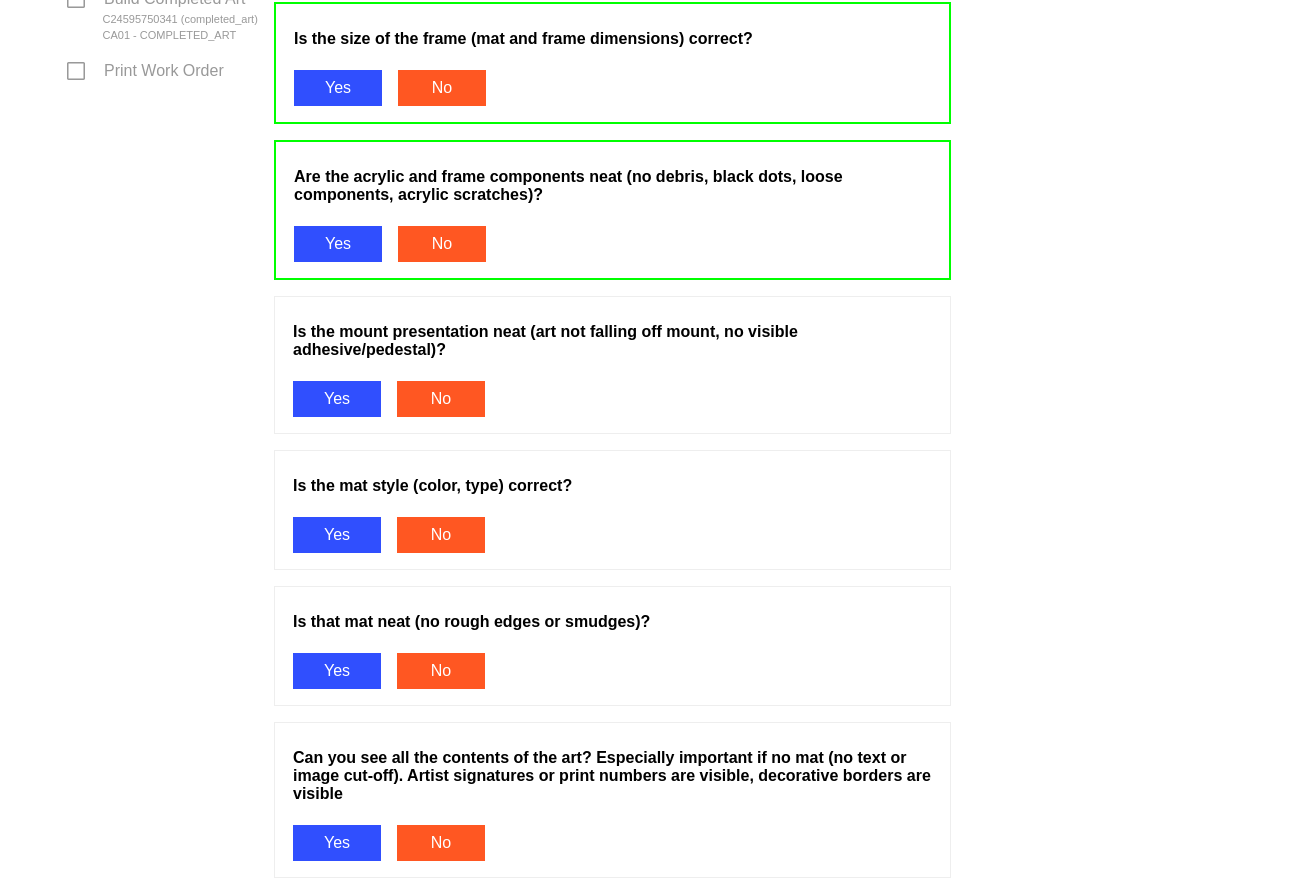 click on "Yes" at bounding box center [337, 399] 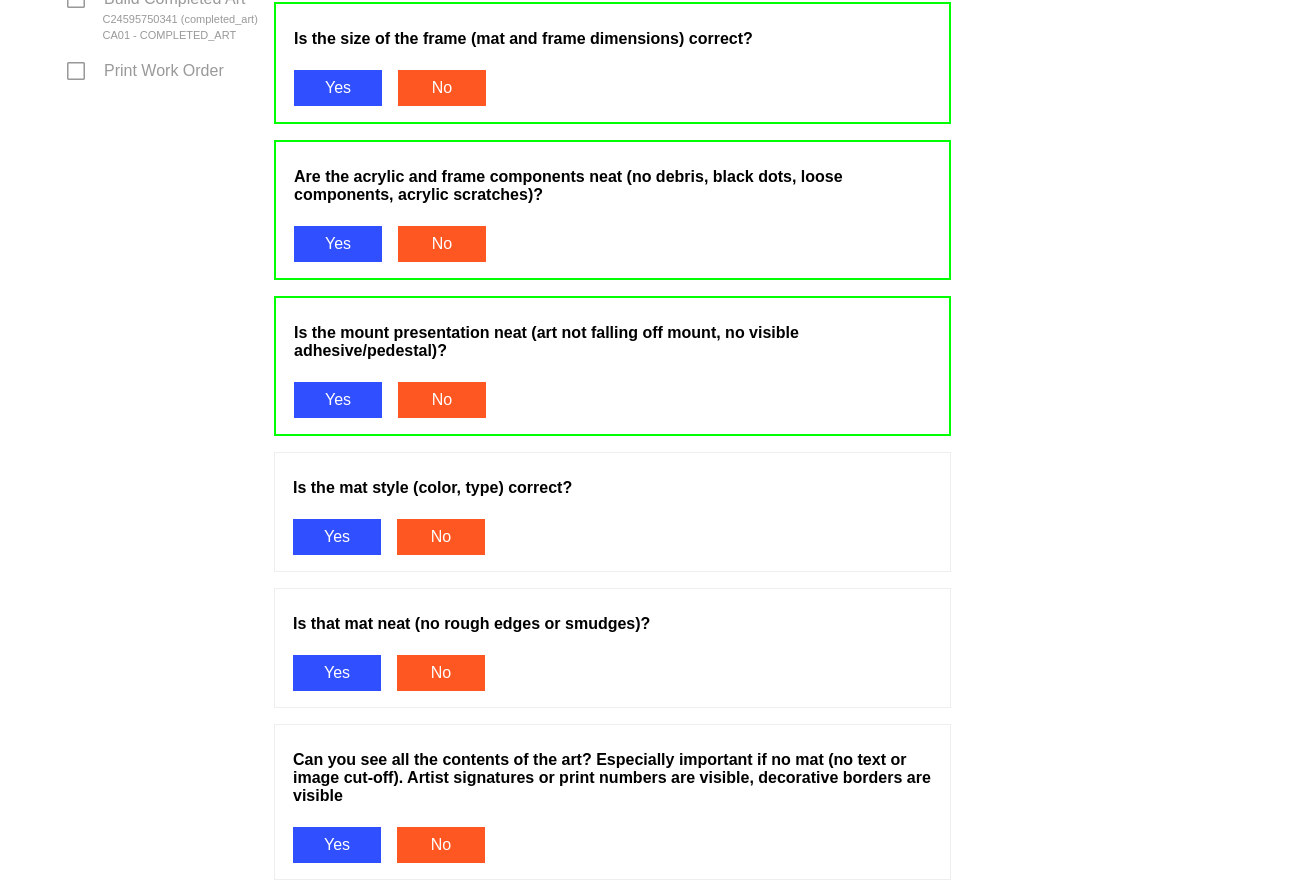 click on "Yes" at bounding box center [337, 537] 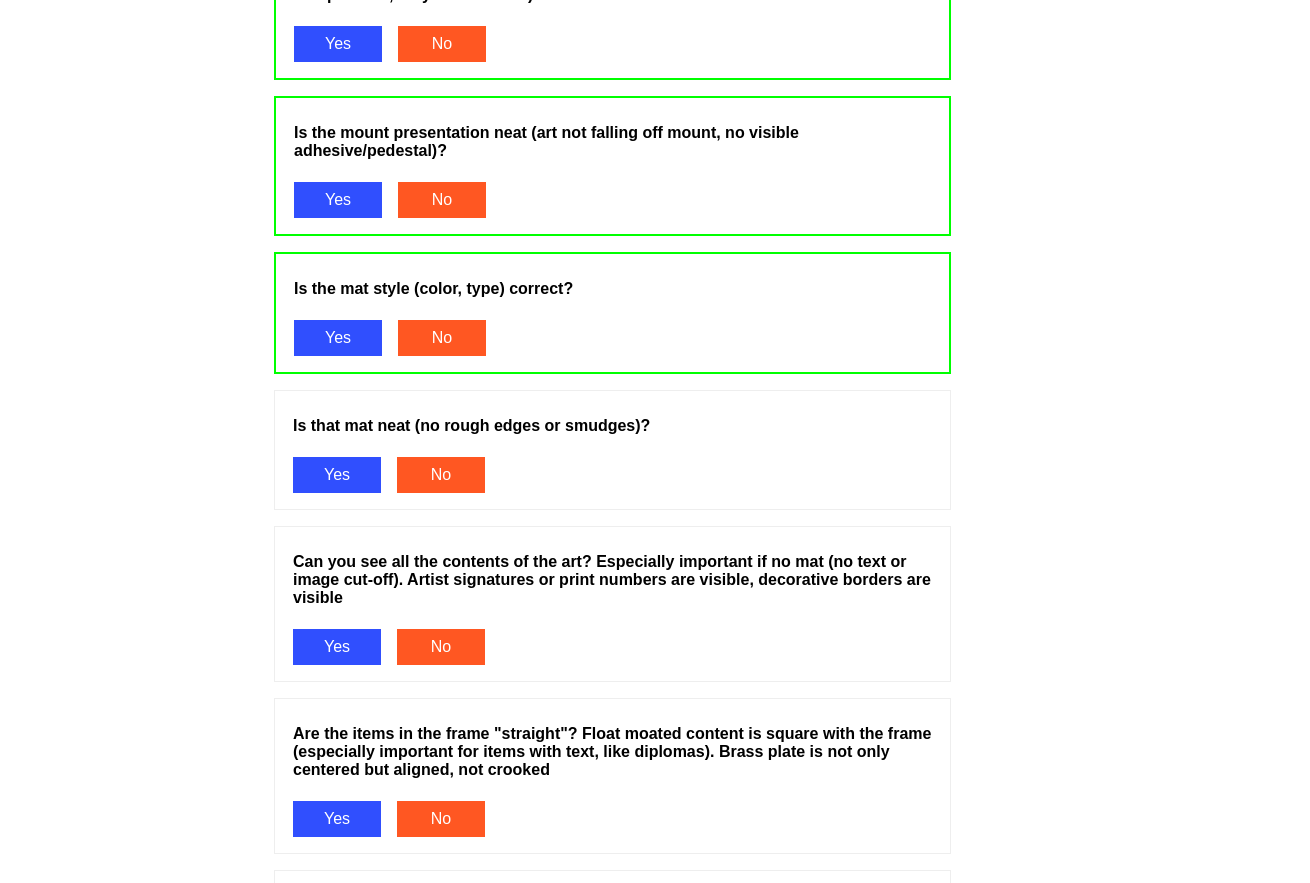 click on "Yes" at bounding box center (337, 475) 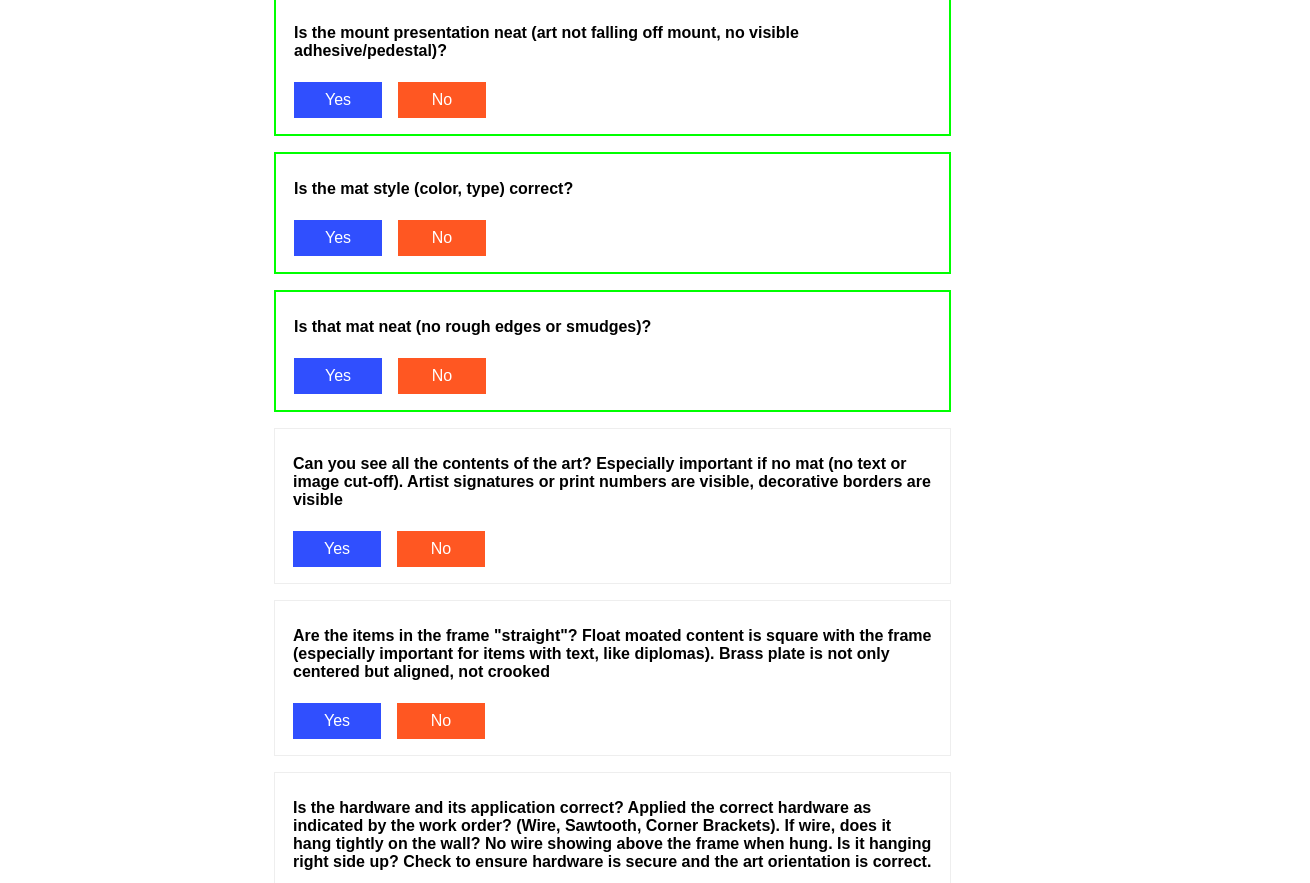 click on "Yes" at bounding box center [337, 549] 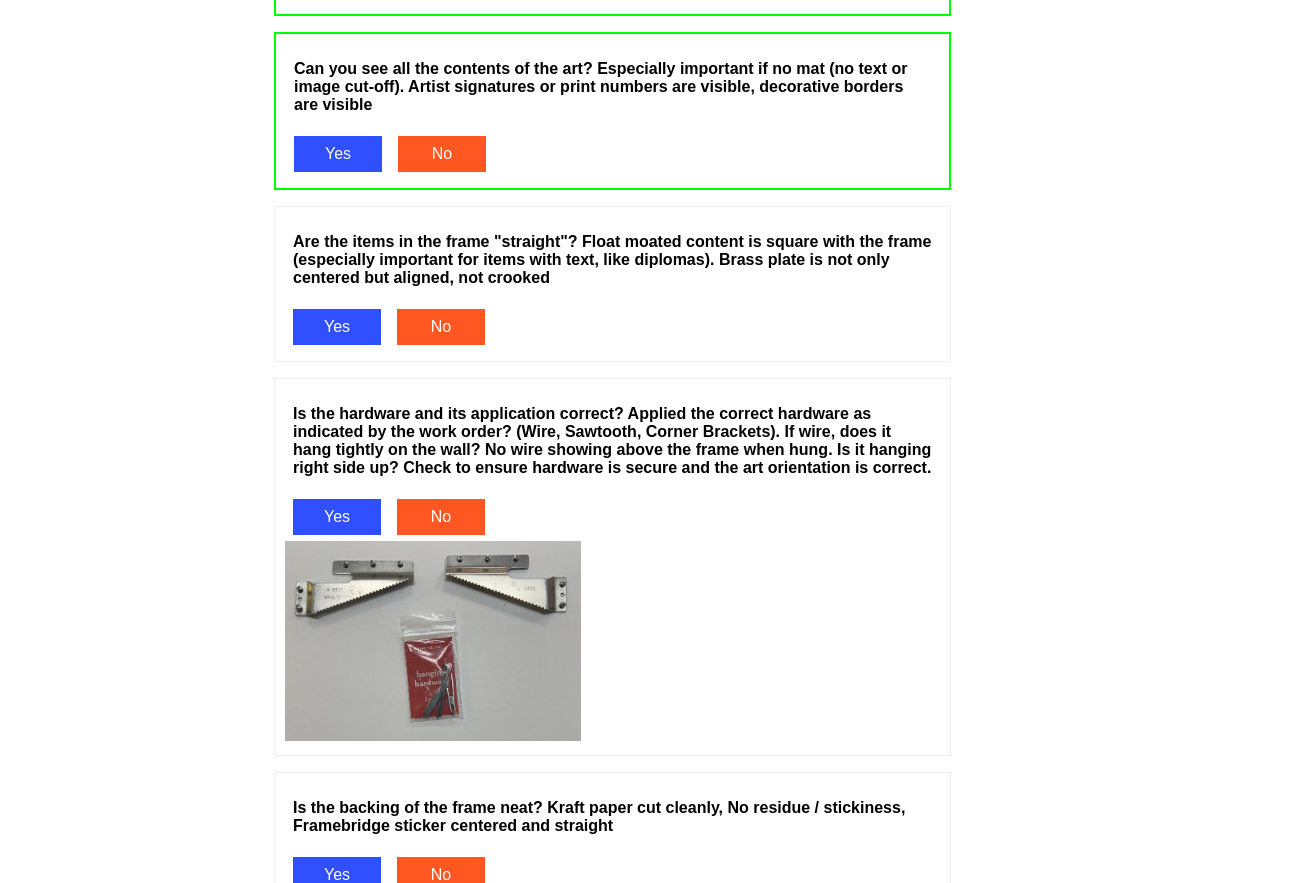 scroll, scrollTop: 1800, scrollLeft: 0, axis: vertical 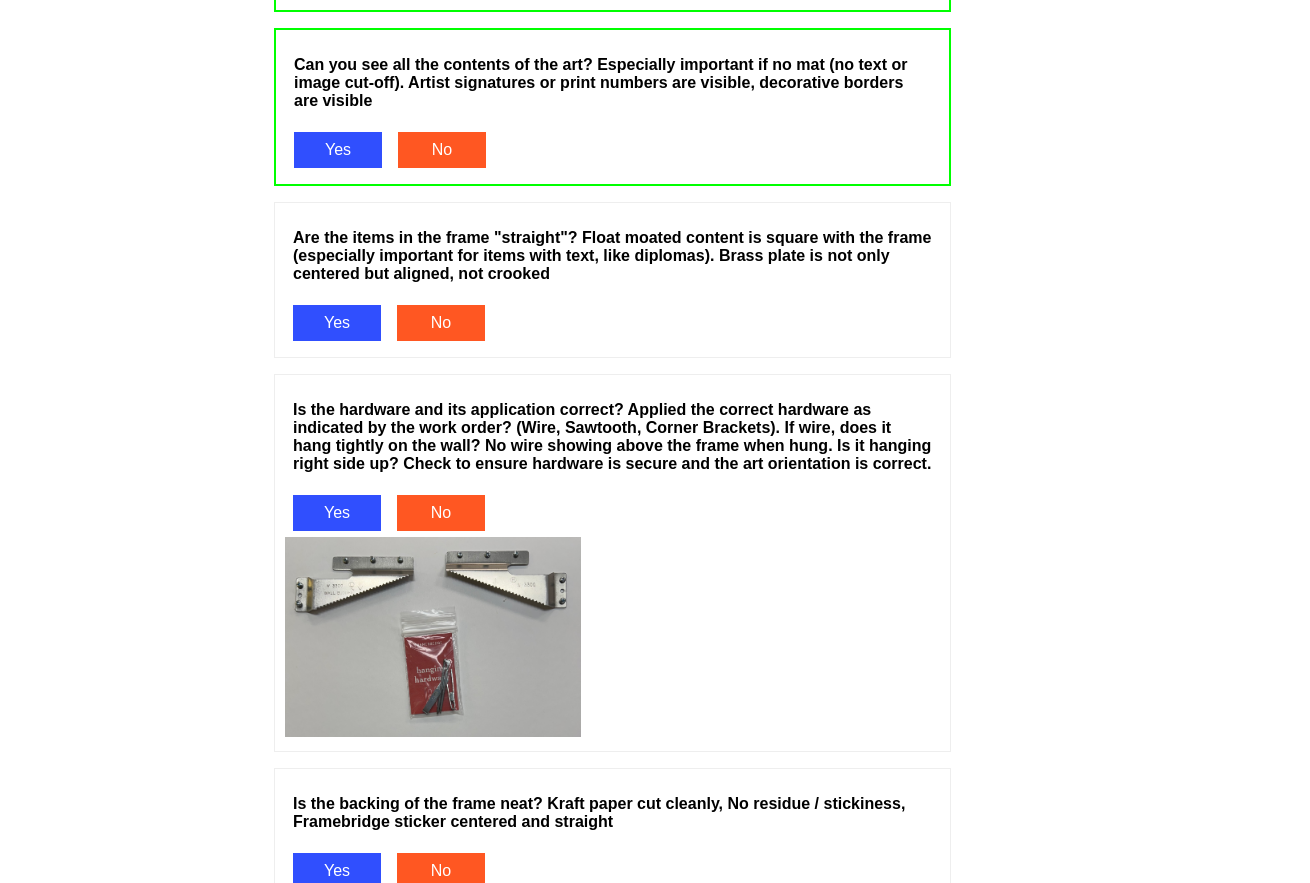 click on "Yes" at bounding box center (337, 323) 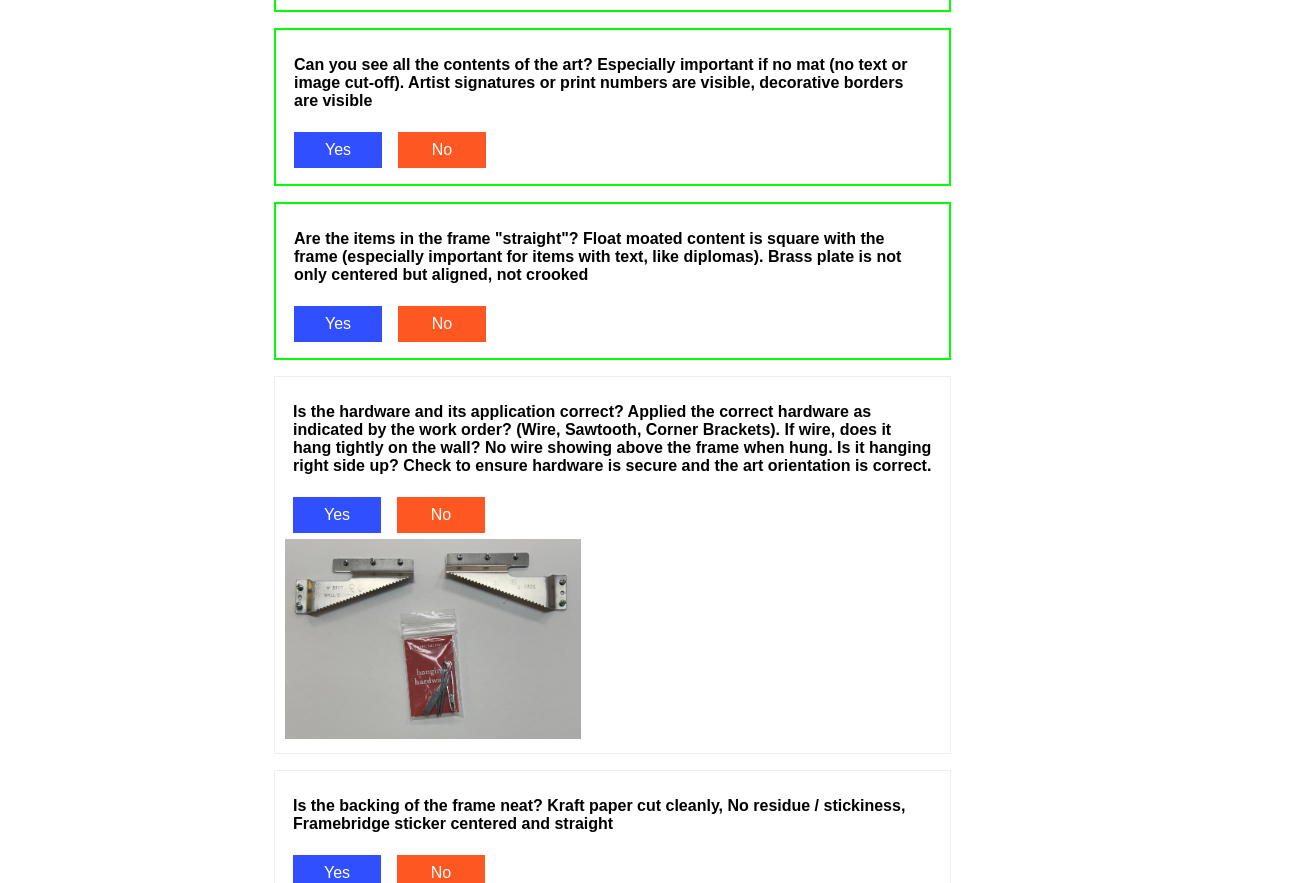 click on "Yes" at bounding box center [337, 515] 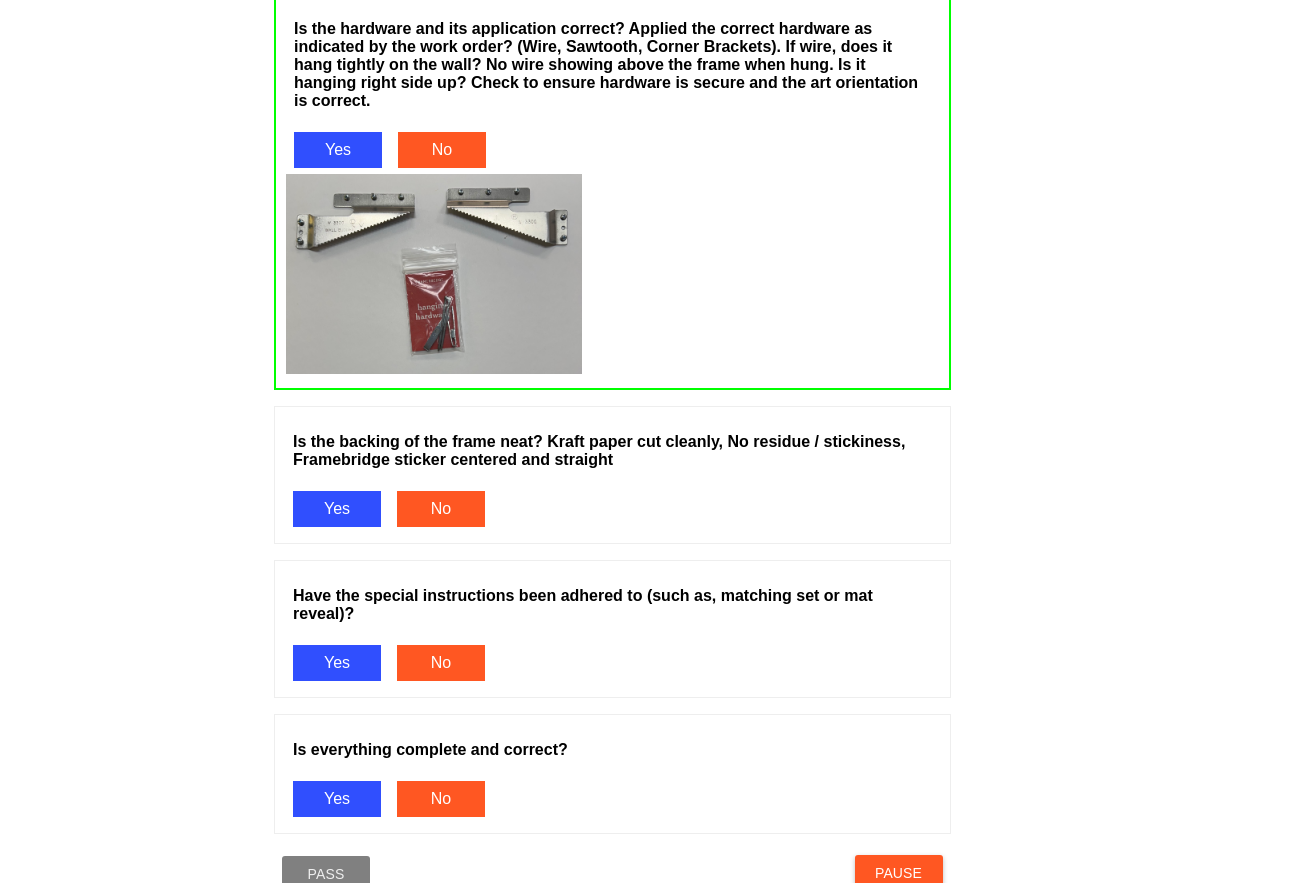 scroll, scrollTop: 2200, scrollLeft: 0, axis: vertical 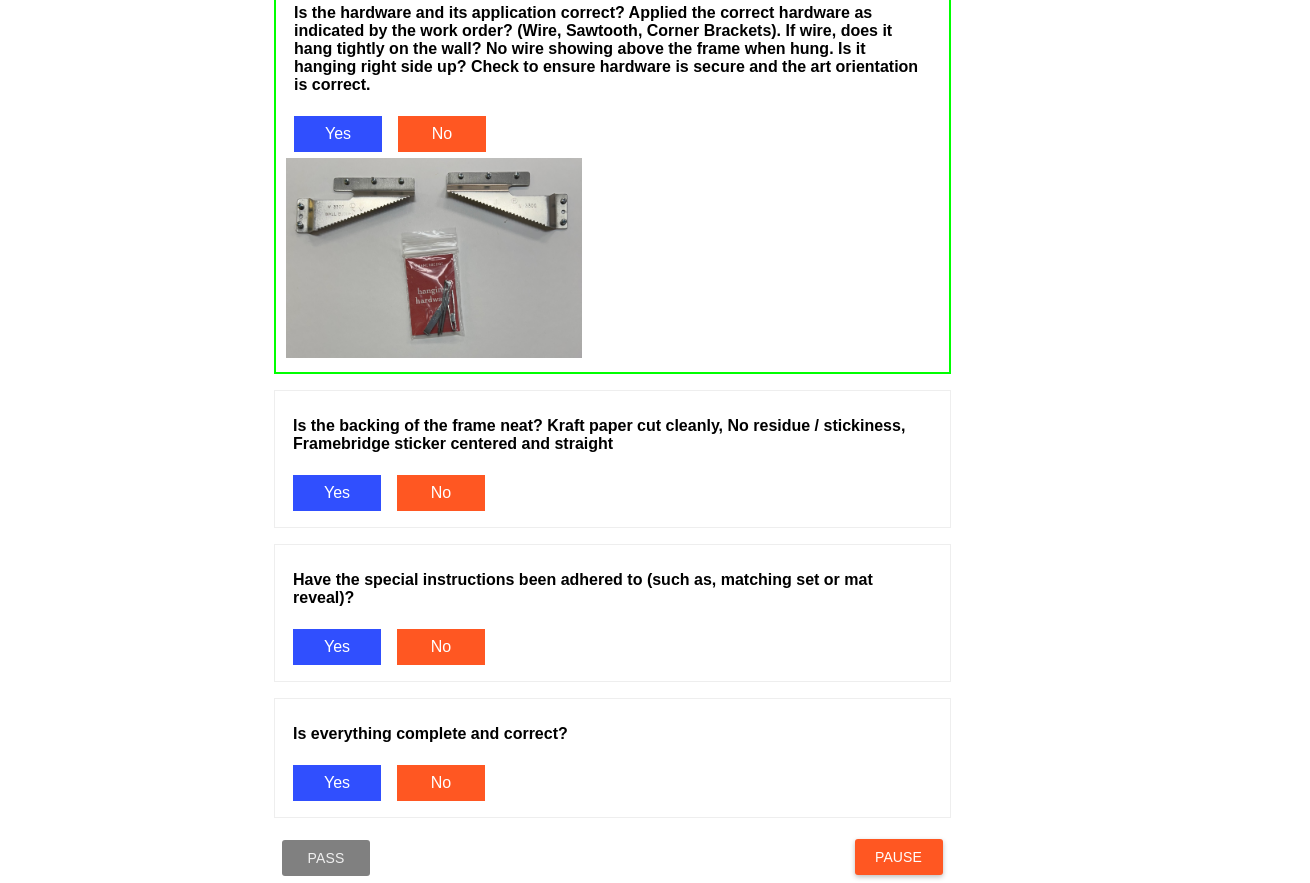 click on "Yes" at bounding box center [337, 493] 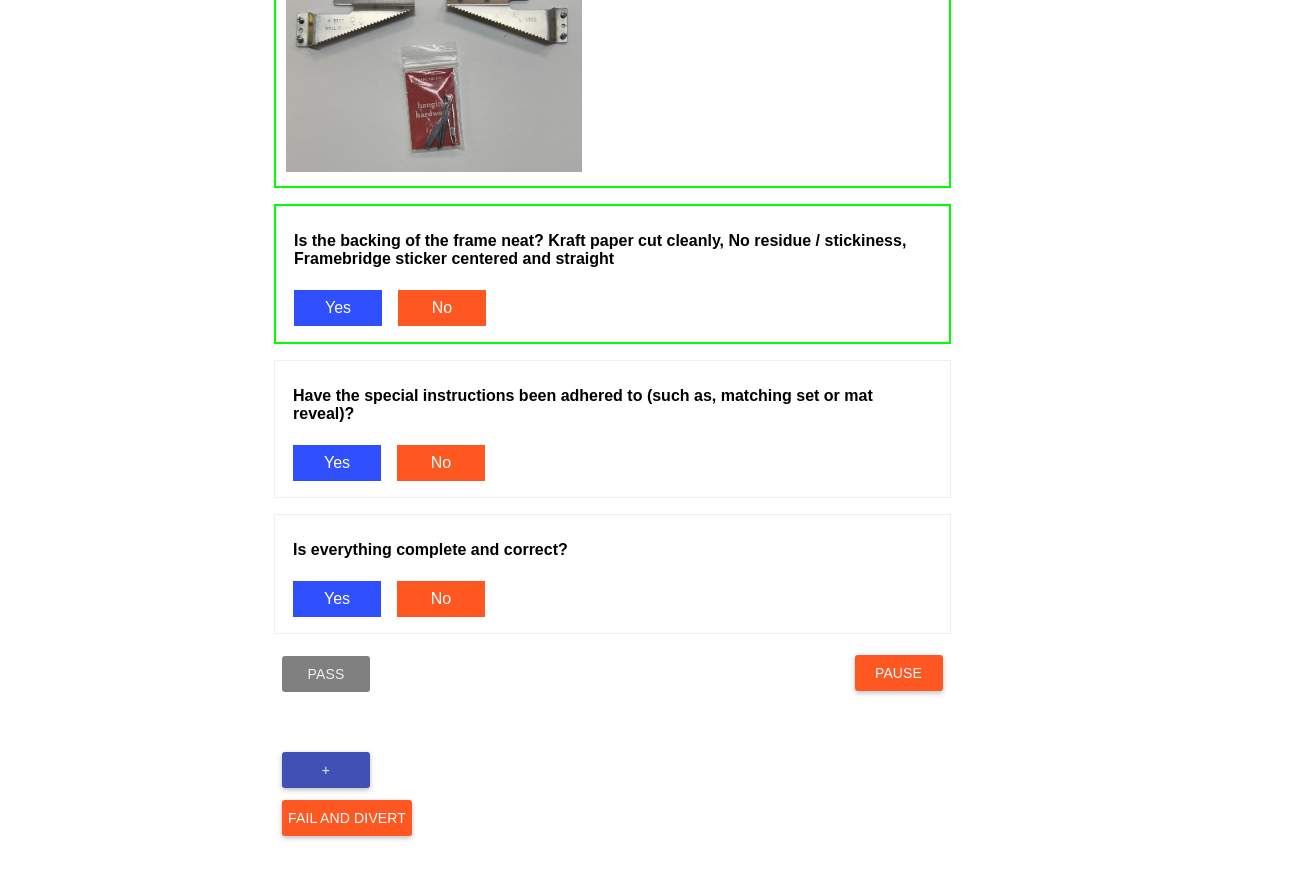 scroll, scrollTop: 2400, scrollLeft: 0, axis: vertical 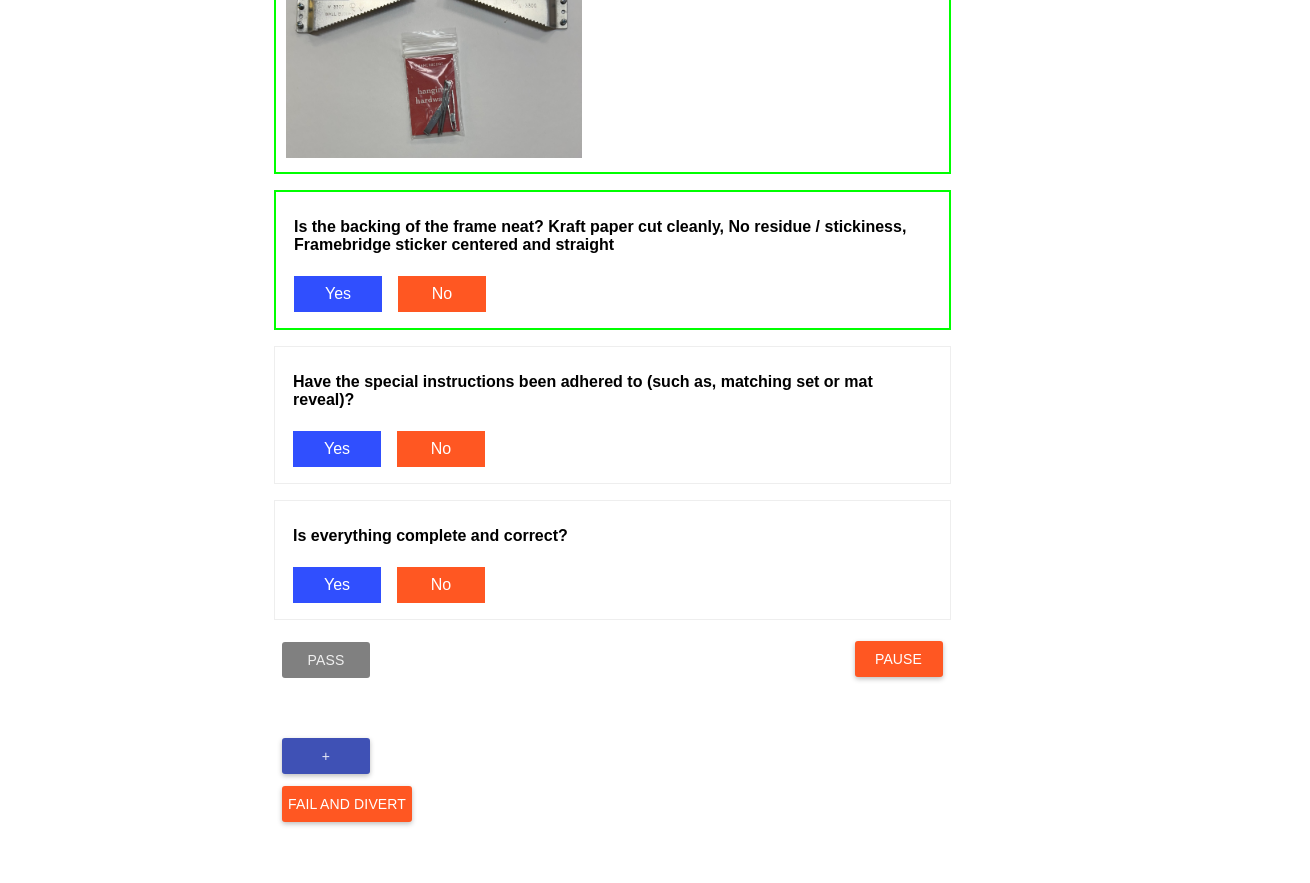 click on "Yes" at bounding box center (337, 449) 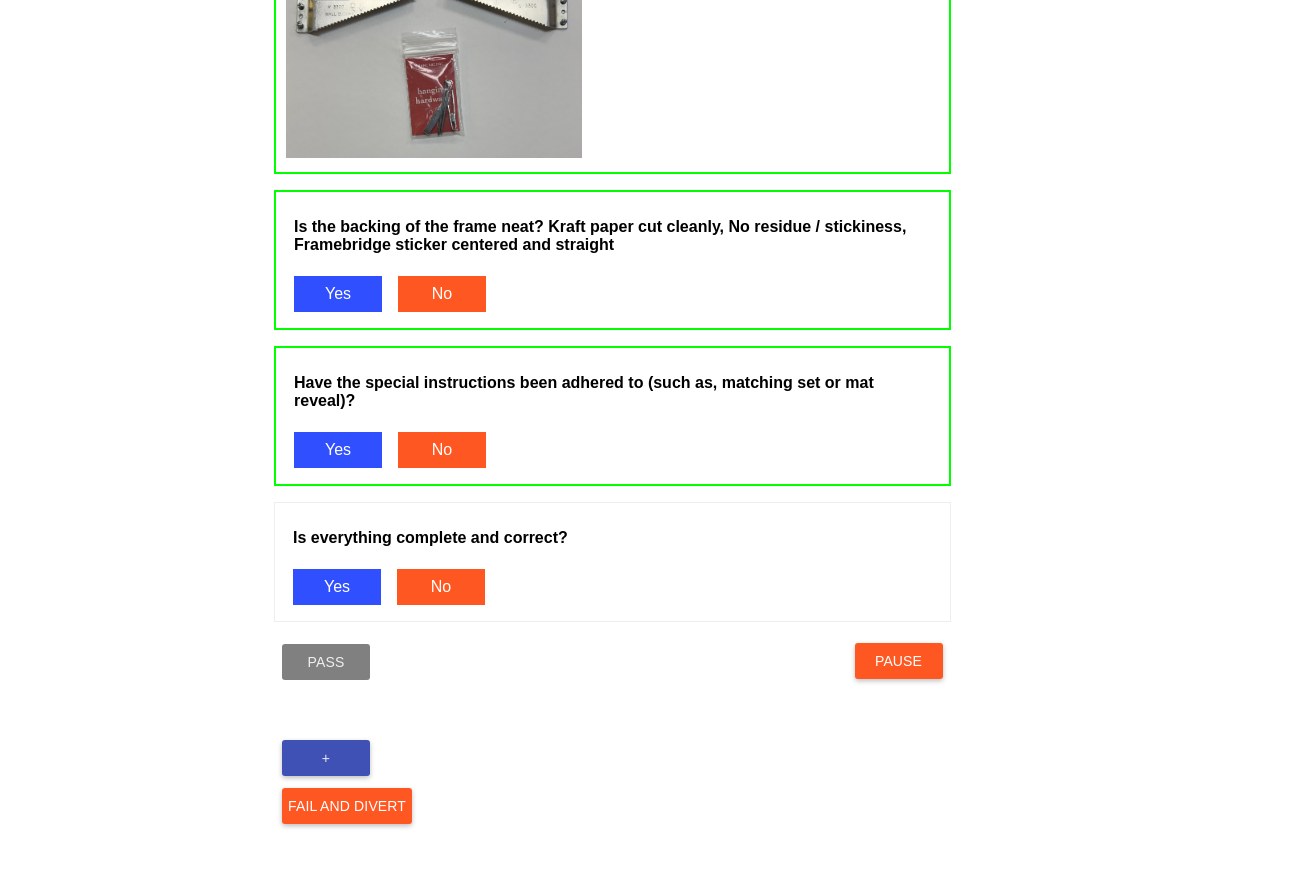 click on "Yes" at bounding box center [337, 587] 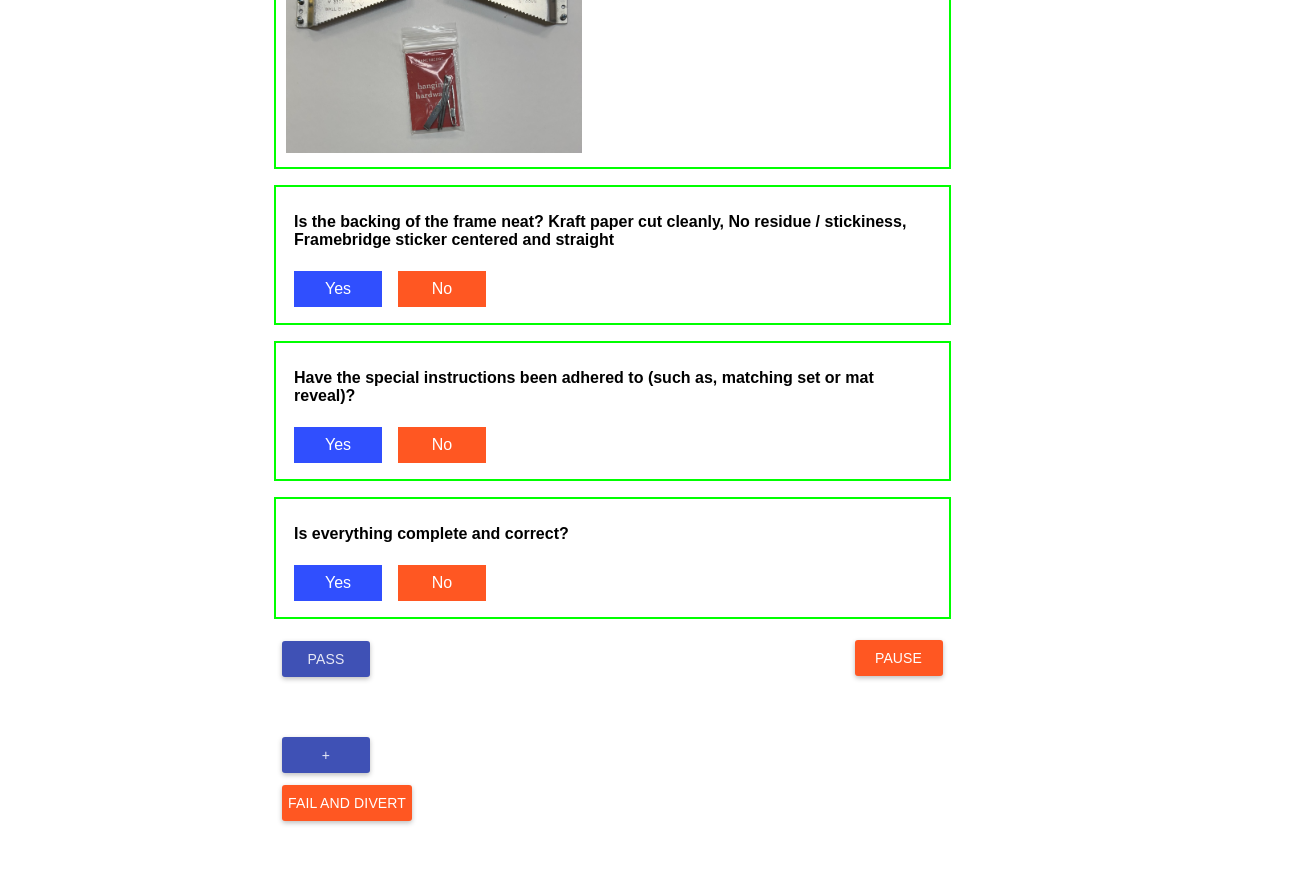 scroll, scrollTop: 2589, scrollLeft: 0, axis: vertical 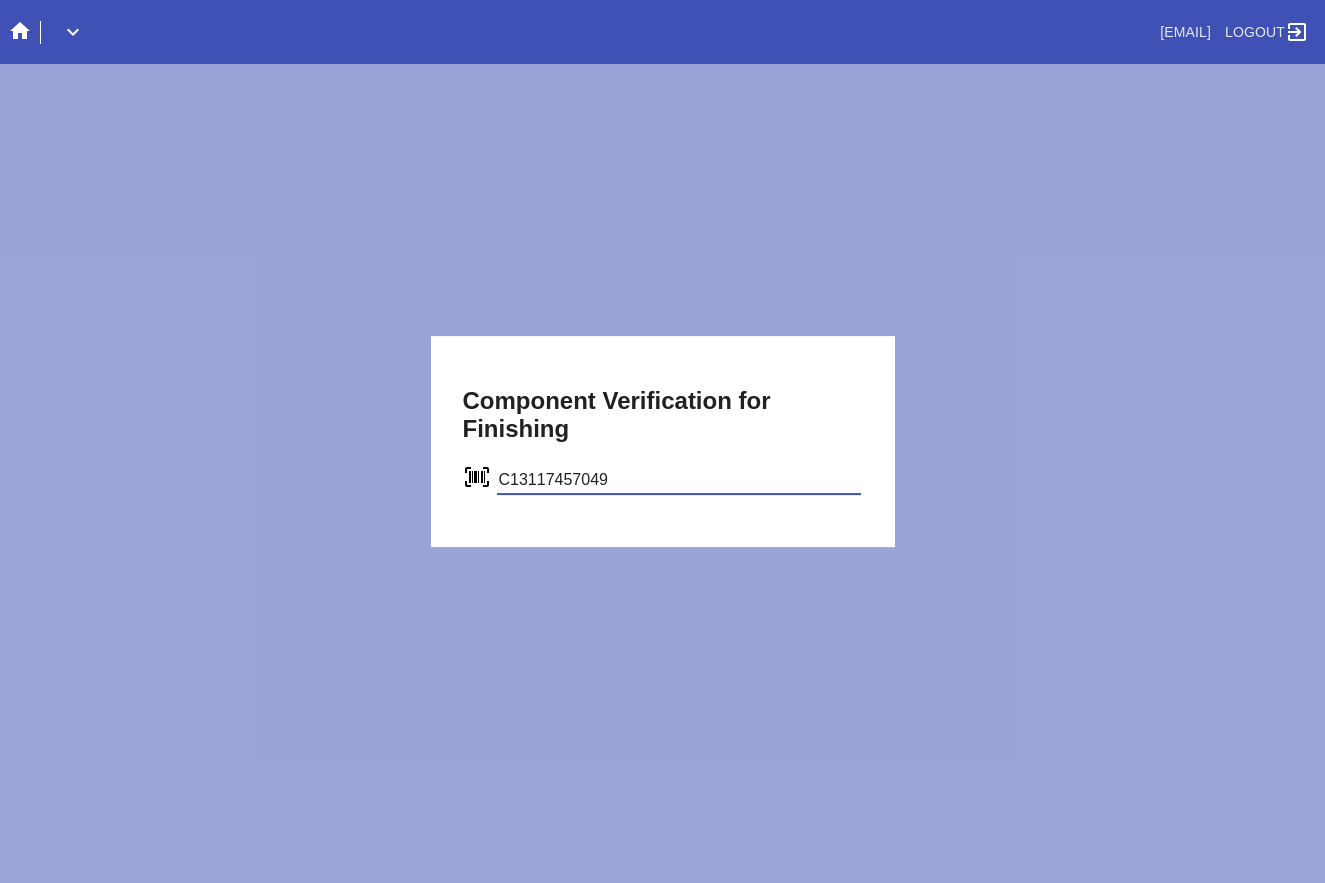 type on "C13117457049" 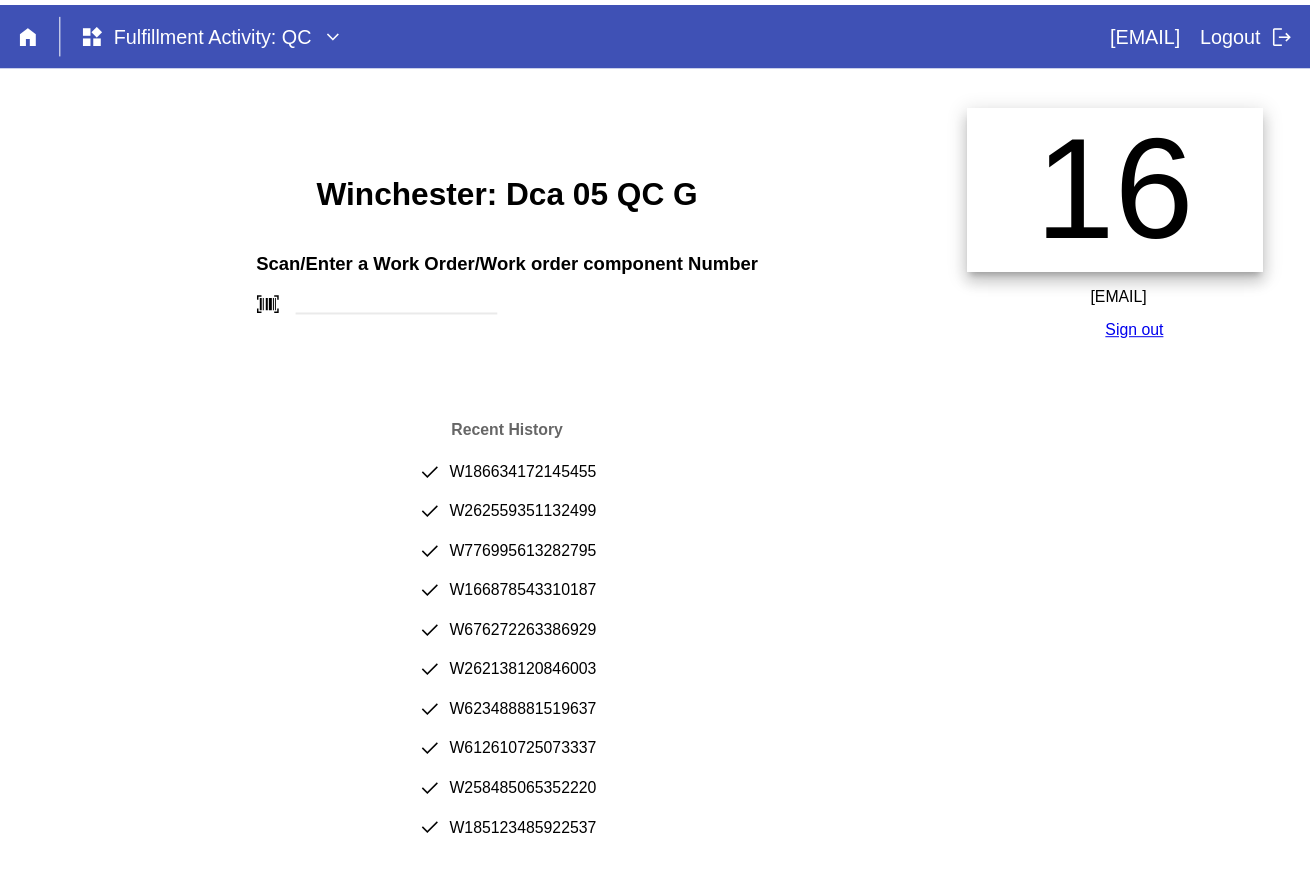 scroll, scrollTop: 0, scrollLeft: 0, axis: both 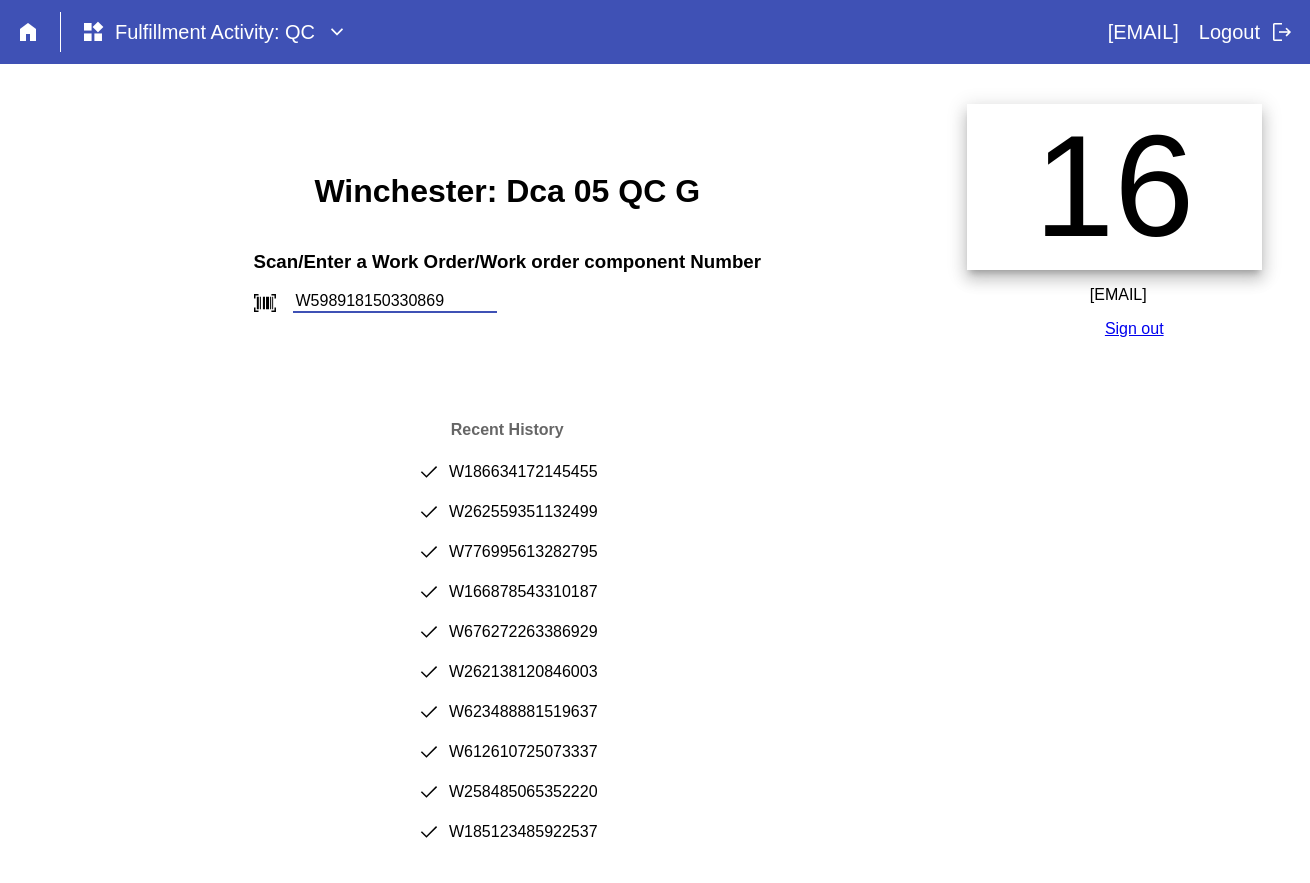 type on "W598918150330869" 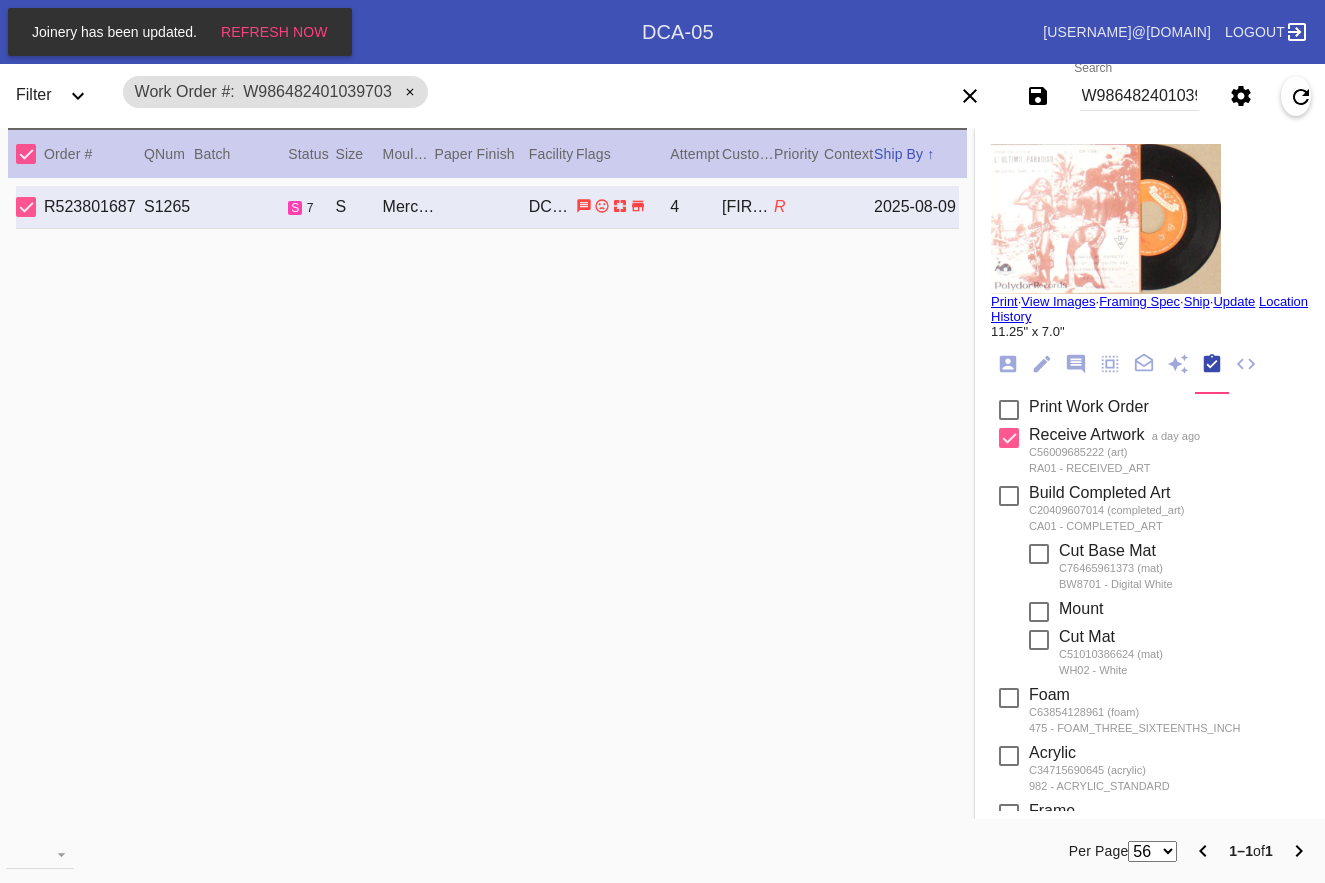 scroll, scrollTop: 0, scrollLeft: 0, axis: both 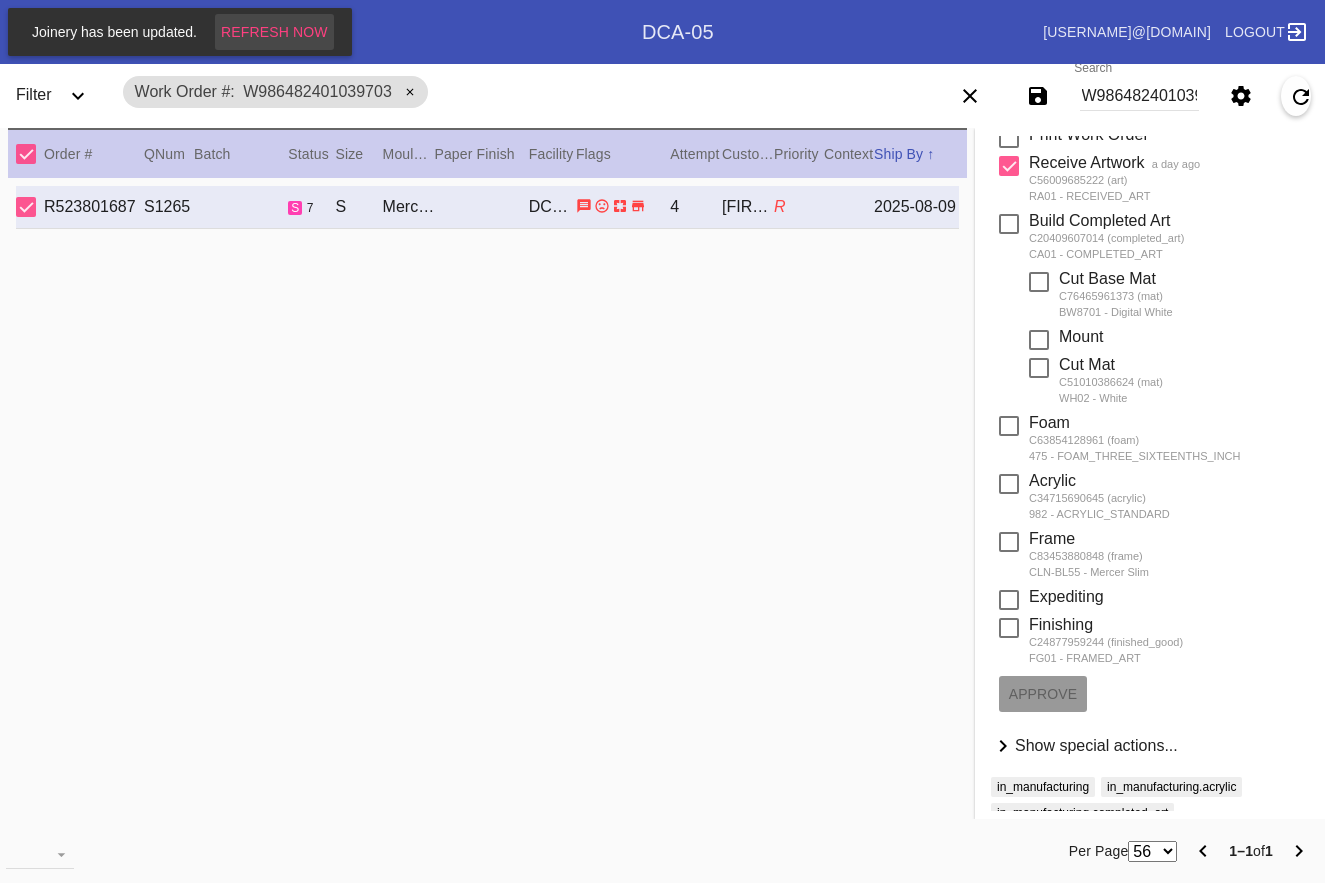click on "Refresh Now" at bounding box center (274, 32) 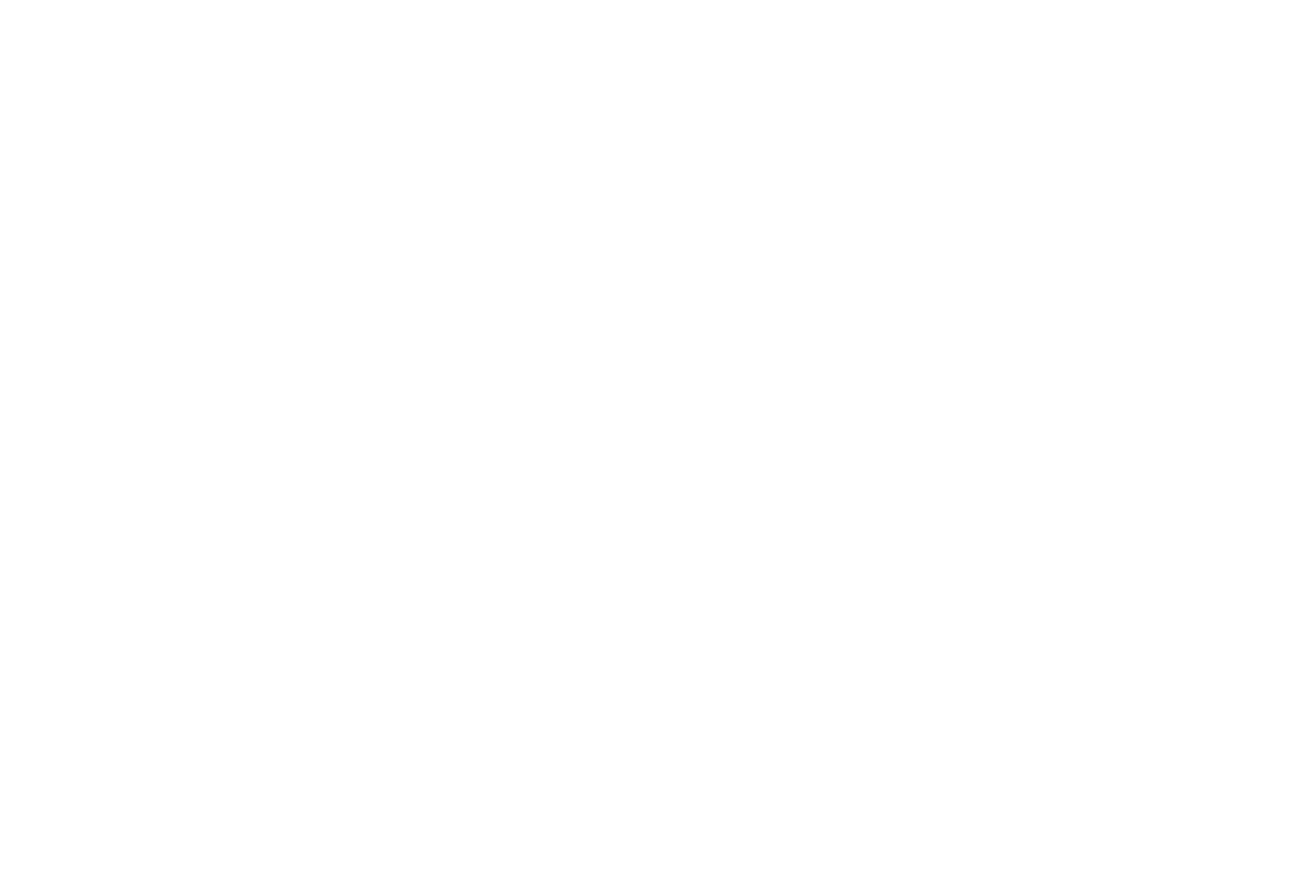 scroll, scrollTop: 0, scrollLeft: 0, axis: both 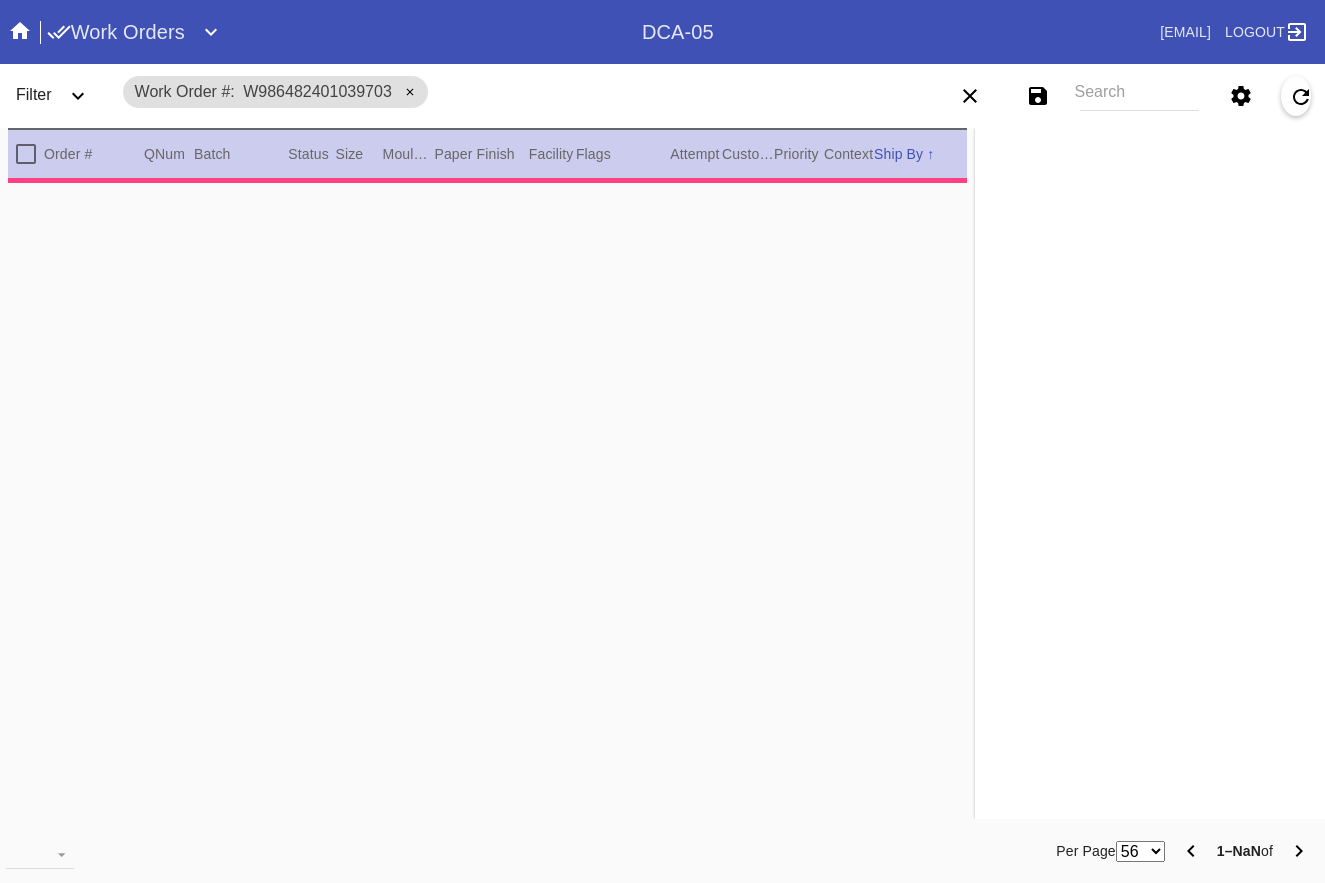 click 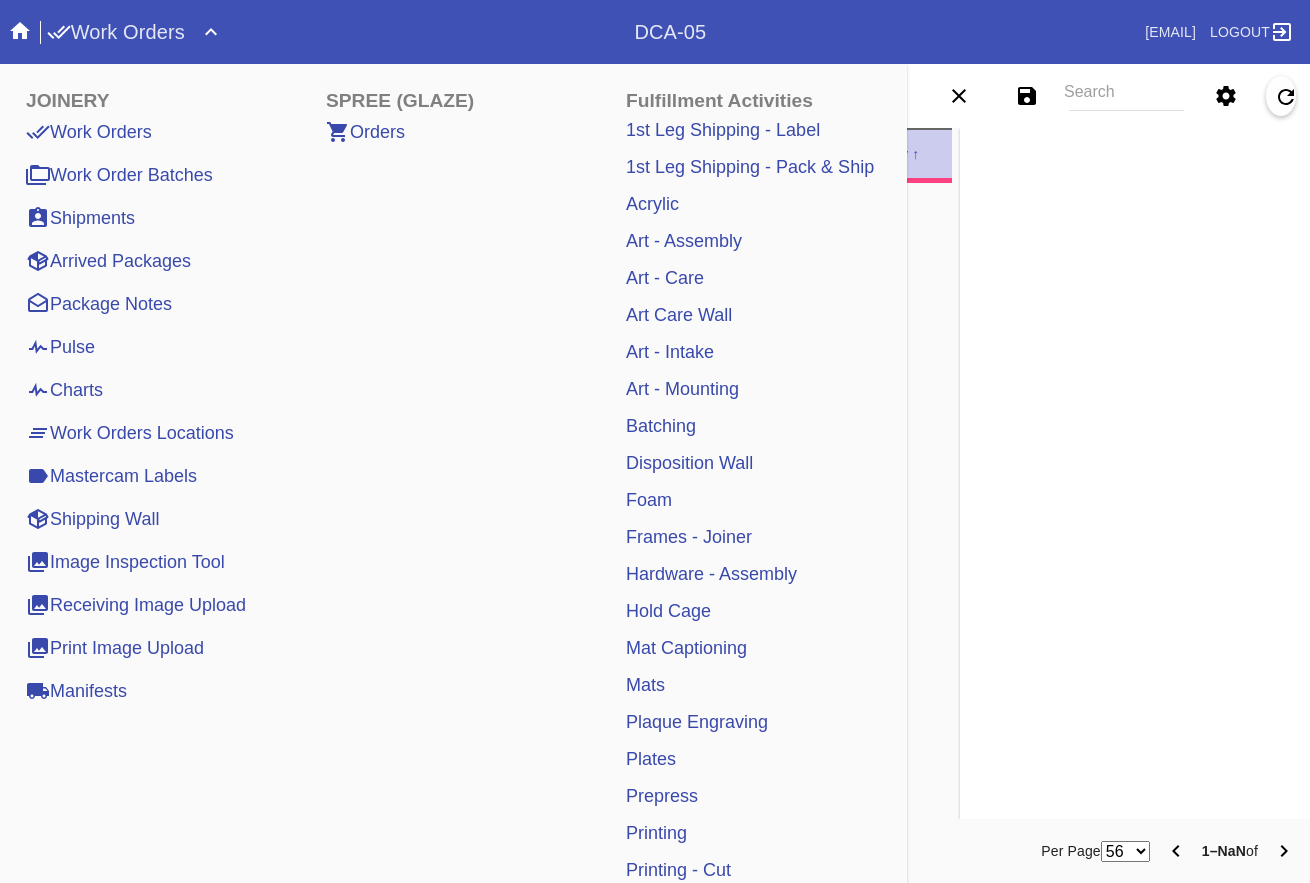 type on "2.0625" 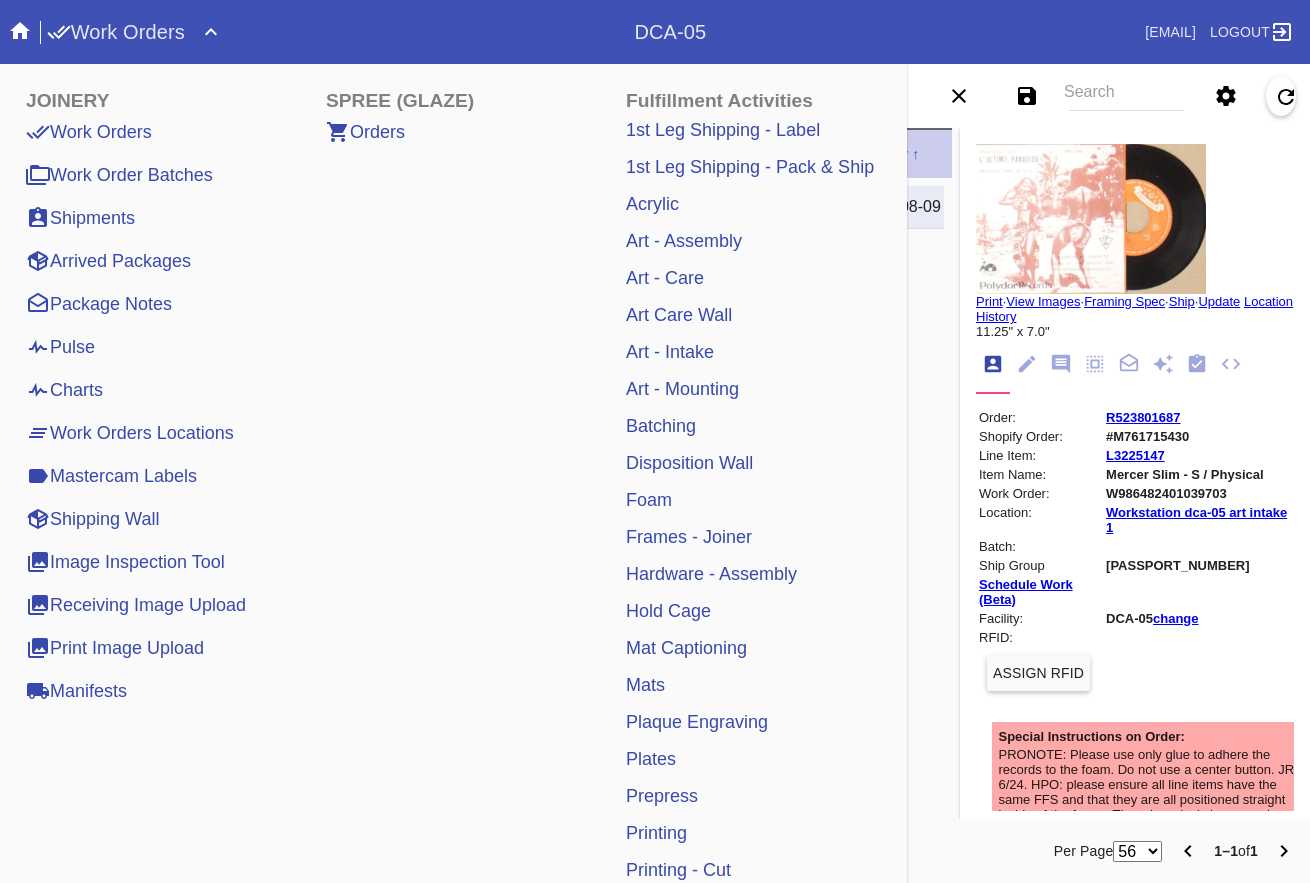 click on "Art - Mounting" at bounding box center [682, 389] 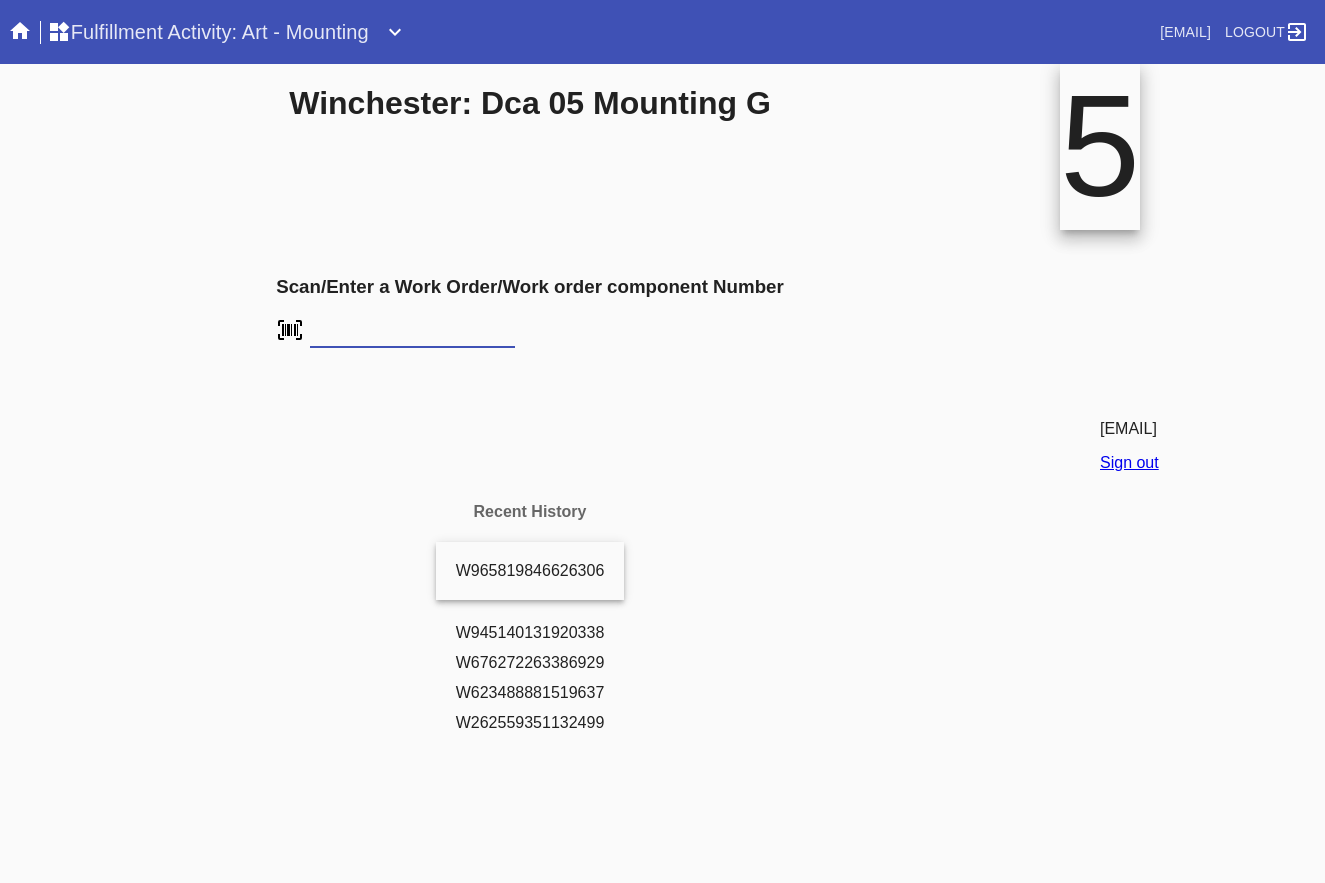 scroll, scrollTop: 0, scrollLeft: 0, axis: both 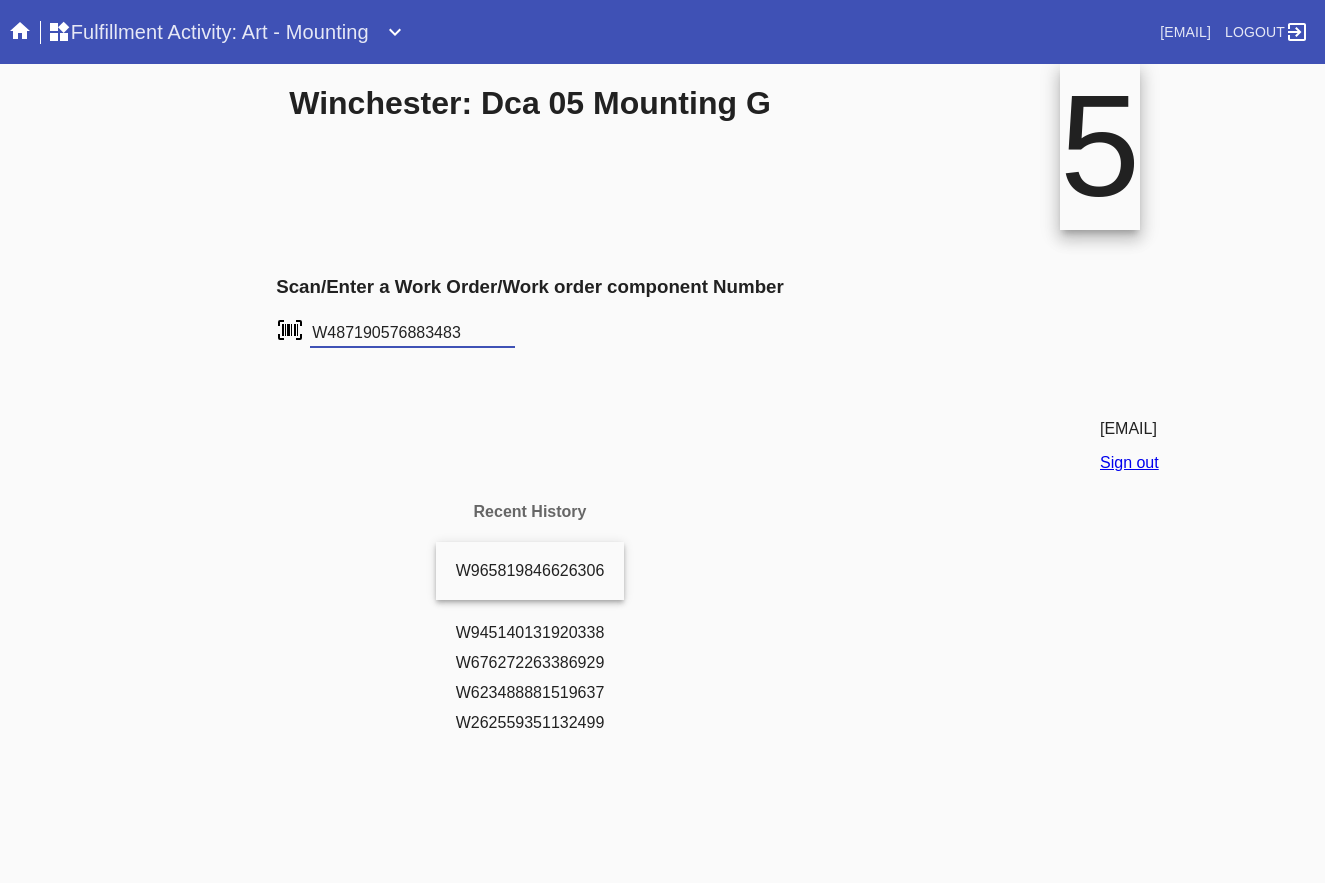 type on "W487190576883483" 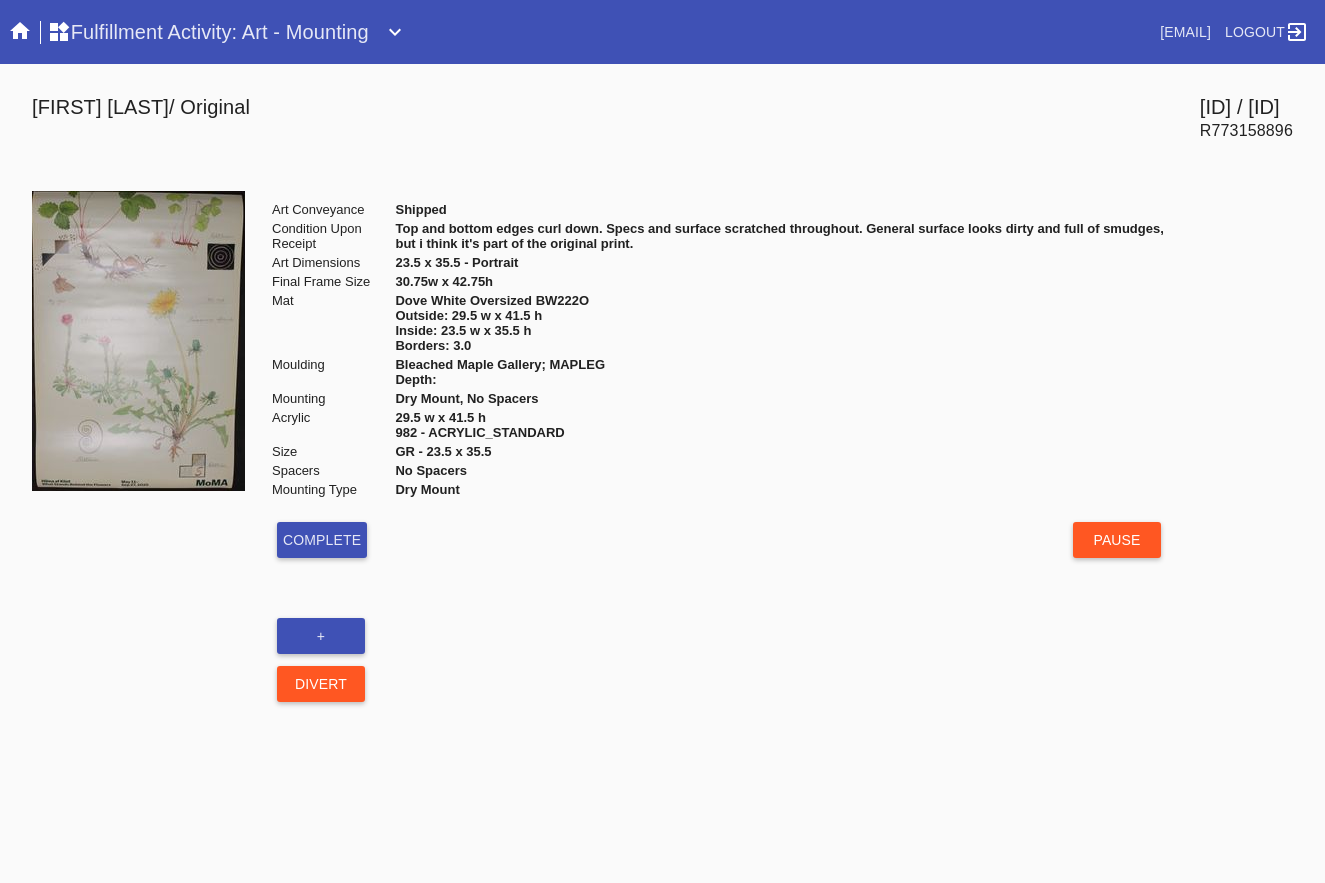 scroll, scrollTop: 0, scrollLeft: 0, axis: both 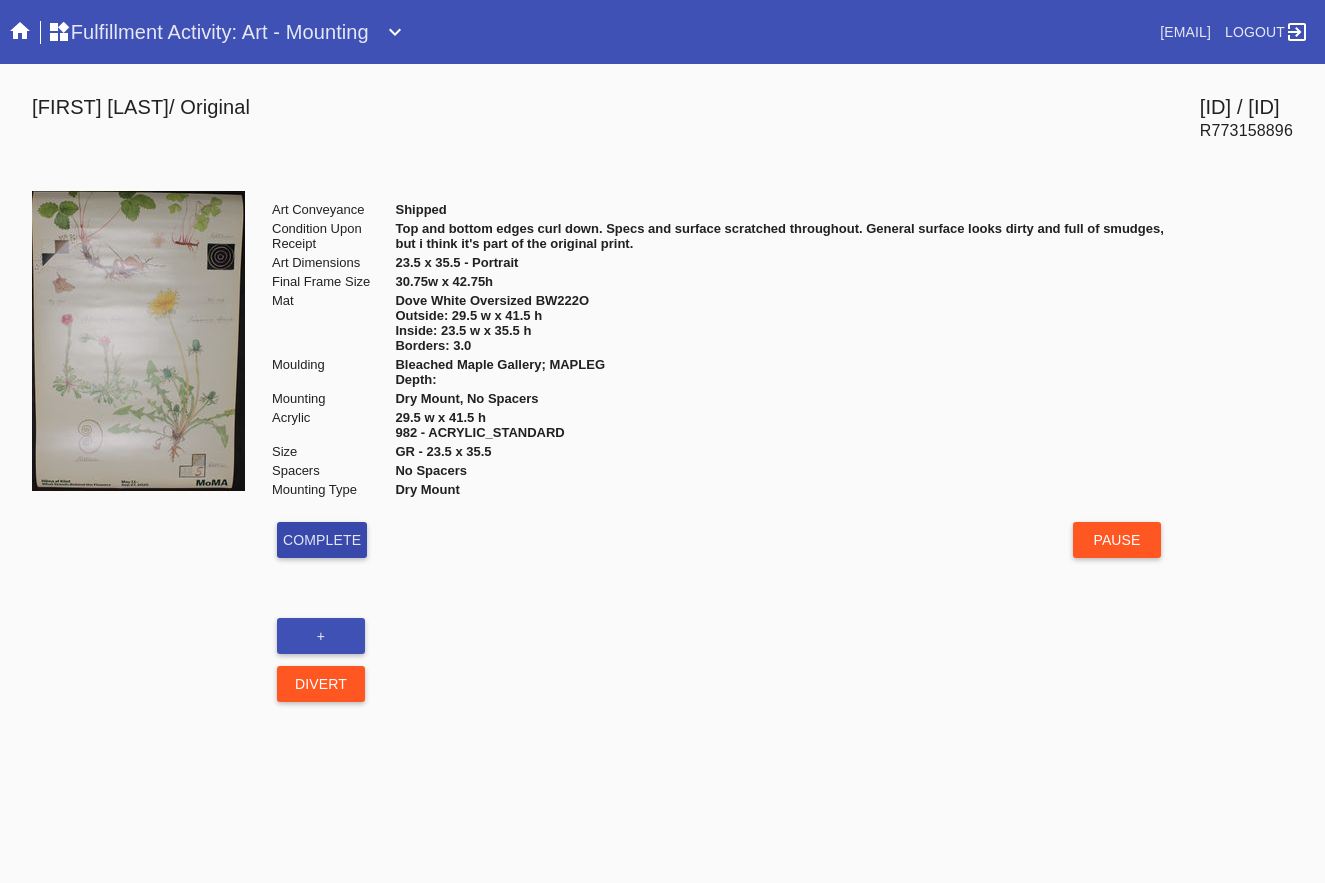 click on "Complete" at bounding box center (322, 540) 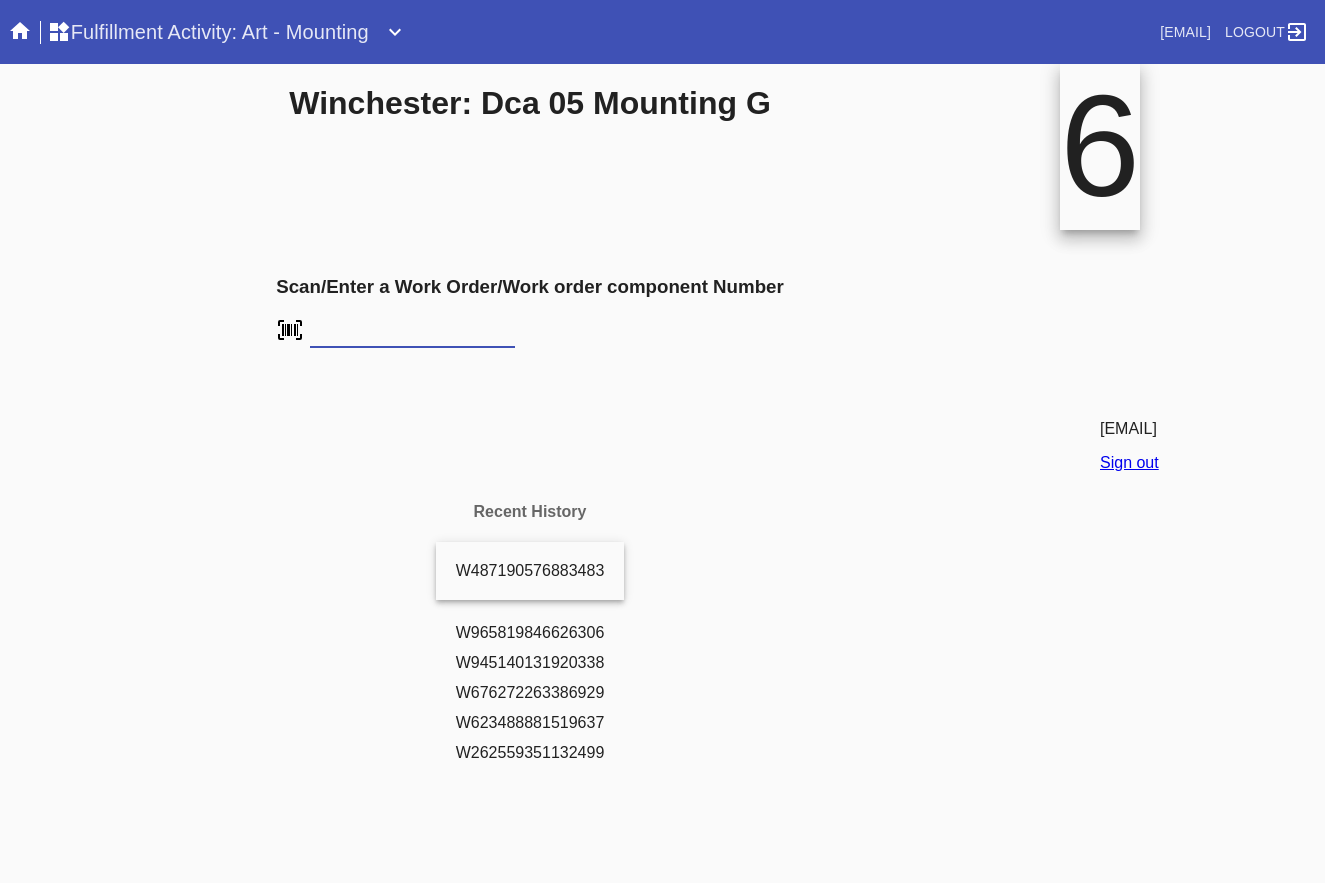 scroll, scrollTop: 0, scrollLeft: 0, axis: both 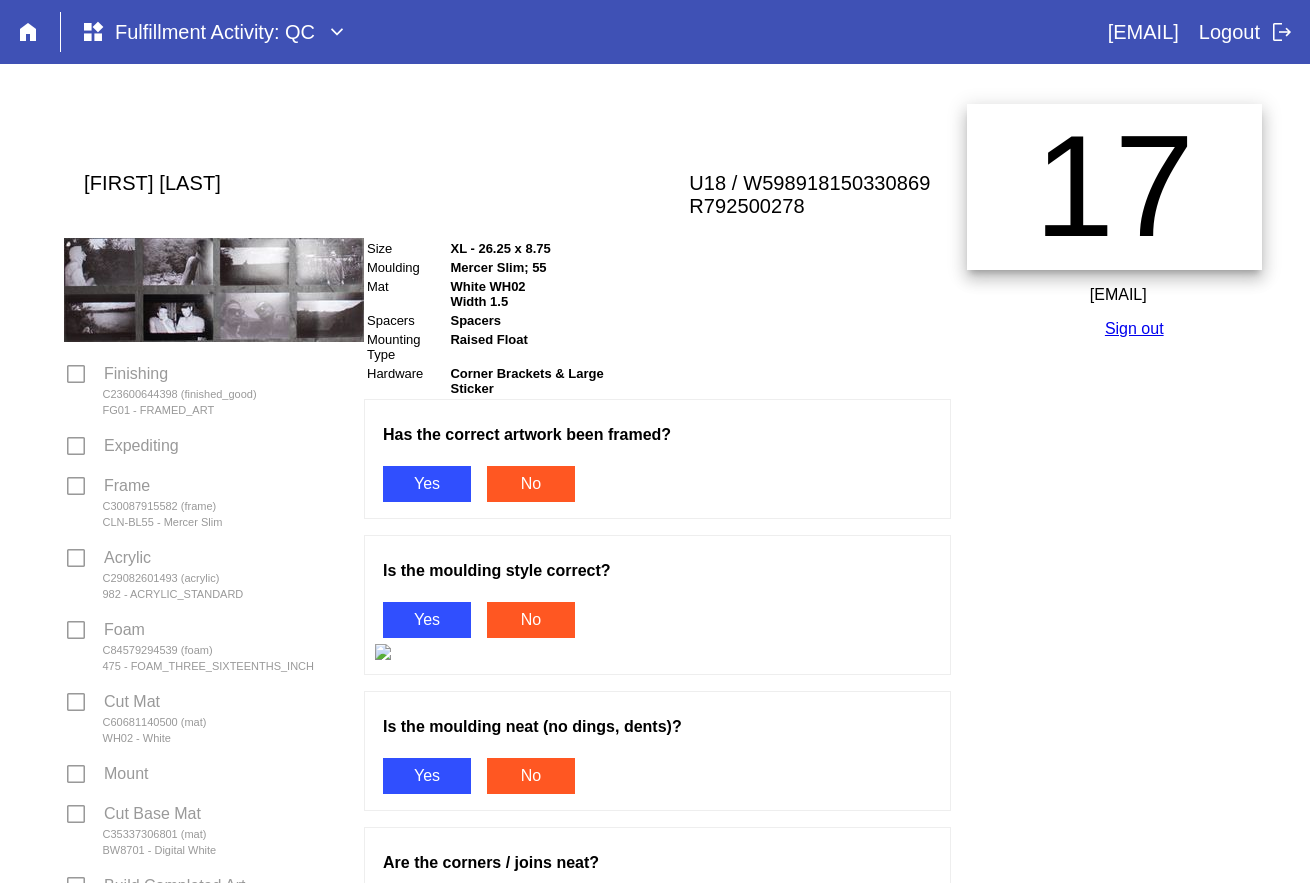click on "Yes" at bounding box center [427, 484] 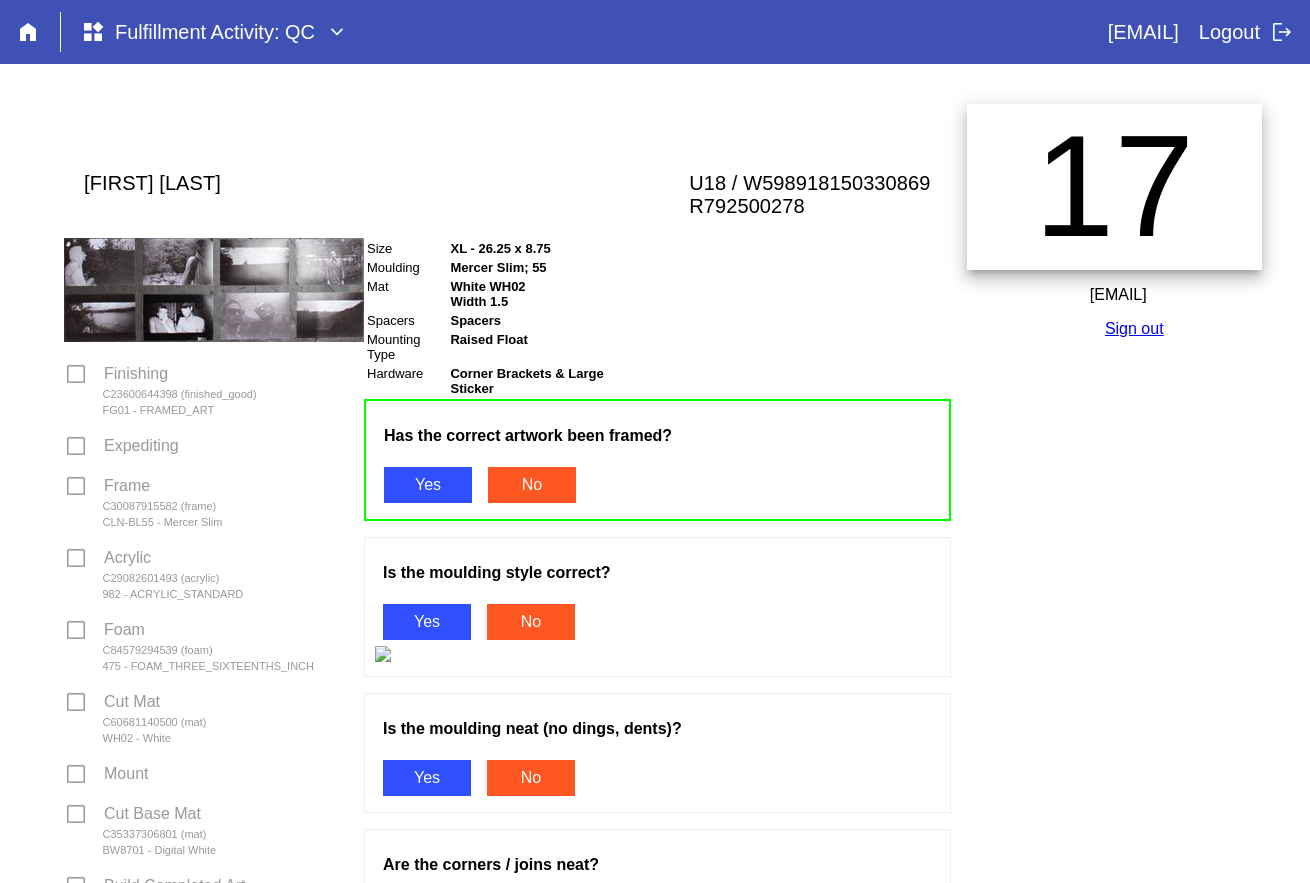 click on "Yes" at bounding box center [427, 622] 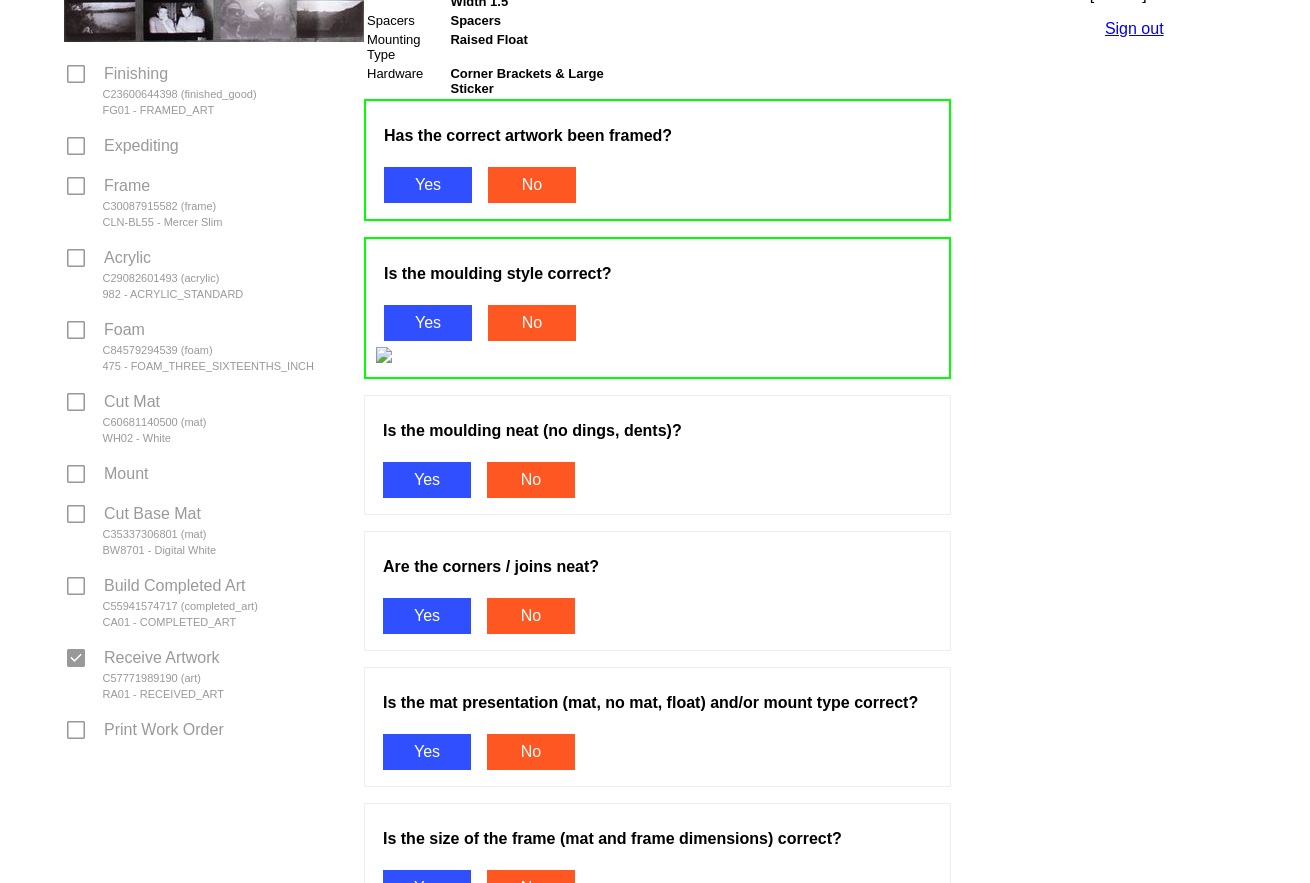 click on "Yes" at bounding box center [427, 480] 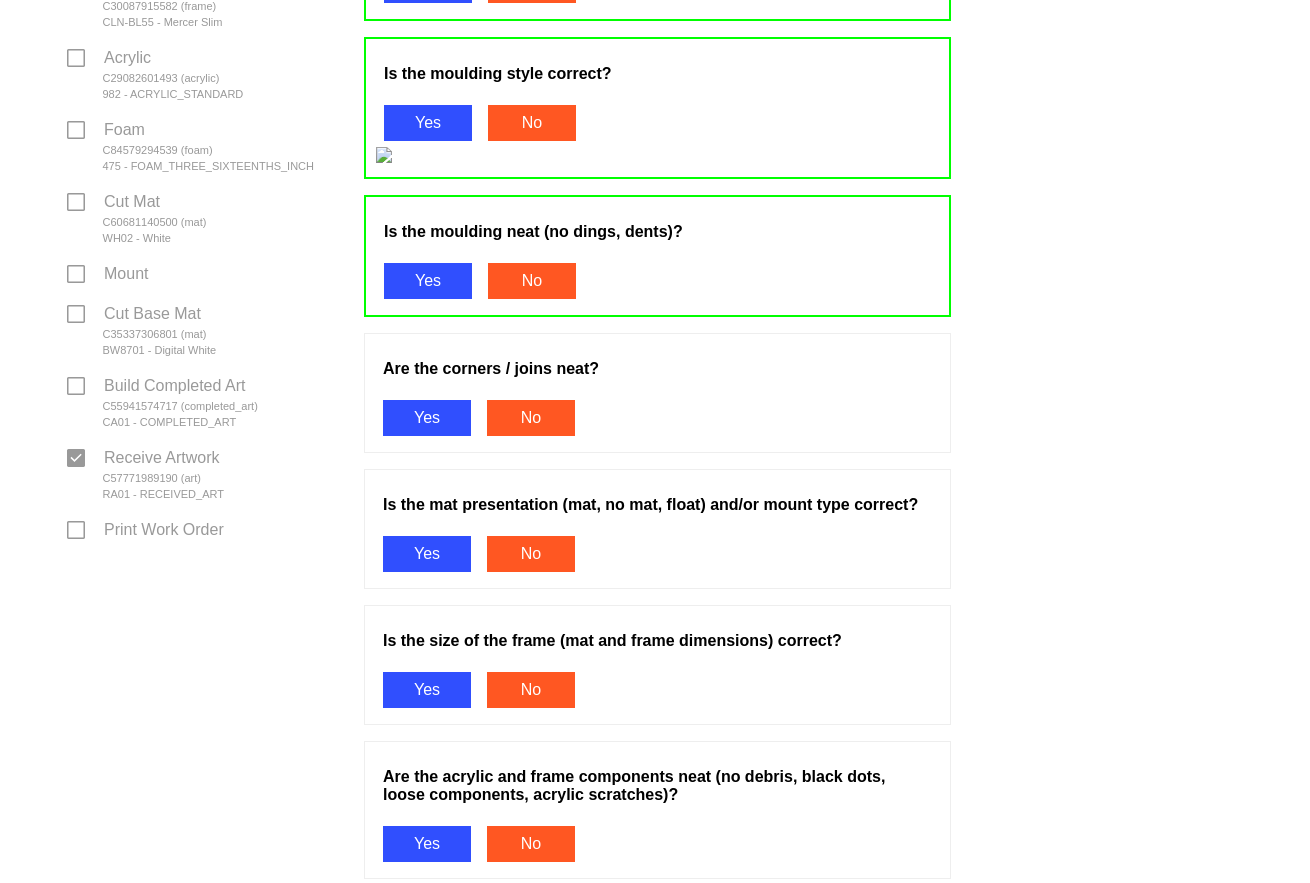 click on "Yes" at bounding box center [427, 418] 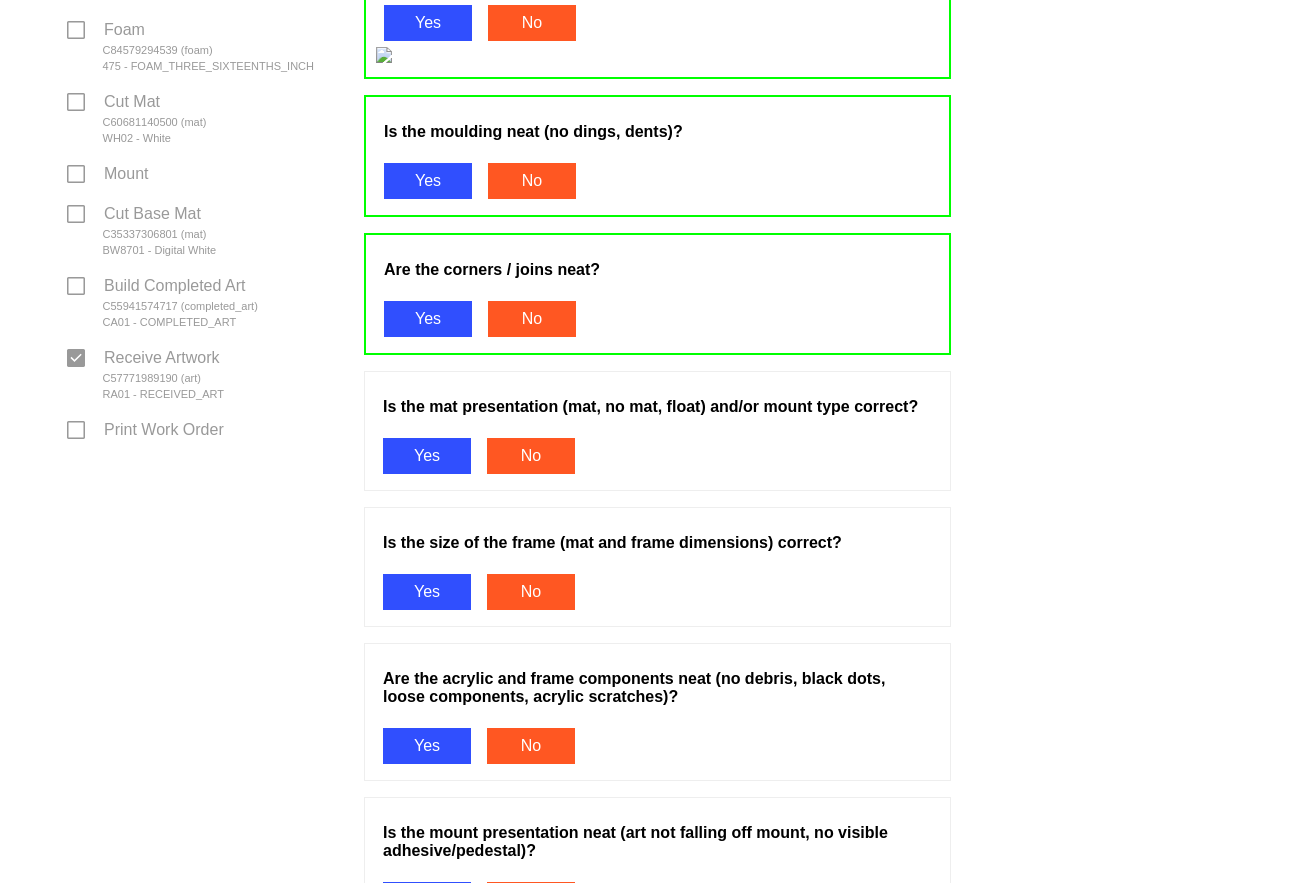click on "Is the mat presentation (mat, no mat, float) and/or mount type correct? Yes No" at bounding box center (657, 439) 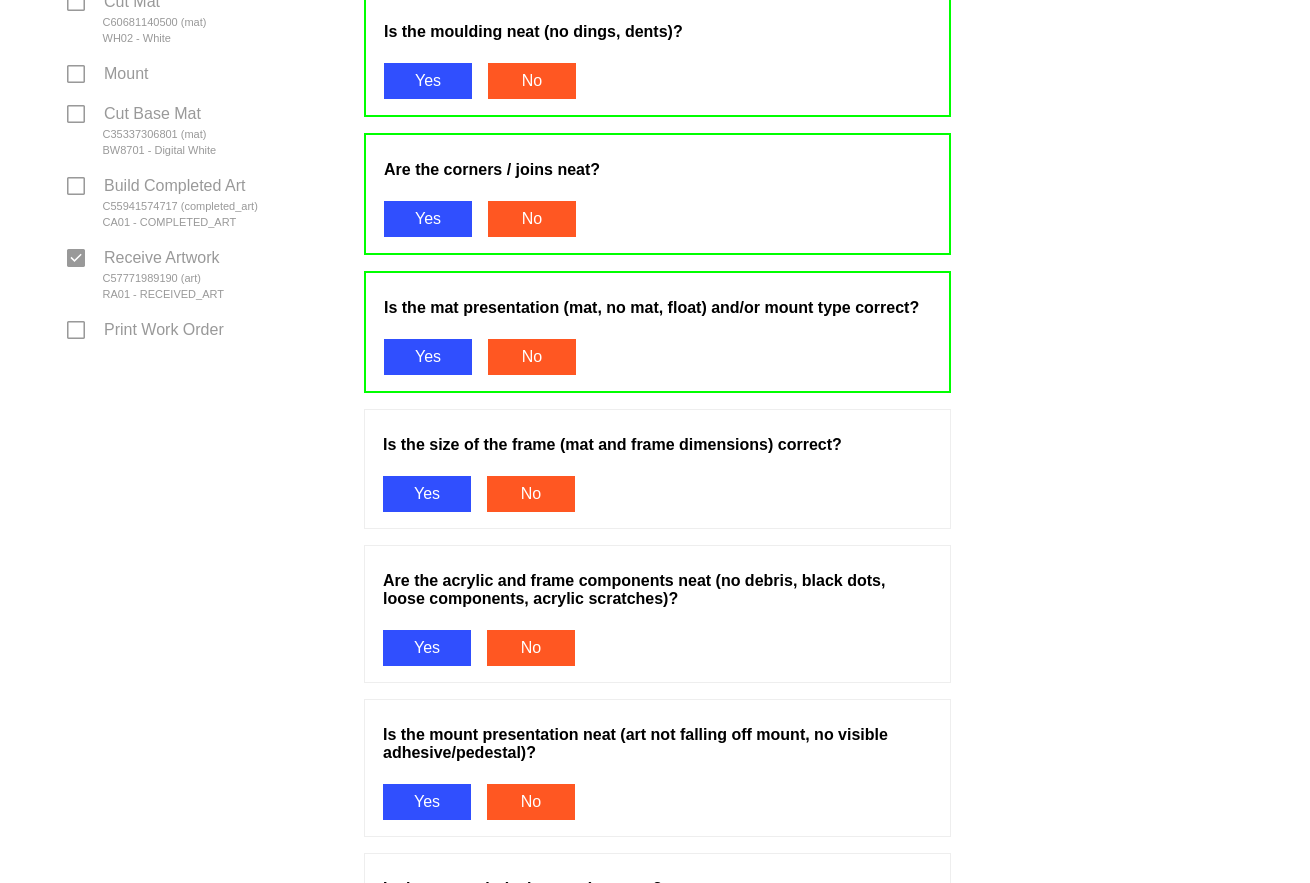 click on "Yes" at bounding box center [427, 494] 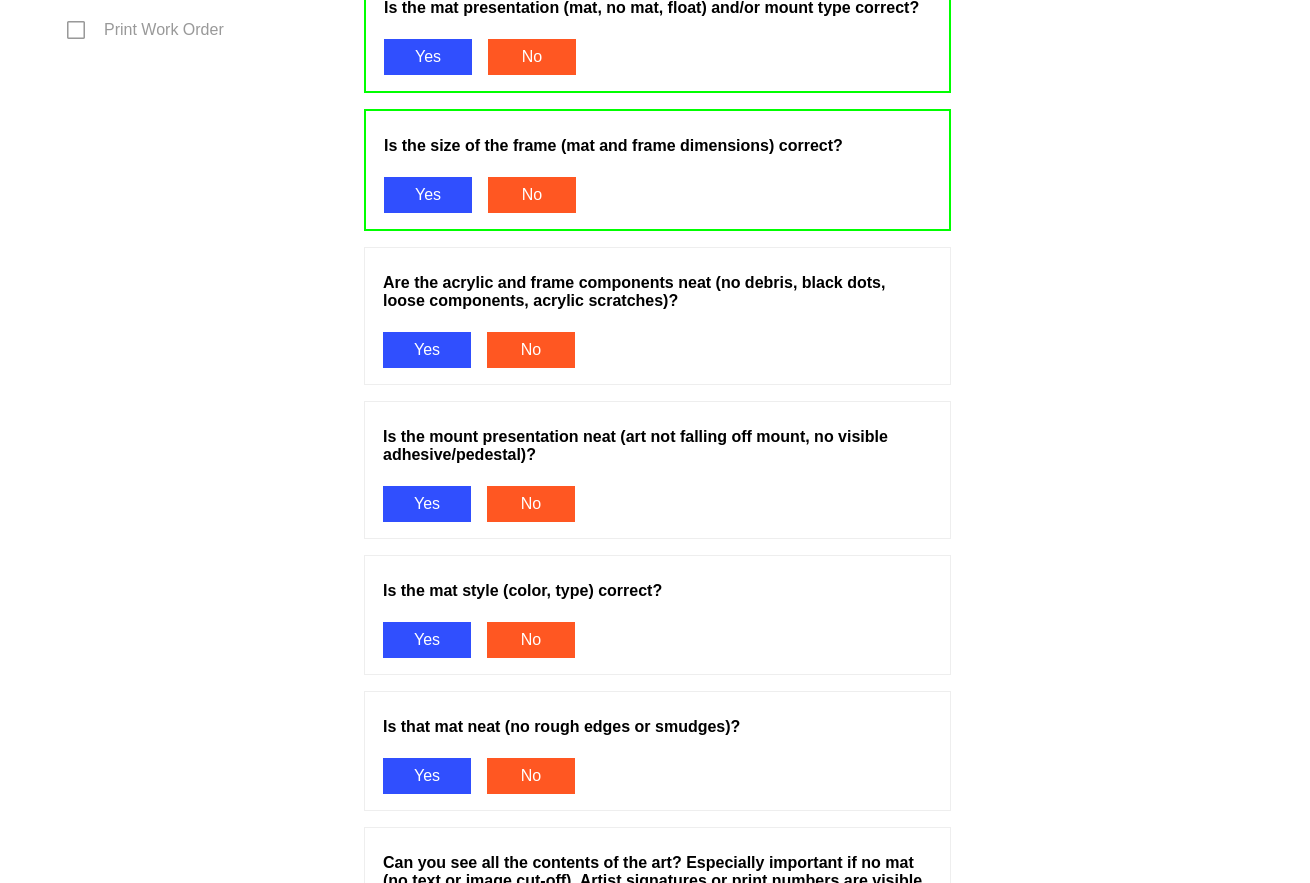click on "Yes" at bounding box center (427, 350) 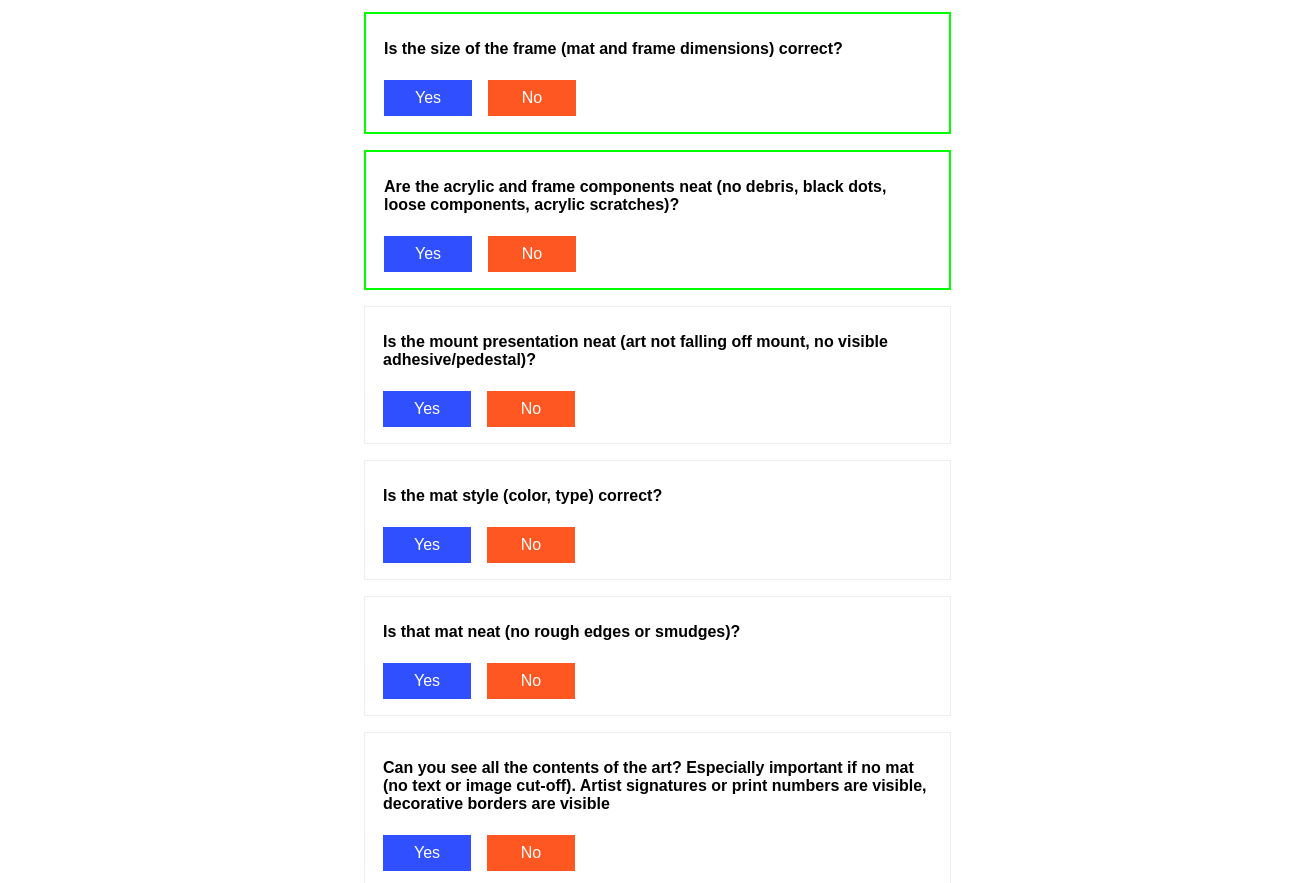 scroll, scrollTop: 1100, scrollLeft: 0, axis: vertical 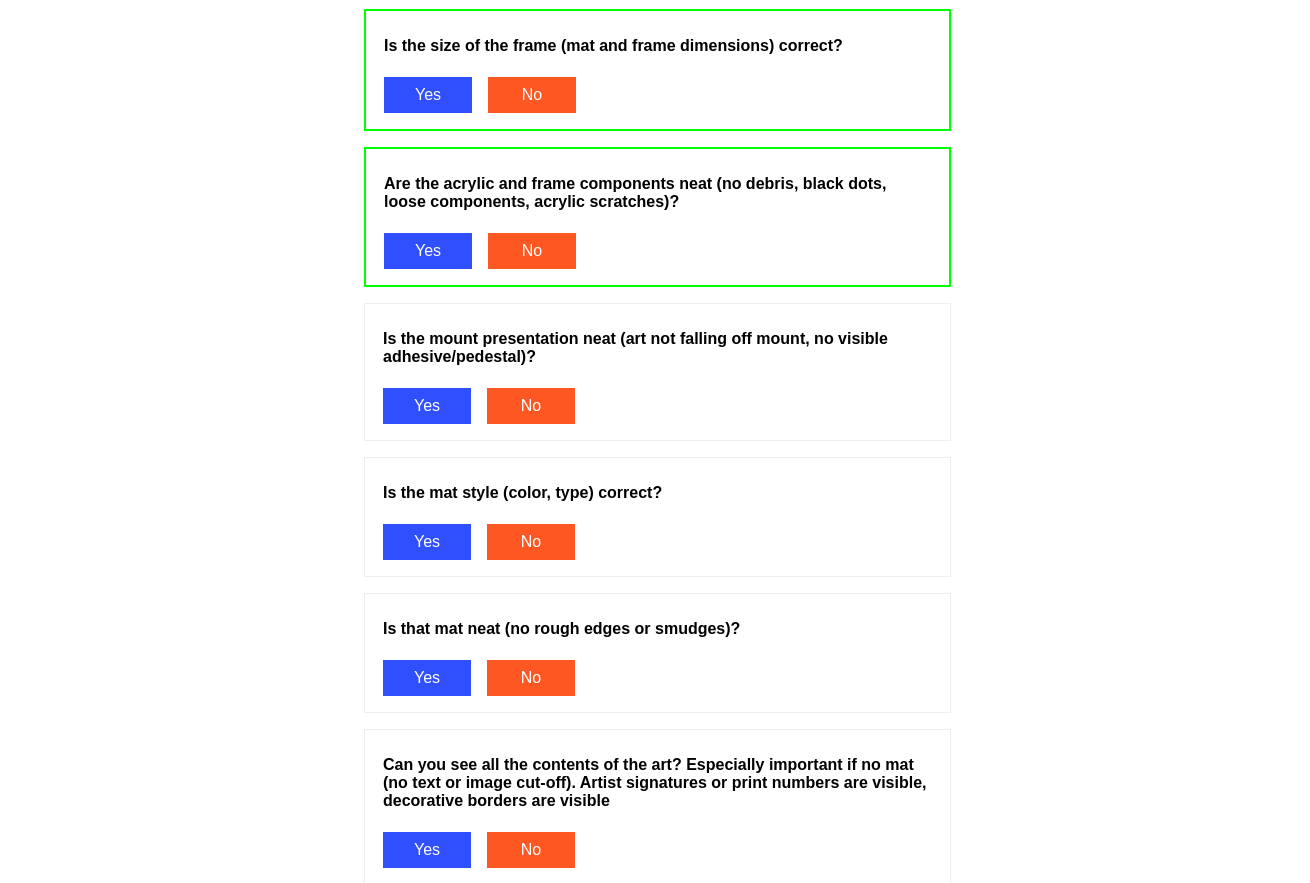 click on "Is the mount presentation neat (art not falling off mount, no visible adhesive/pedestal)? Yes No" at bounding box center [657, 380] 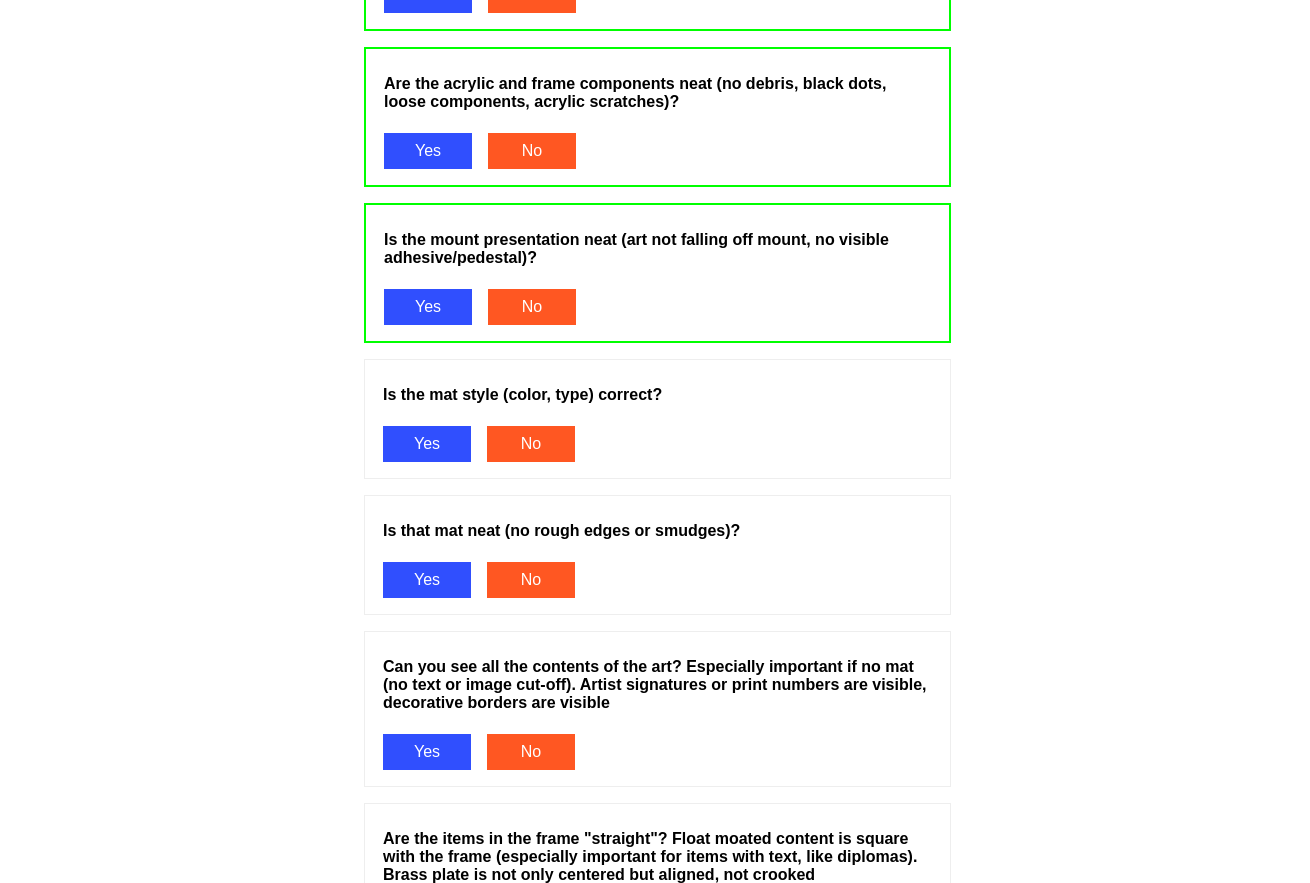 drag, startPoint x: 415, startPoint y: 623, endPoint x: 403, endPoint y: 615, distance: 14.422205 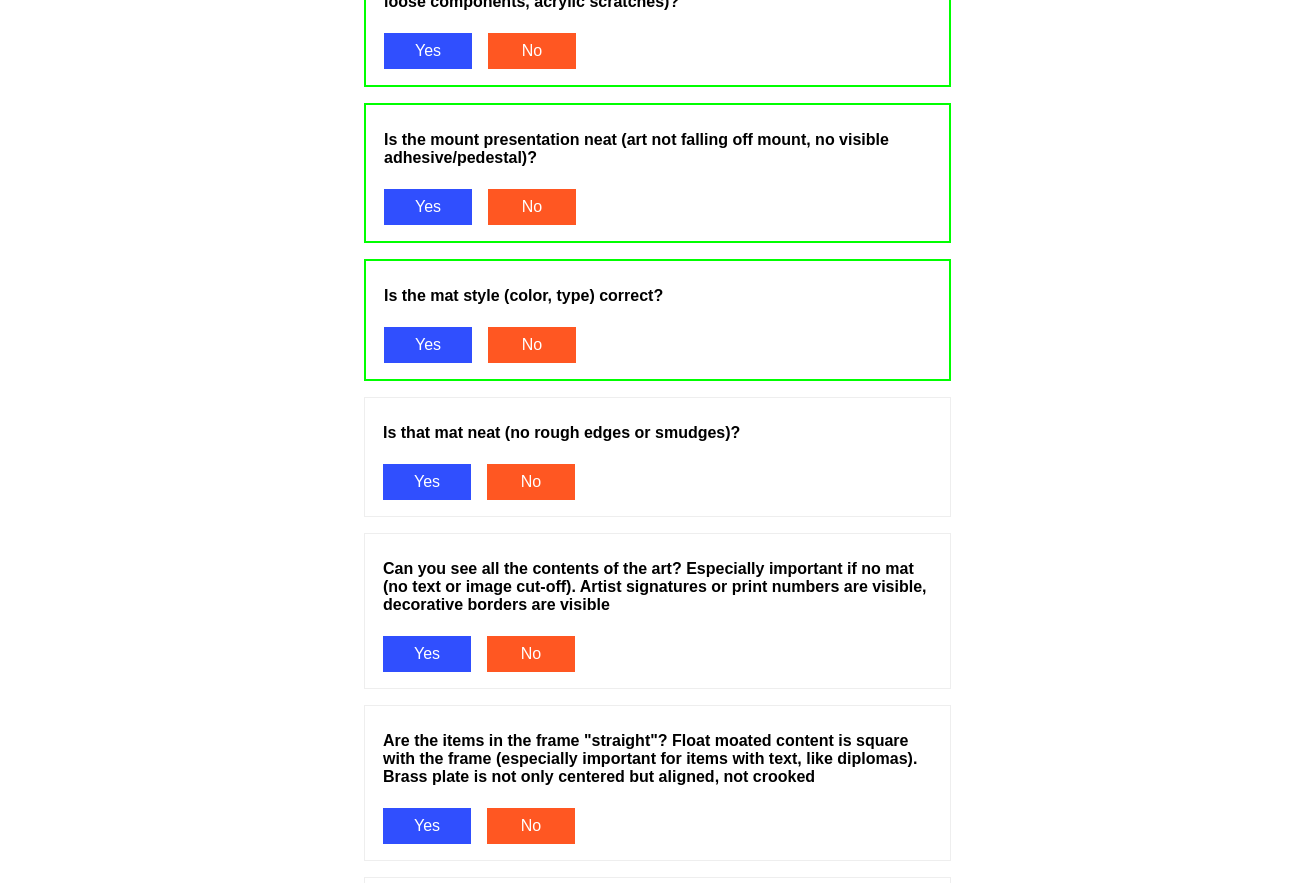 click on "Yes" at bounding box center [427, 482] 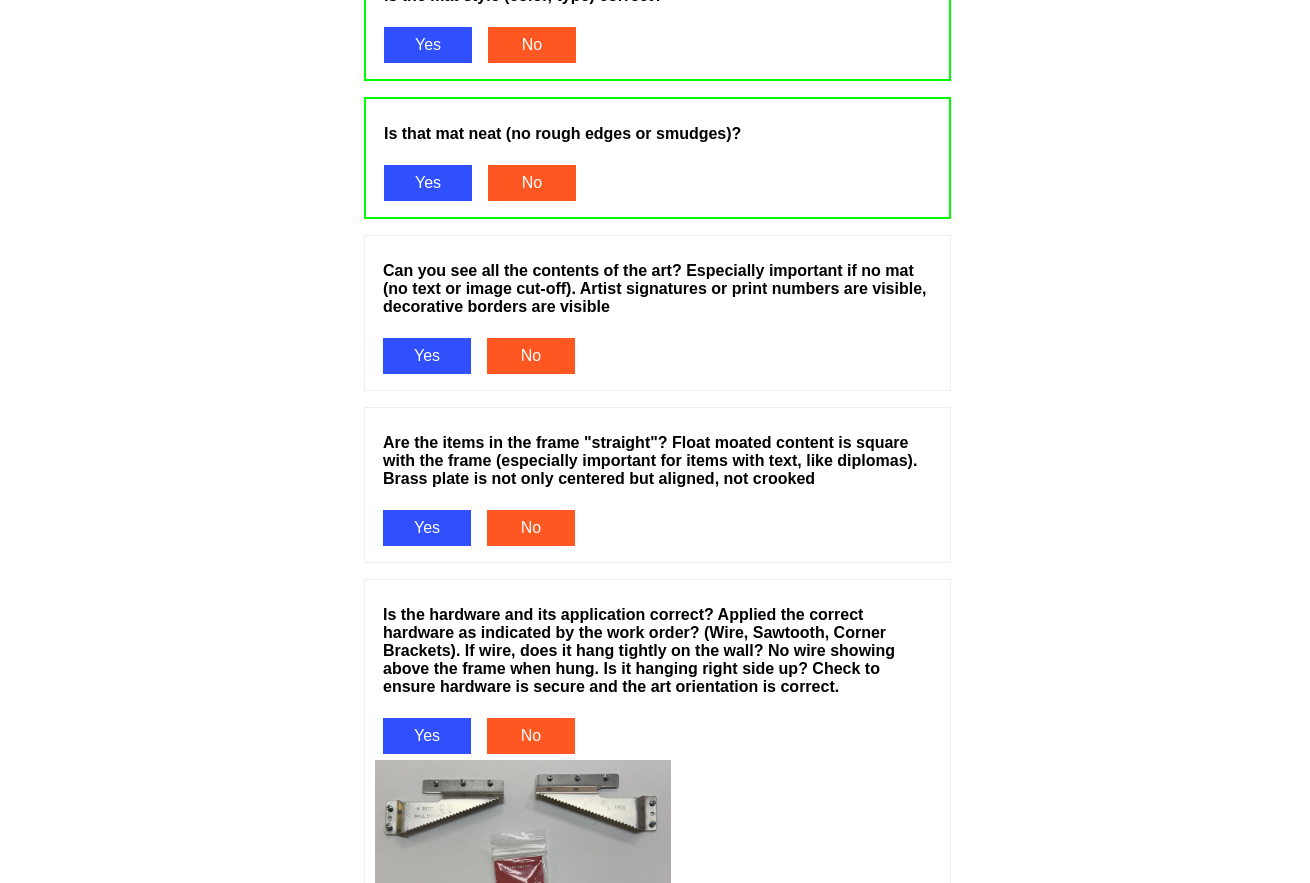 click on "Yes" at bounding box center [427, 356] 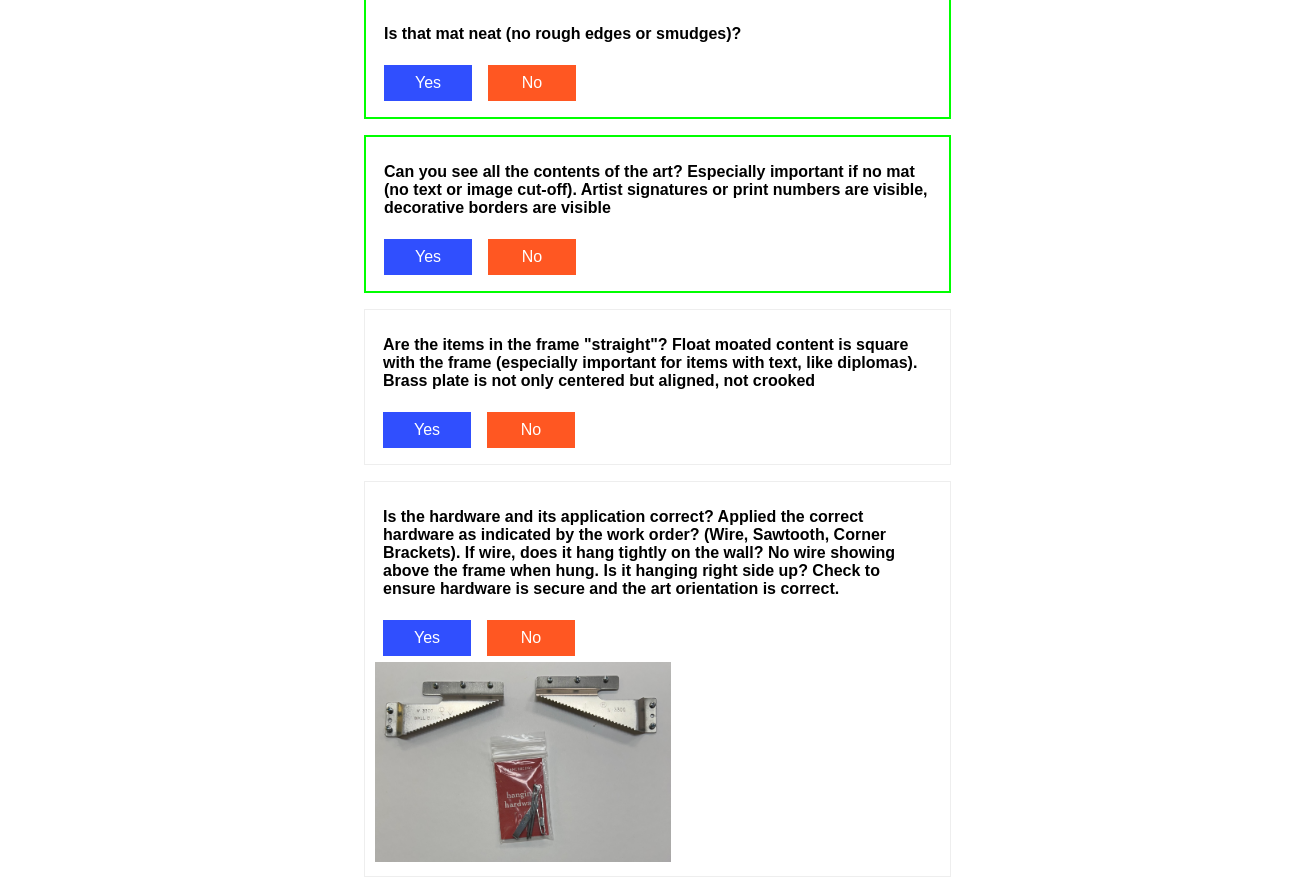 click on "Yes" at bounding box center [427, 430] 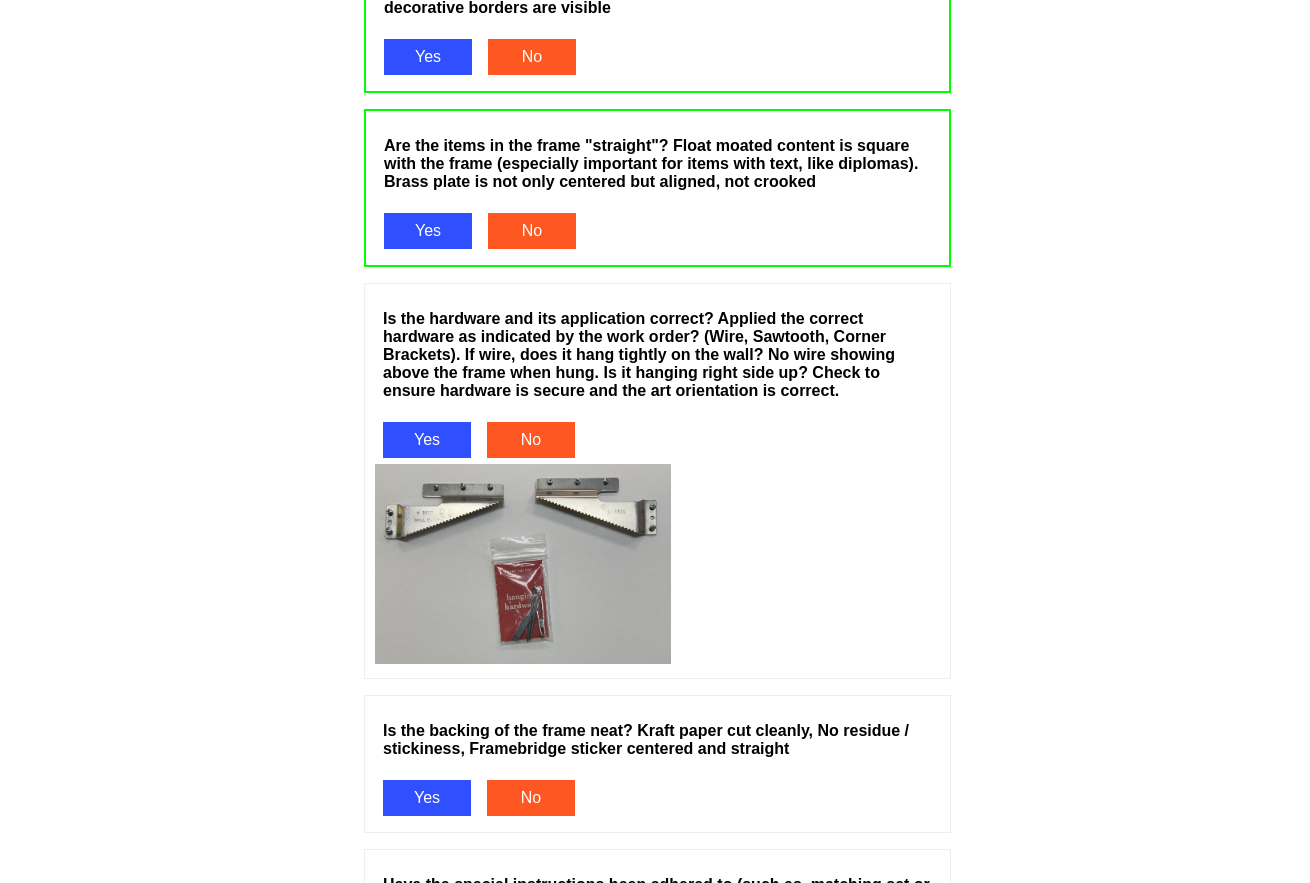 click on "Yes" at bounding box center [427, 440] 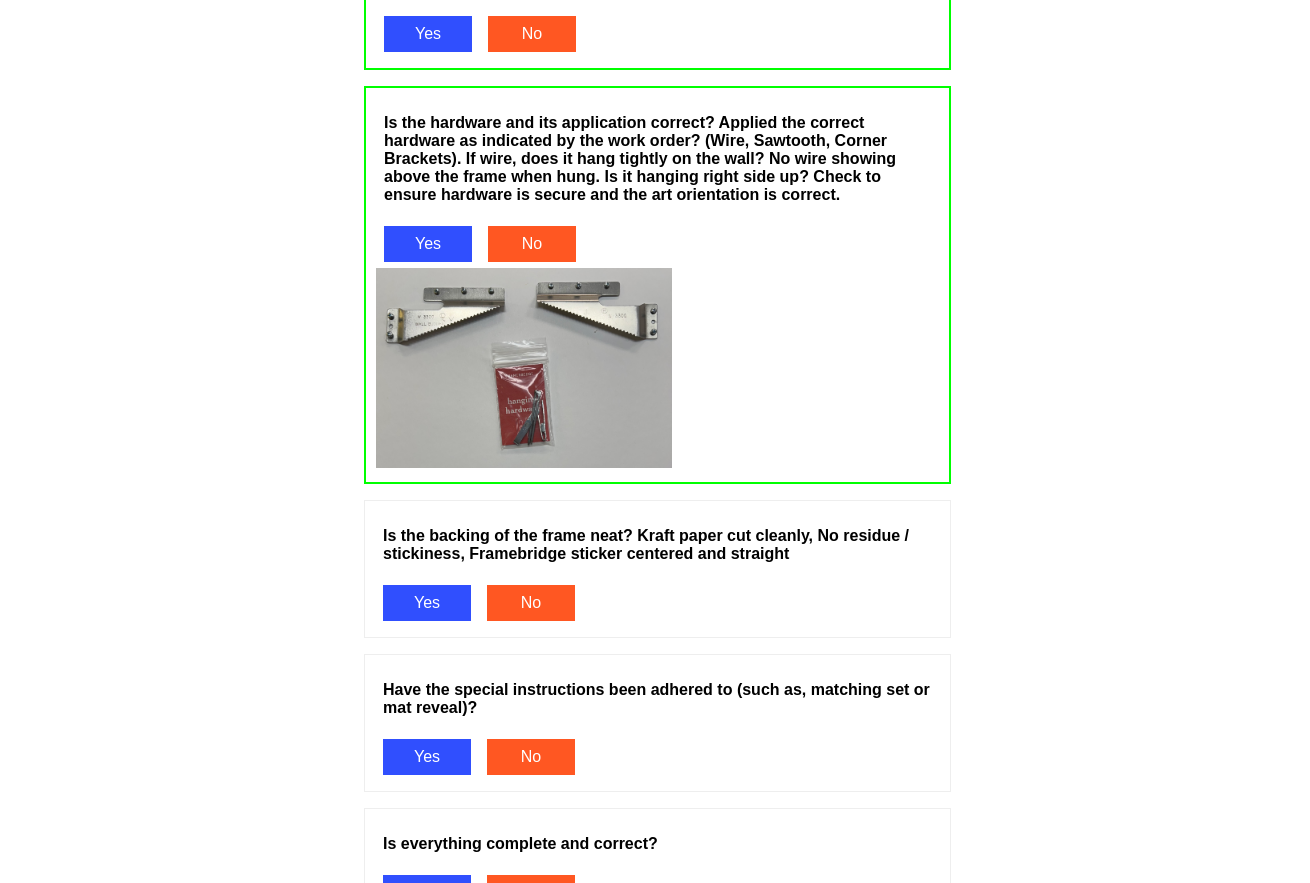 scroll, scrollTop: 2100, scrollLeft: 0, axis: vertical 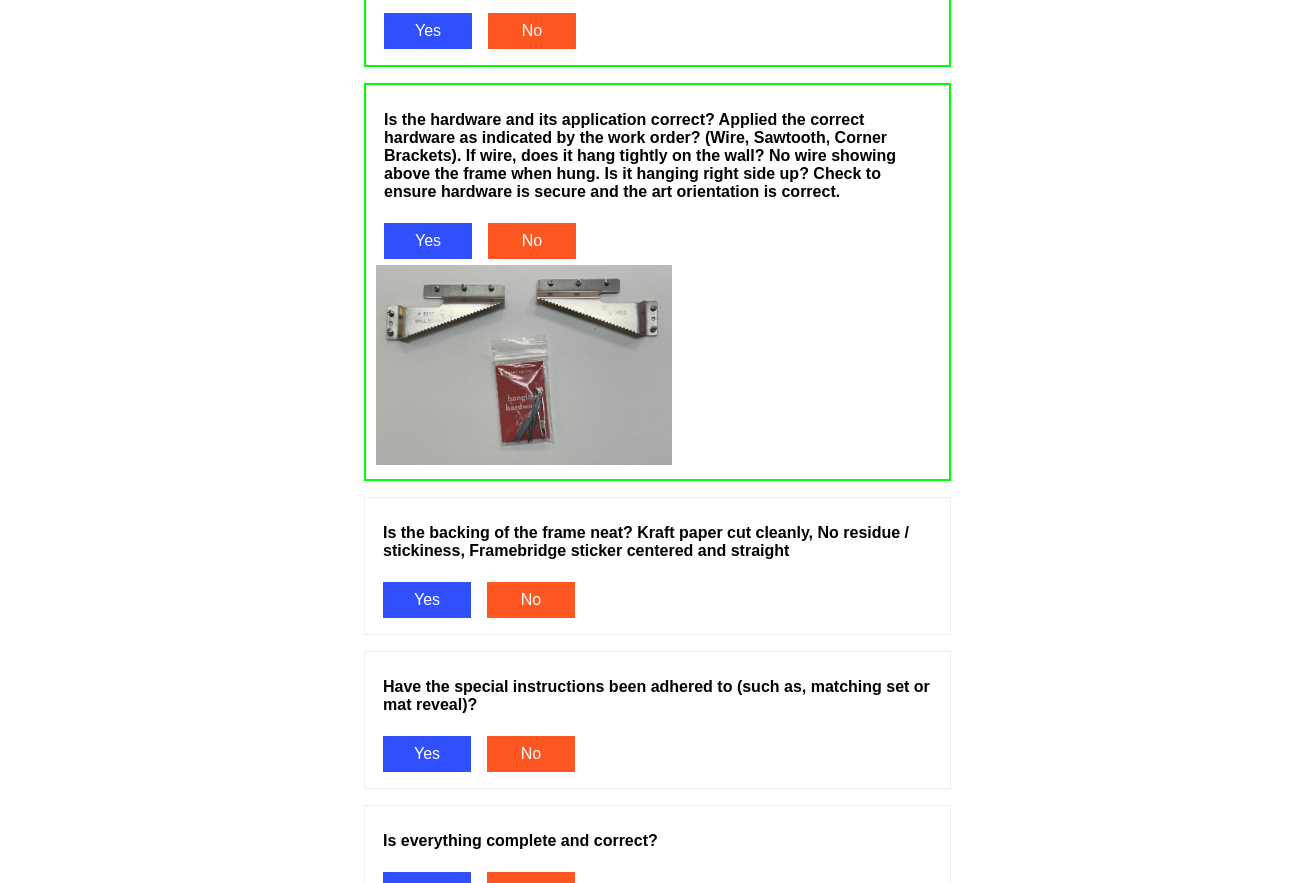 click on "Yes" at bounding box center [427, 600] 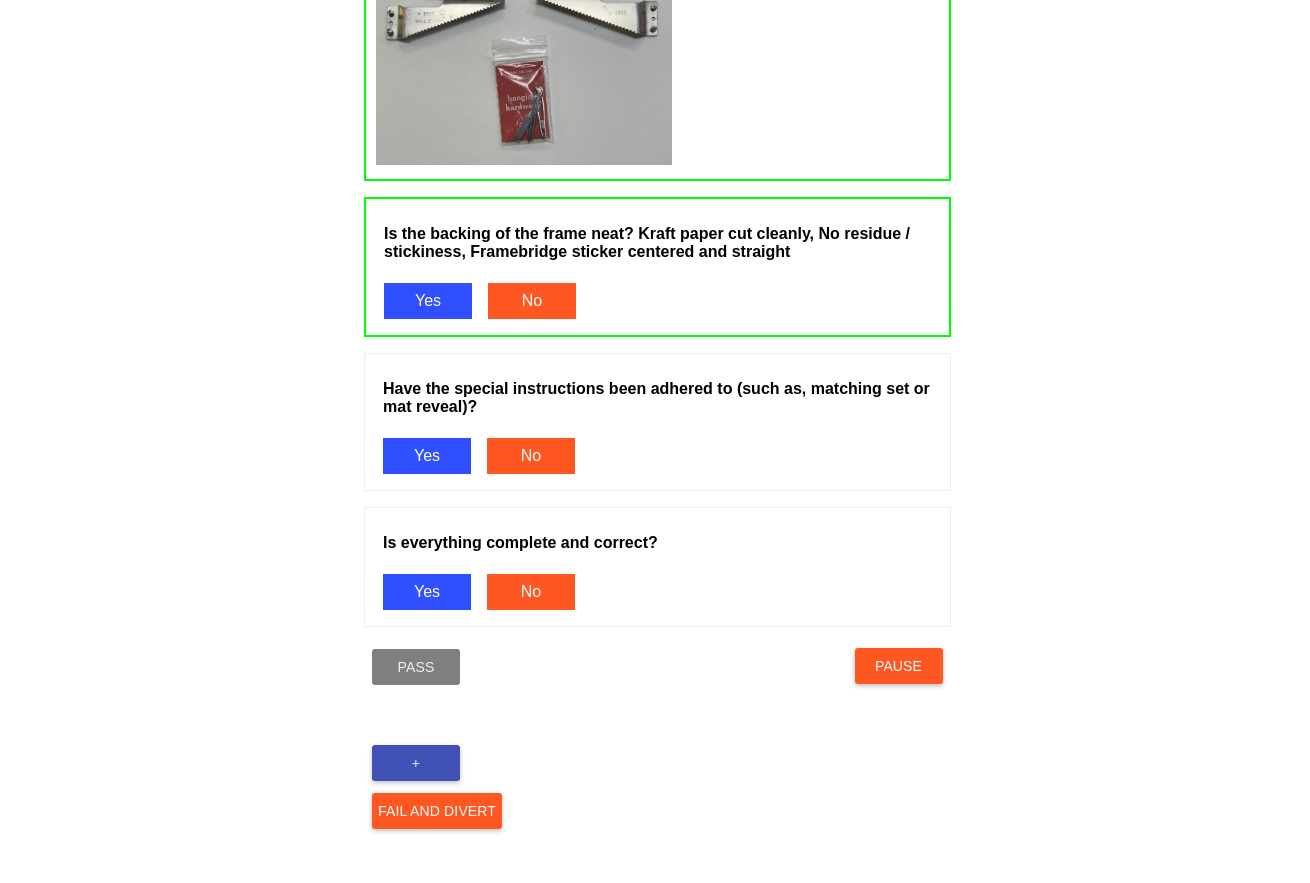 click on "Yes" at bounding box center [427, 456] 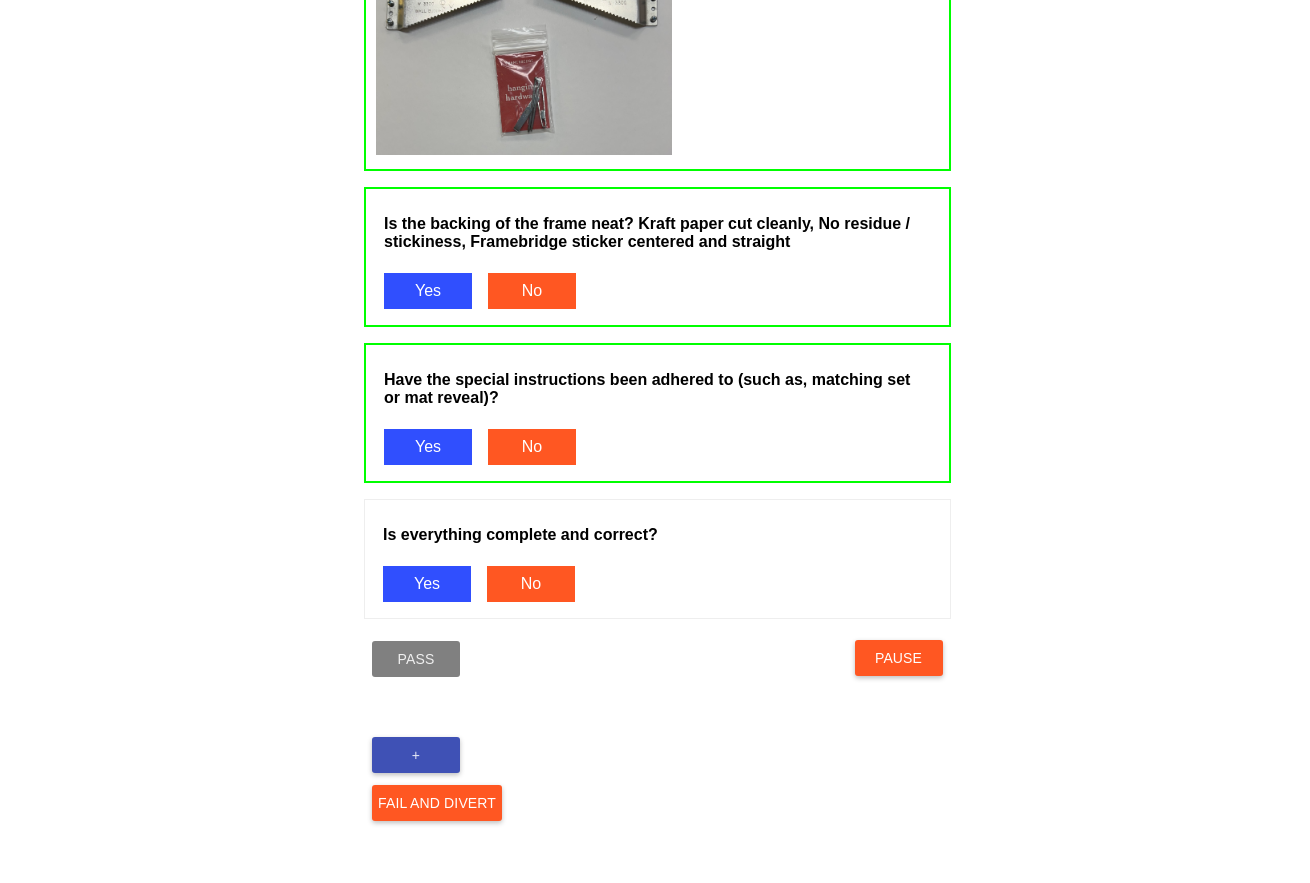 scroll, scrollTop: 2500, scrollLeft: 0, axis: vertical 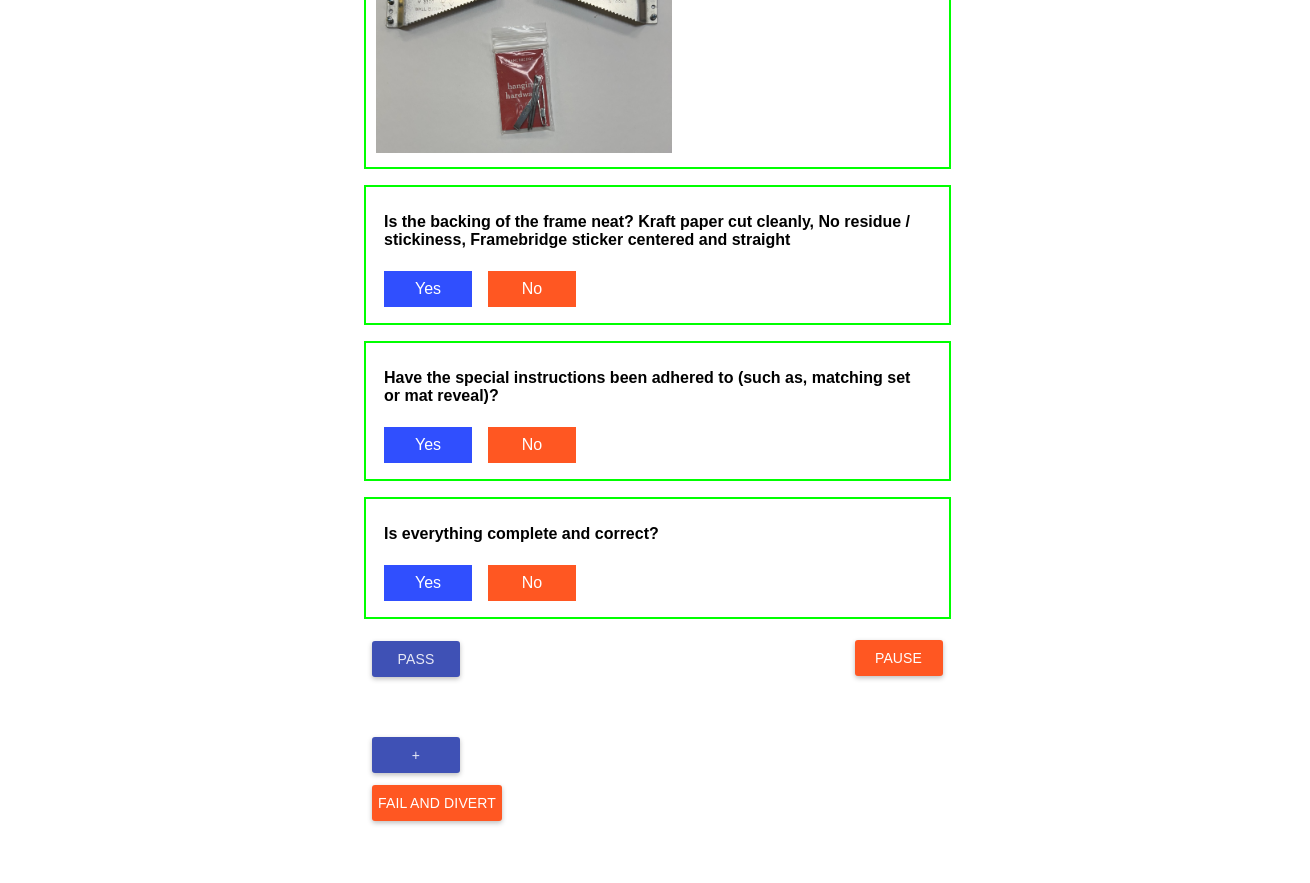 click on "Pass" at bounding box center (416, 659) 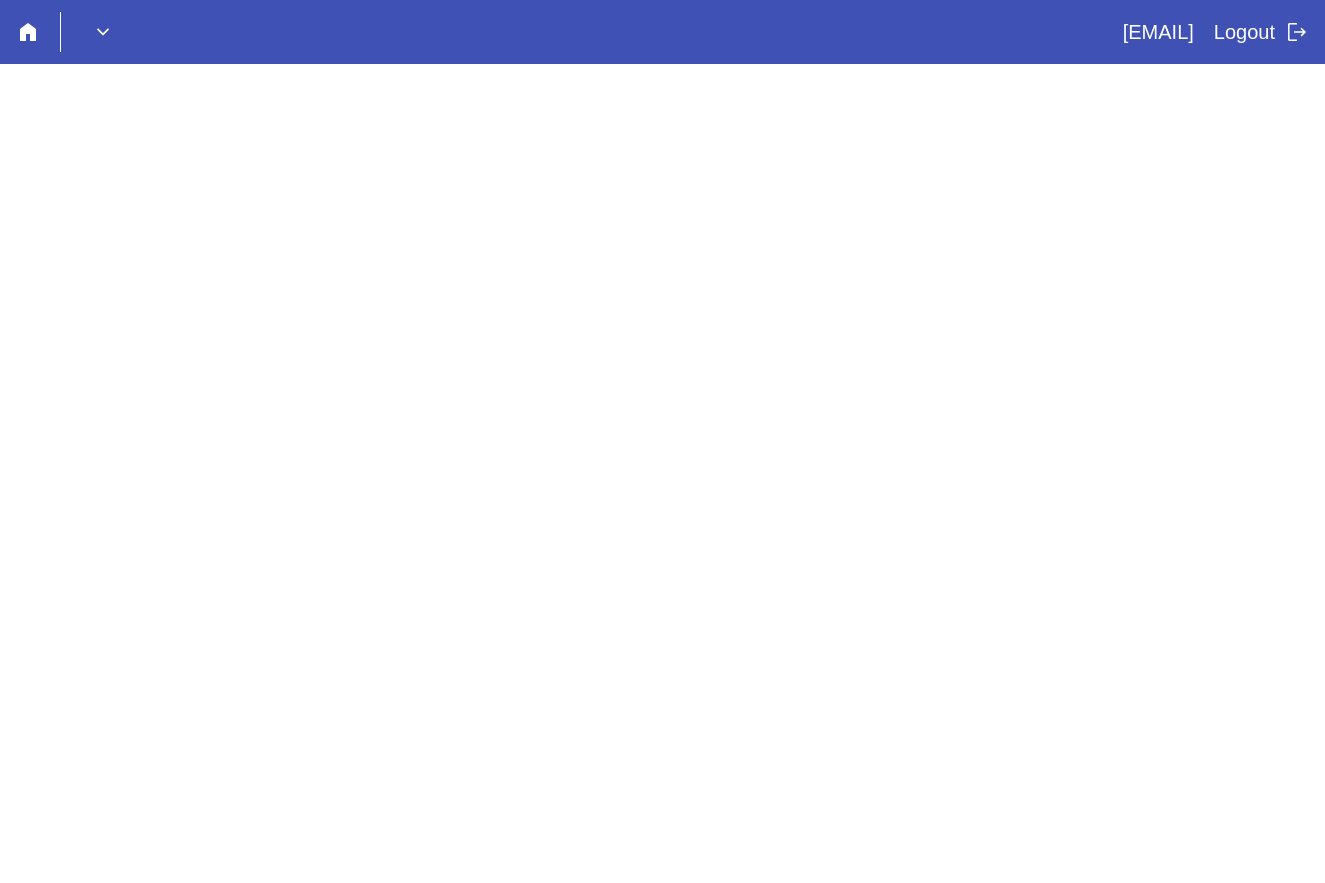 scroll, scrollTop: 0, scrollLeft: 0, axis: both 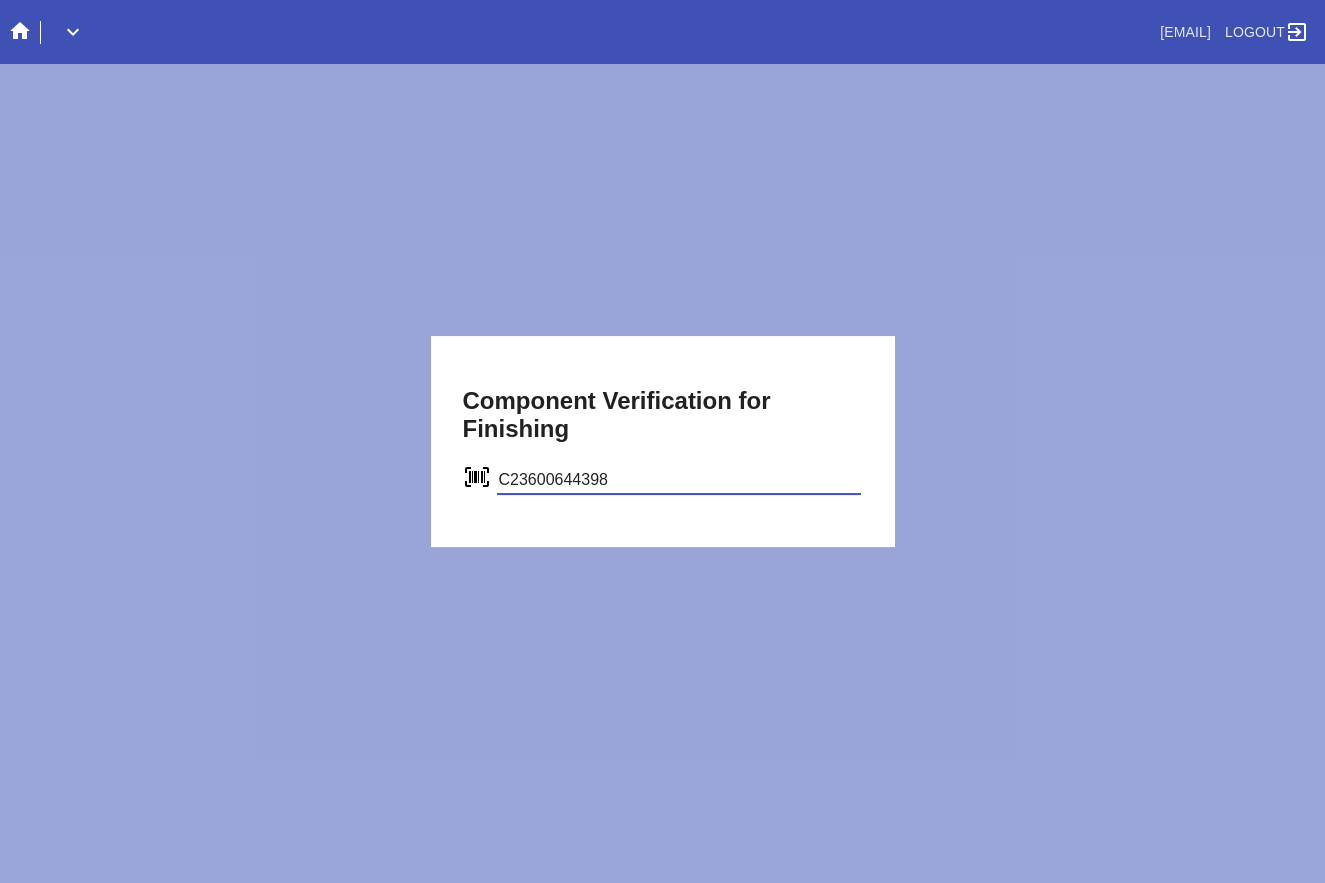 type on "C23600644398" 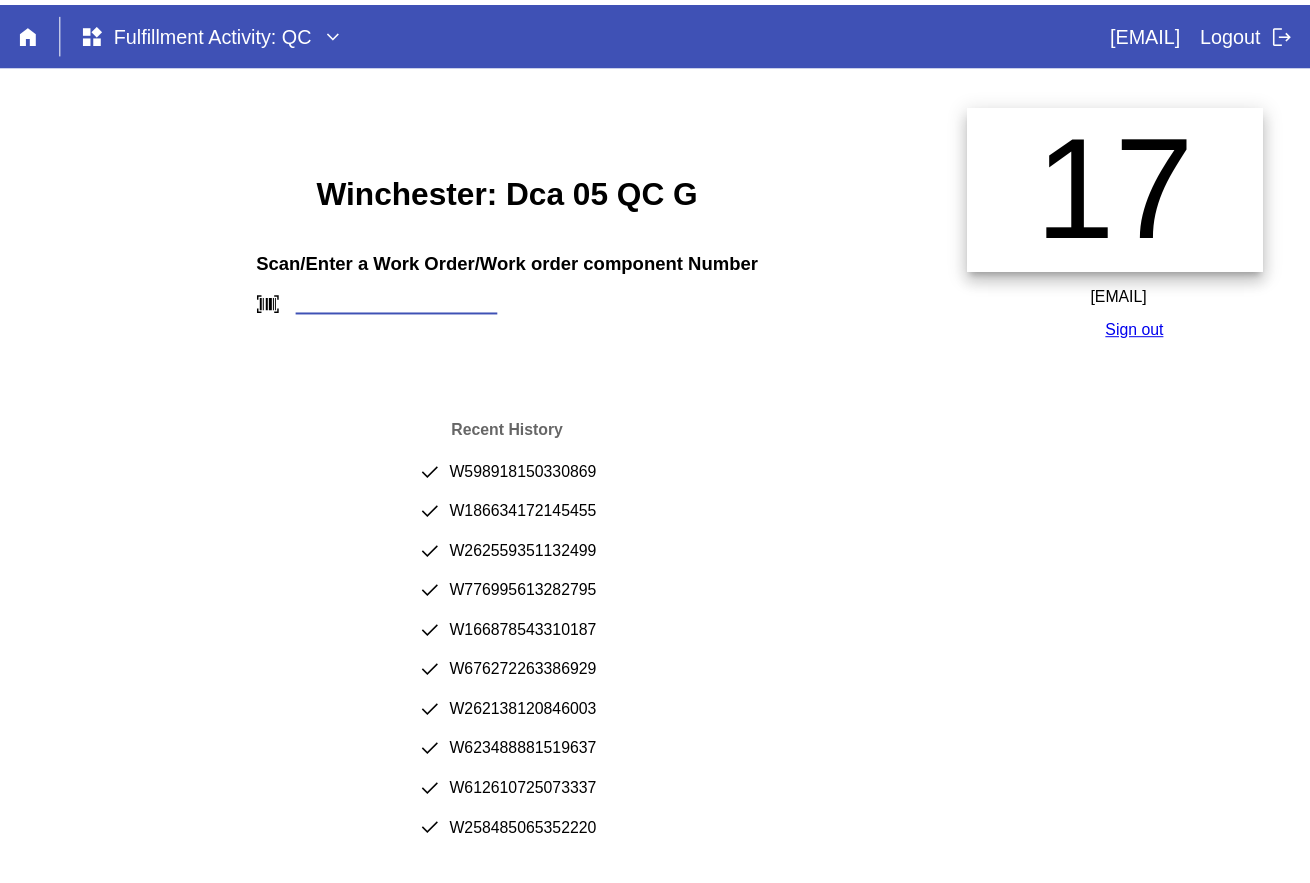 scroll, scrollTop: 0, scrollLeft: 0, axis: both 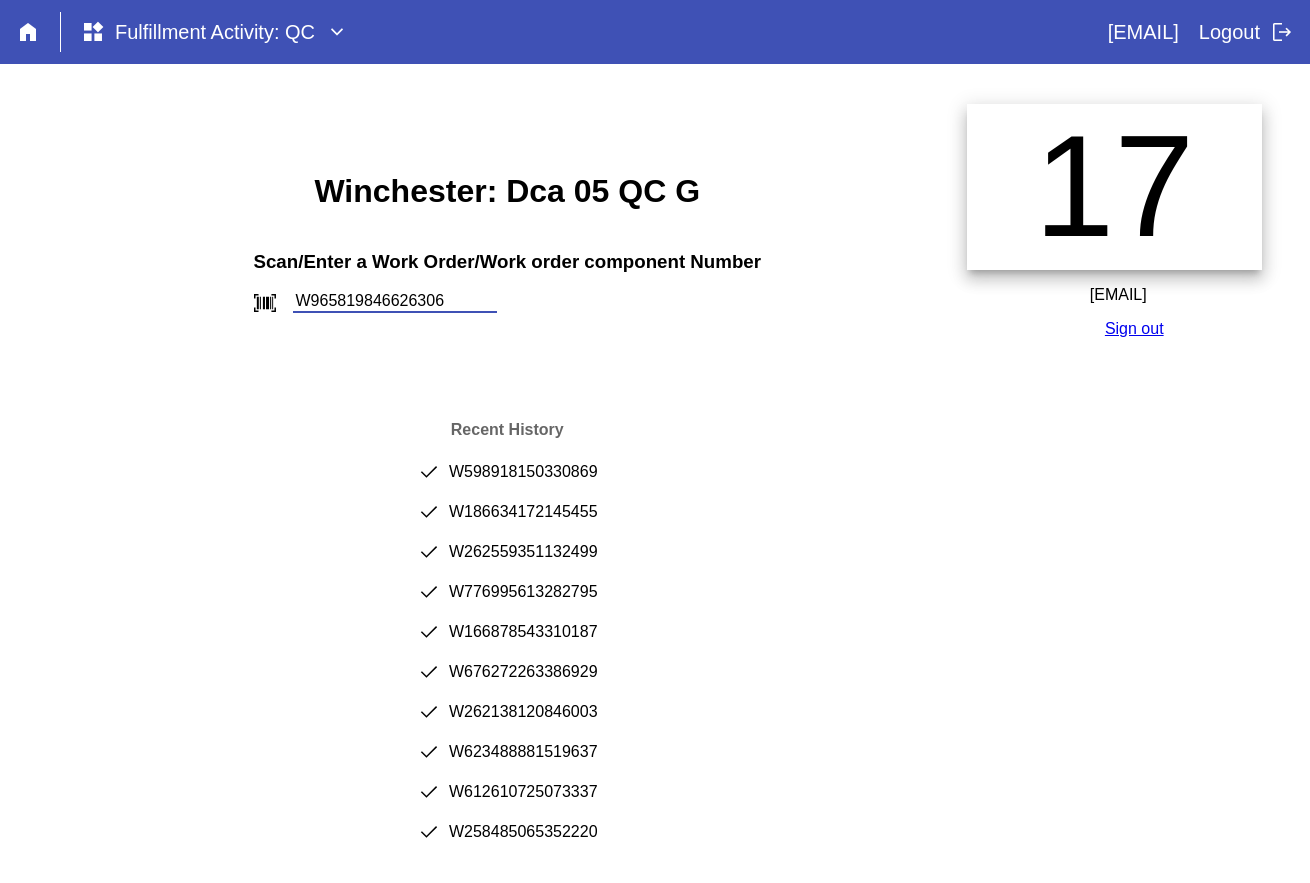 type on "W965819846626306" 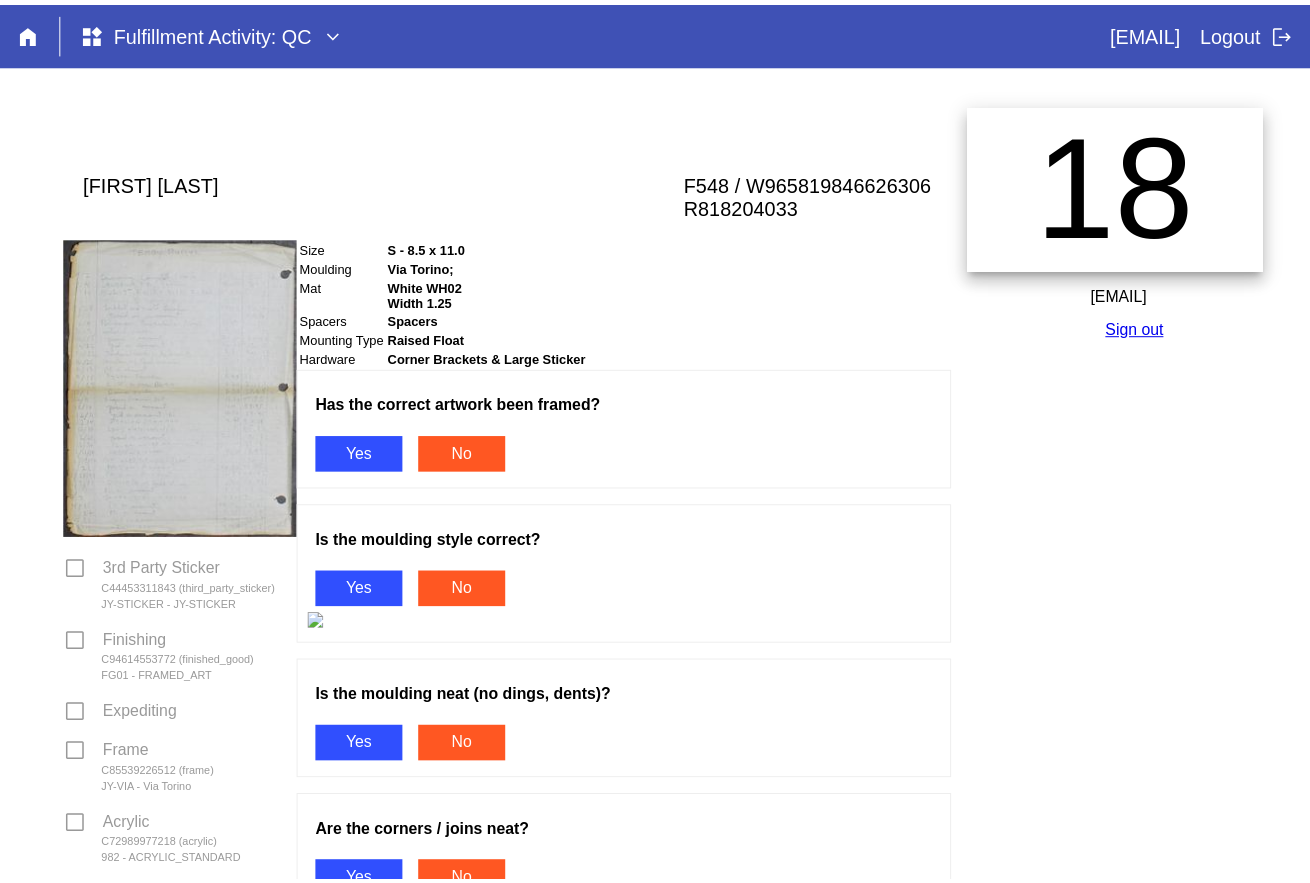 scroll, scrollTop: 0, scrollLeft: 0, axis: both 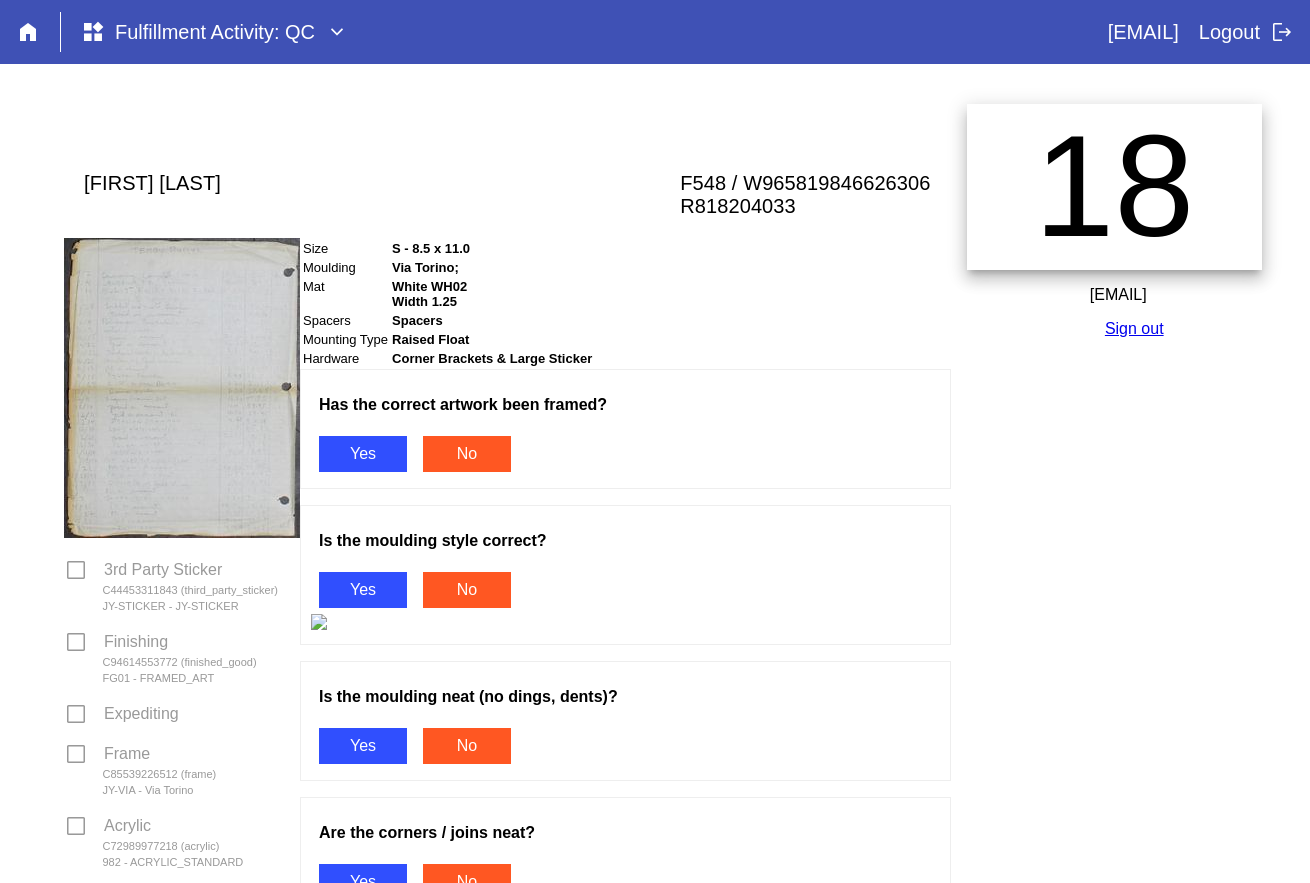 click on "Yes" at bounding box center [363, 454] 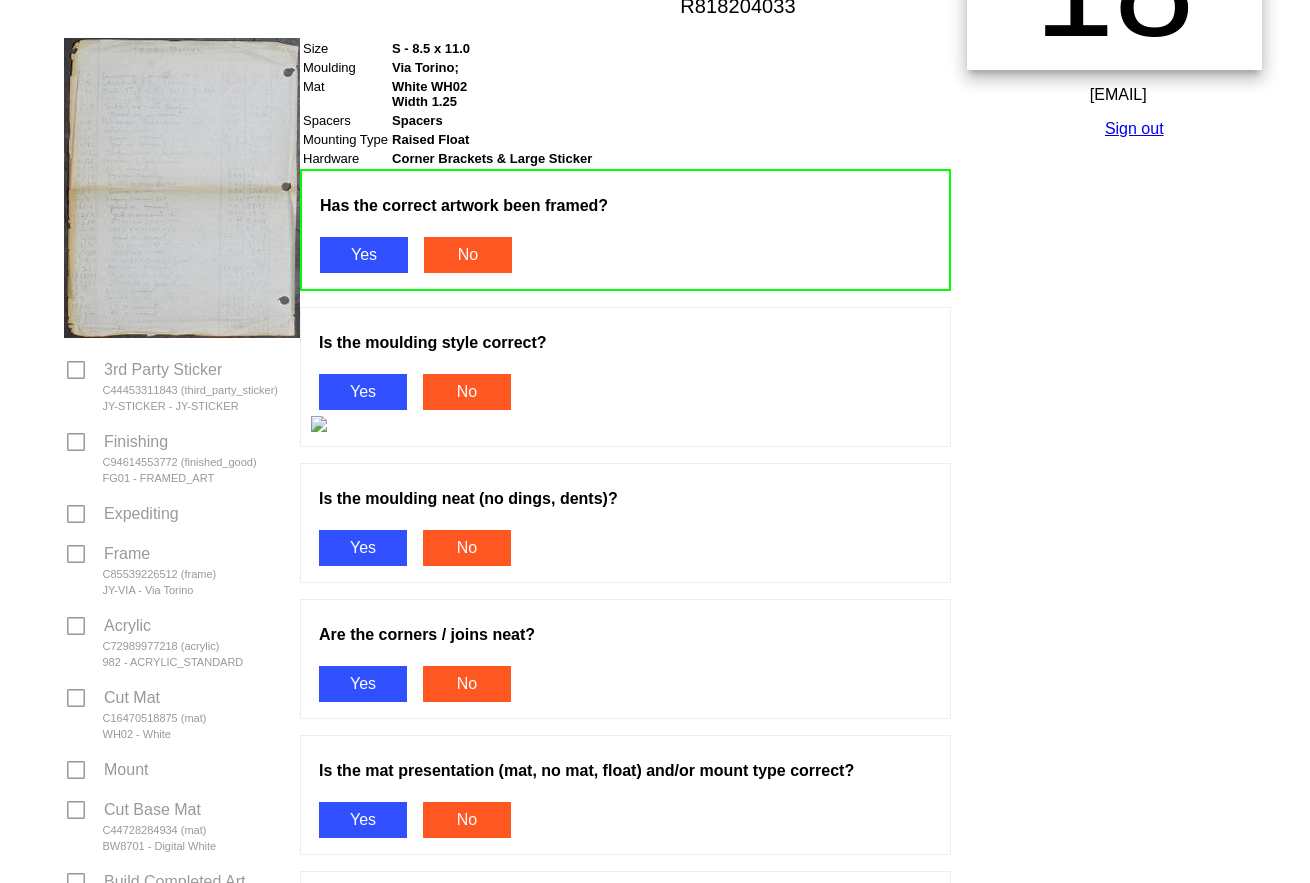 click on "Yes" at bounding box center (363, 392) 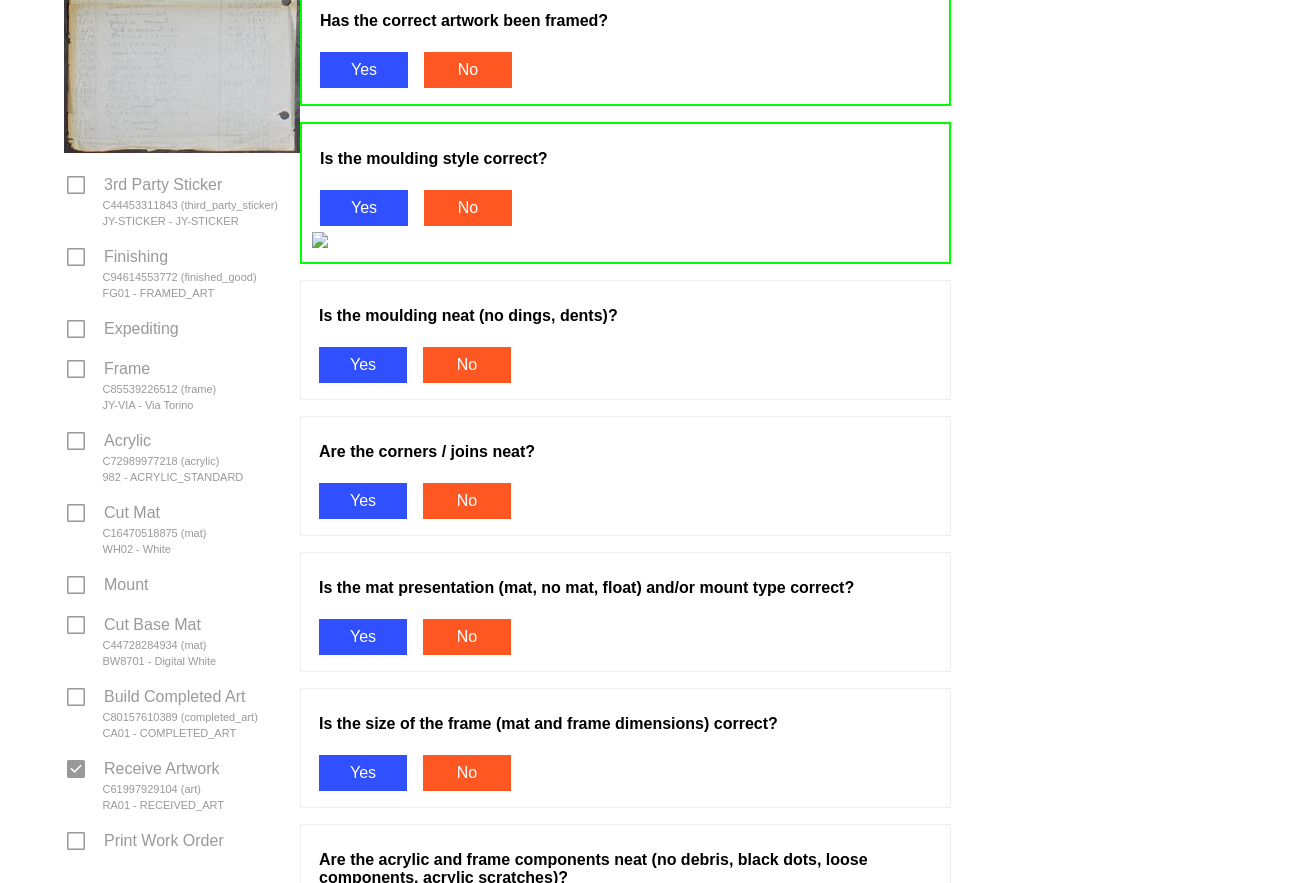 scroll, scrollTop: 400, scrollLeft: 0, axis: vertical 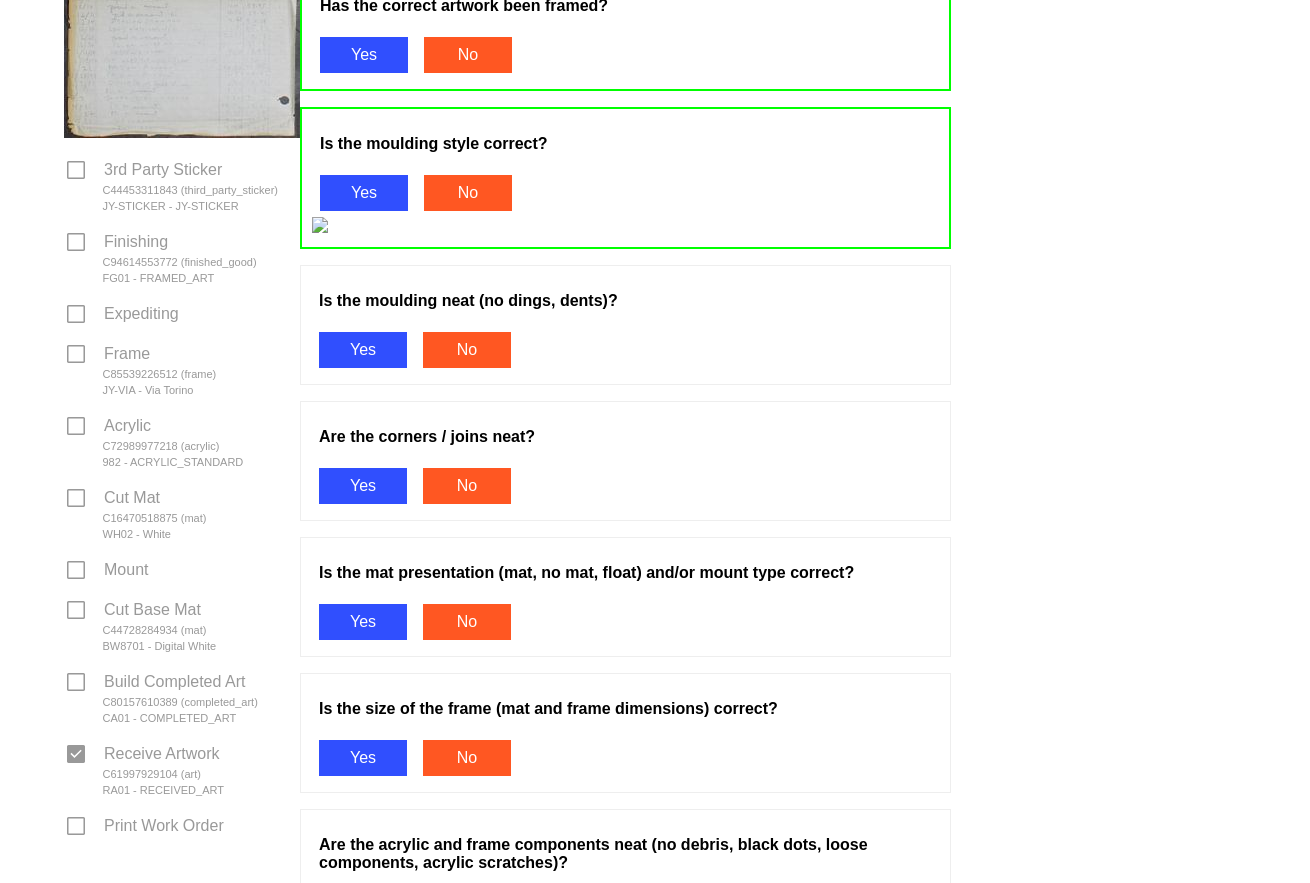 click on "Yes" at bounding box center (363, 350) 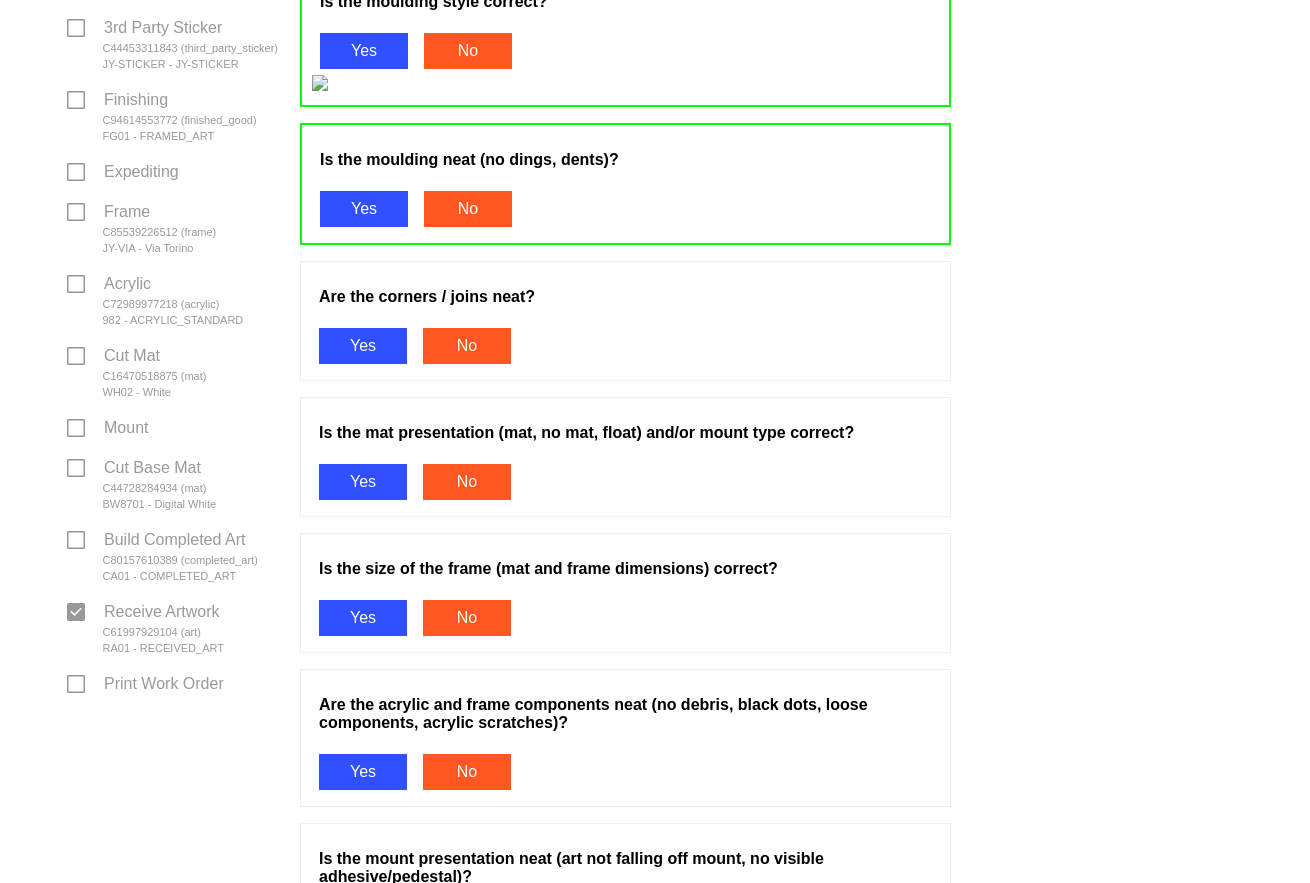 scroll, scrollTop: 600, scrollLeft: 0, axis: vertical 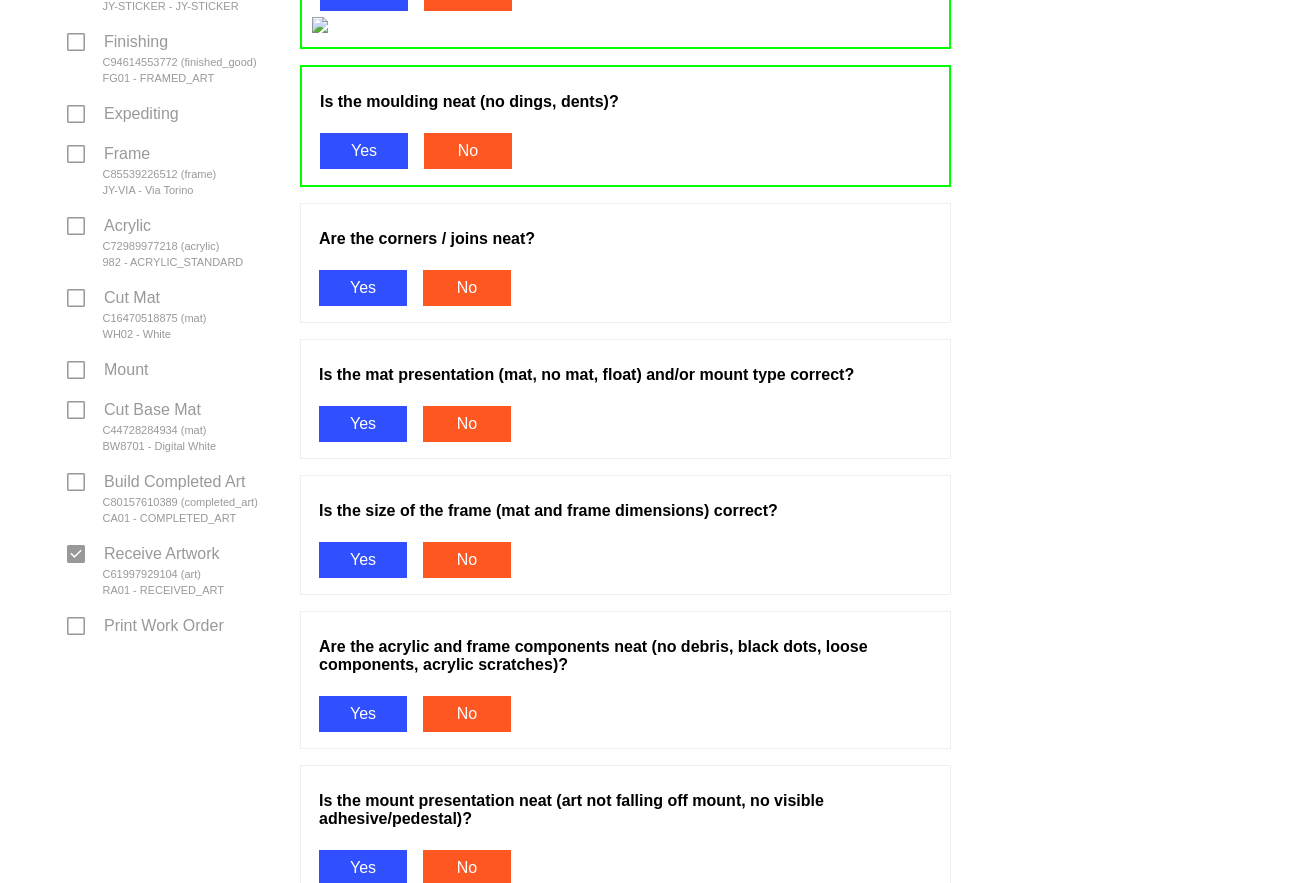 click on "Yes" at bounding box center (363, 288) 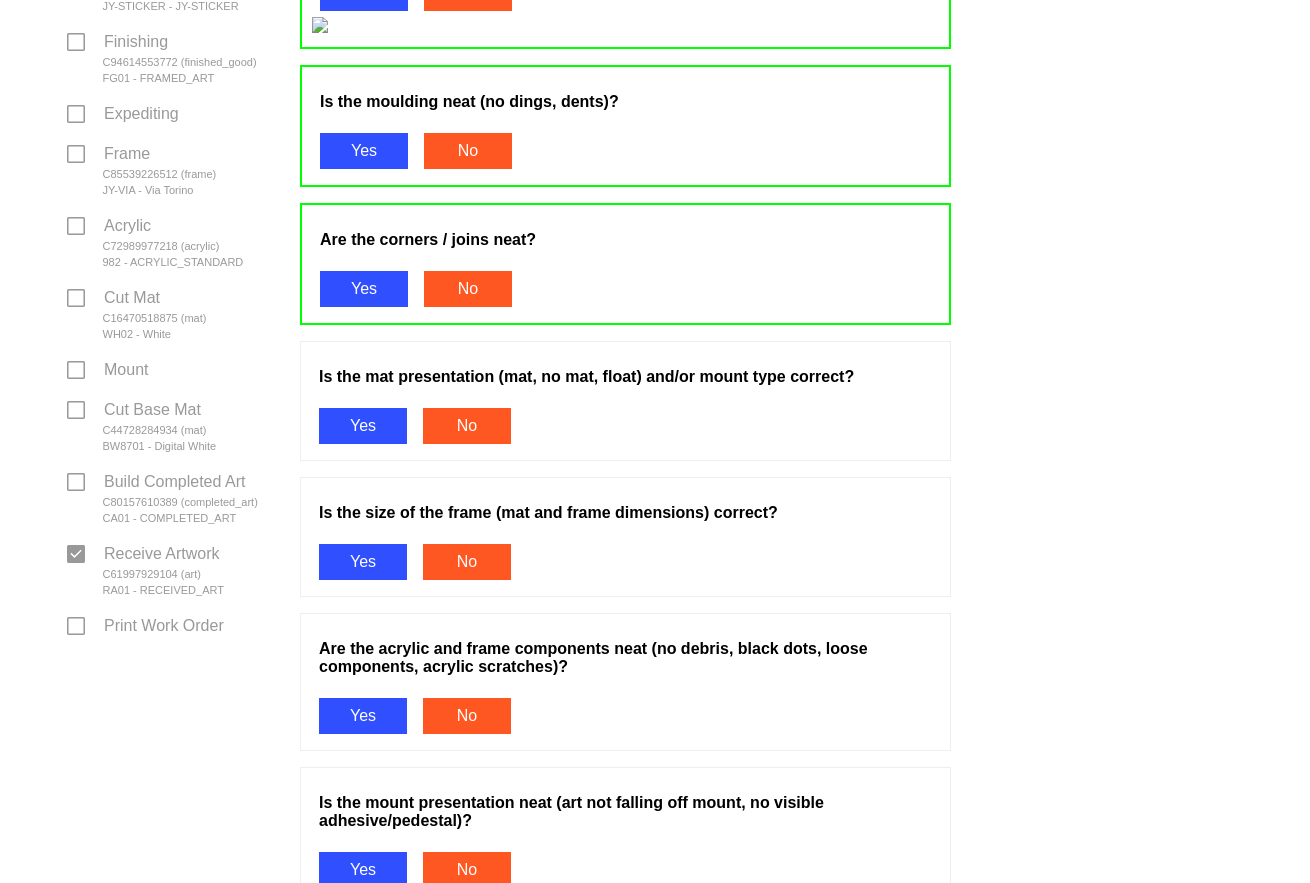 scroll, scrollTop: 700, scrollLeft: 0, axis: vertical 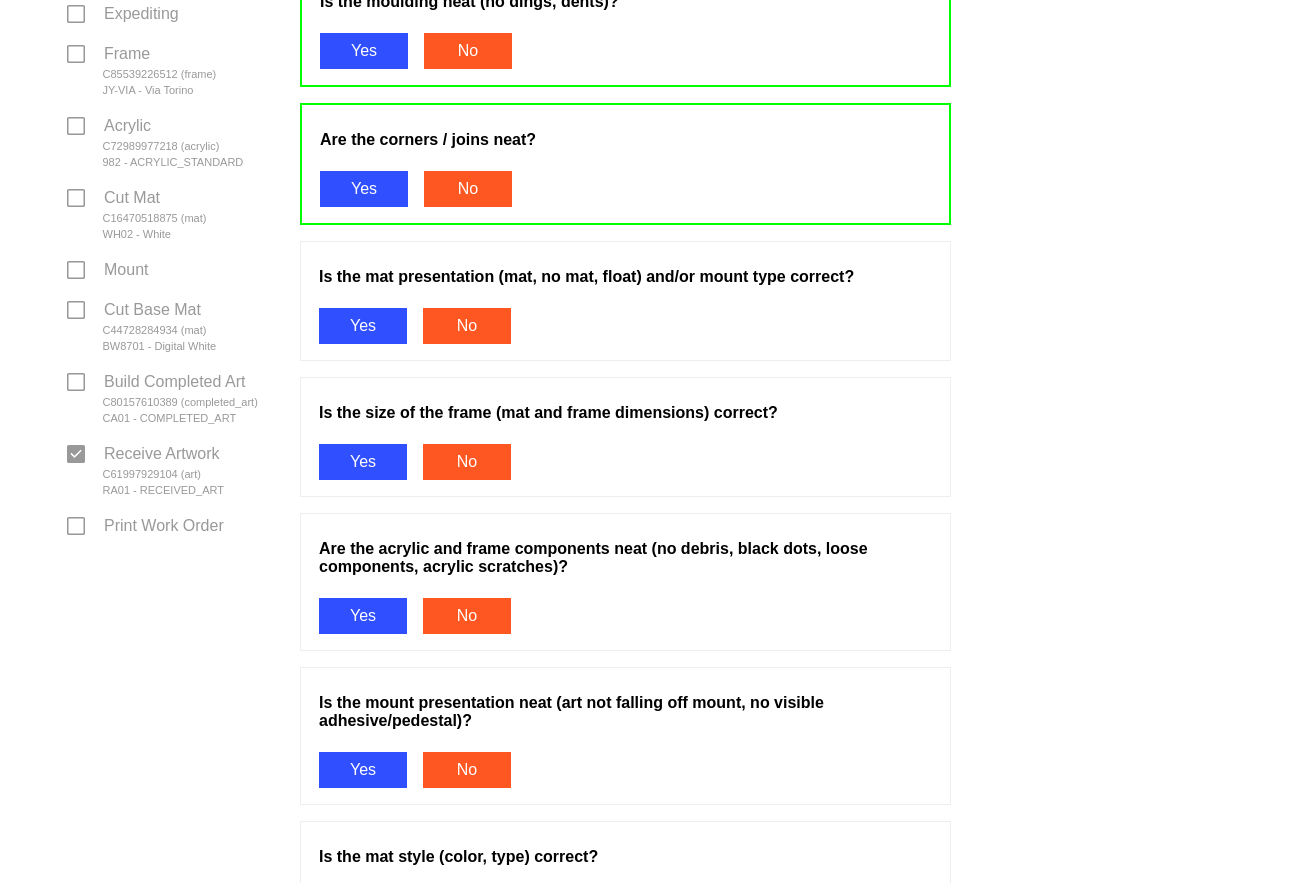 click on "Is the mat presentation (mat, no mat, float) and/or mount type correct? Yes No" at bounding box center [625, 309] 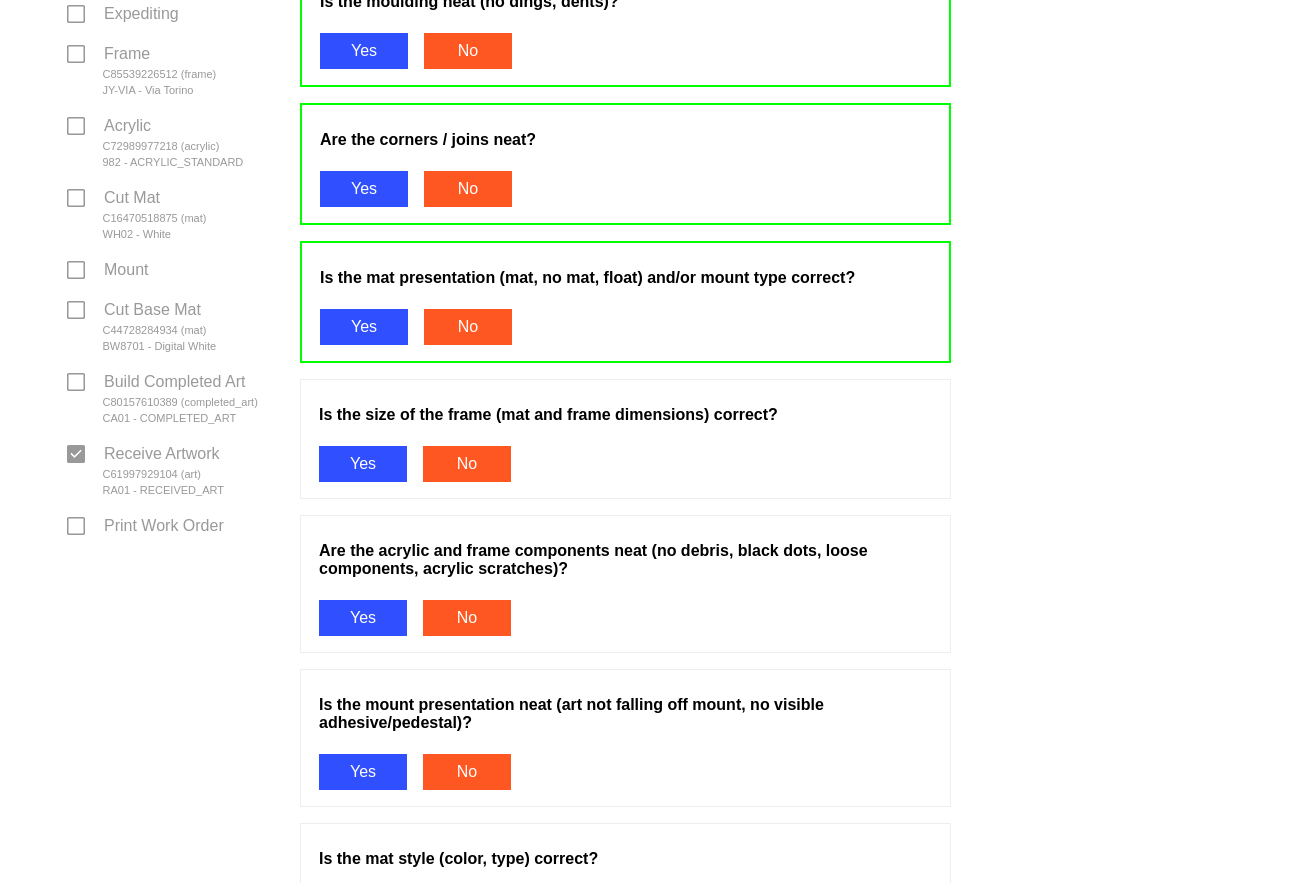 click on "Yes" at bounding box center (363, 464) 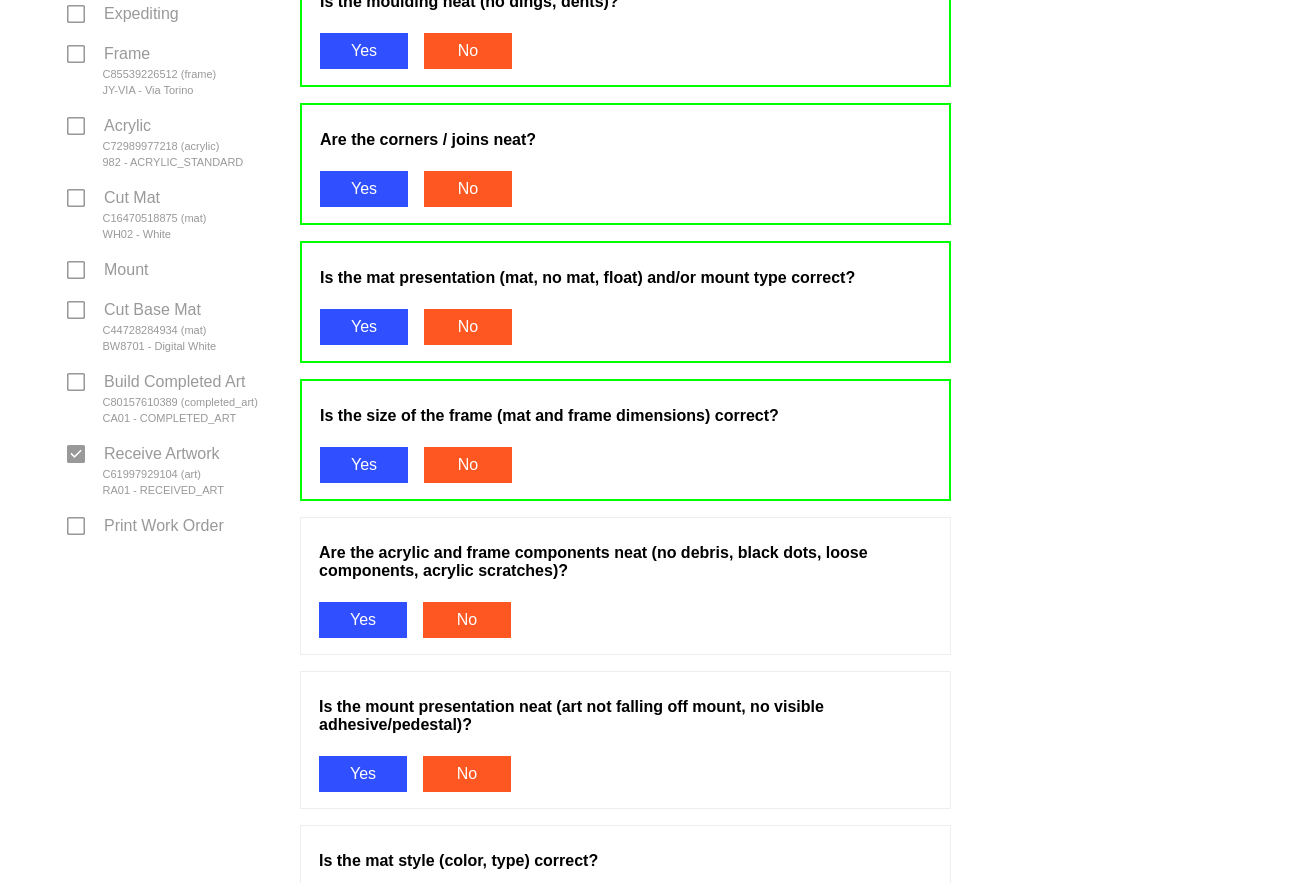click on "Yes" at bounding box center [363, 620] 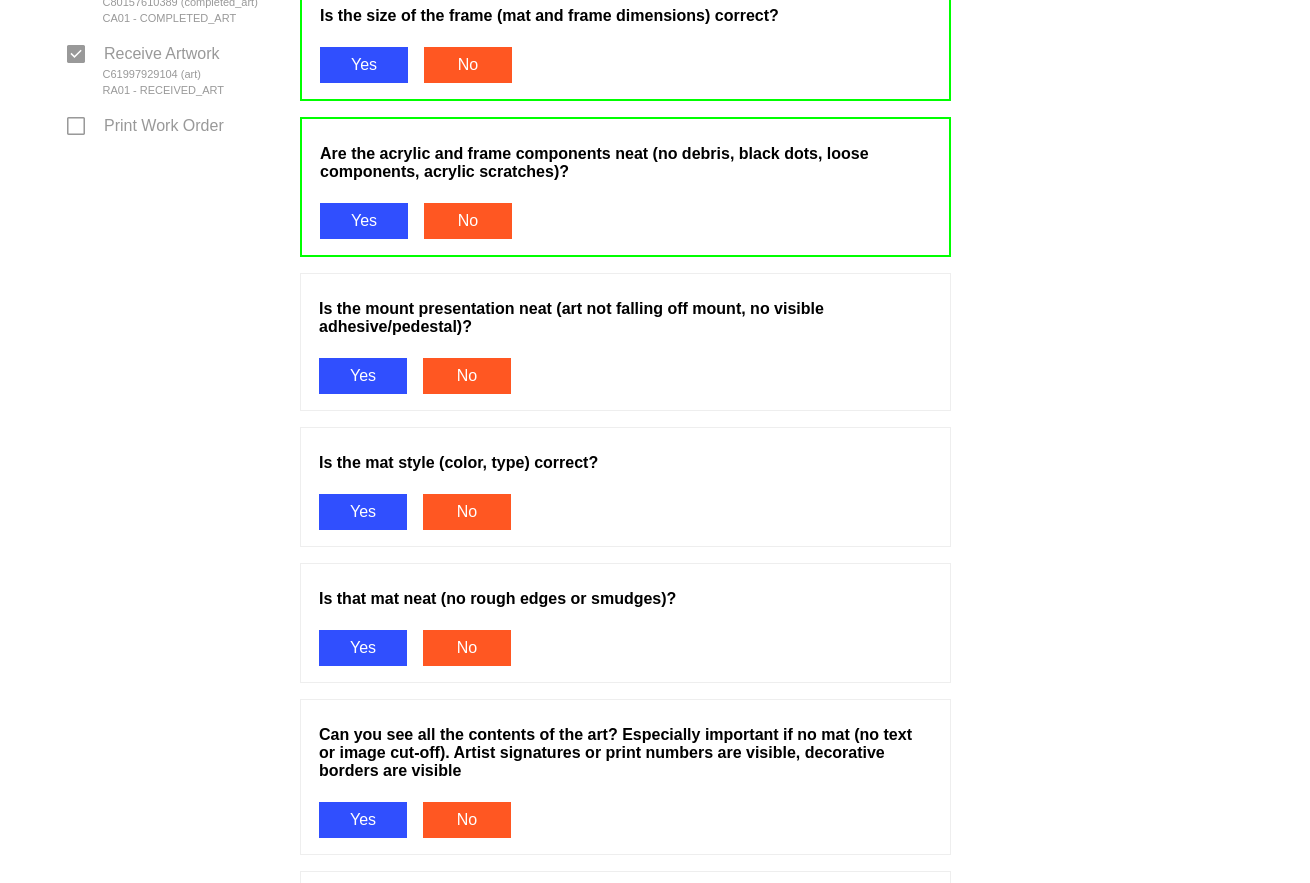 click on "Yes" at bounding box center (363, 376) 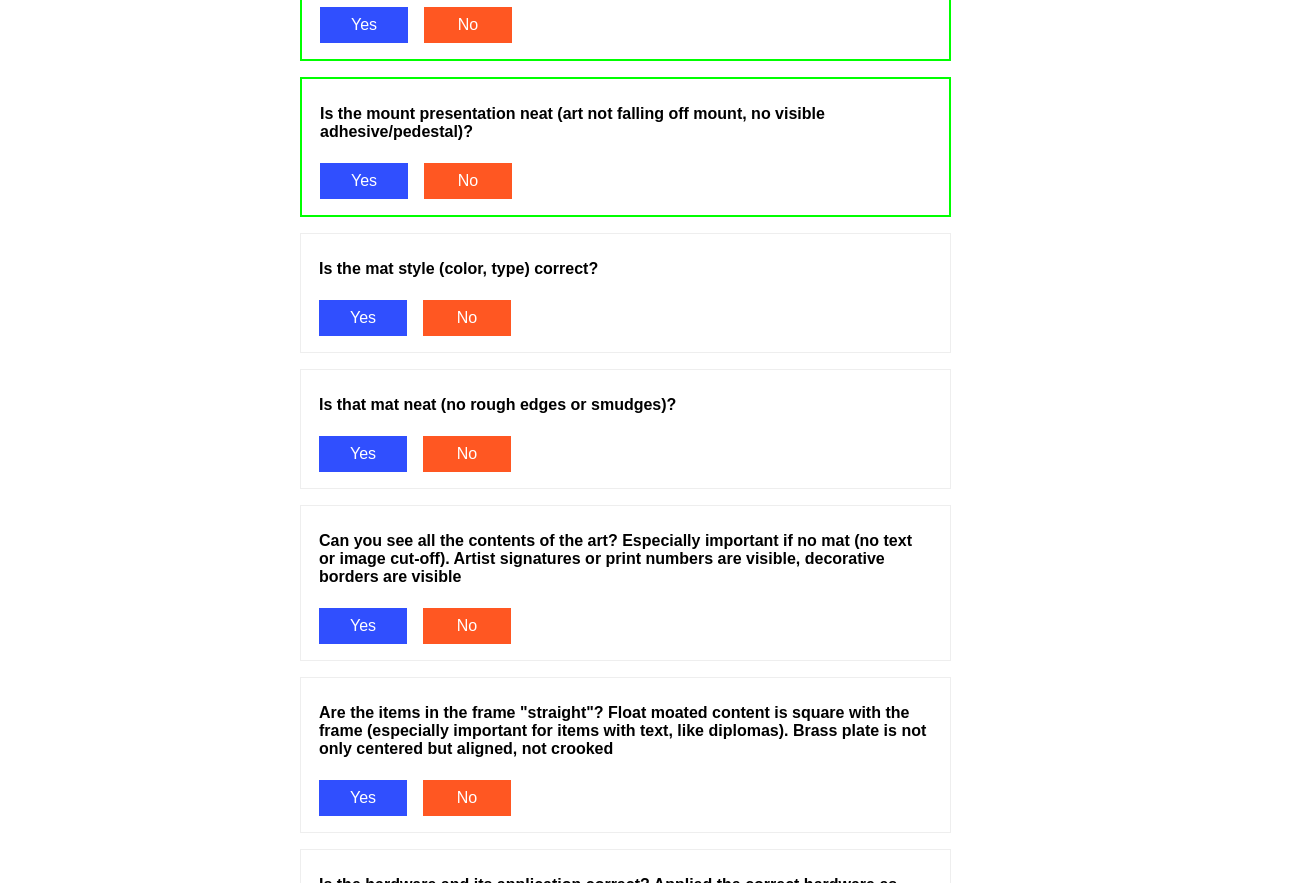 scroll, scrollTop: 1300, scrollLeft: 0, axis: vertical 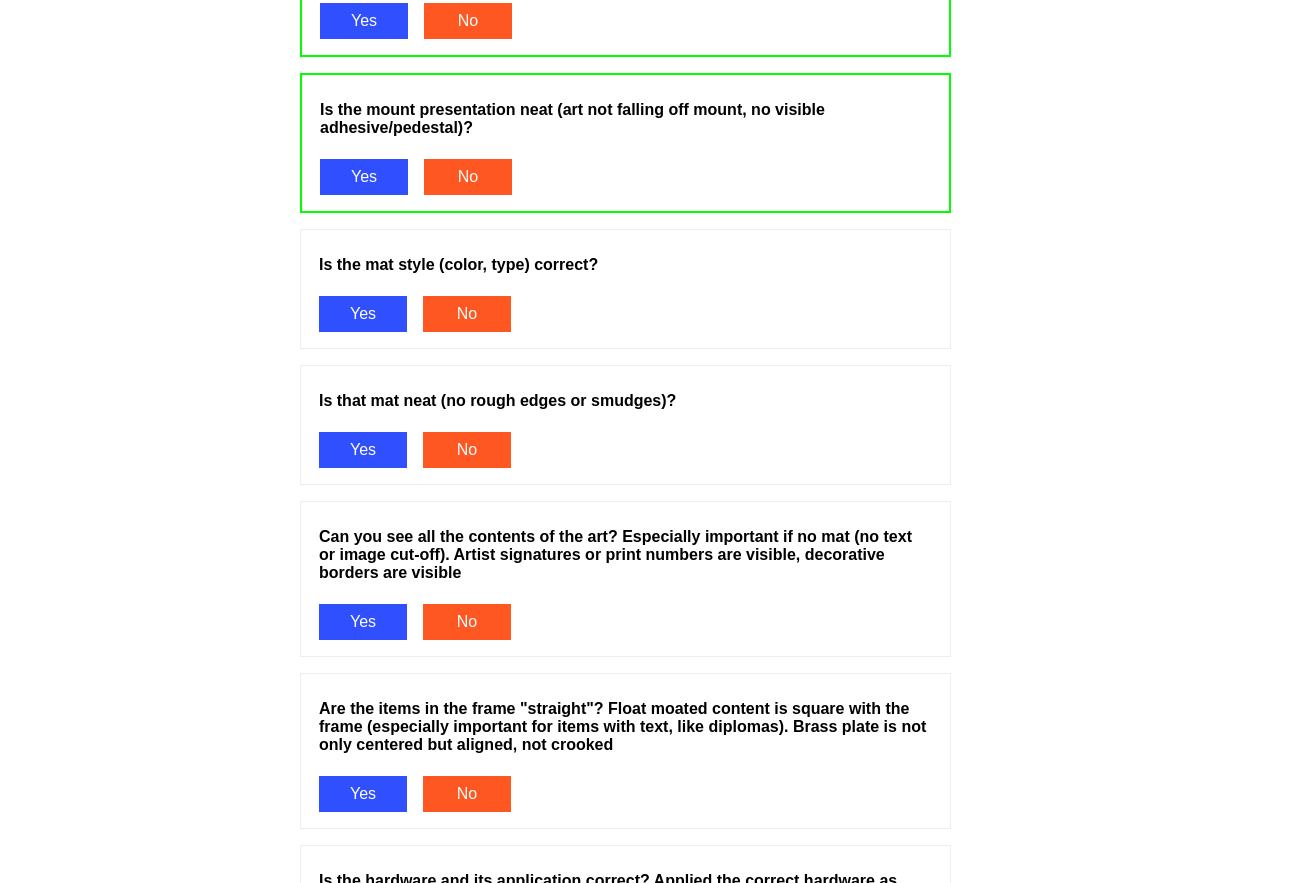 click on "Yes" at bounding box center [363, 314] 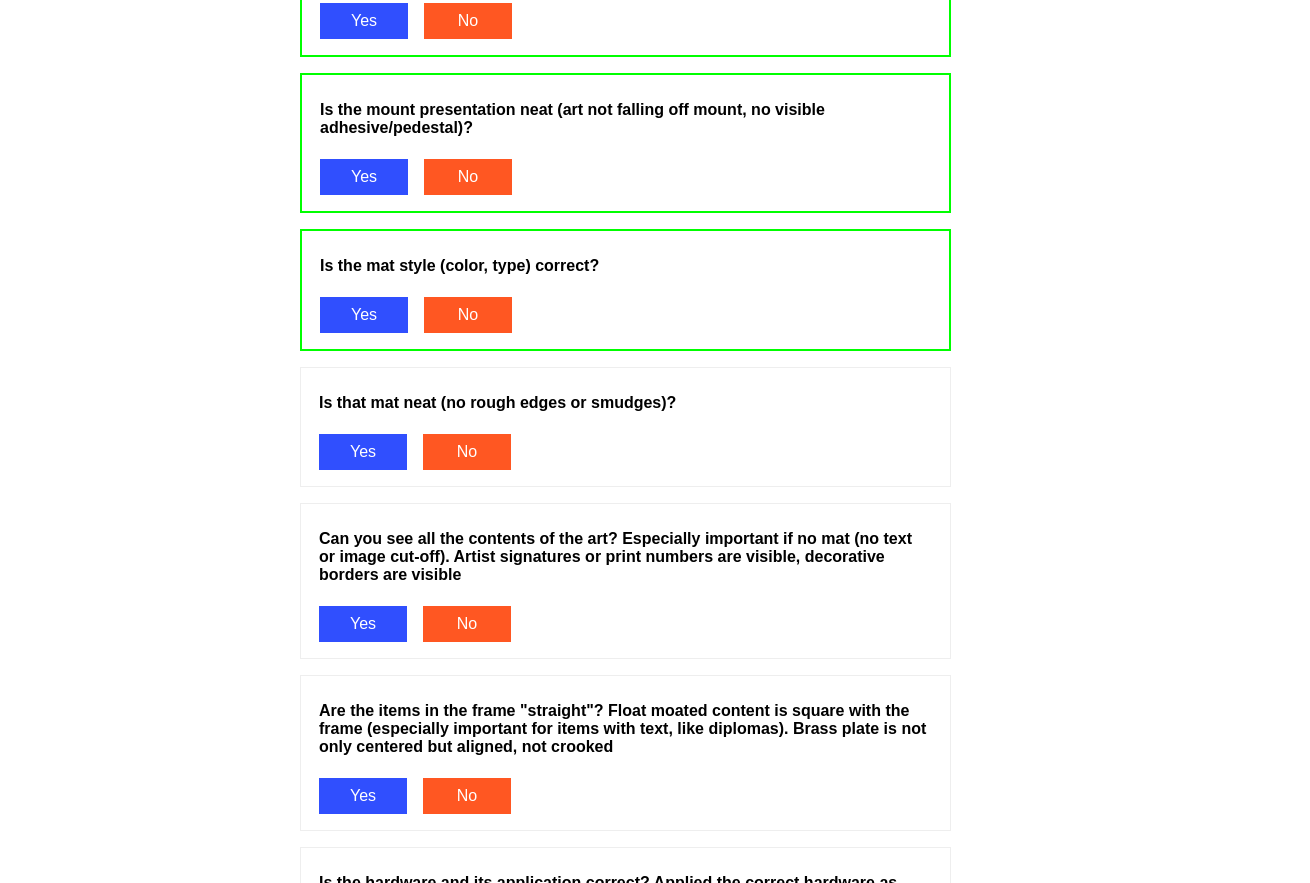 click on "Yes" at bounding box center (363, 452) 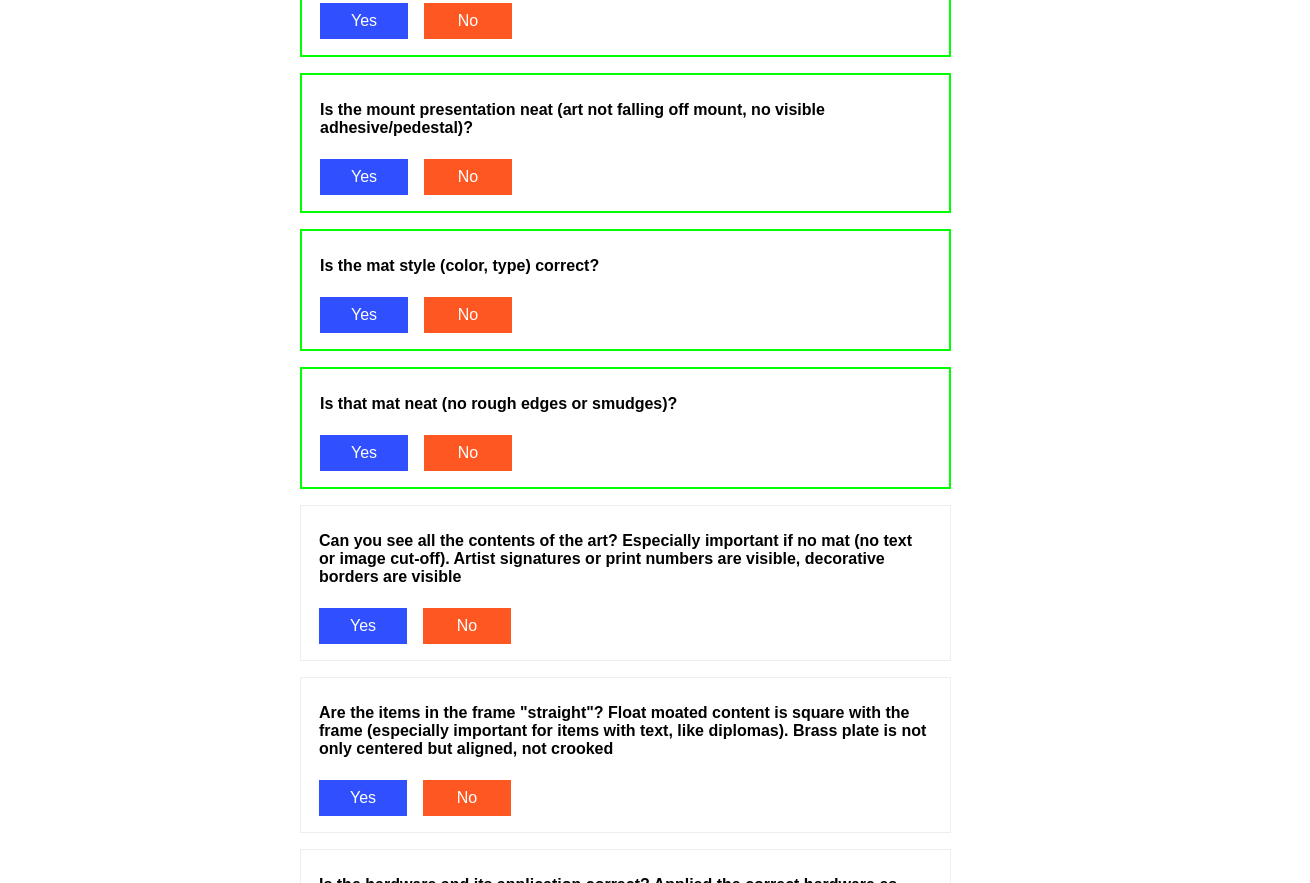 scroll, scrollTop: 1800, scrollLeft: 0, axis: vertical 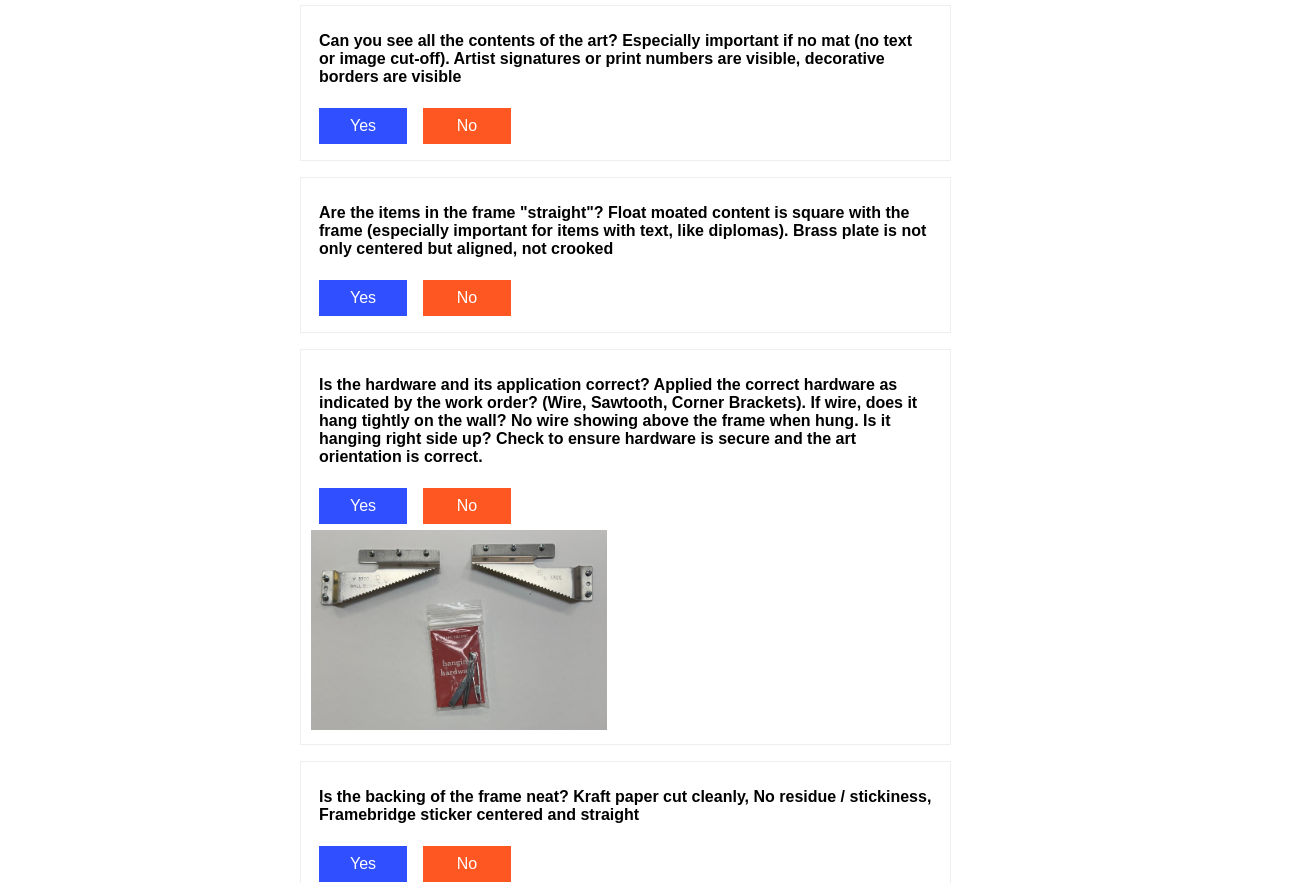click on "Can you see all the contents of the art? Especially important if no mat (no text or image cut-off). Artist signatures or print numbers are visible, decorative borders are visible Yes No" at bounding box center (625, 91) 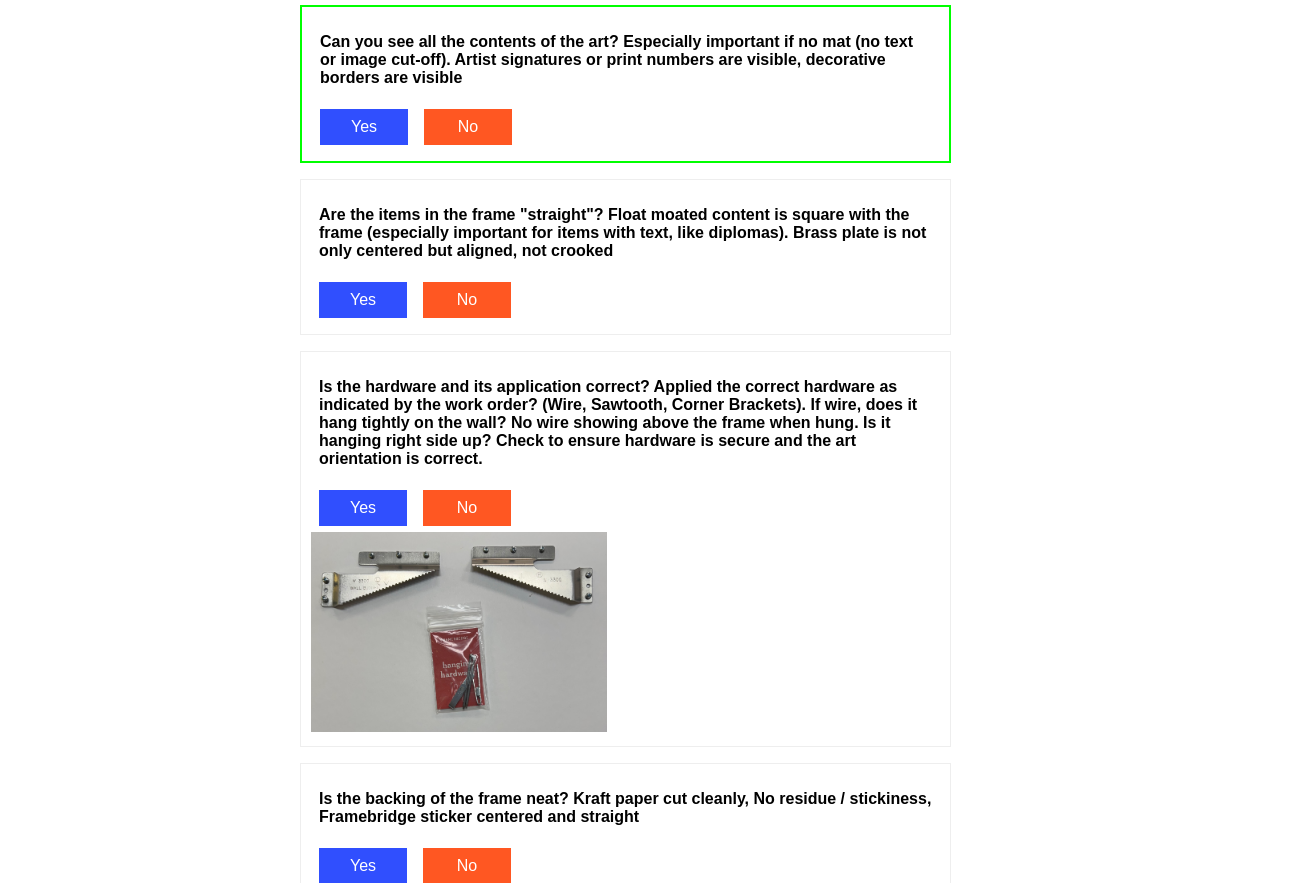 click on "Yes" at bounding box center (363, 300) 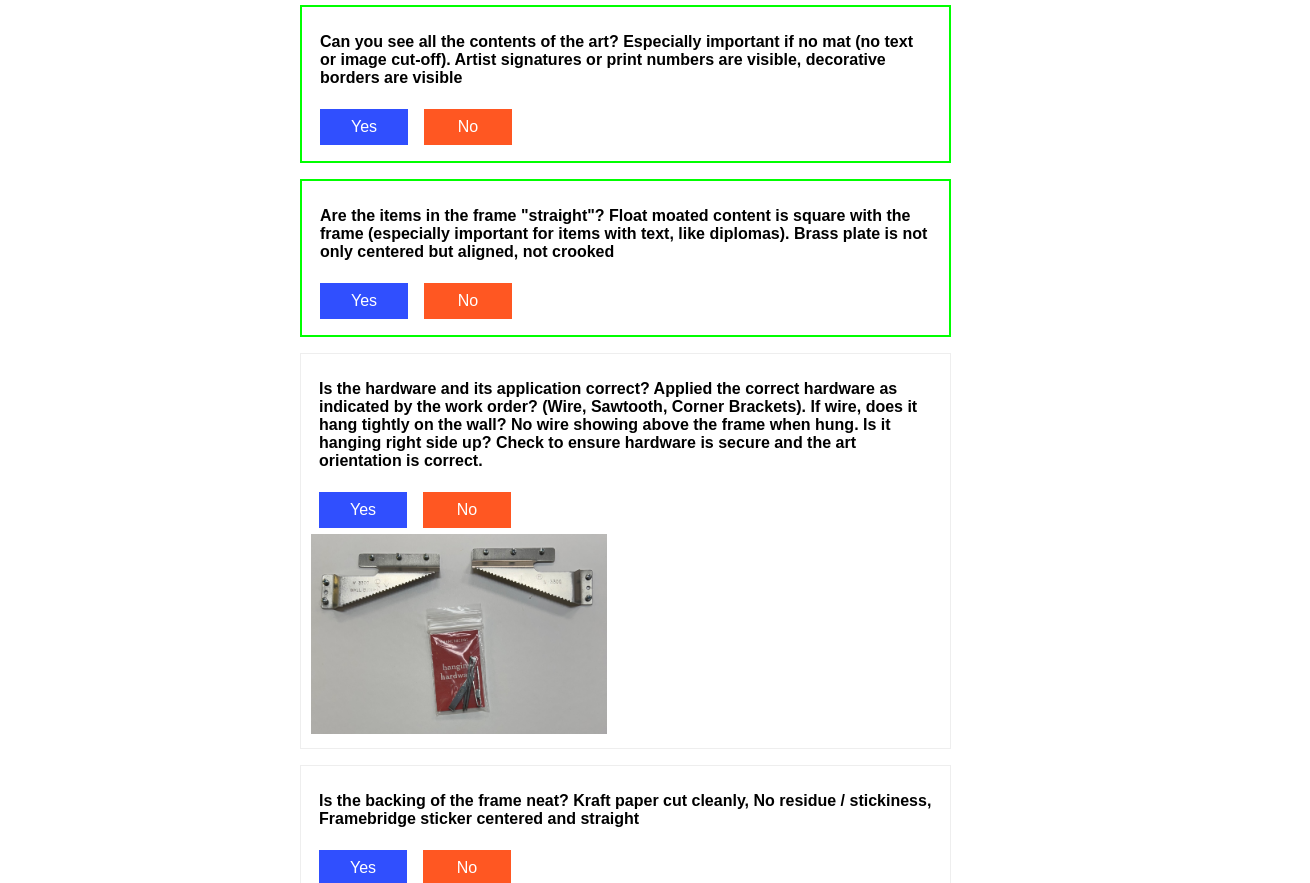 click on "Yes" at bounding box center [363, 510] 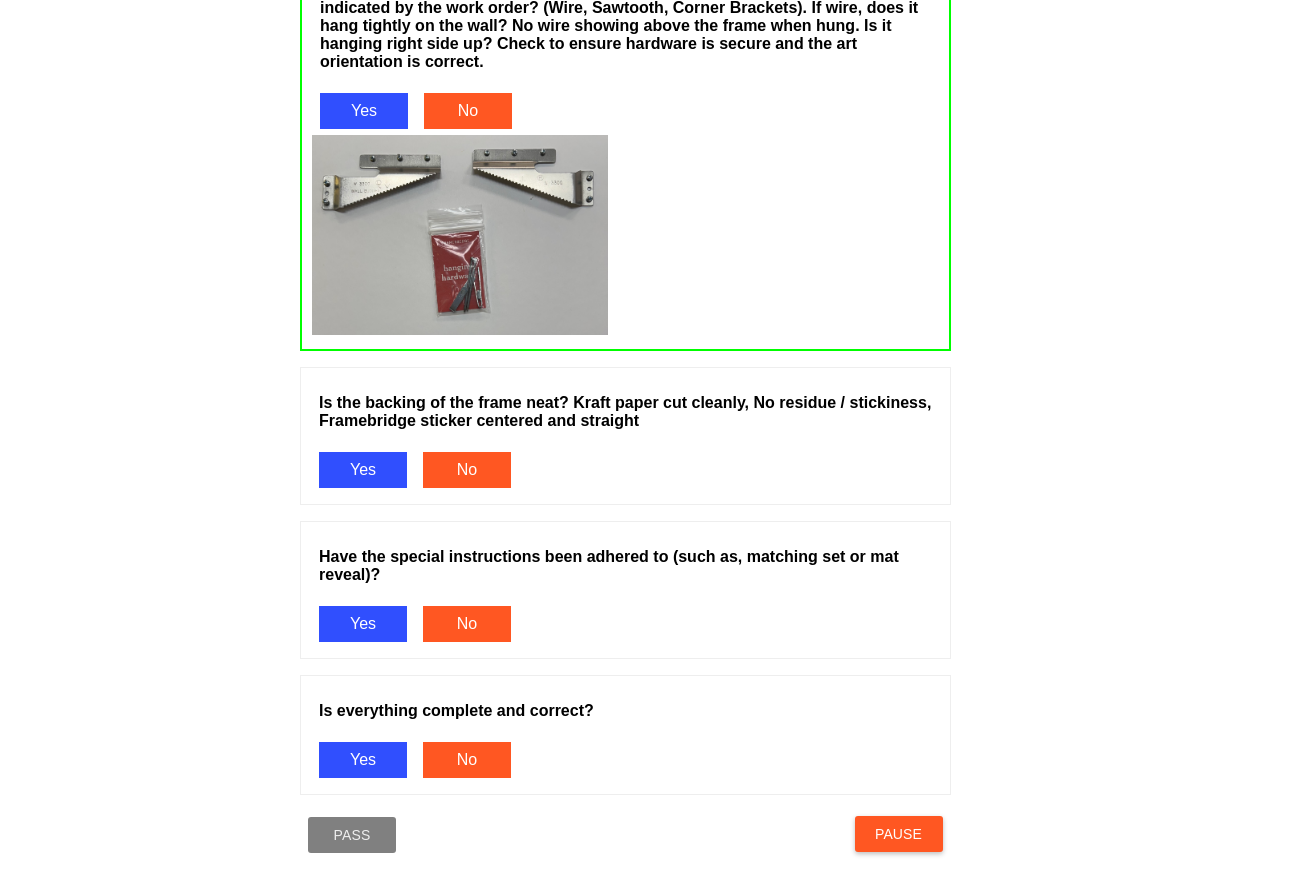 click on "Yes" at bounding box center [363, 470] 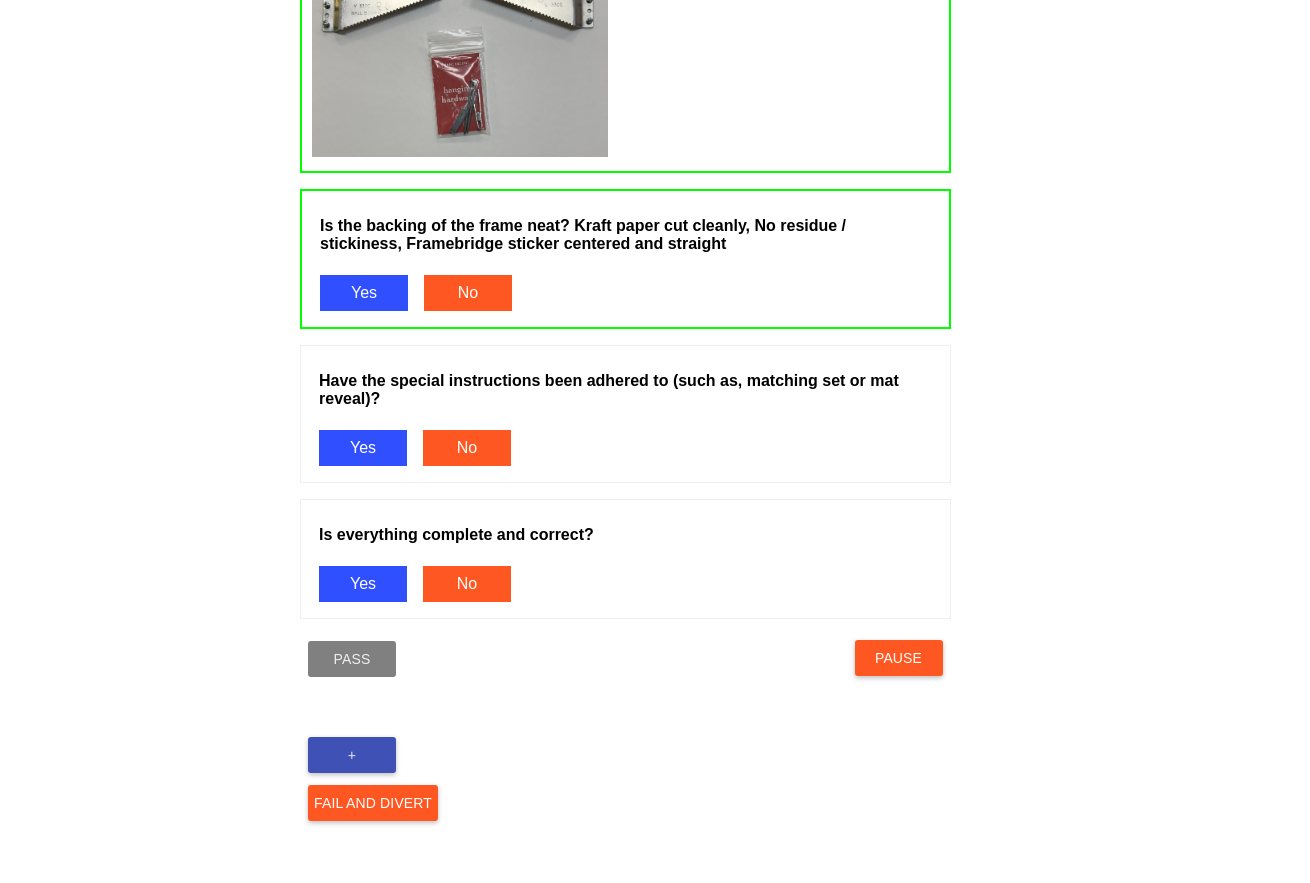 scroll, scrollTop: 2500, scrollLeft: 0, axis: vertical 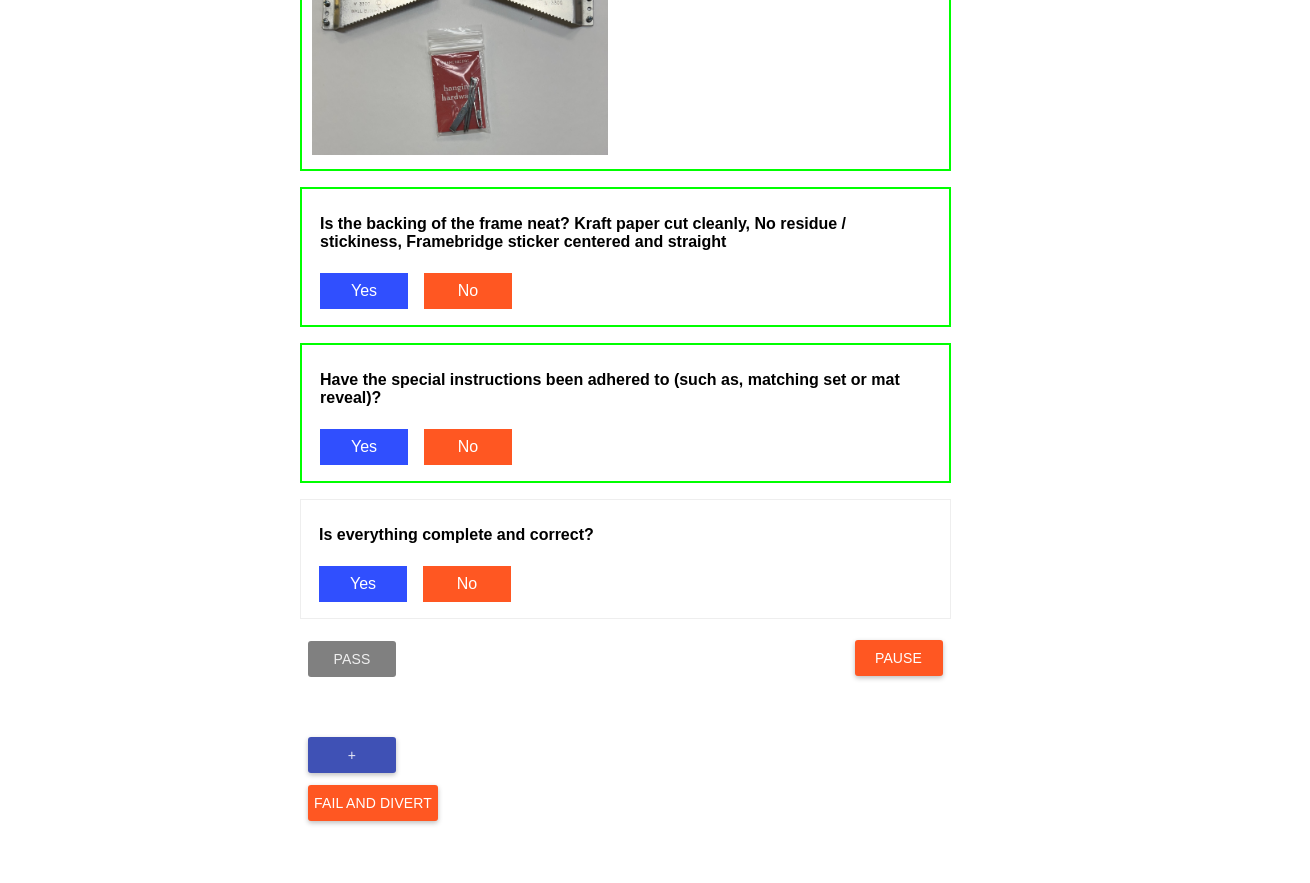 click on "Yes" at bounding box center [363, 584] 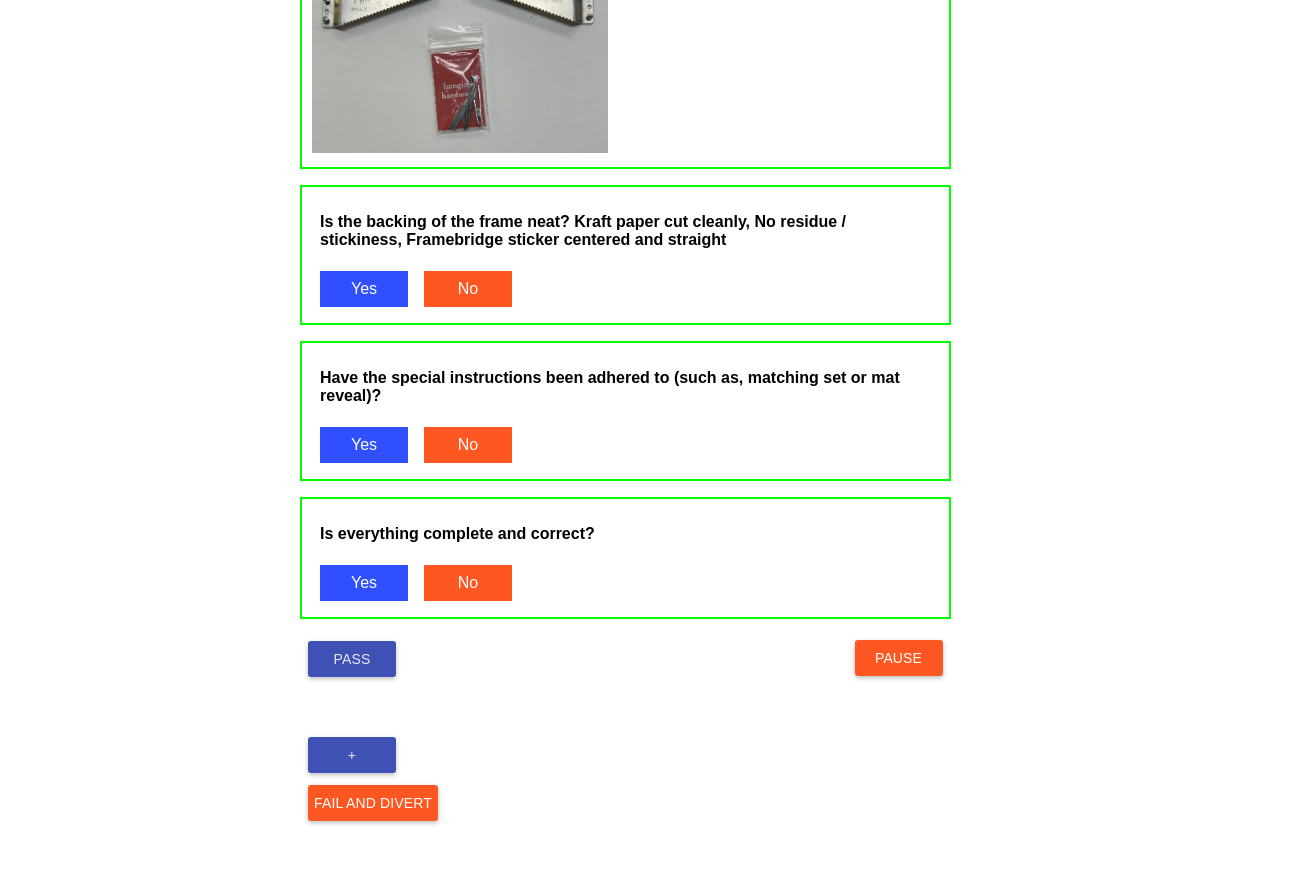 click on "Pass" at bounding box center [352, 659] 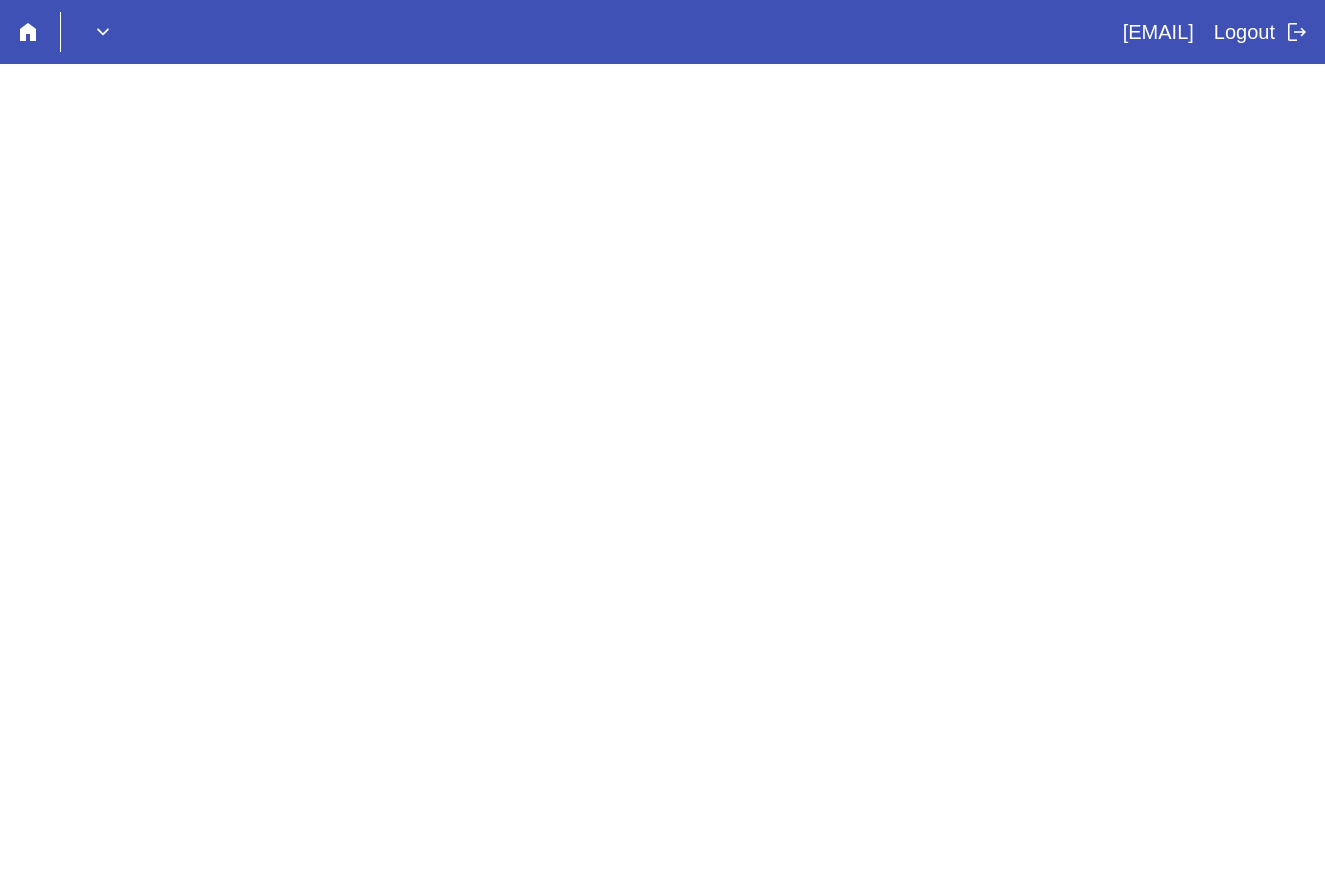 scroll, scrollTop: 0, scrollLeft: 0, axis: both 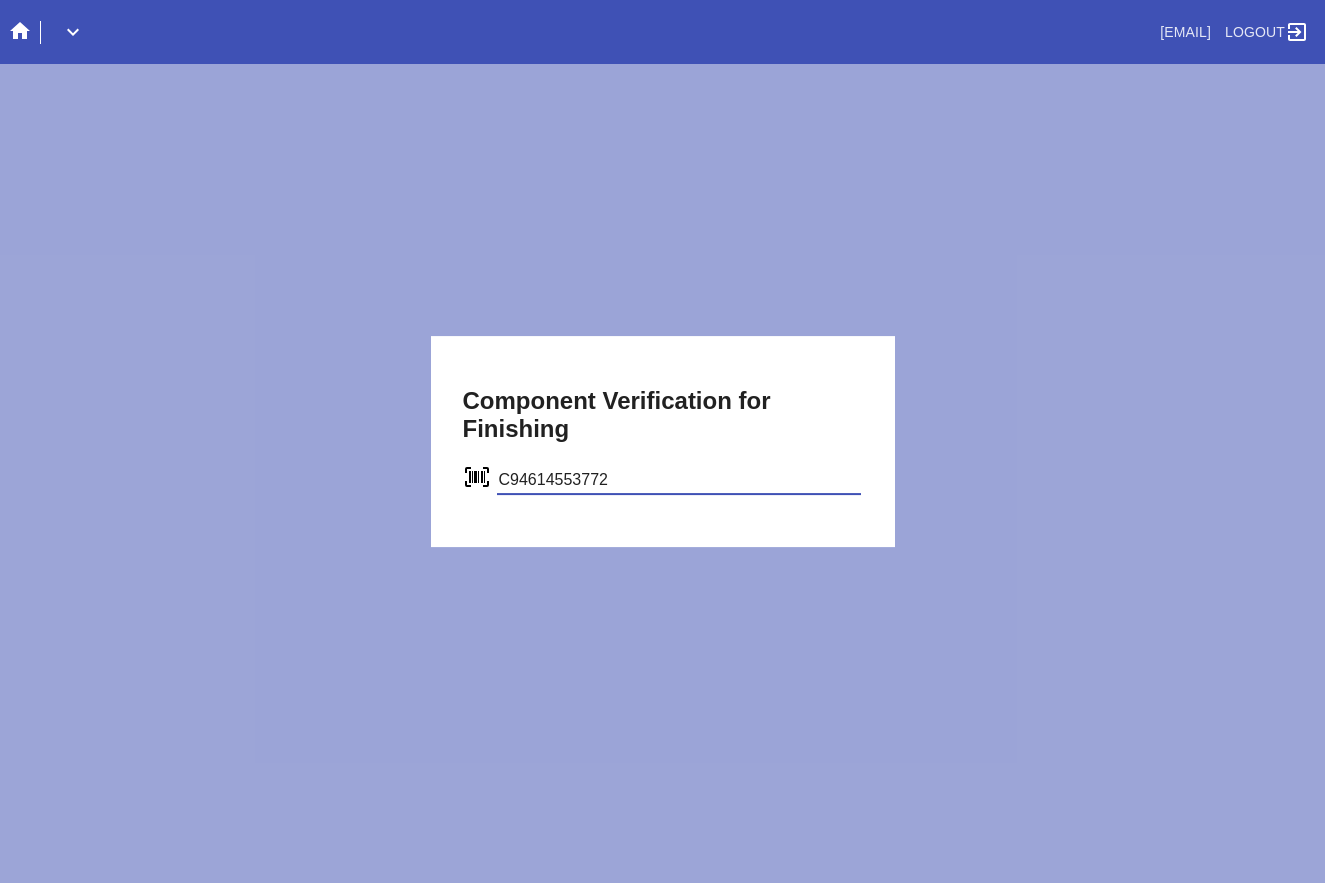 type on "C94614553772" 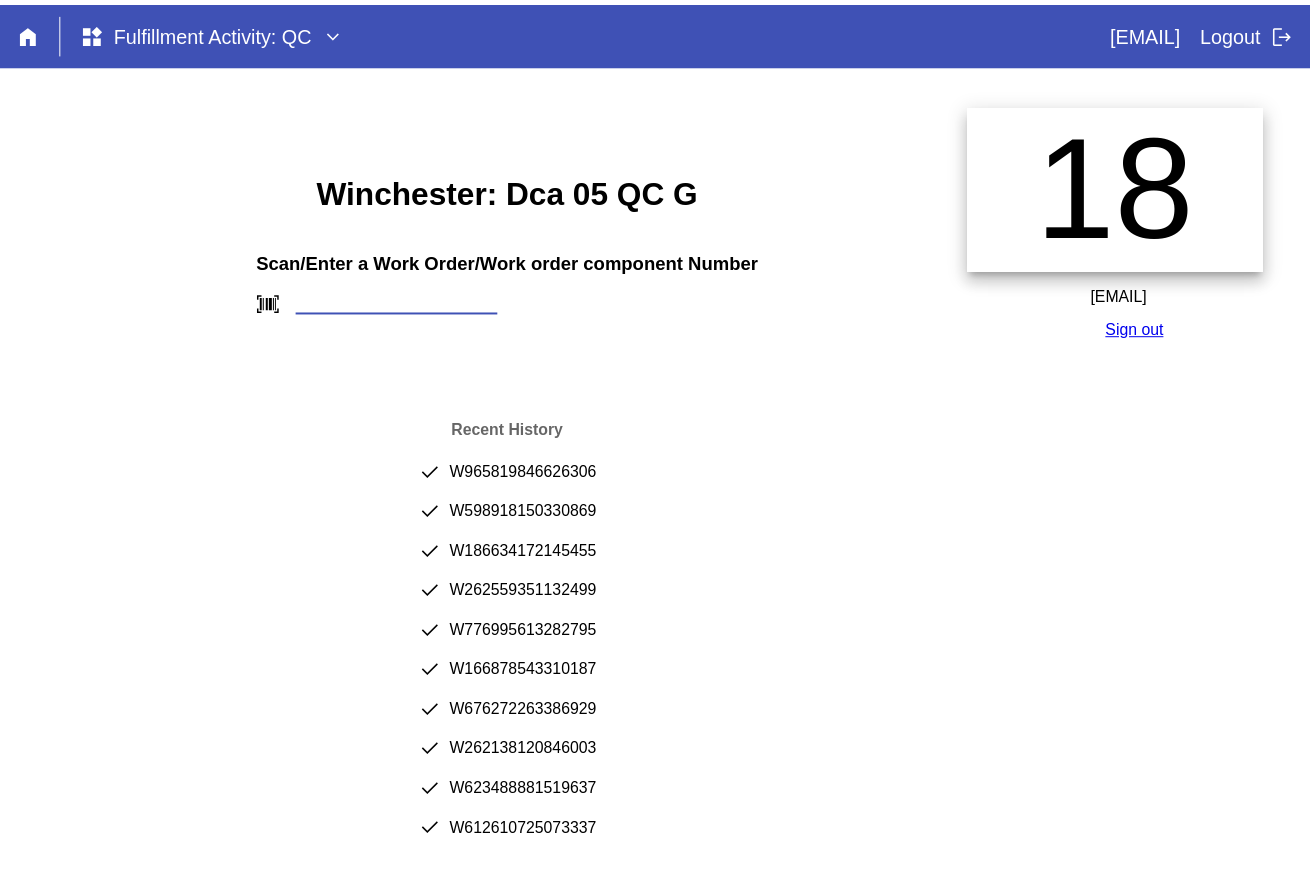 scroll, scrollTop: 0, scrollLeft: 0, axis: both 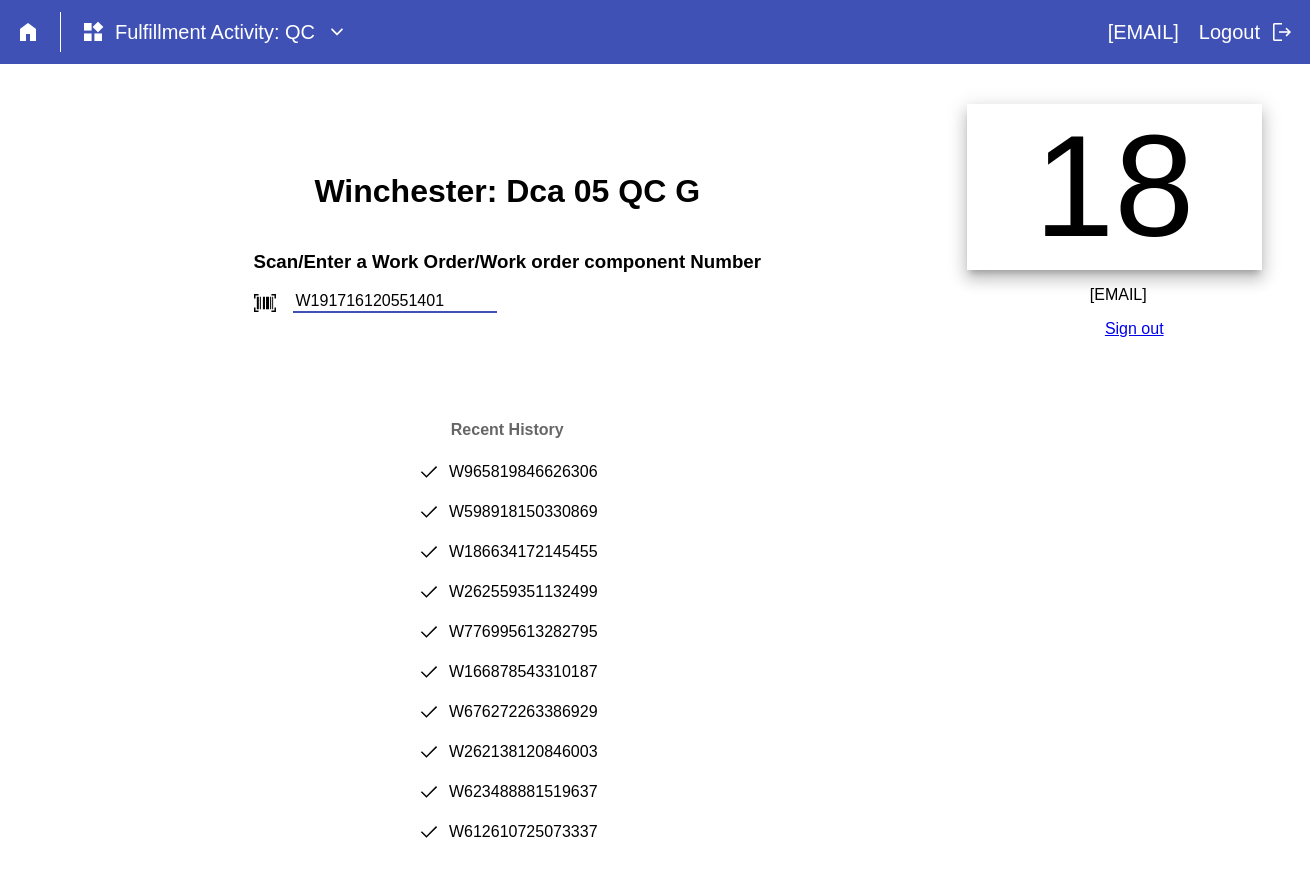 type on "W191716120551401" 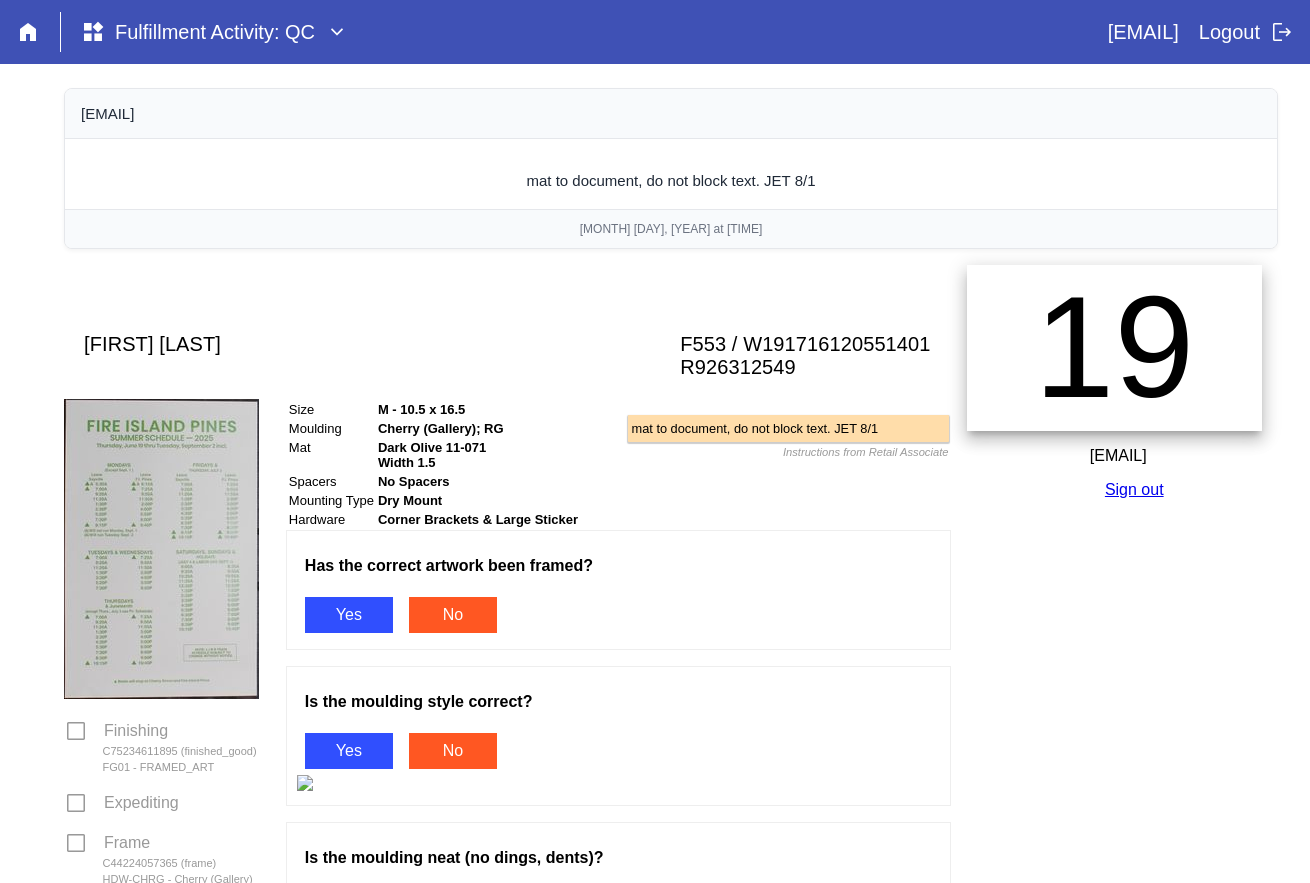 scroll, scrollTop: 0, scrollLeft: 0, axis: both 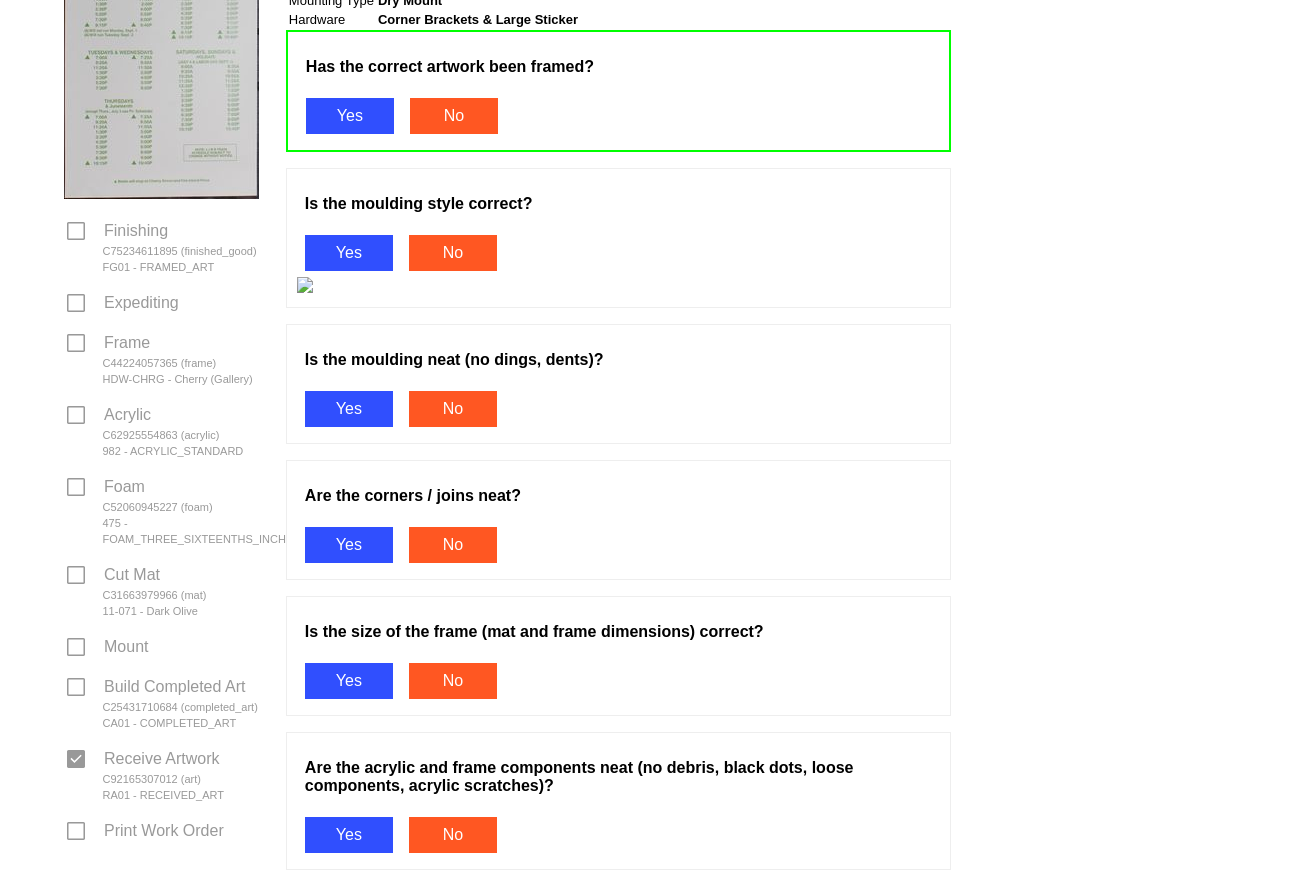 click on "Yes" at bounding box center [349, 253] 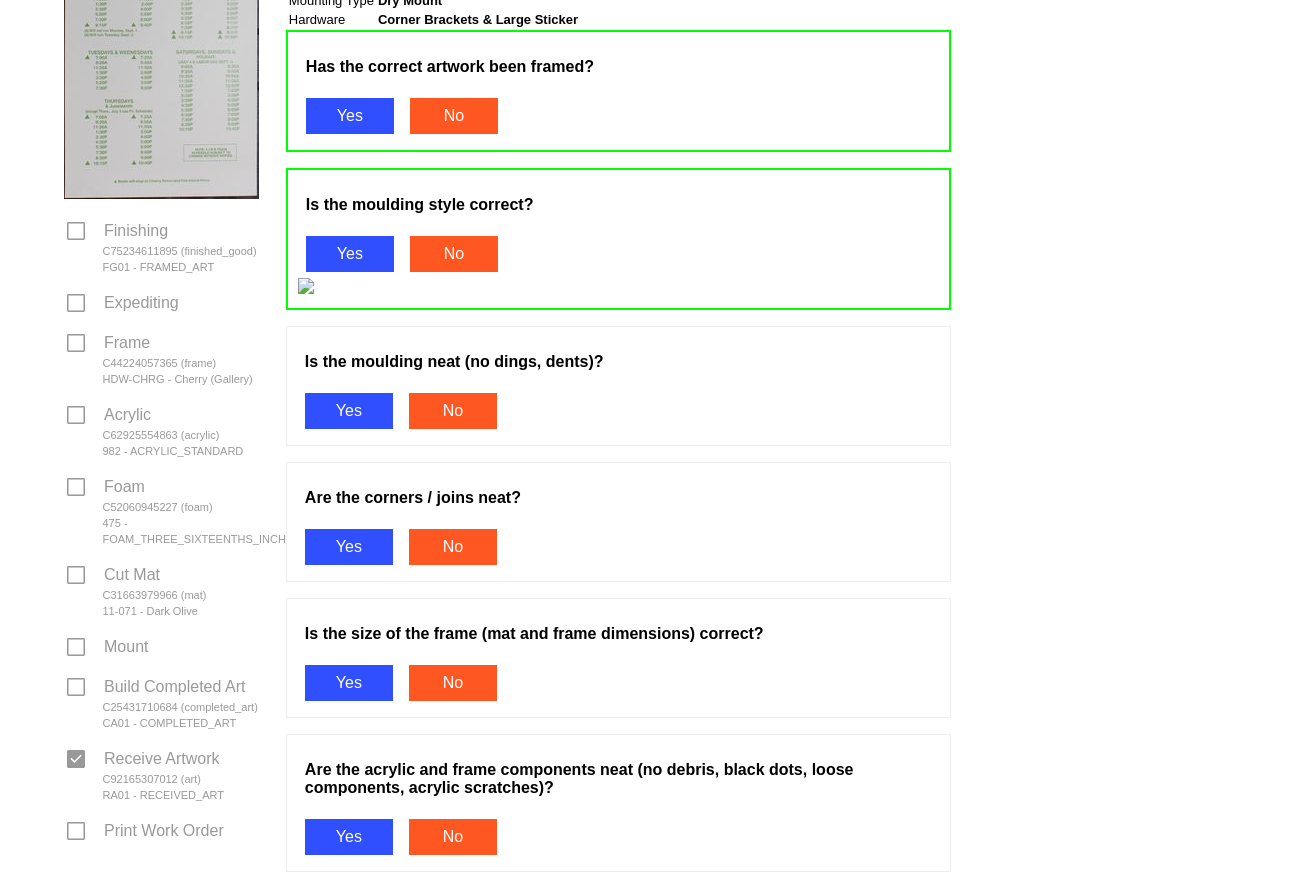 click on "Yes" at bounding box center [349, 411] 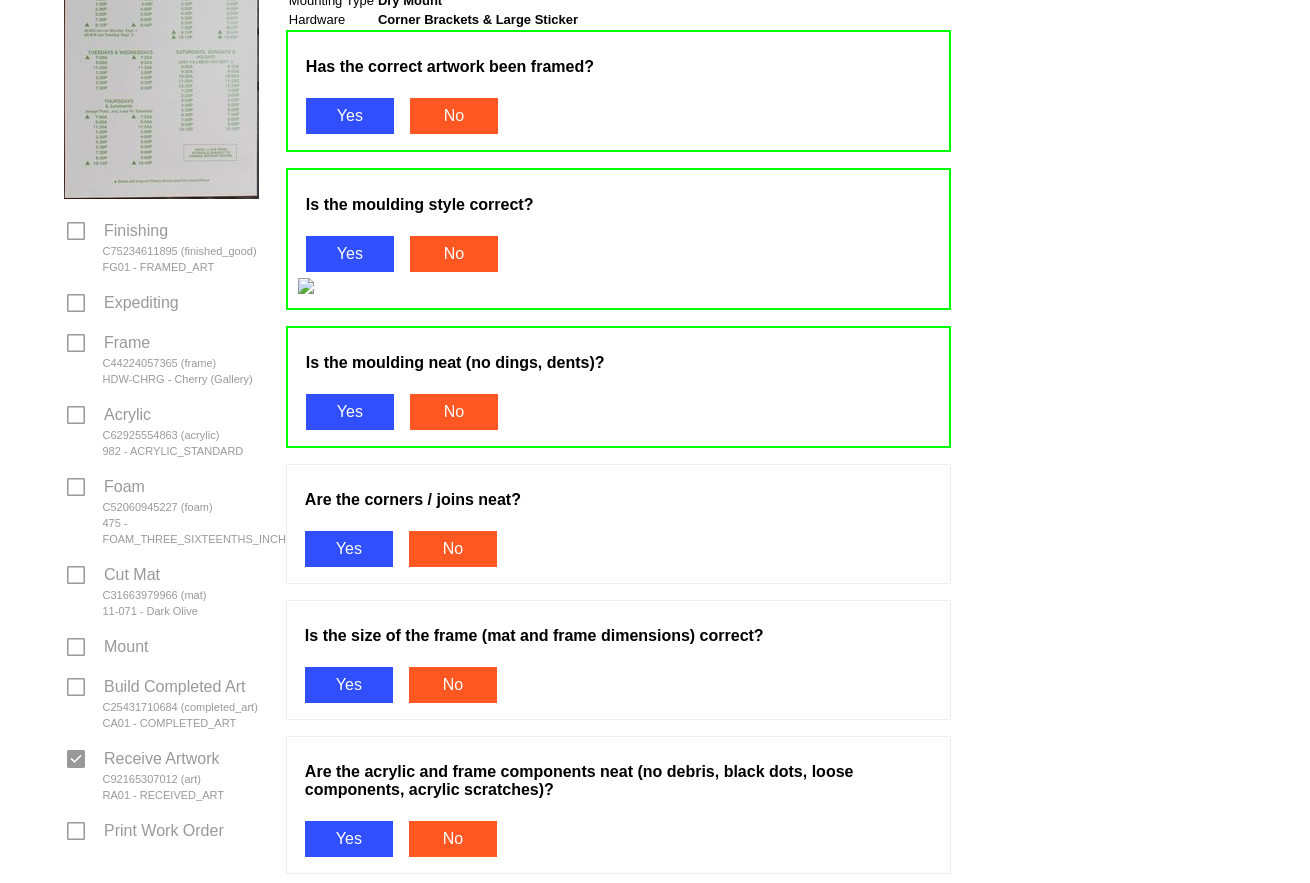 click on "Yes" at bounding box center [349, 549] 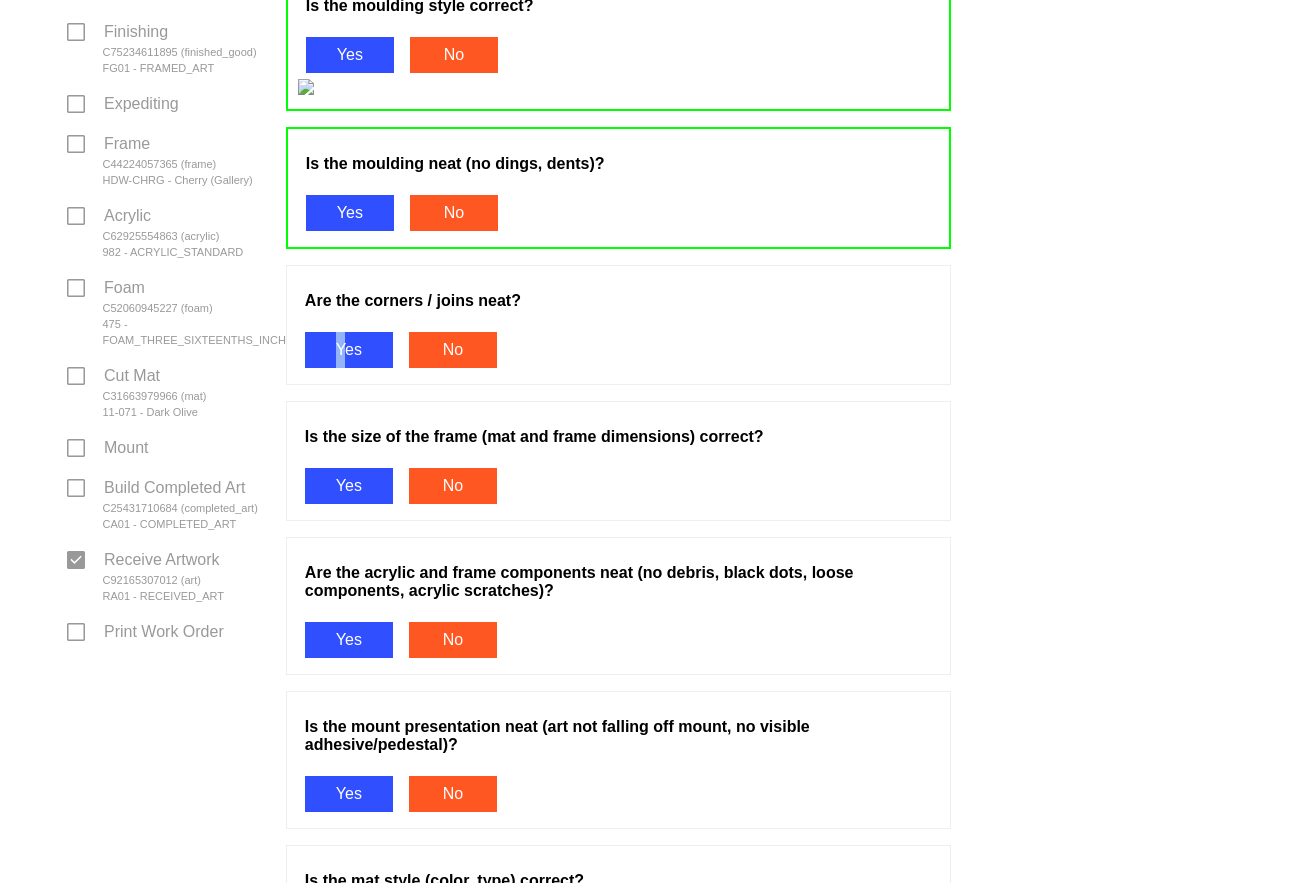scroll, scrollTop: 700, scrollLeft: 0, axis: vertical 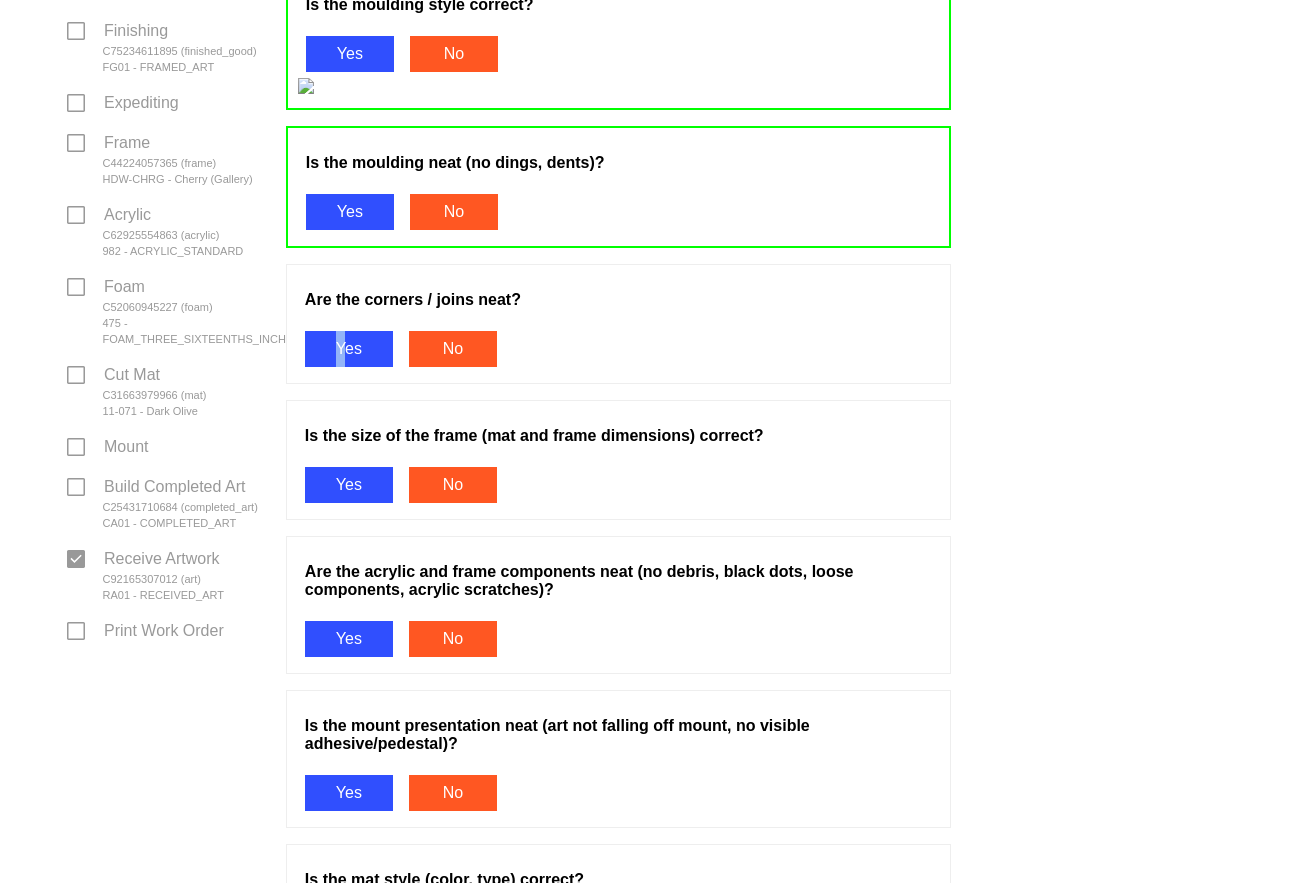 click on "Yes" at bounding box center (349, 349) 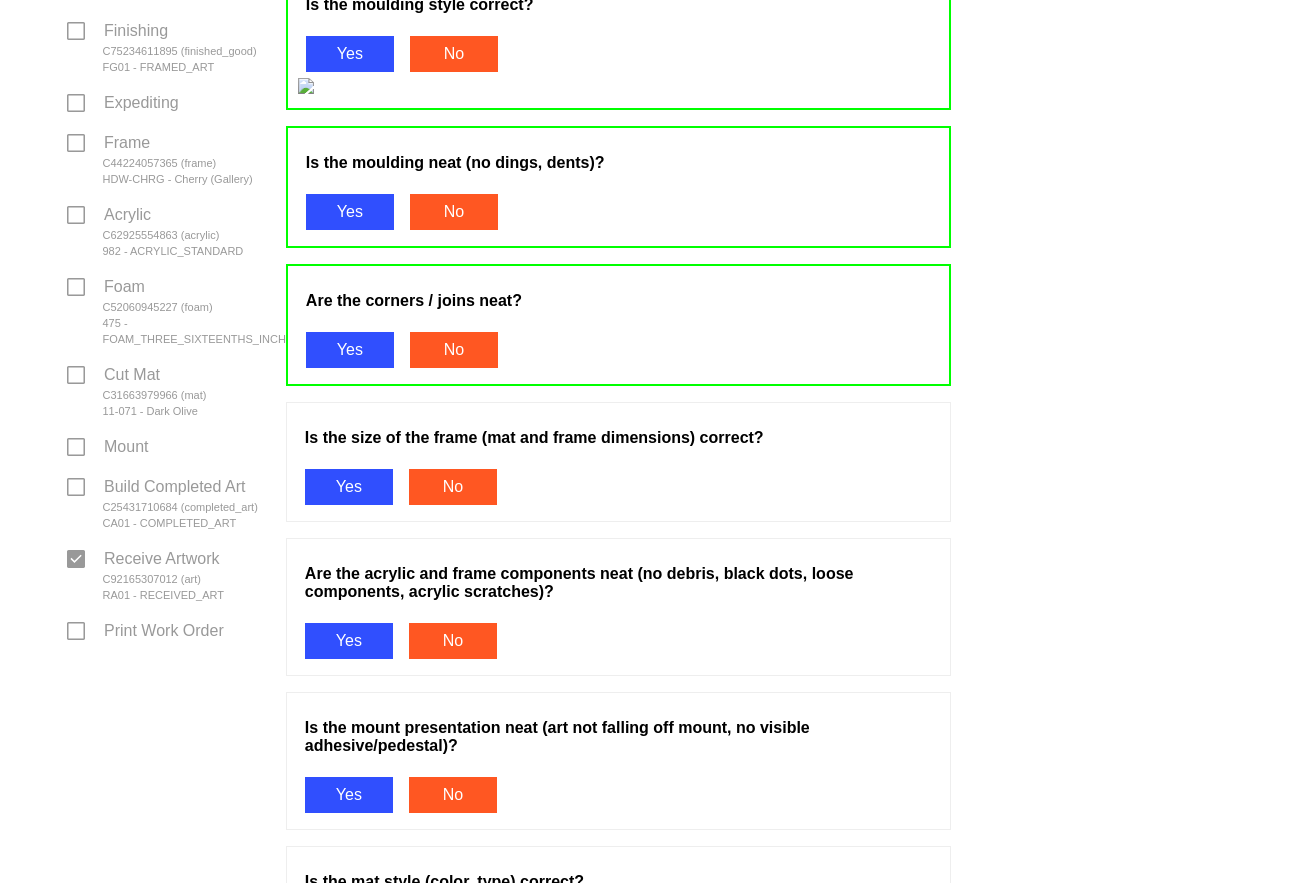 drag, startPoint x: 354, startPoint y: 663, endPoint x: 344, endPoint y: 668, distance: 11.18034 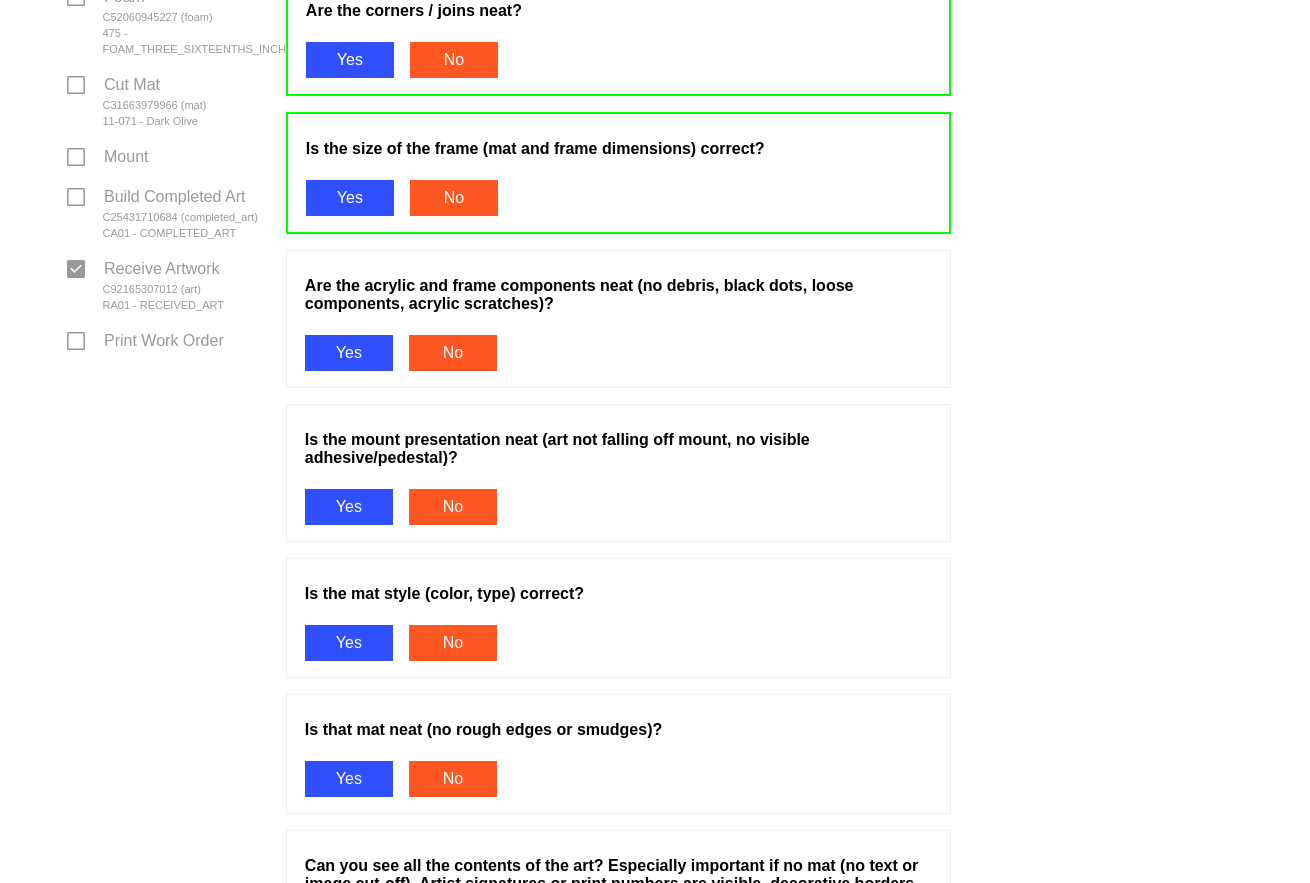 scroll, scrollTop: 1000, scrollLeft: 0, axis: vertical 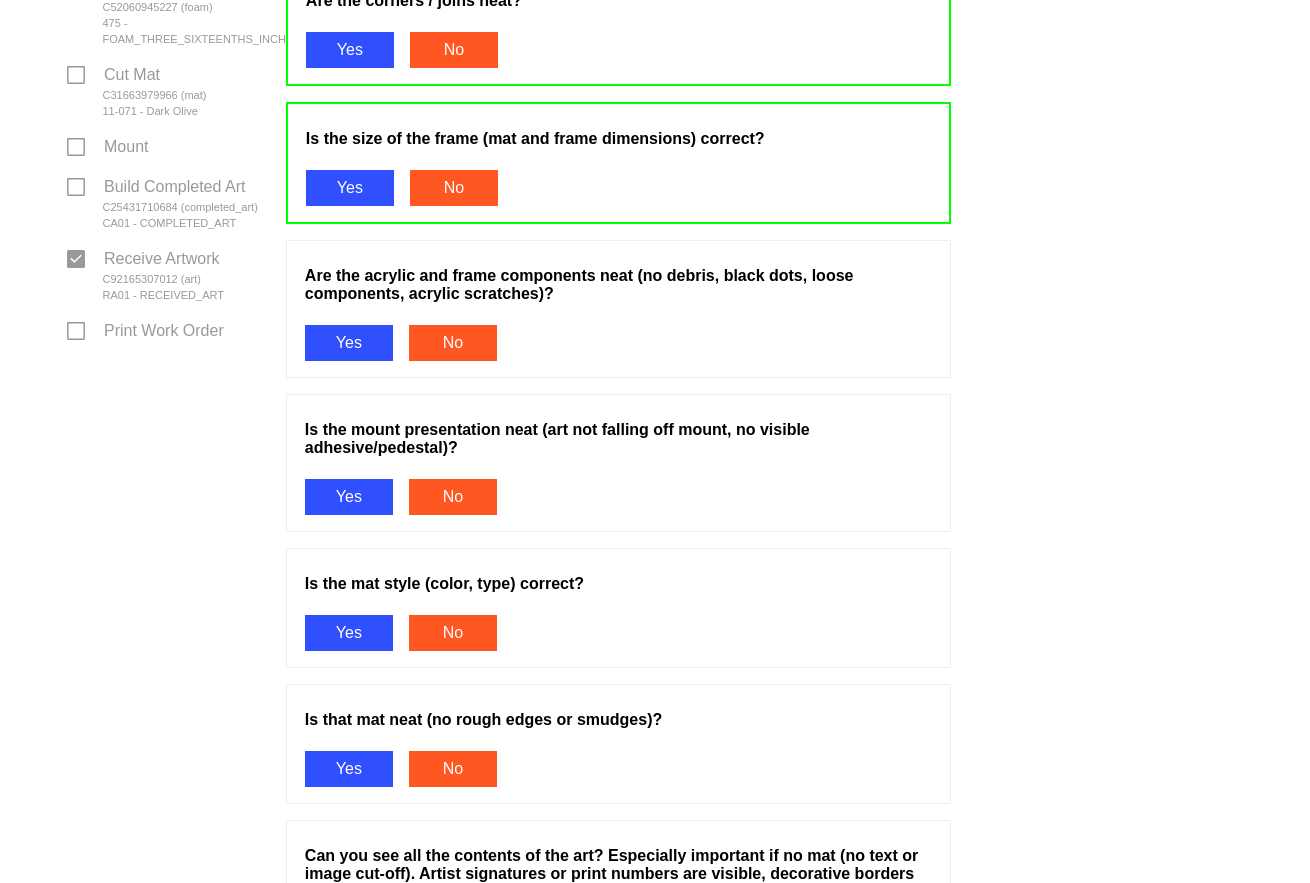 click on "Are the acrylic and frame components neat (no debris, black dots, loose components, acrylic scratches)? Yes No" at bounding box center (618, 317) 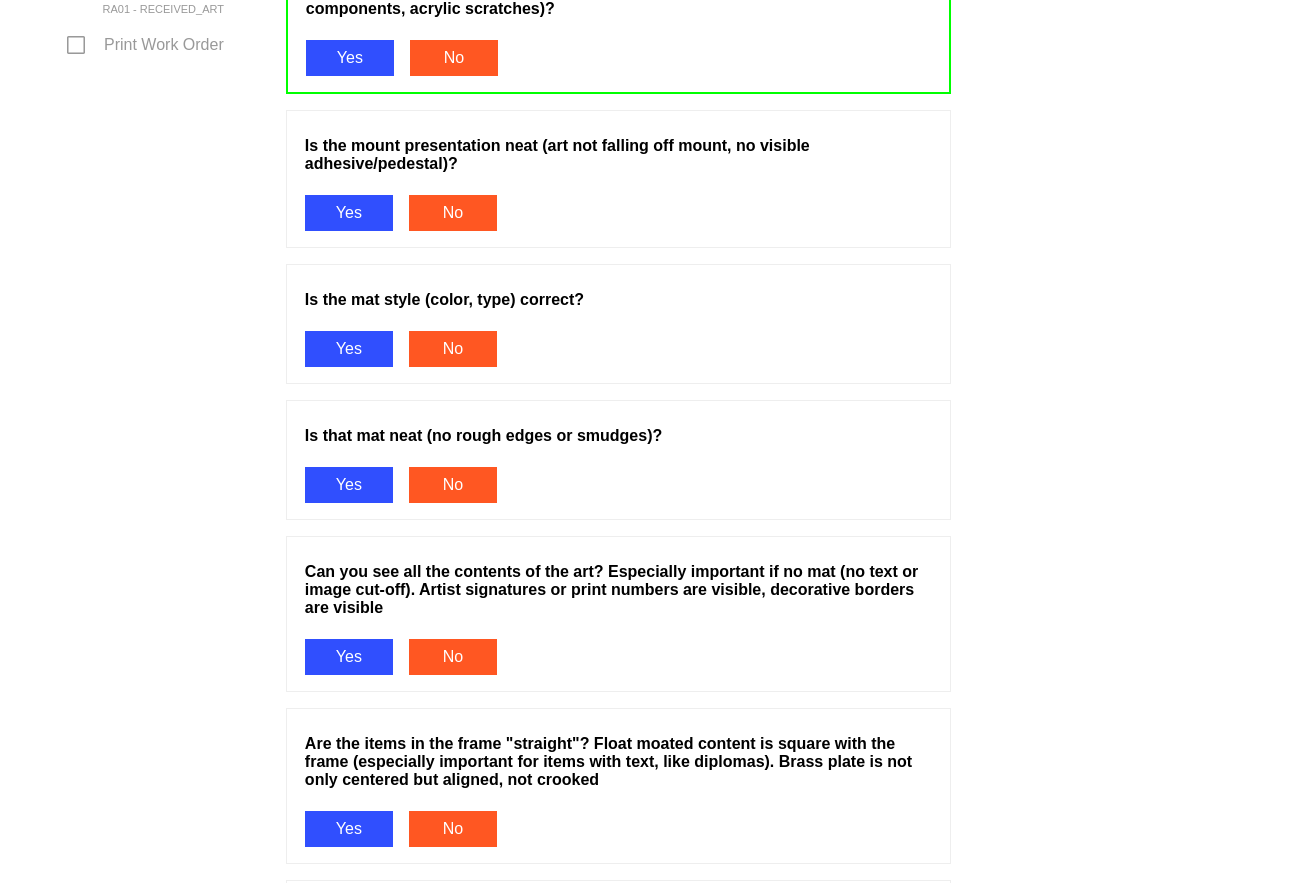 scroll, scrollTop: 1300, scrollLeft: 0, axis: vertical 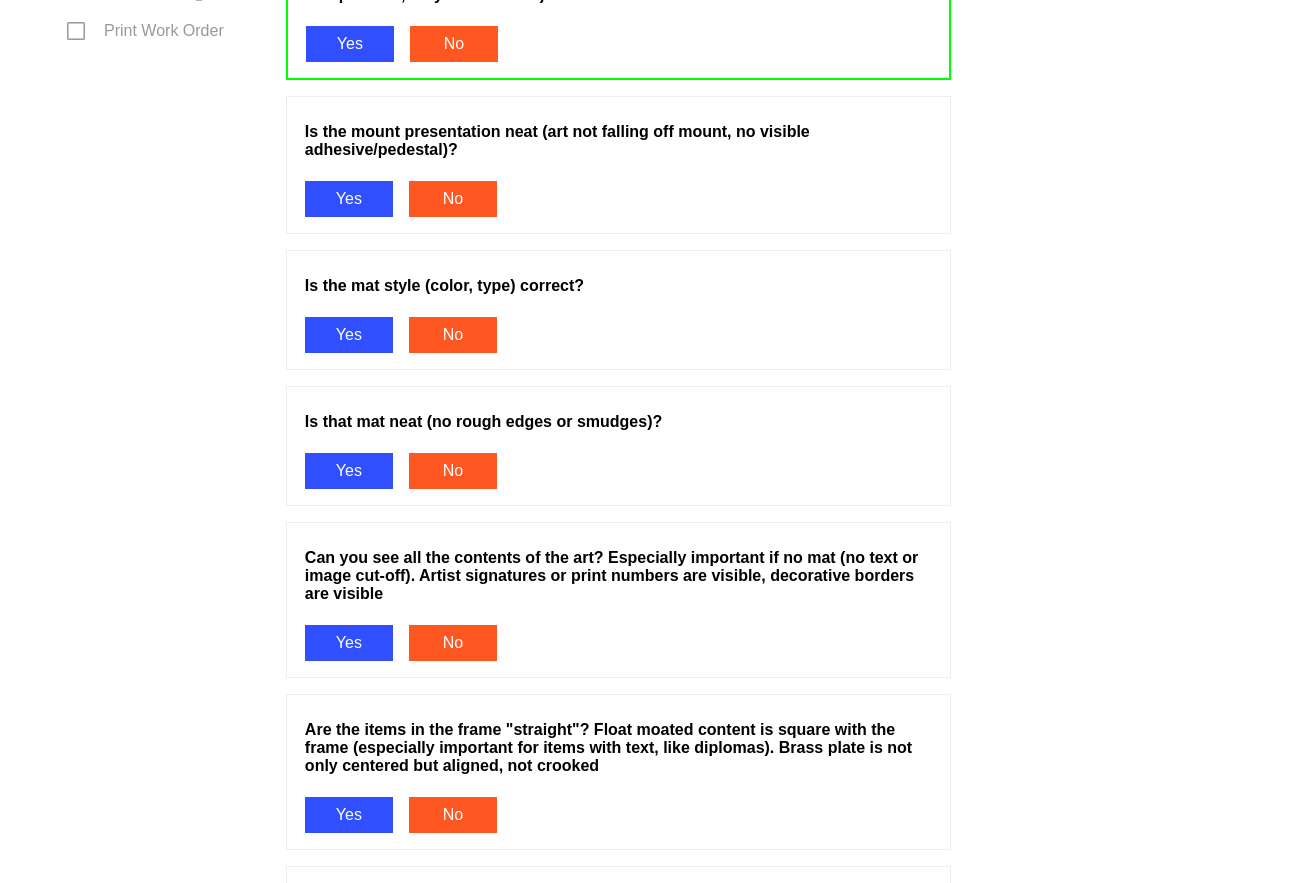 click on "Yes" at bounding box center [349, 199] 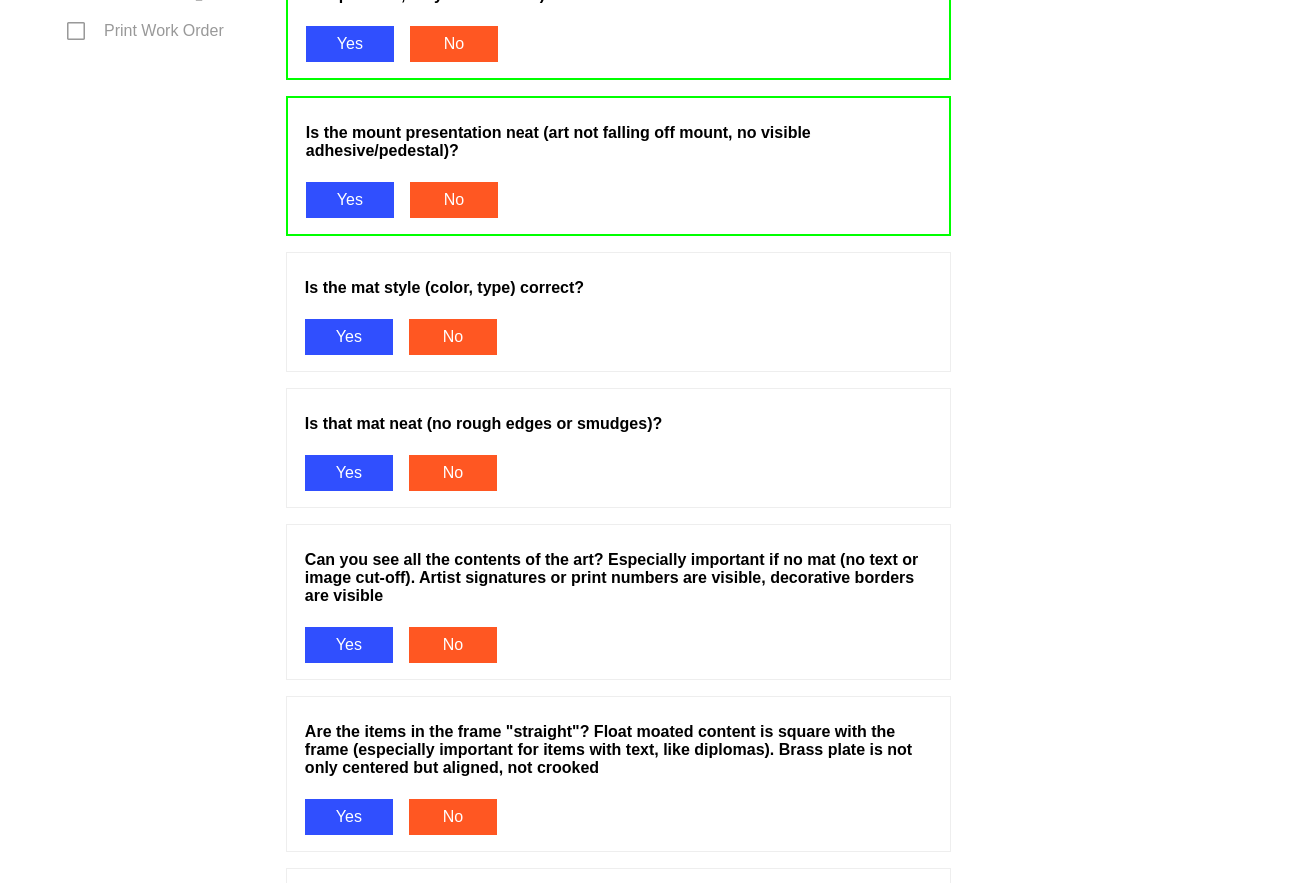 click on "Yes" at bounding box center (349, 337) 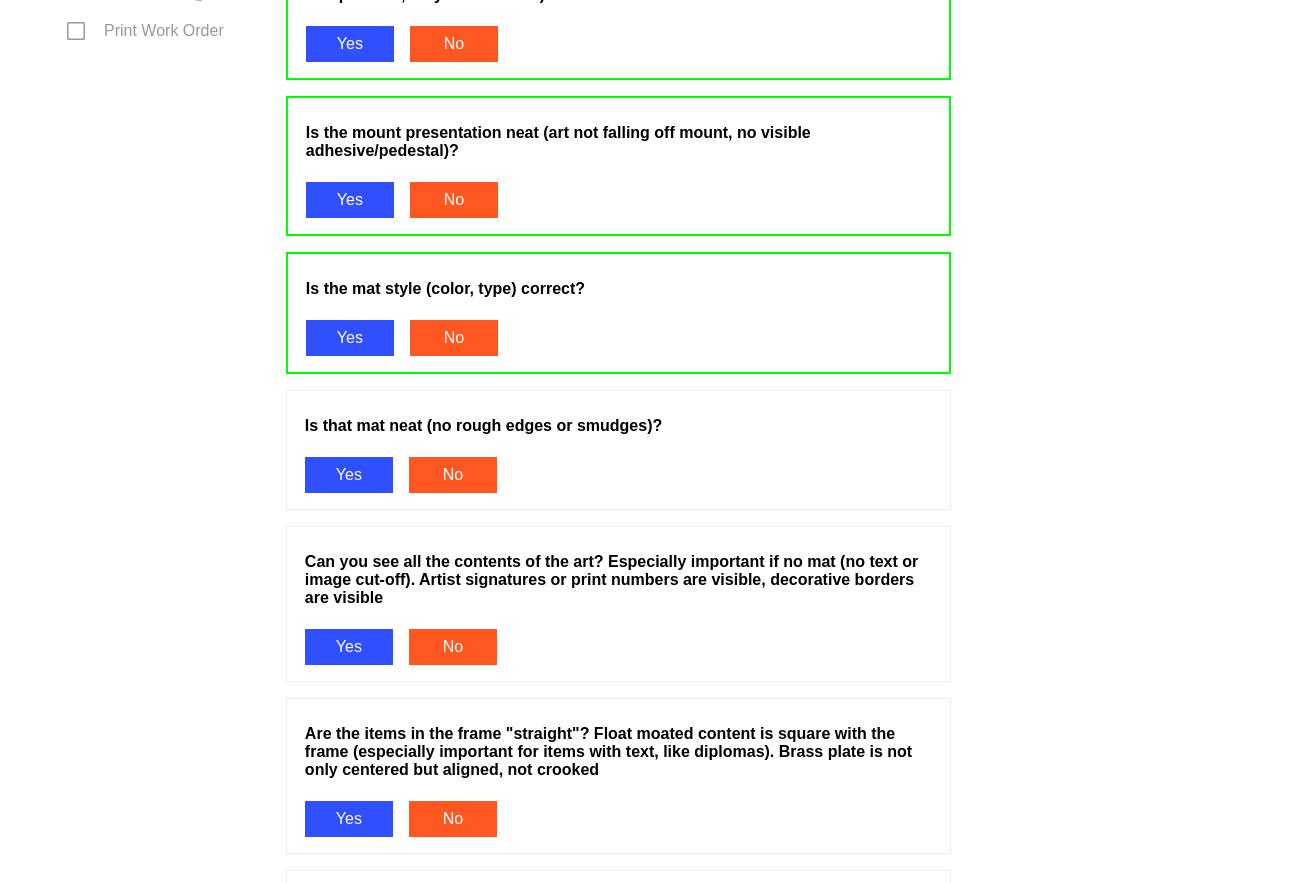 click on "Is that mat neat (no rough edges or smudges)? Yes No" at bounding box center (618, 458) 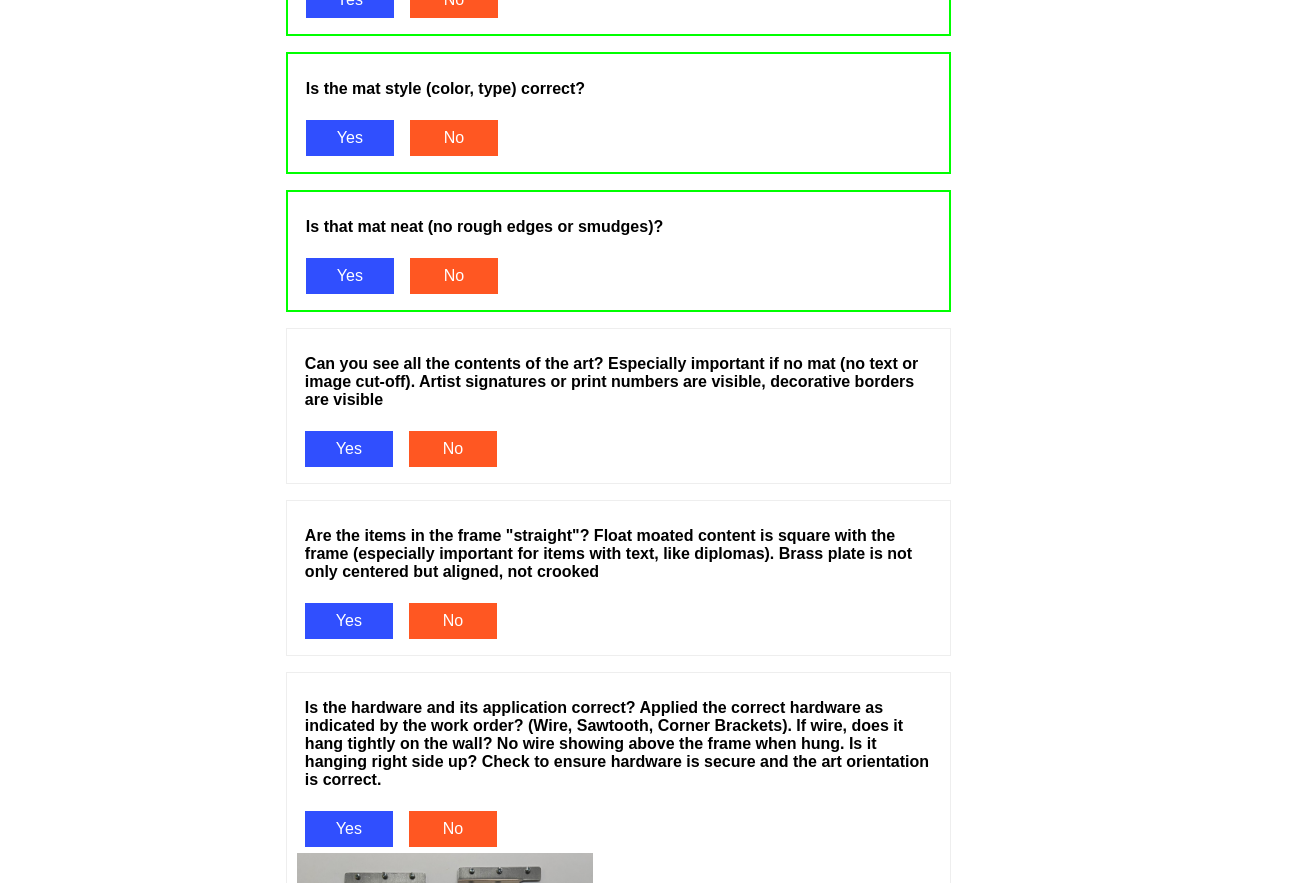 click on "Yes" at bounding box center [349, 449] 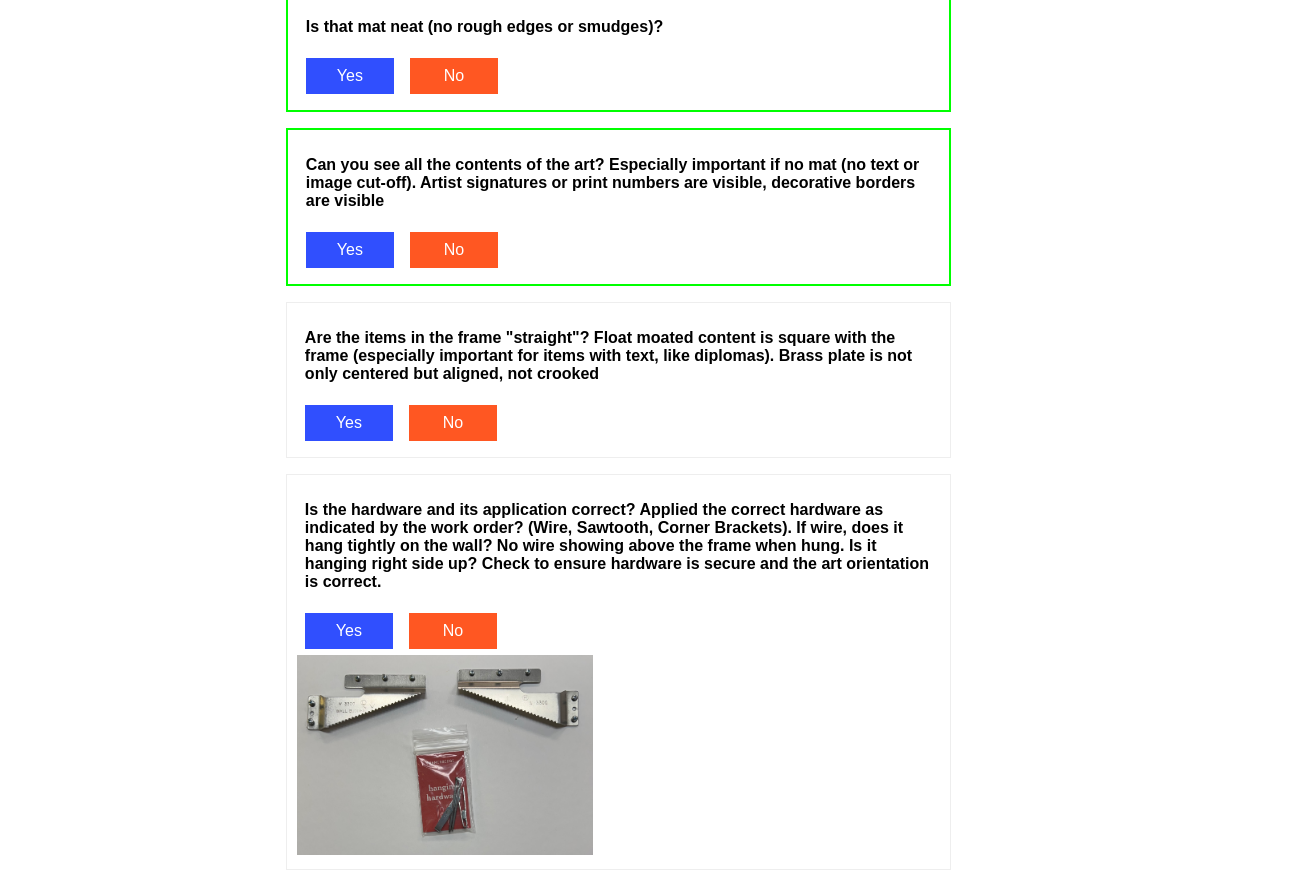 click on "Yes" at bounding box center (349, 423) 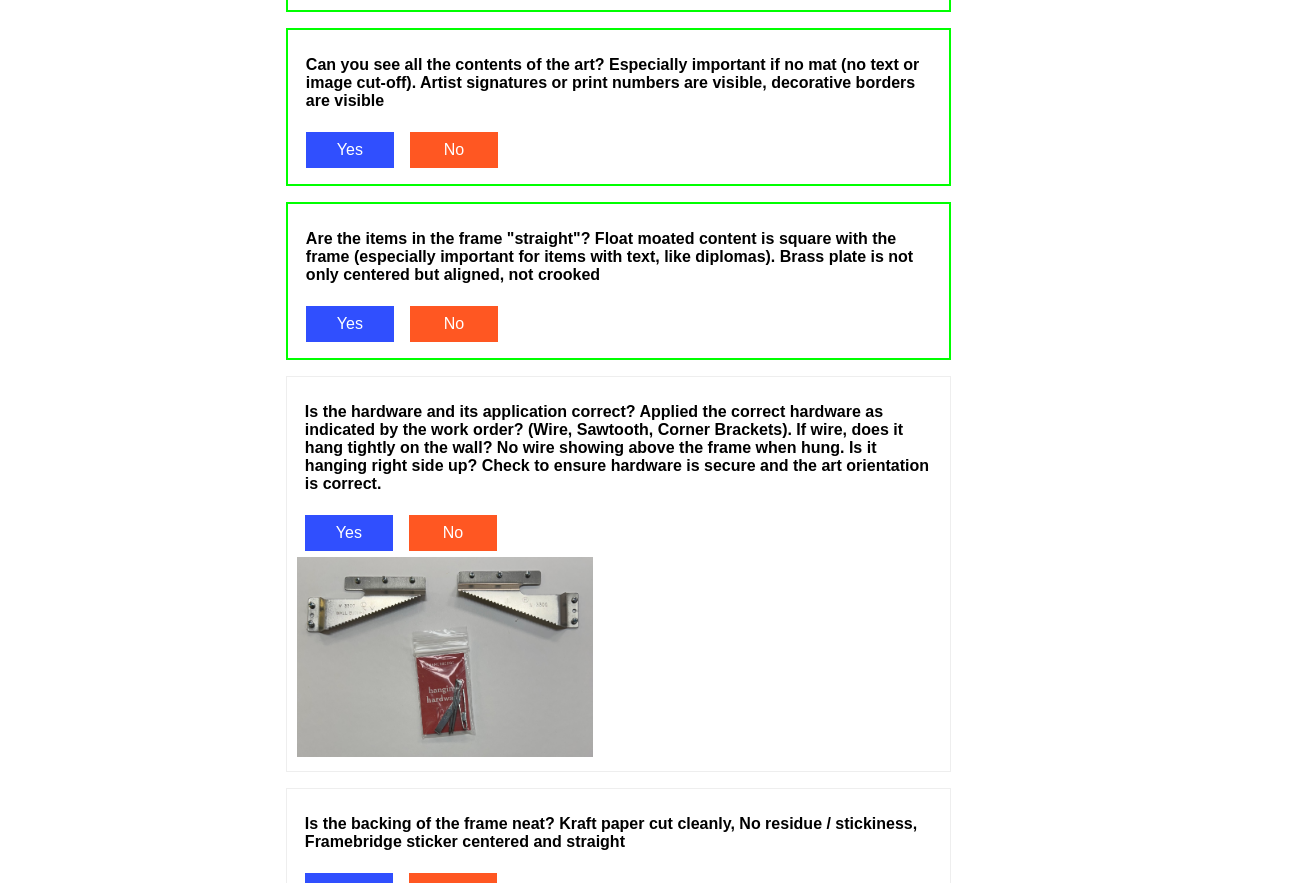 click on "Yes" at bounding box center [349, 533] 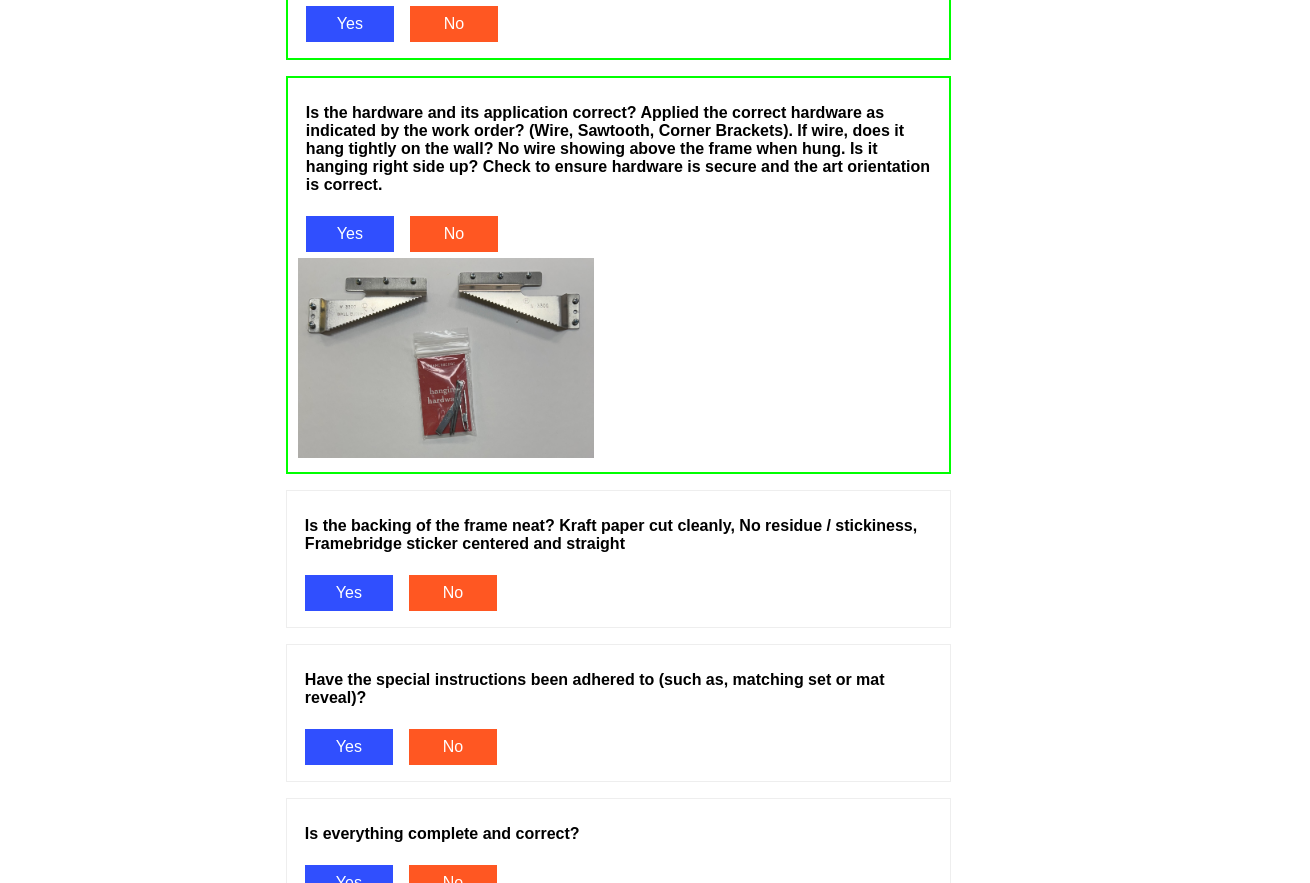 click on "Yes" at bounding box center (349, 593) 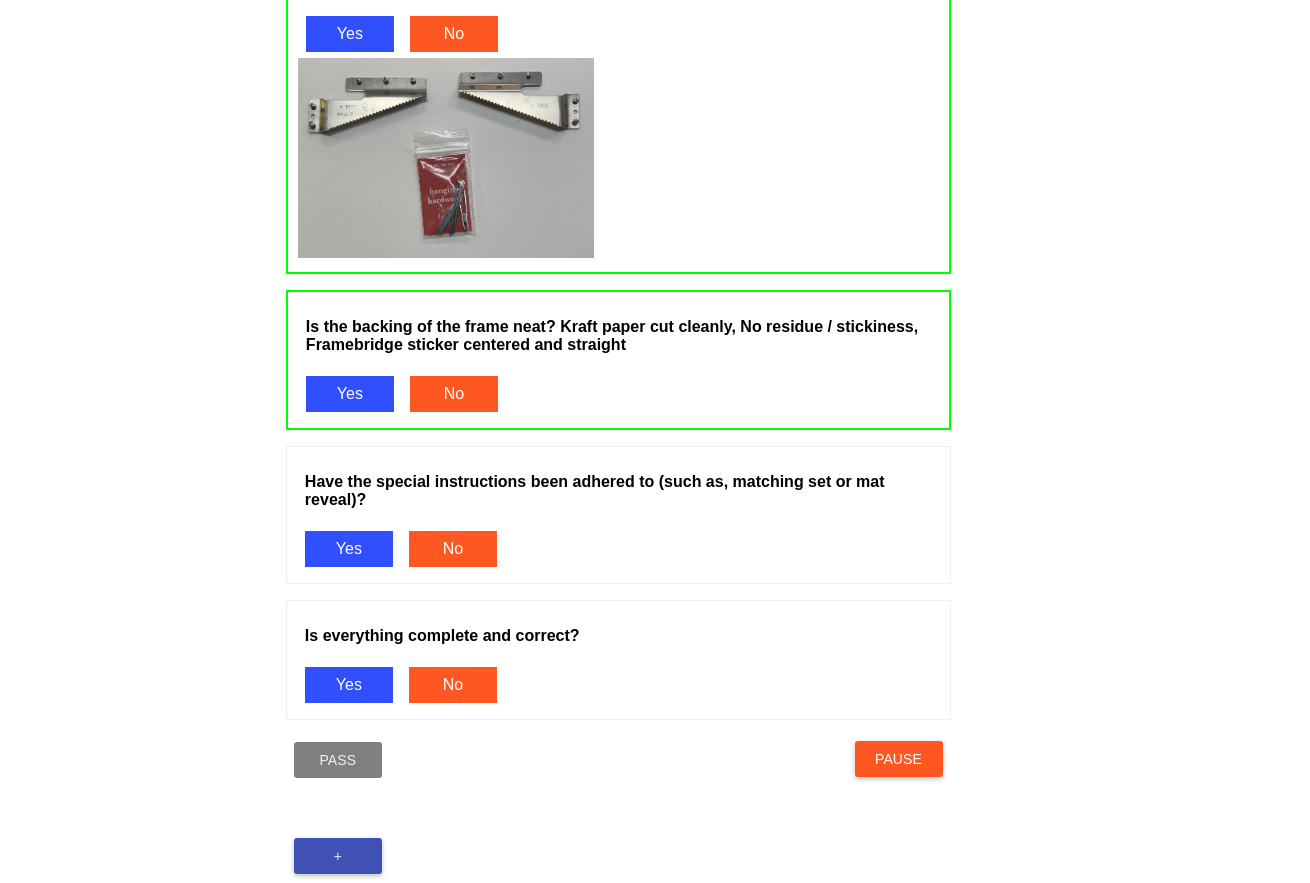 click on "Yes" at bounding box center (349, 549) 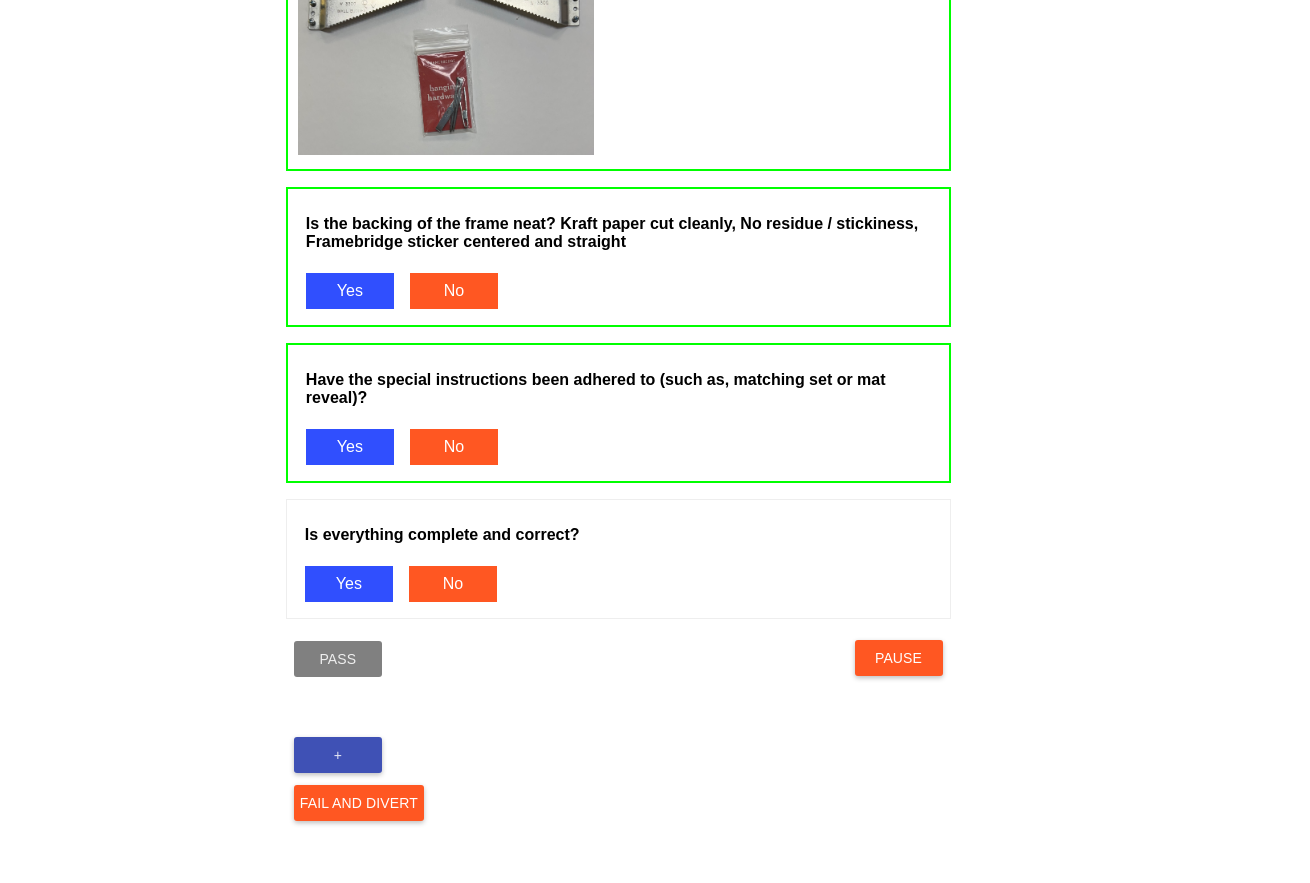 scroll, scrollTop: 2587, scrollLeft: 0, axis: vertical 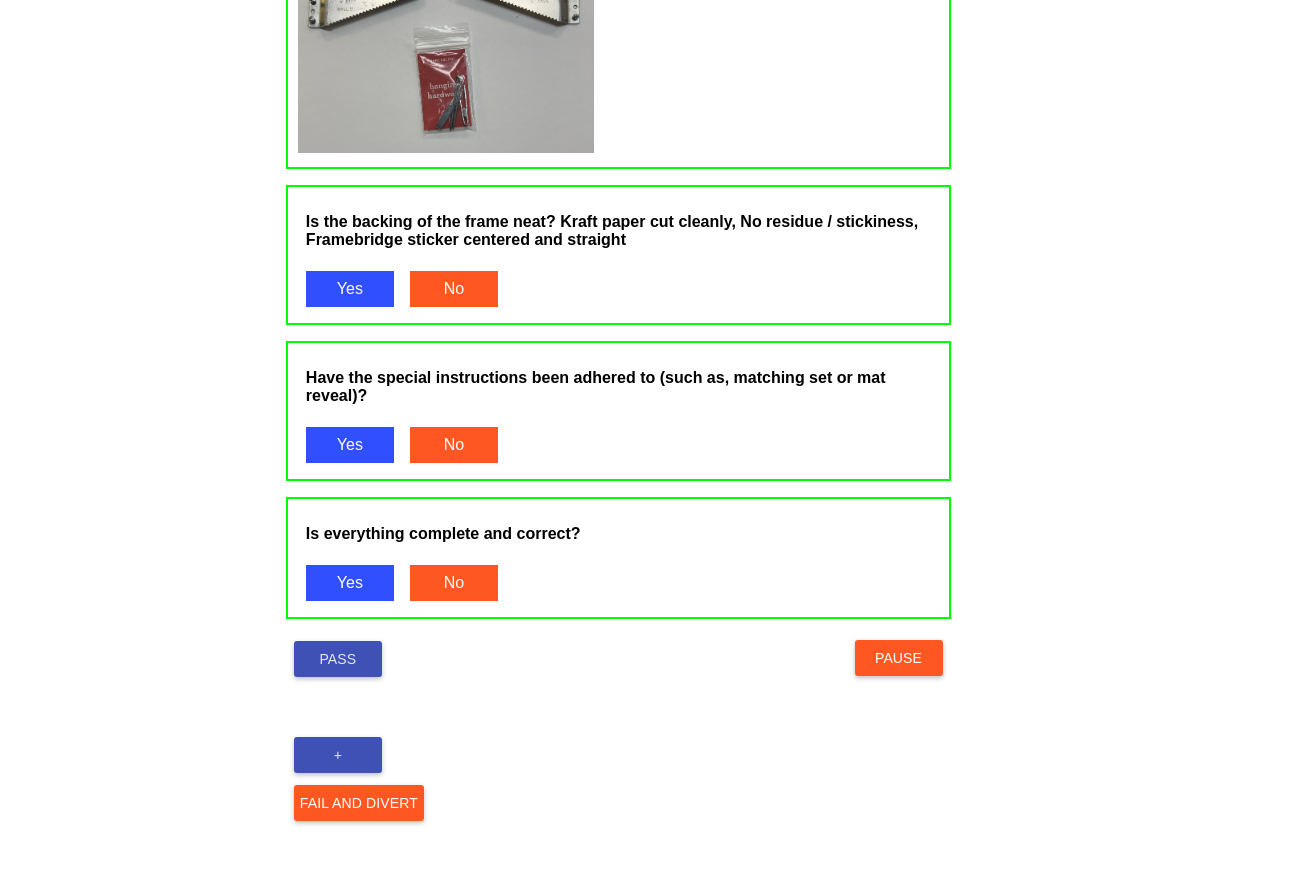 click on "Pass" at bounding box center [338, 659] 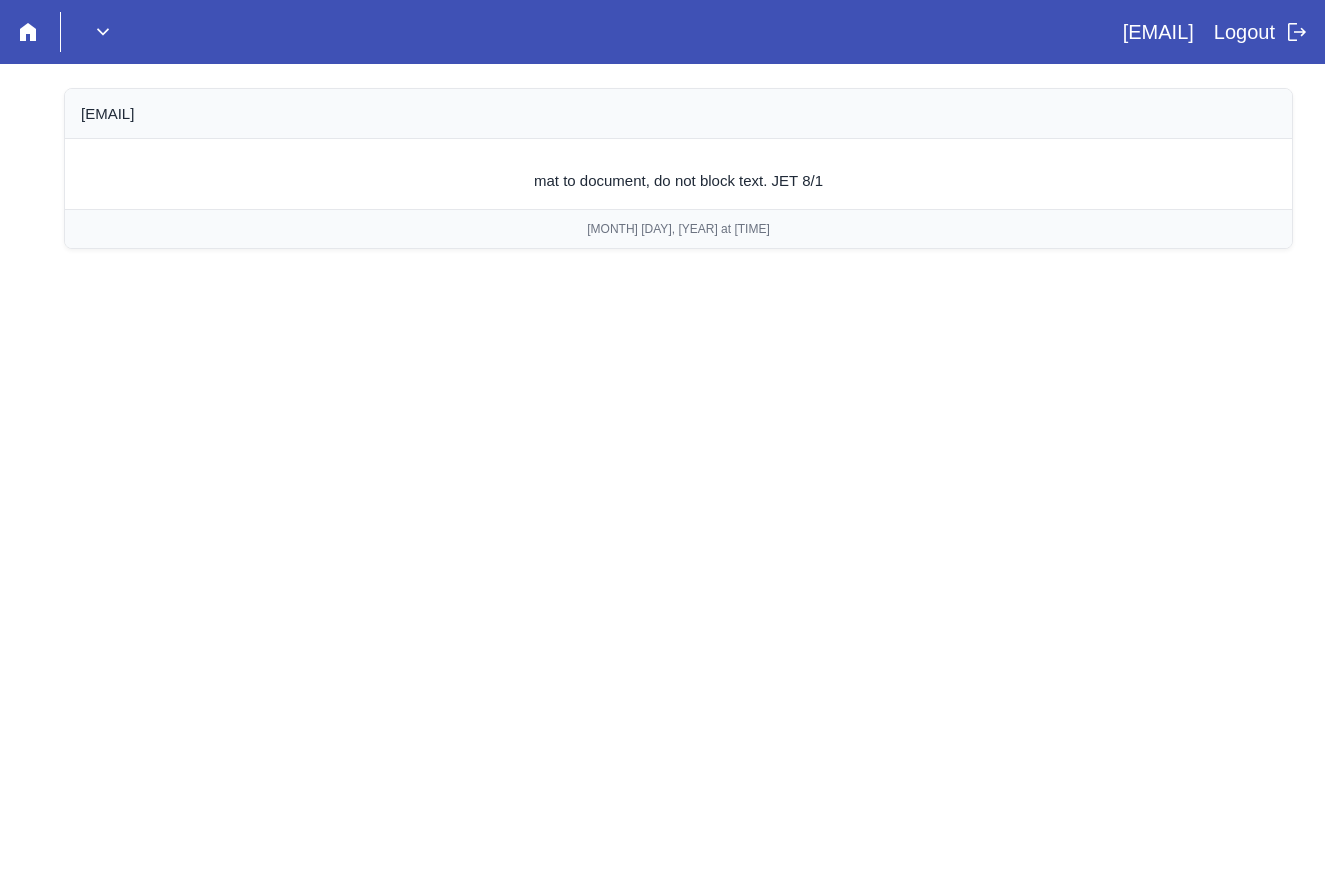 scroll, scrollTop: 0, scrollLeft: 0, axis: both 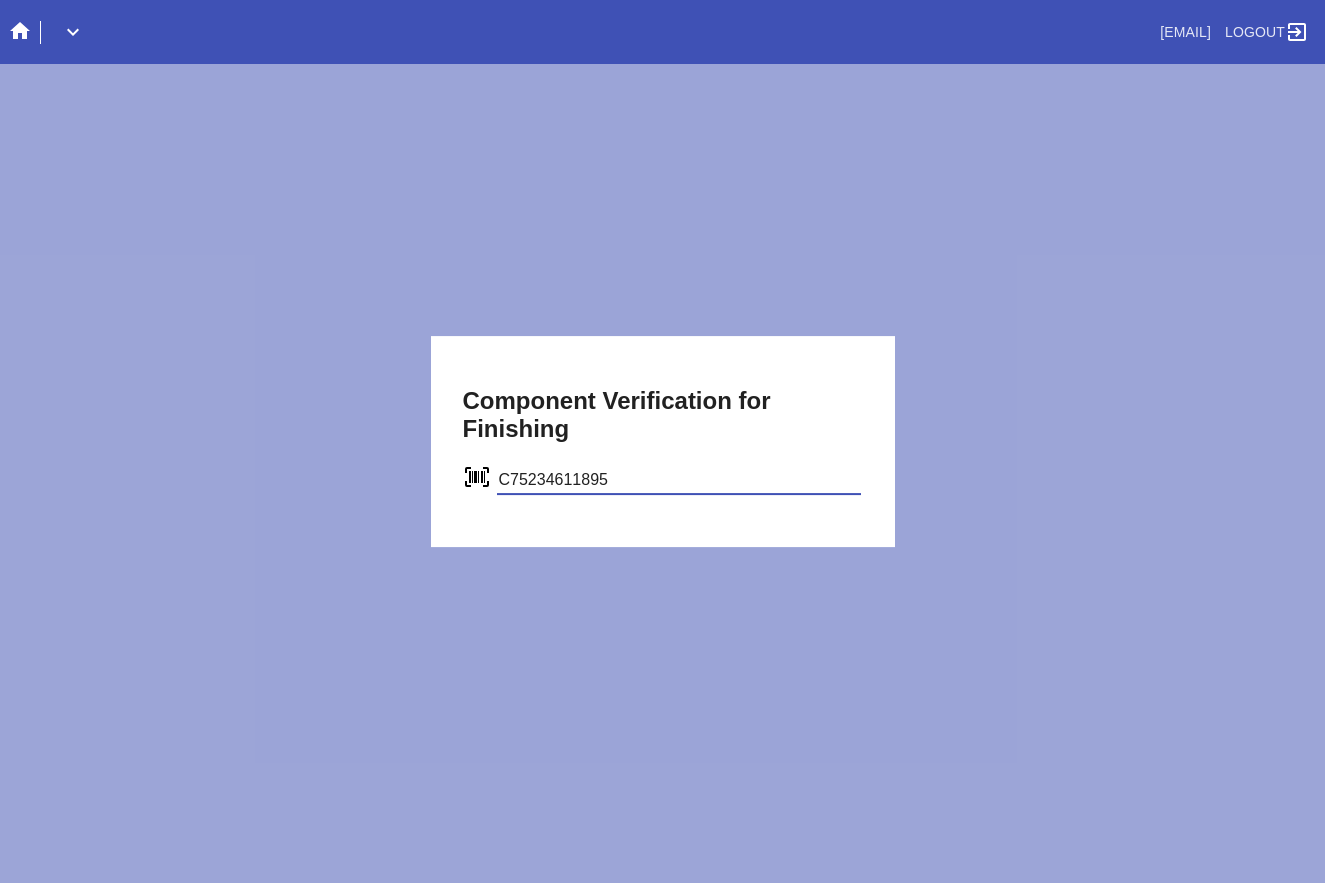 type on "C75234611895" 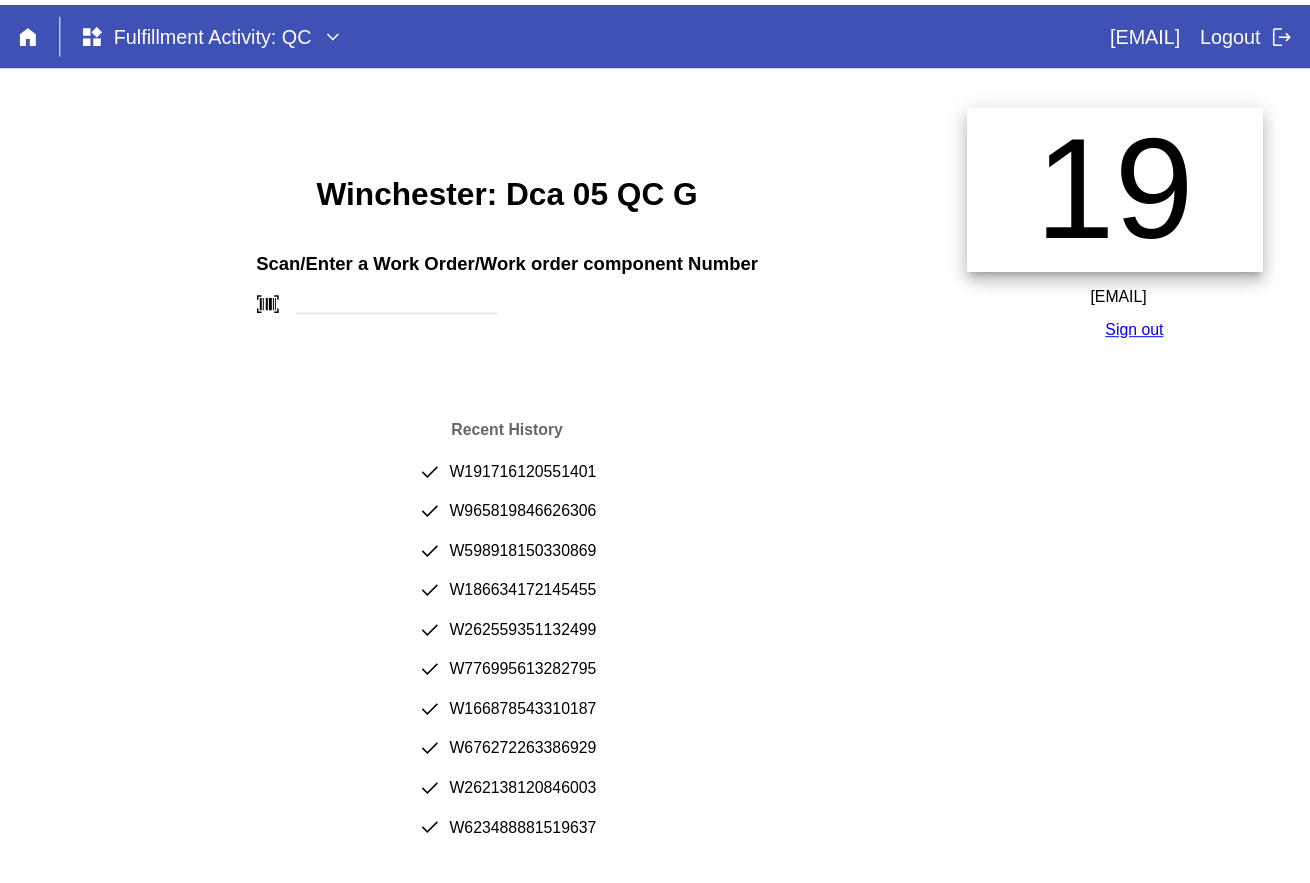 scroll, scrollTop: 0, scrollLeft: 0, axis: both 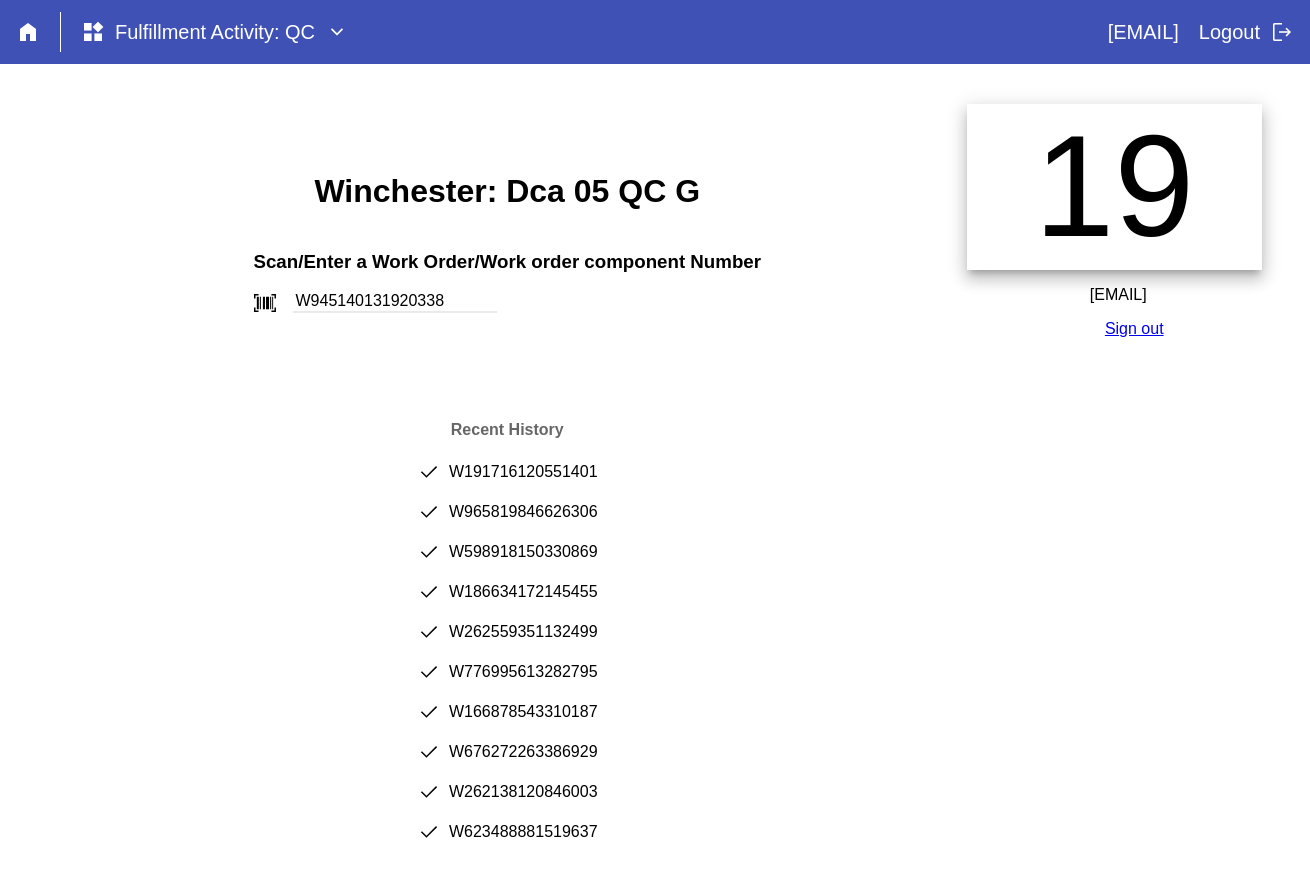 type on "W945140131920338" 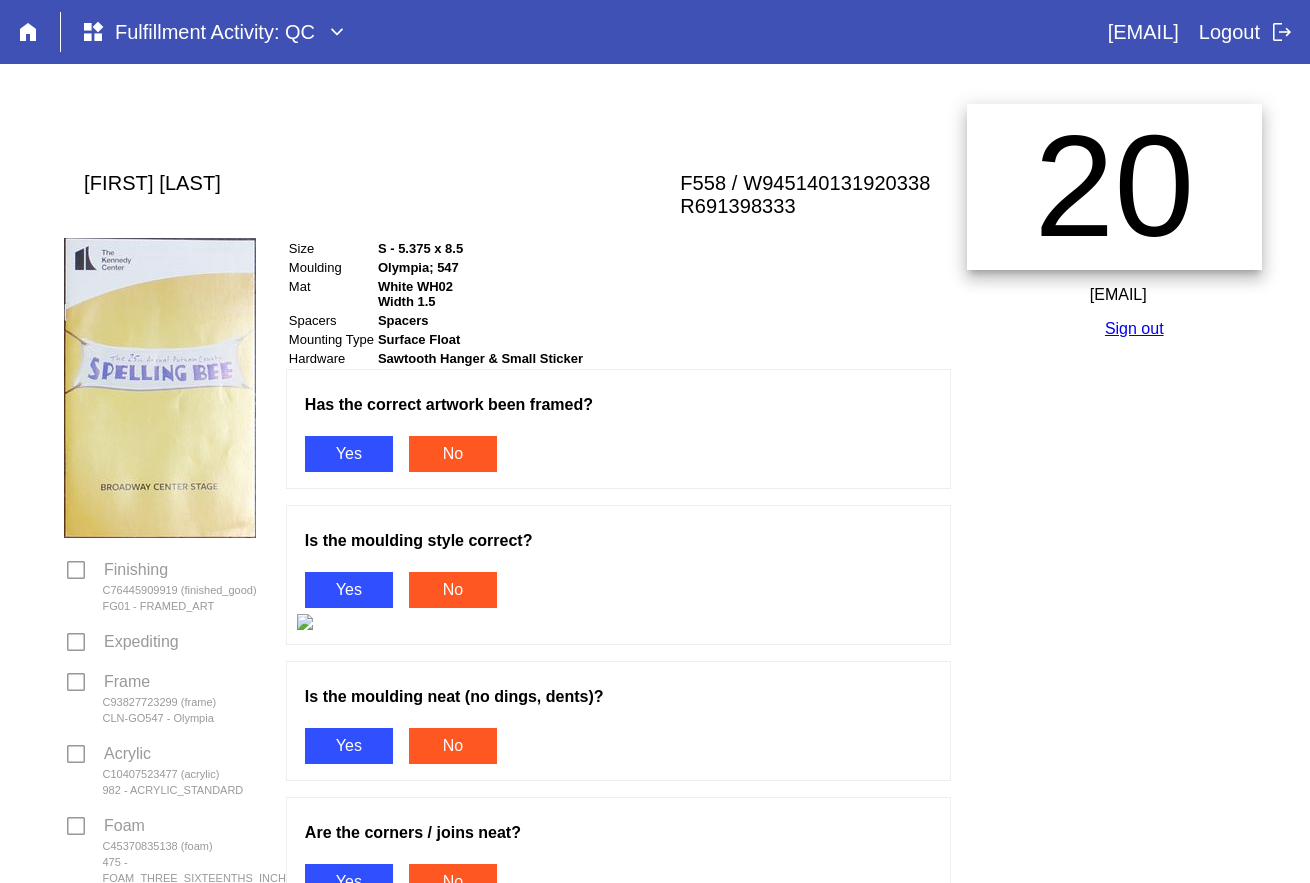 scroll, scrollTop: 0, scrollLeft: 0, axis: both 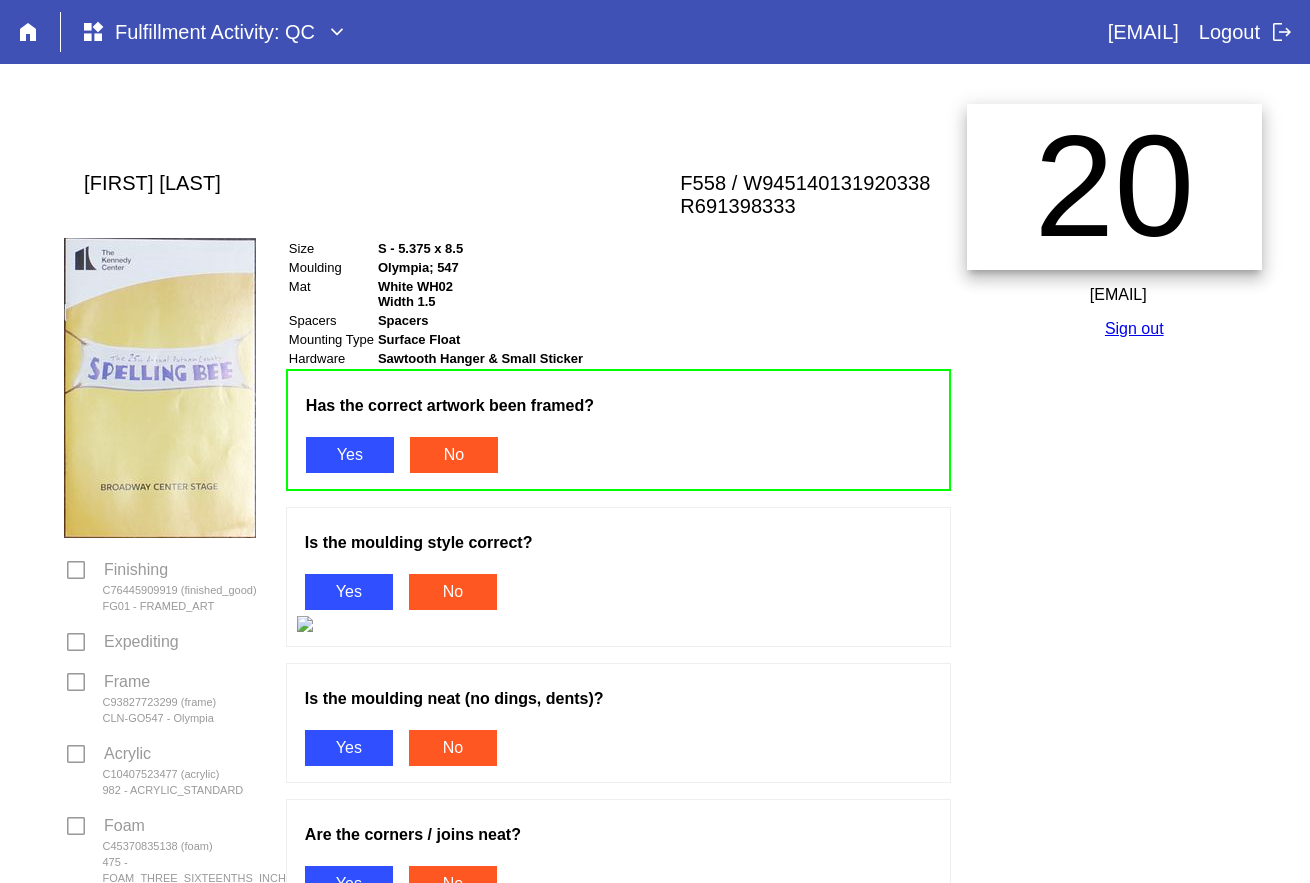 click on "Is the moulding style correct? Yes No" at bounding box center [618, 575] 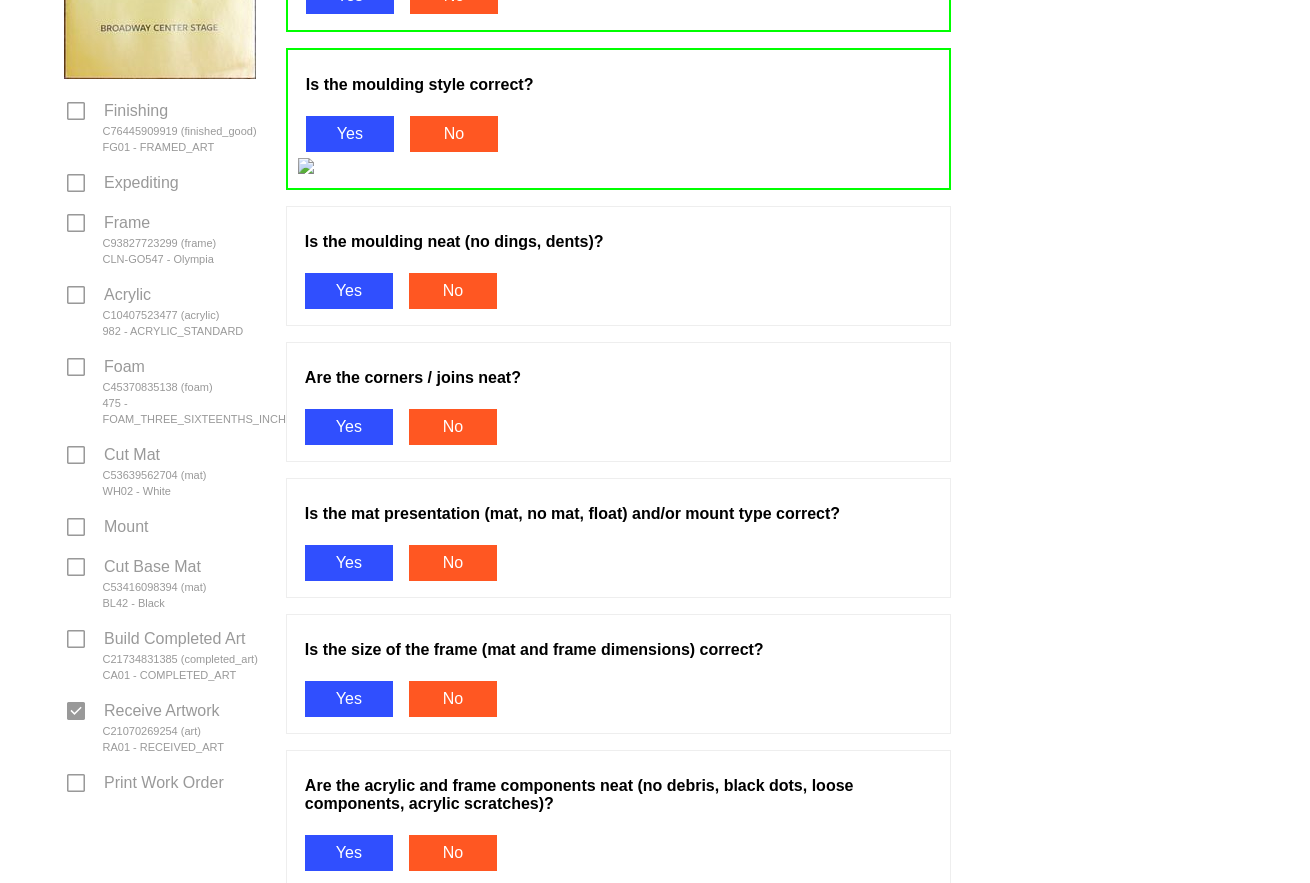 scroll, scrollTop: 600, scrollLeft: 0, axis: vertical 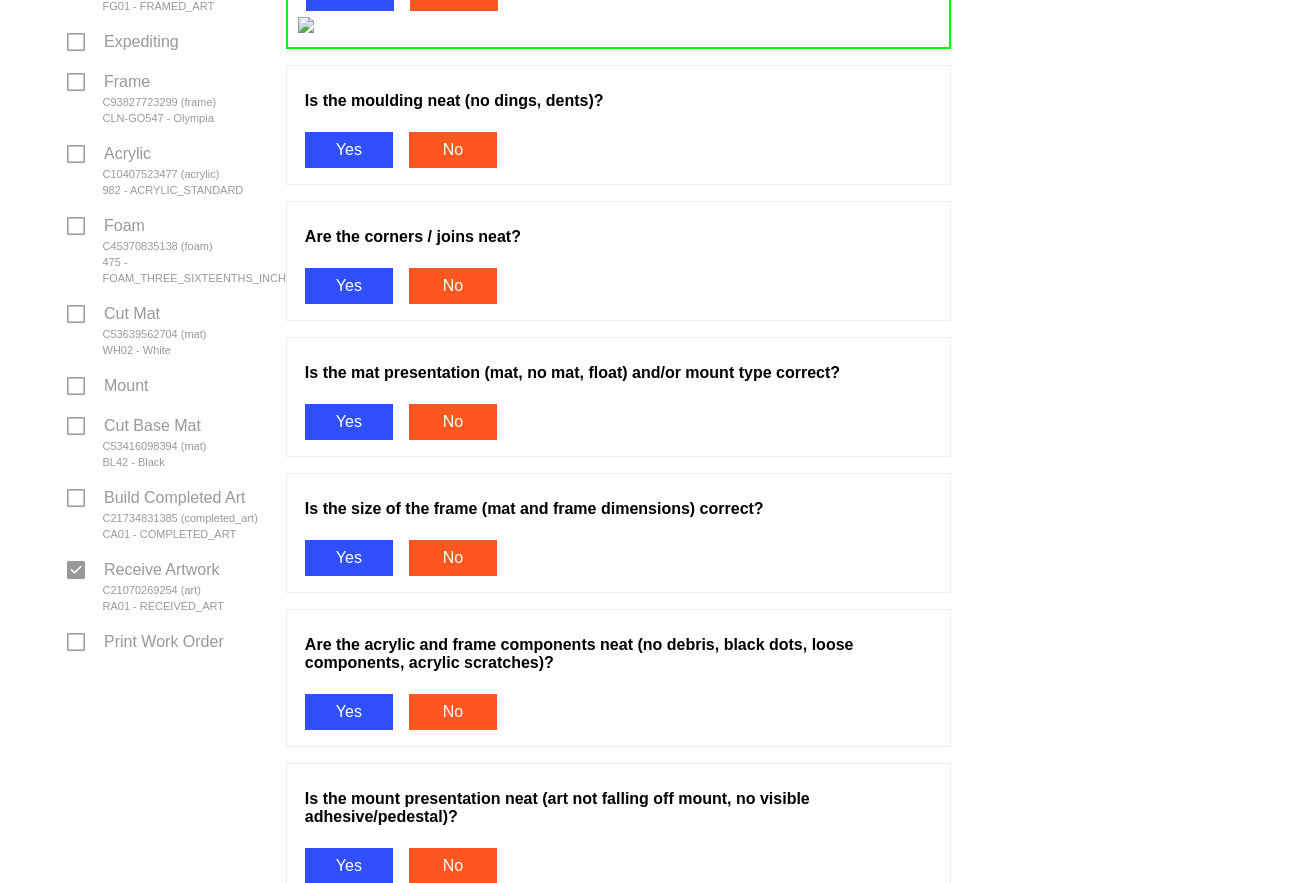 click on "Yes" at bounding box center [349, 150] 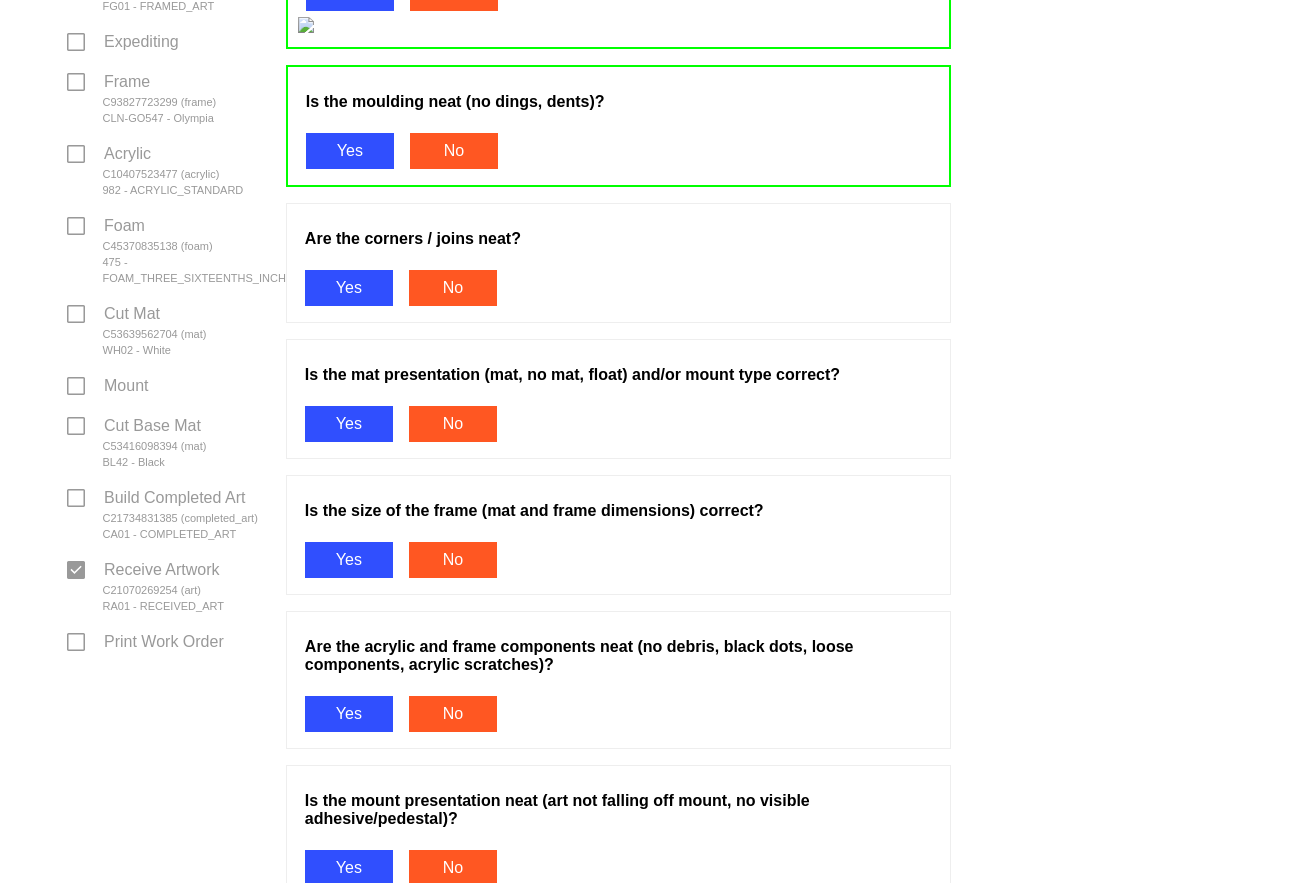 click on "Yes" at bounding box center [349, 288] 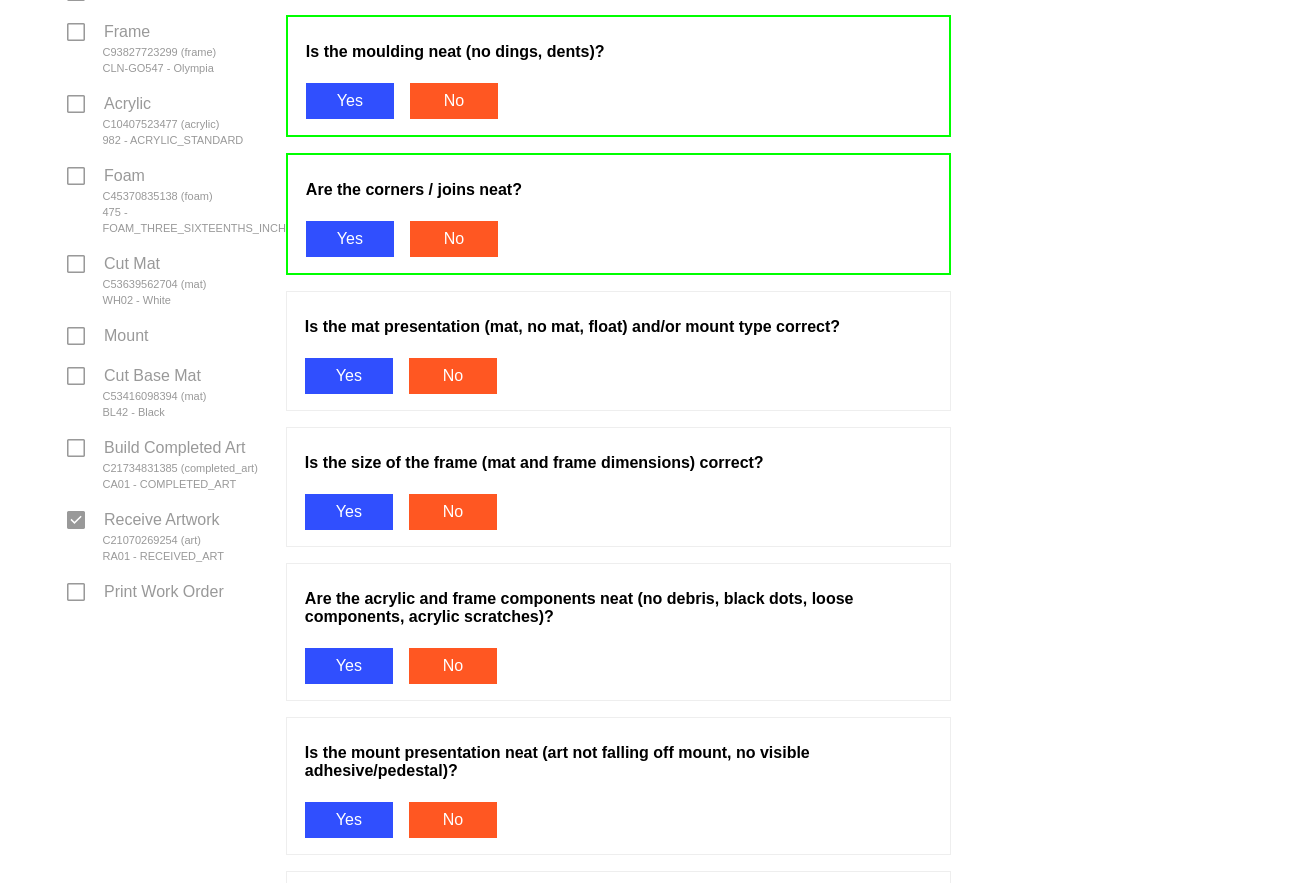 scroll, scrollTop: 700, scrollLeft: 0, axis: vertical 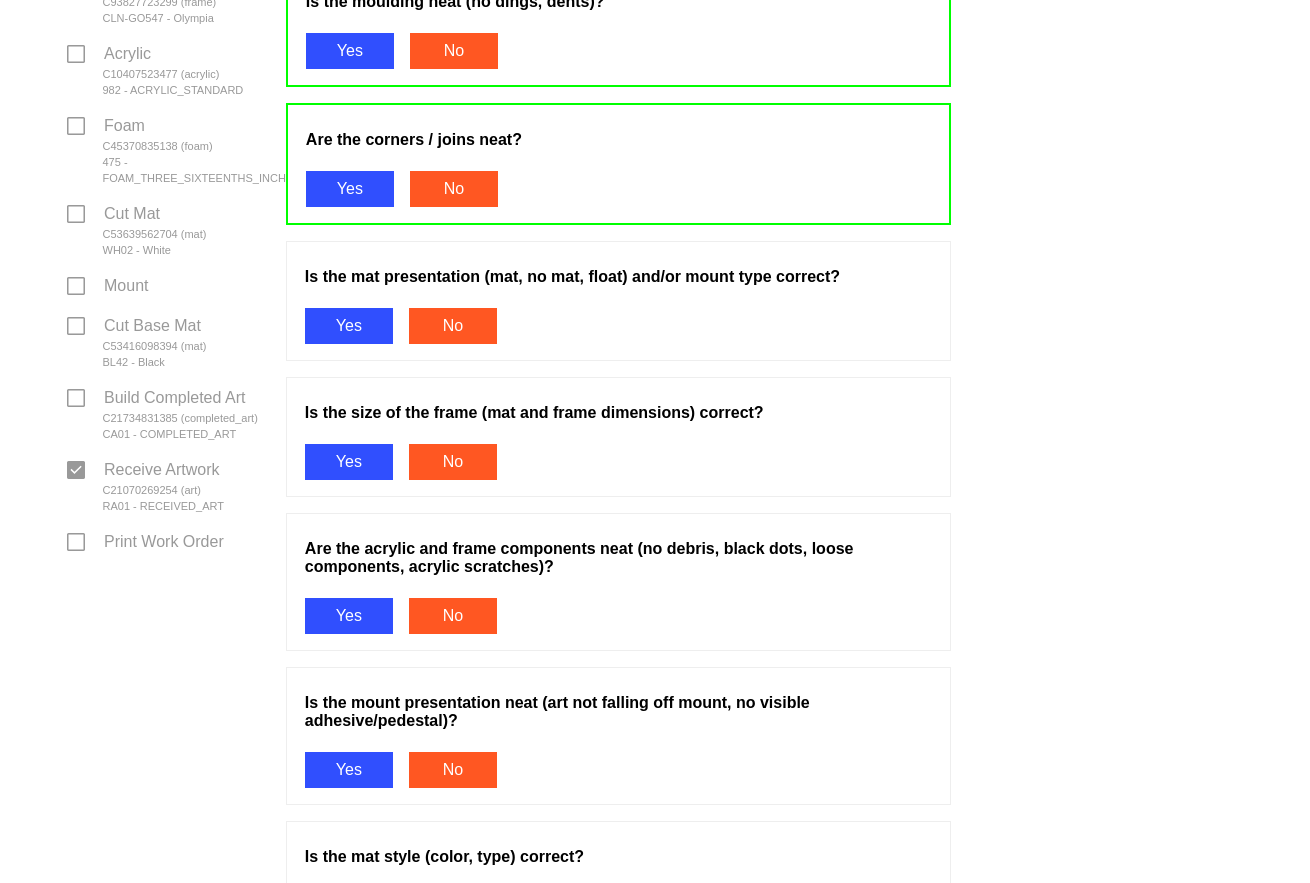 click on "Yes" at bounding box center (349, 326) 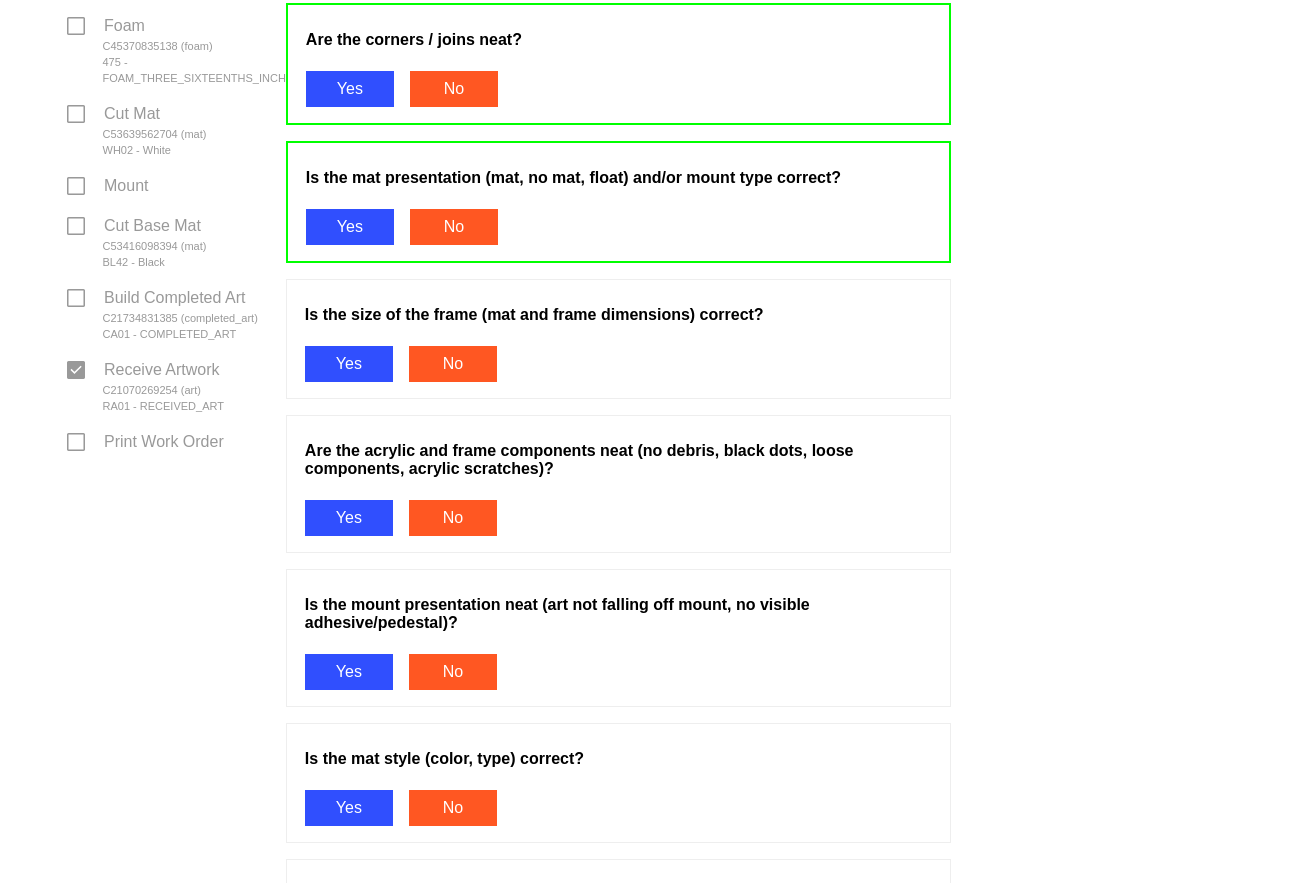 click on "Yes" at bounding box center (349, 364) 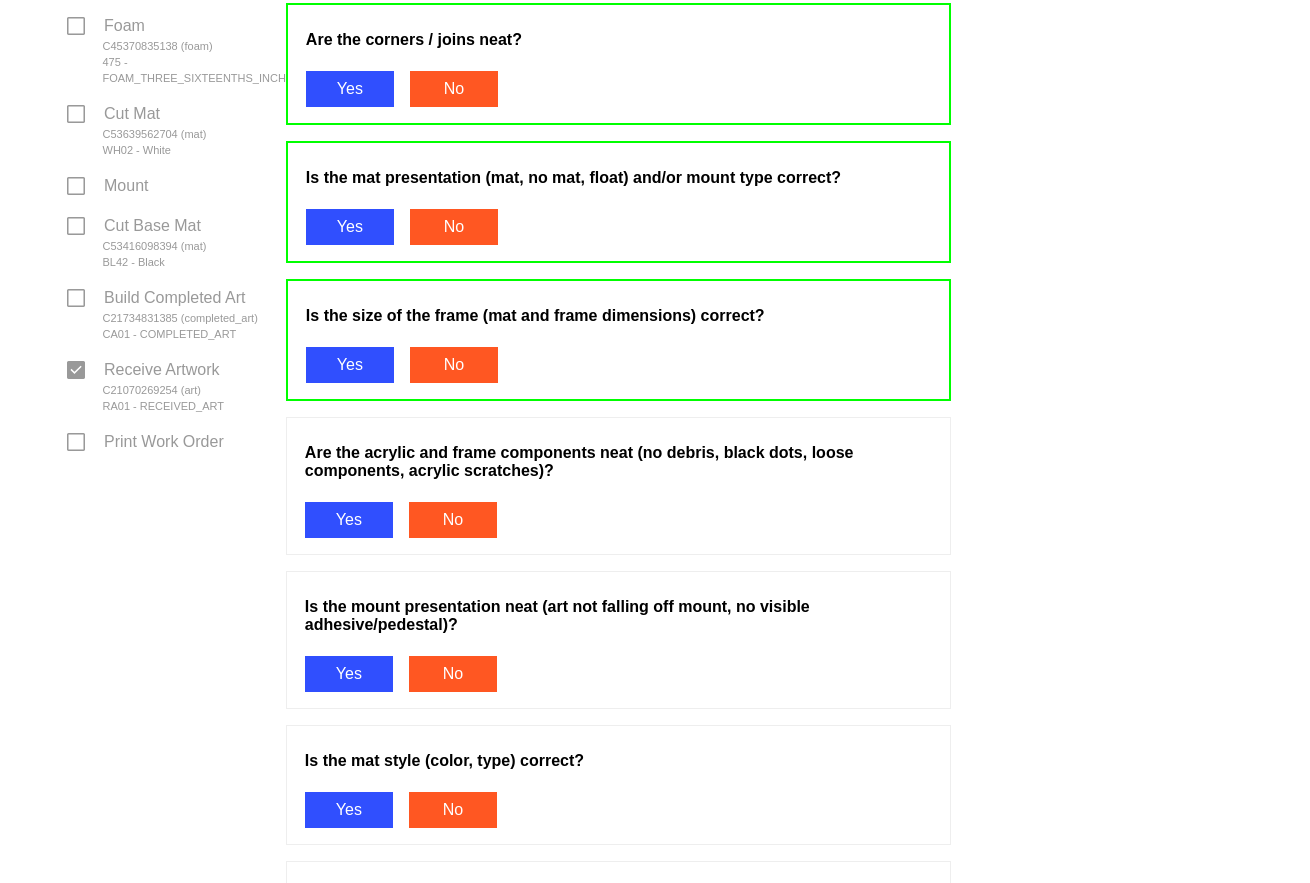 scroll, scrollTop: 900, scrollLeft: 0, axis: vertical 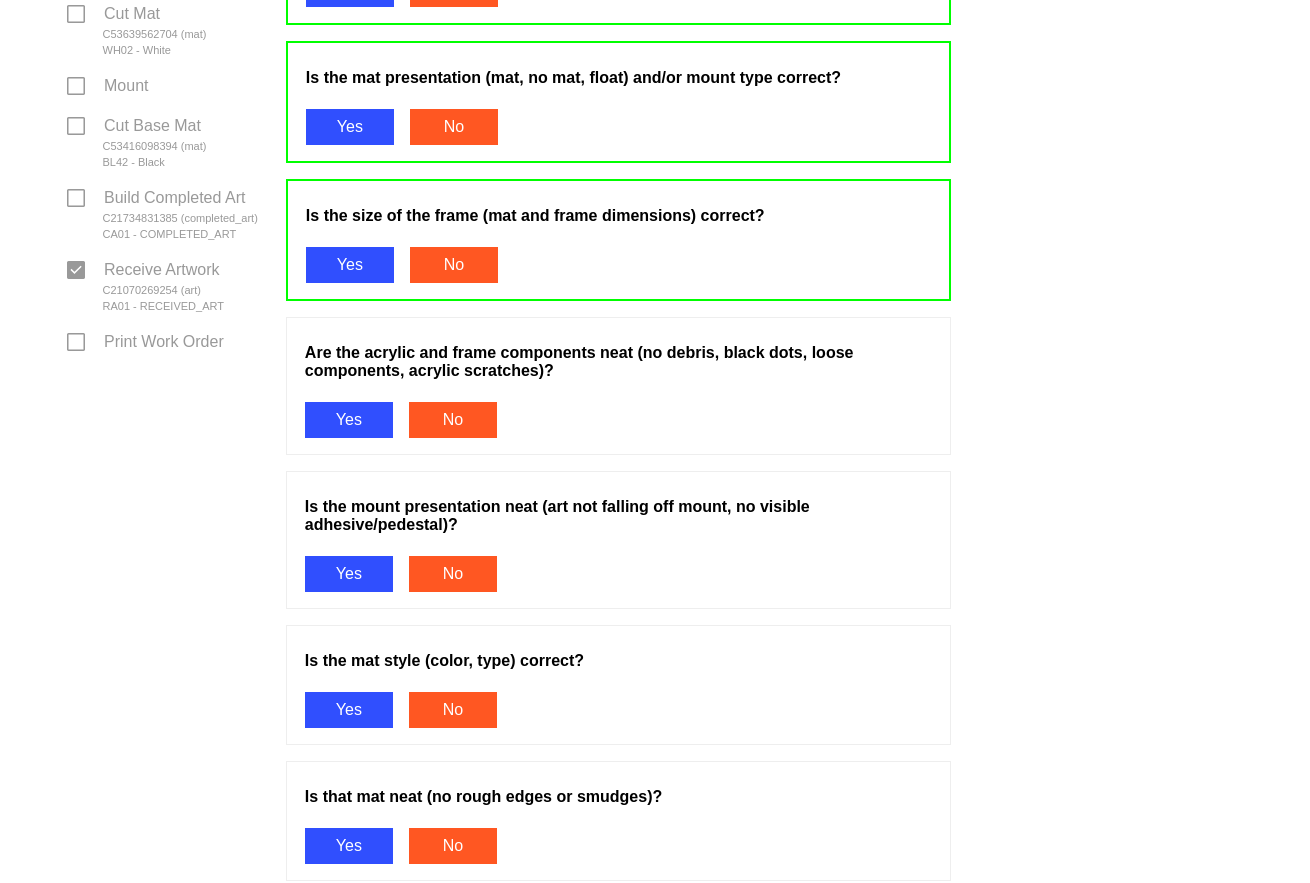click on "Yes" at bounding box center (349, 420) 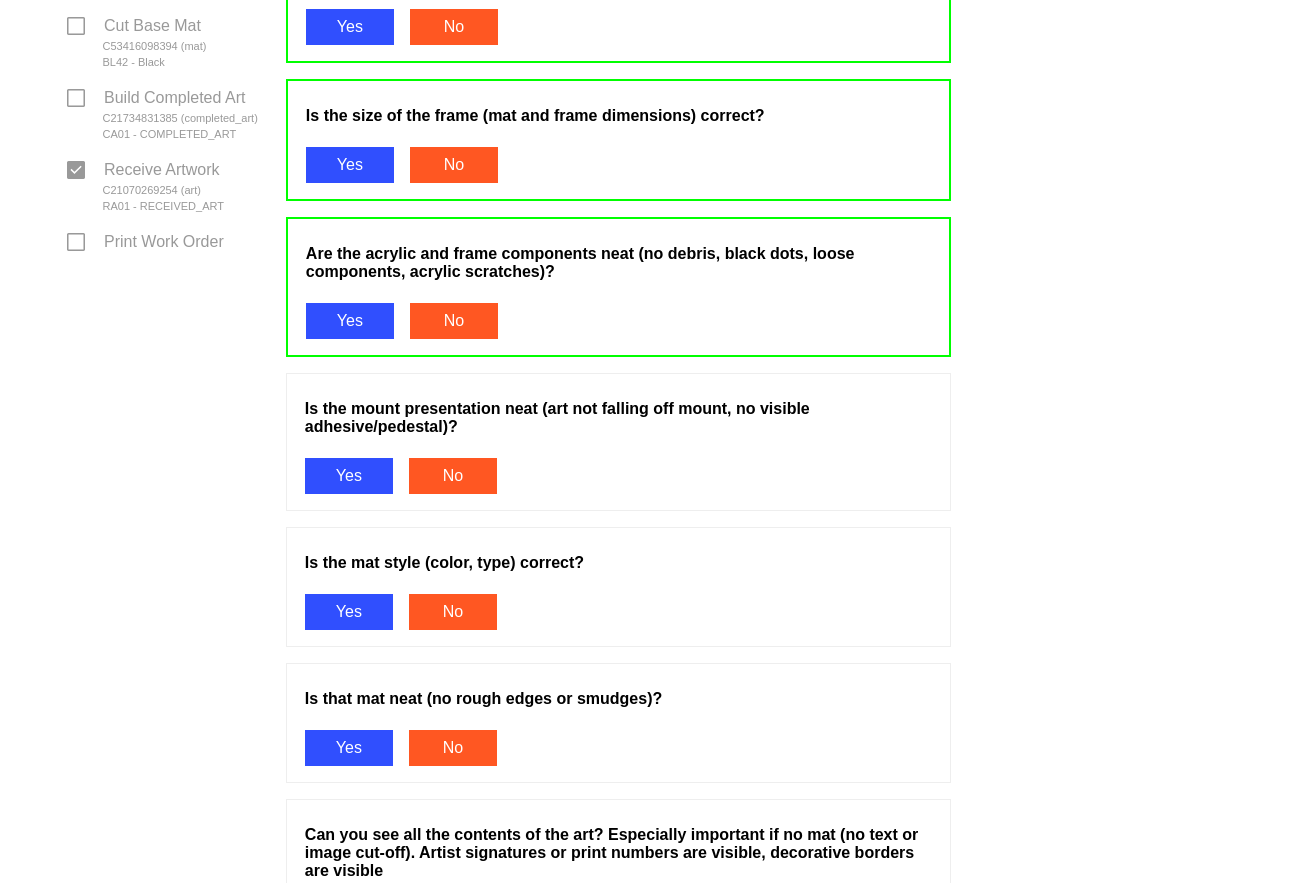 click on "Yes" at bounding box center [349, 476] 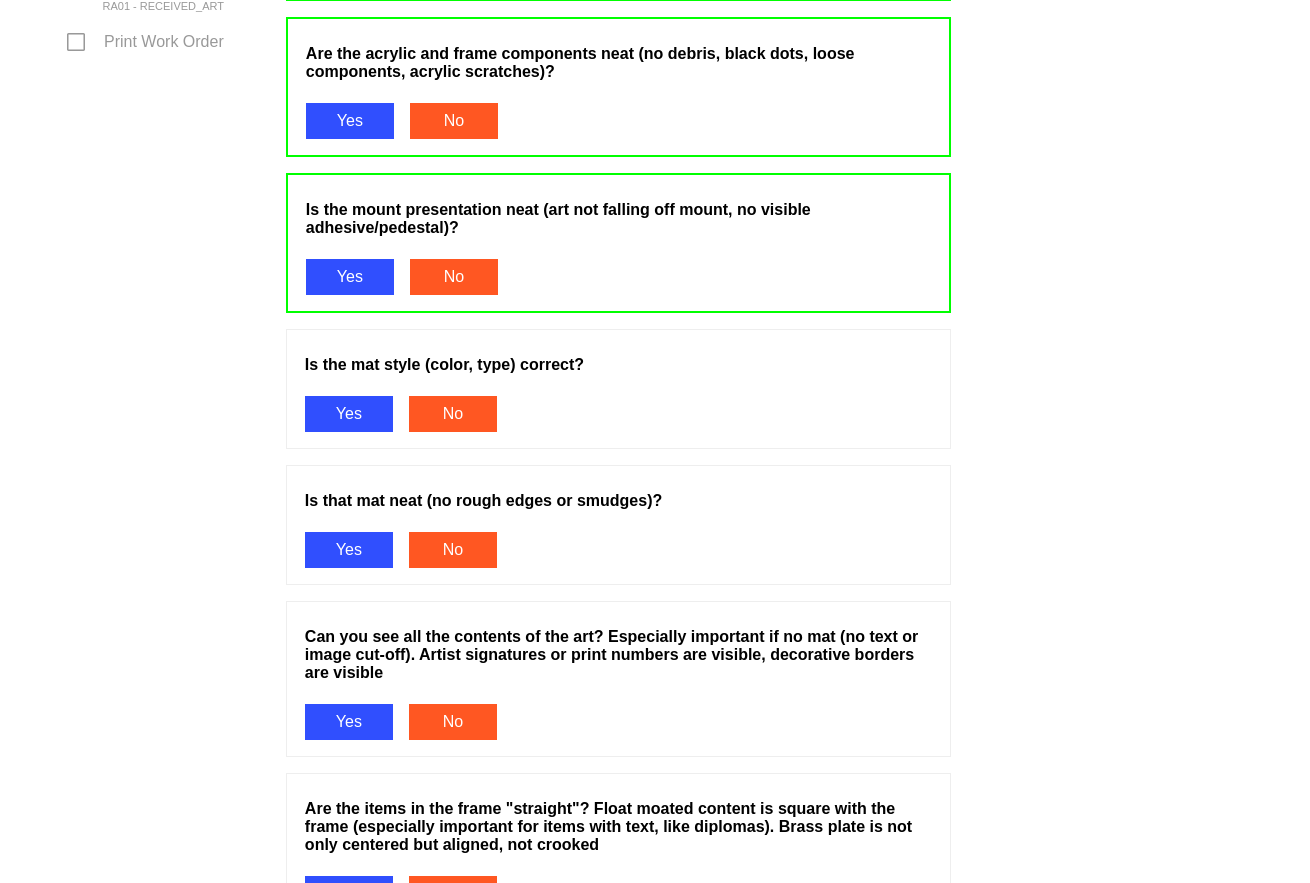 click on "Yes" at bounding box center [349, 414] 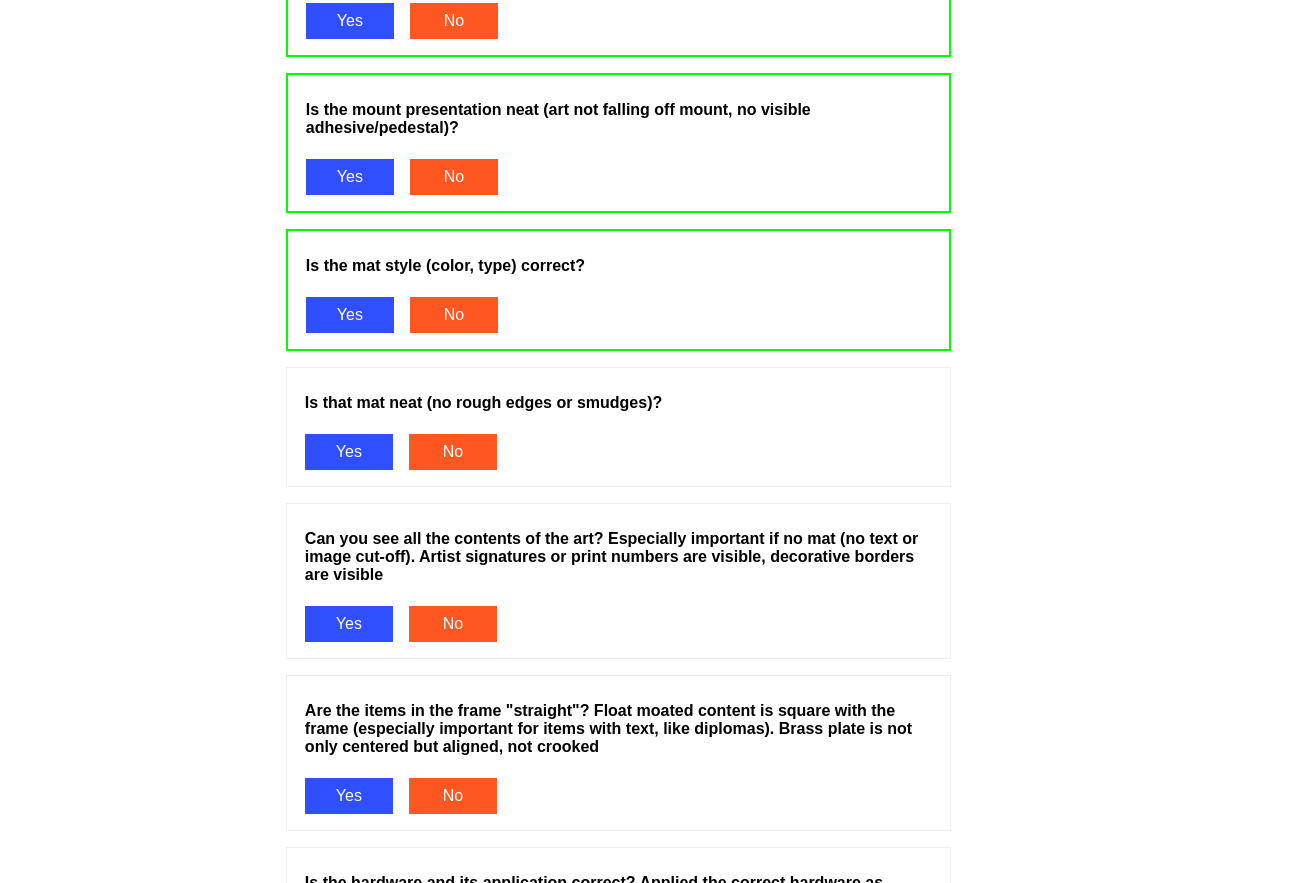 click on "Yes" at bounding box center (349, 452) 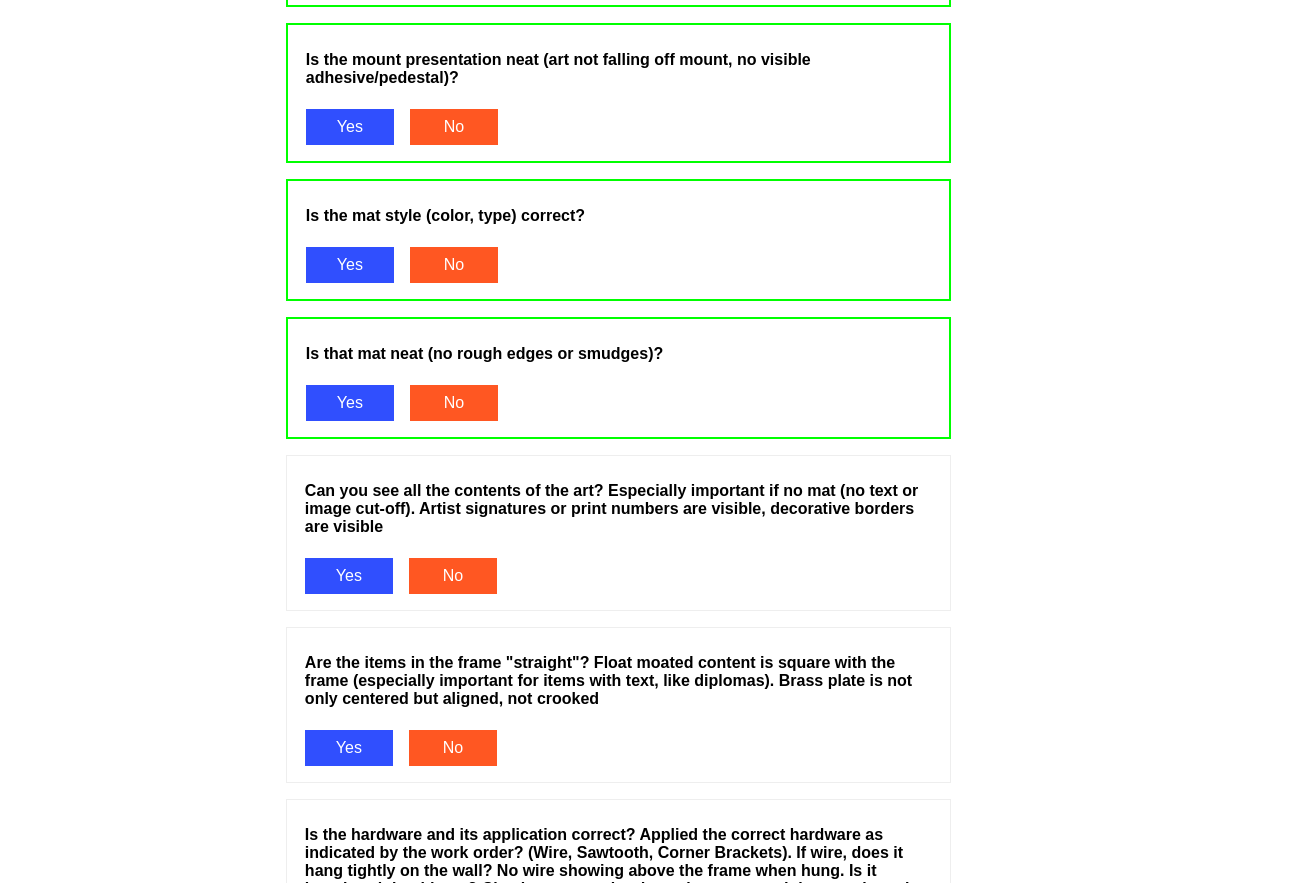scroll, scrollTop: 1400, scrollLeft: 0, axis: vertical 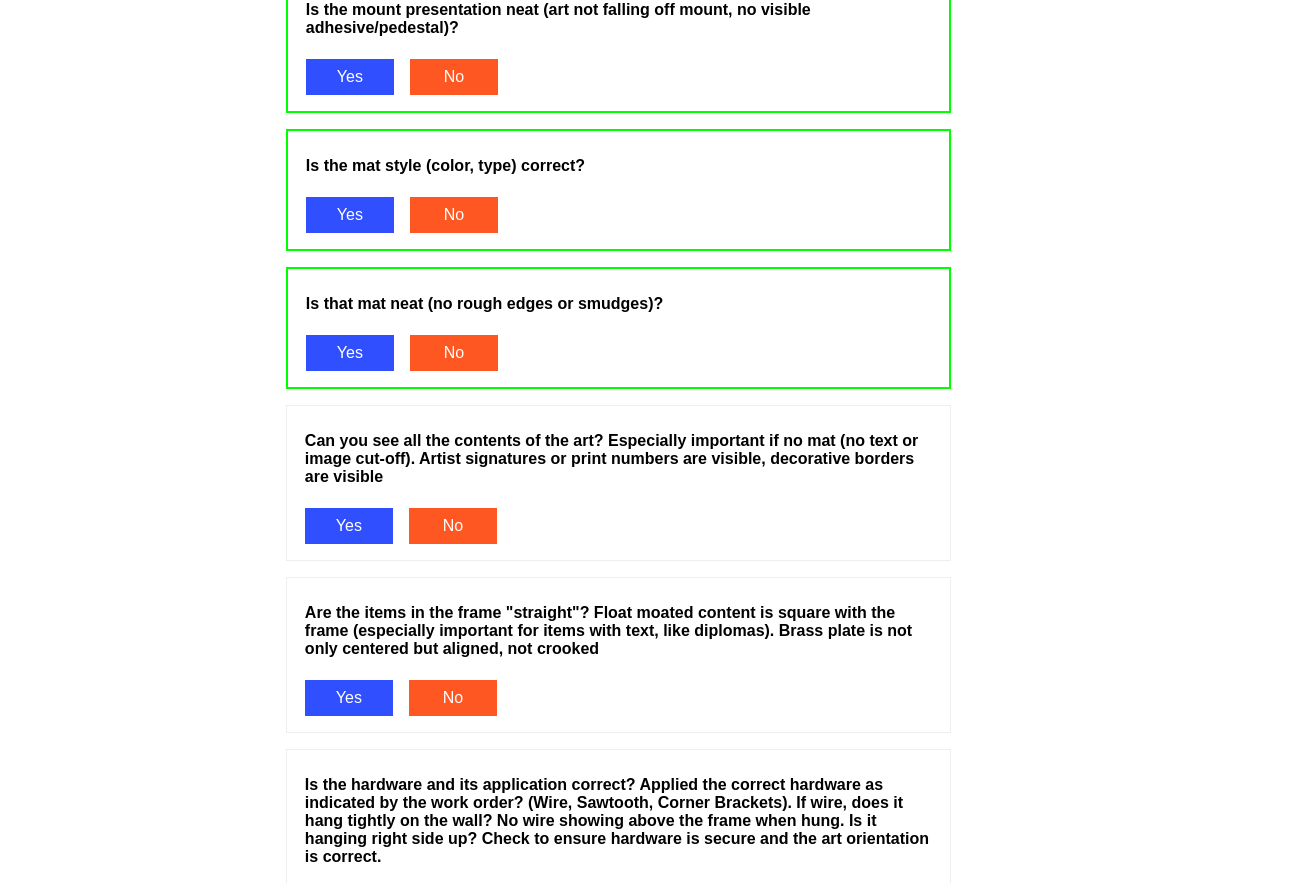 click on "Yes" at bounding box center [349, 526] 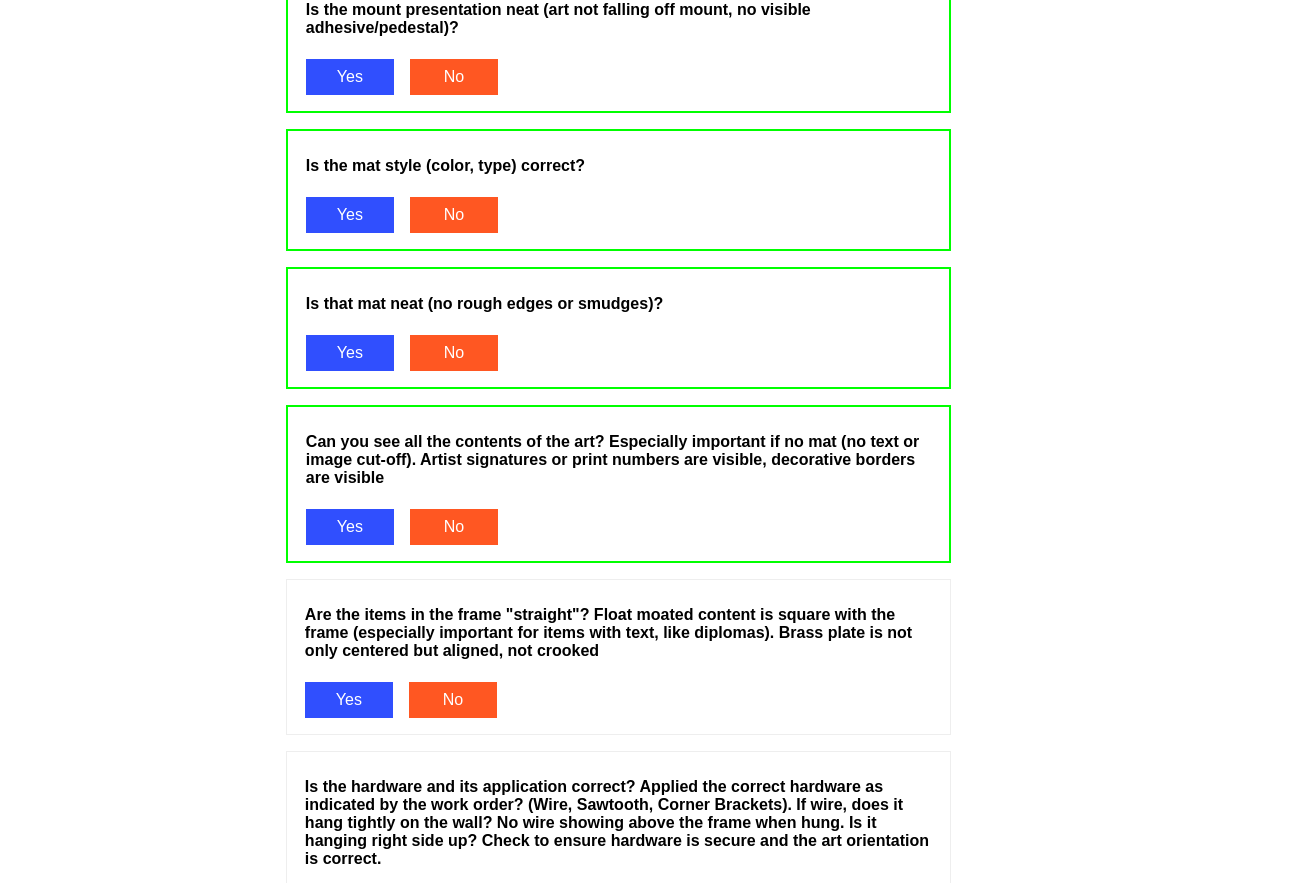 scroll, scrollTop: 1500, scrollLeft: 0, axis: vertical 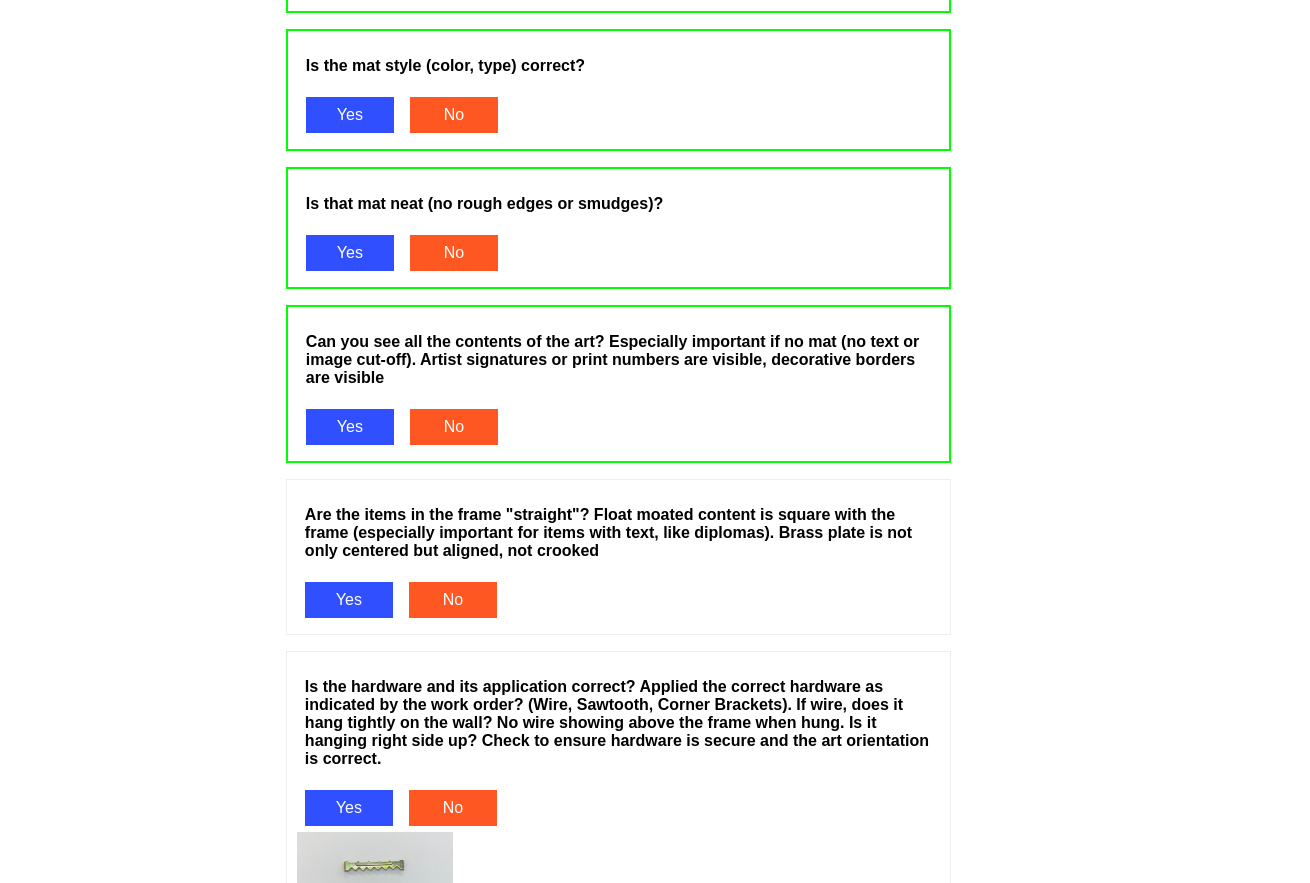 click on "Yes" at bounding box center (349, 600) 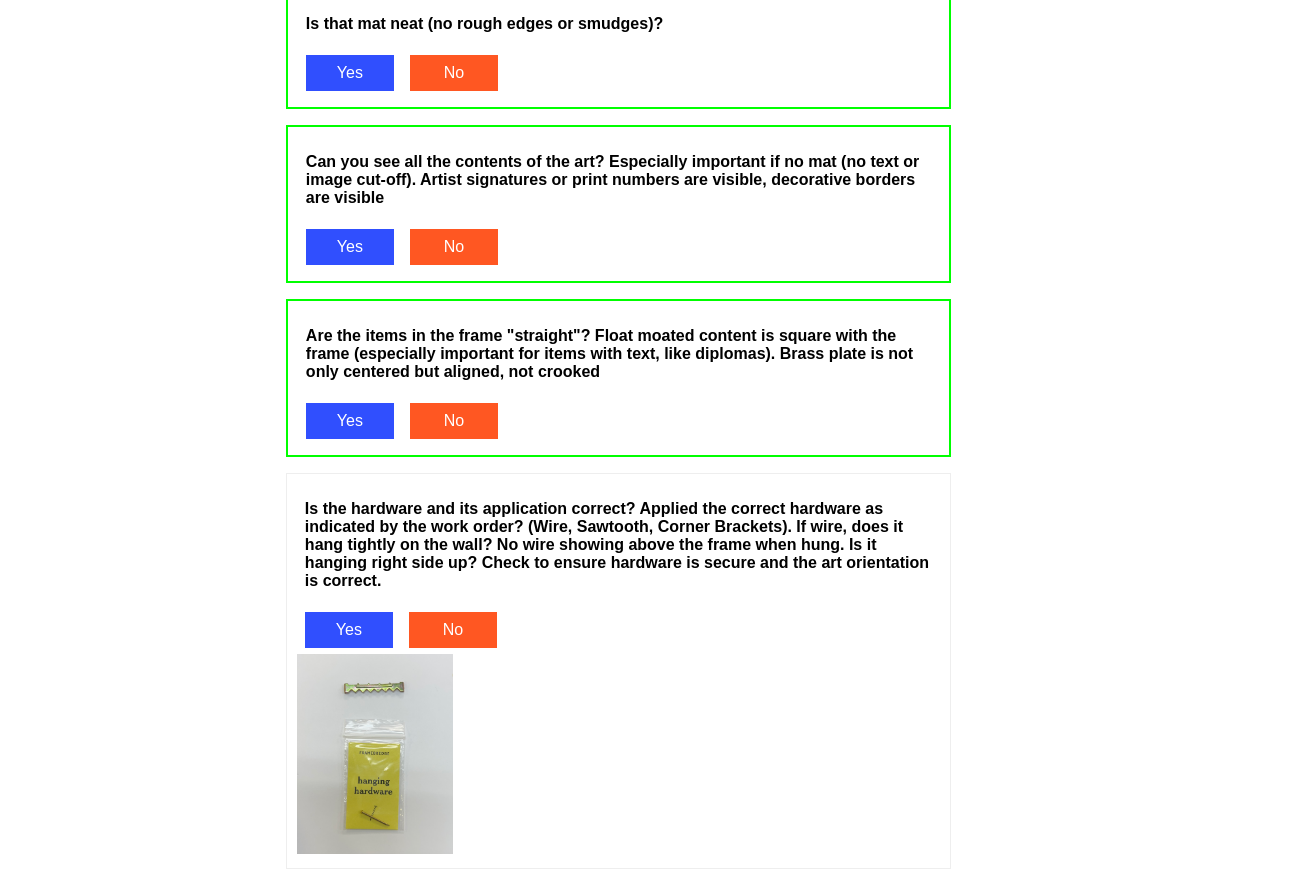 scroll, scrollTop: 1700, scrollLeft: 0, axis: vertical 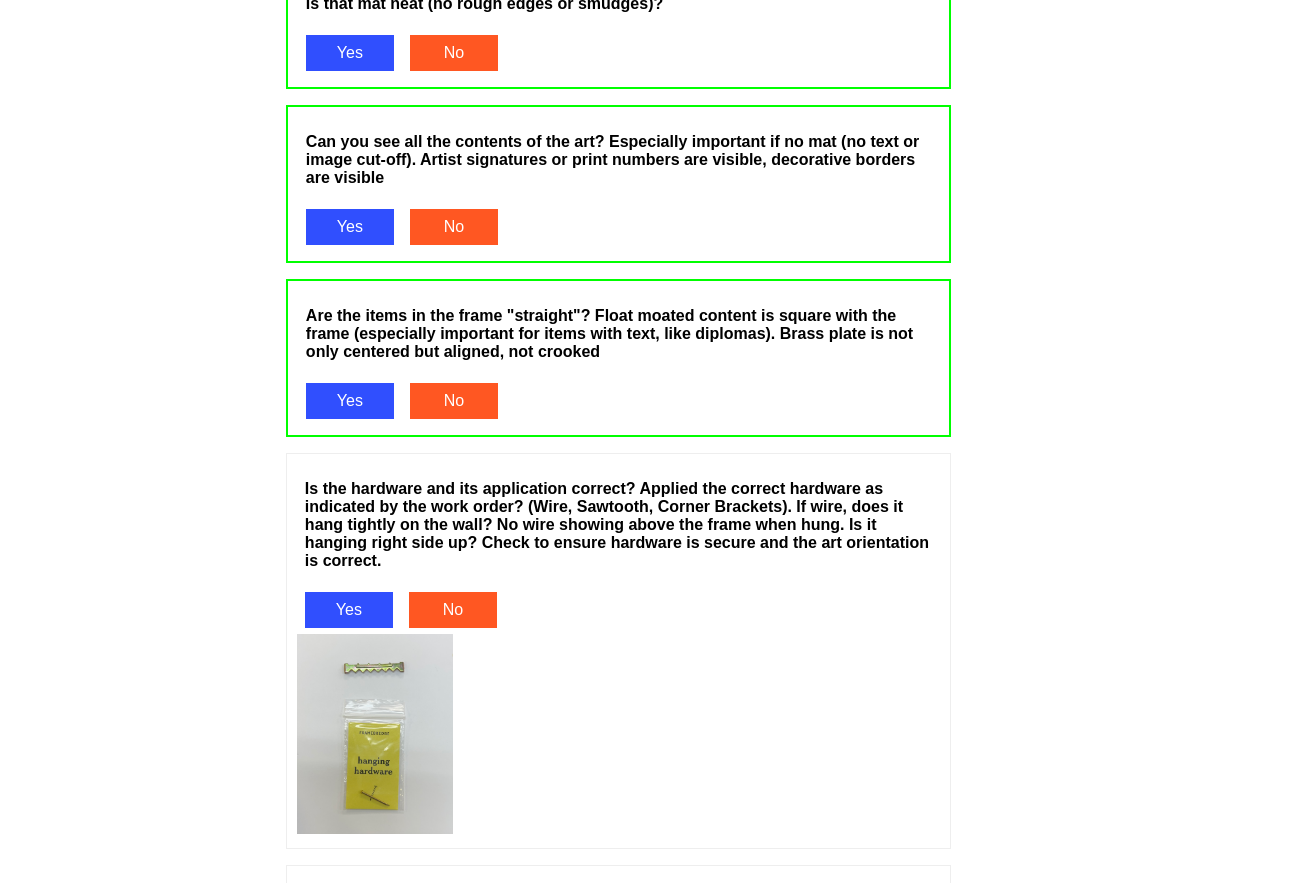 click on "Yes" at bounding box center (349, 610) 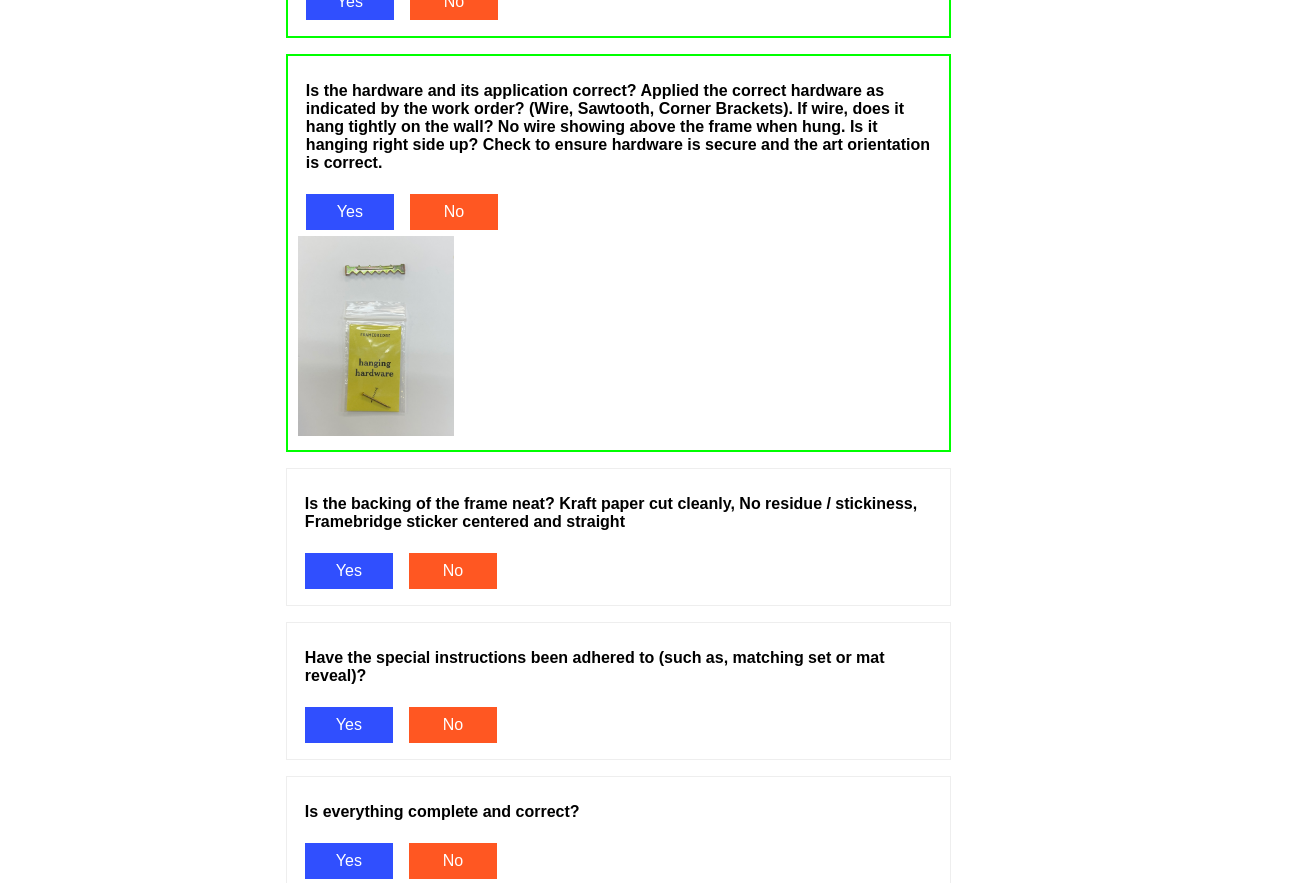 scroll, scrollTop: 2100, scrollLeft: 0, axis: vertical 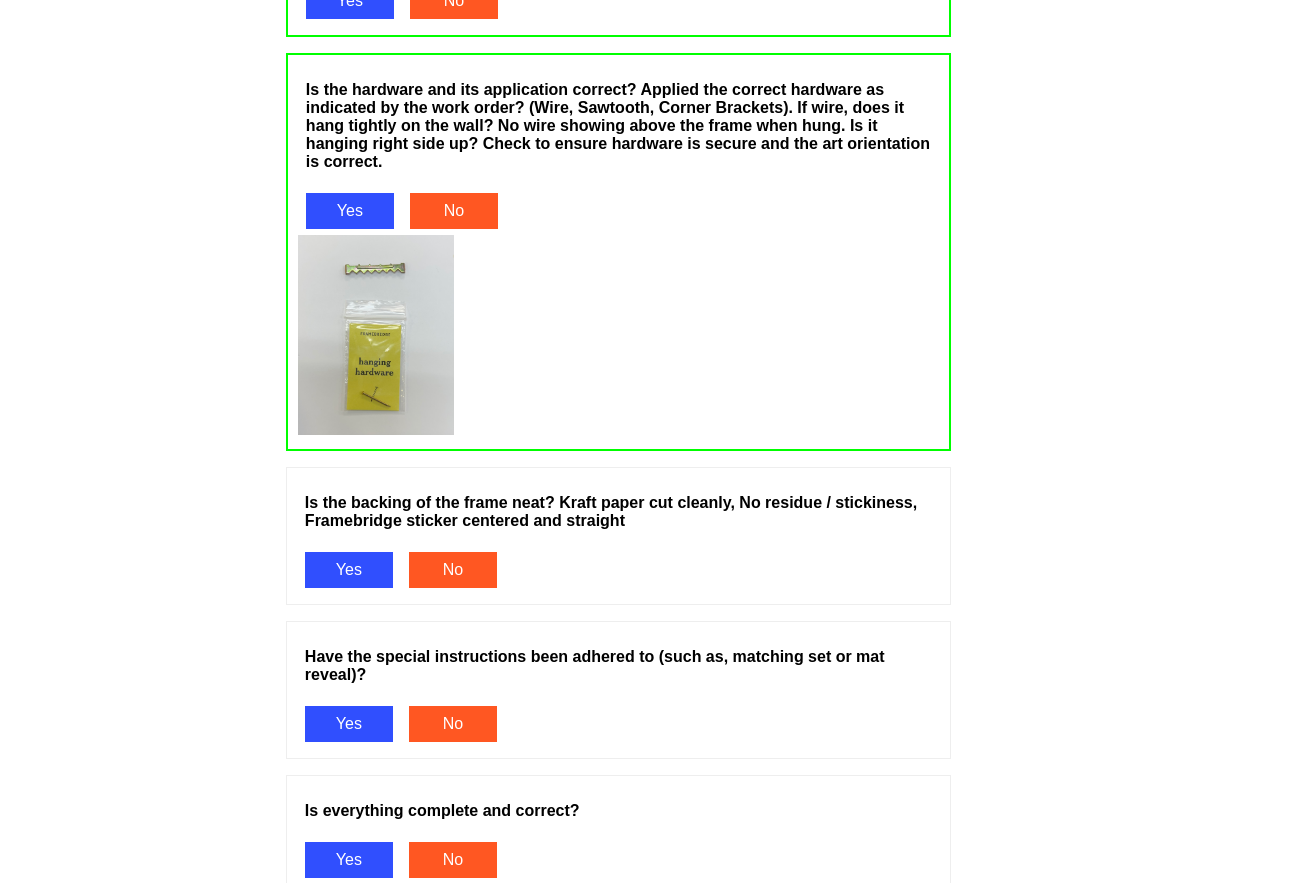click on "Yes" at bounding box center [349, 570] 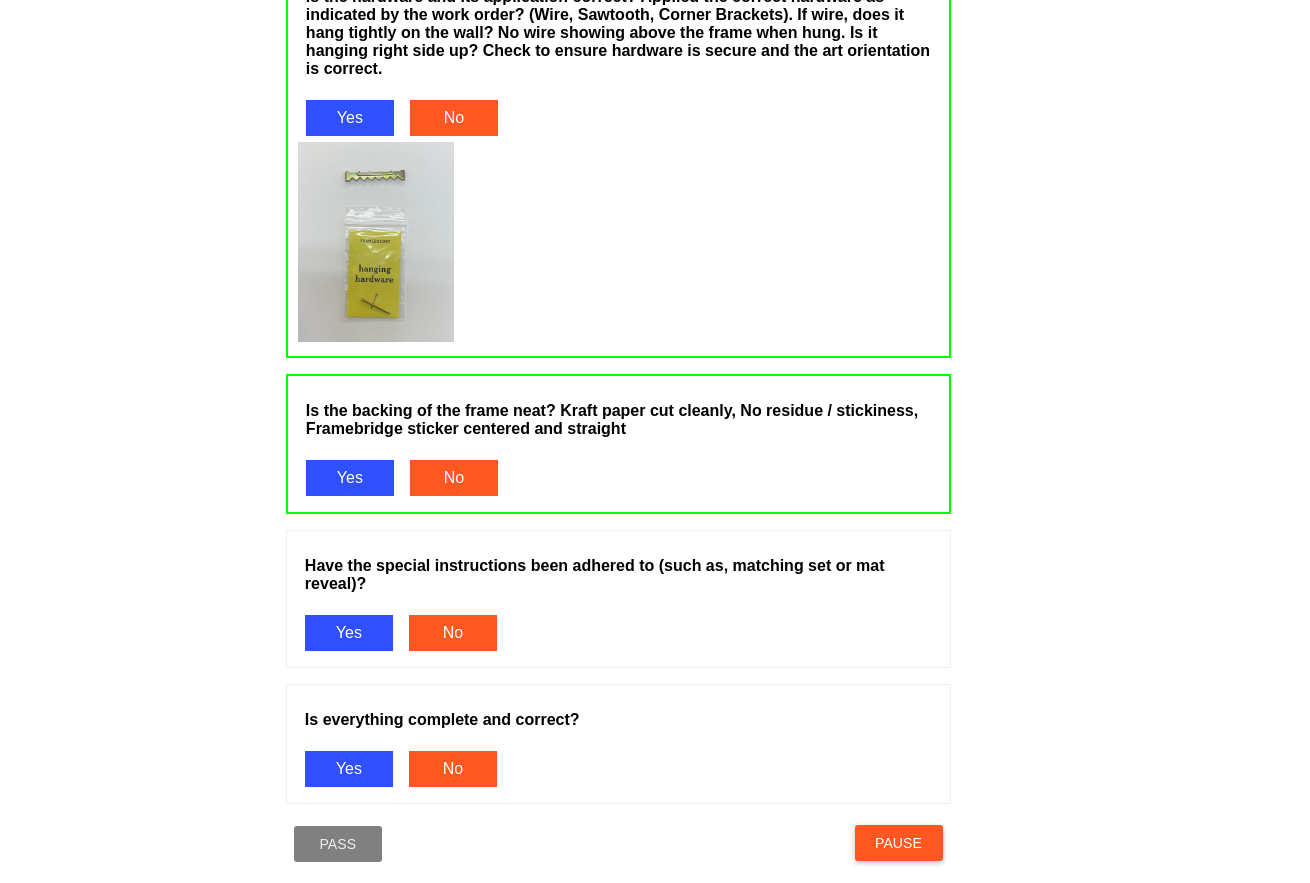 scroll, scrollTop: 2400, scrollLeft: 0, axis: vertical 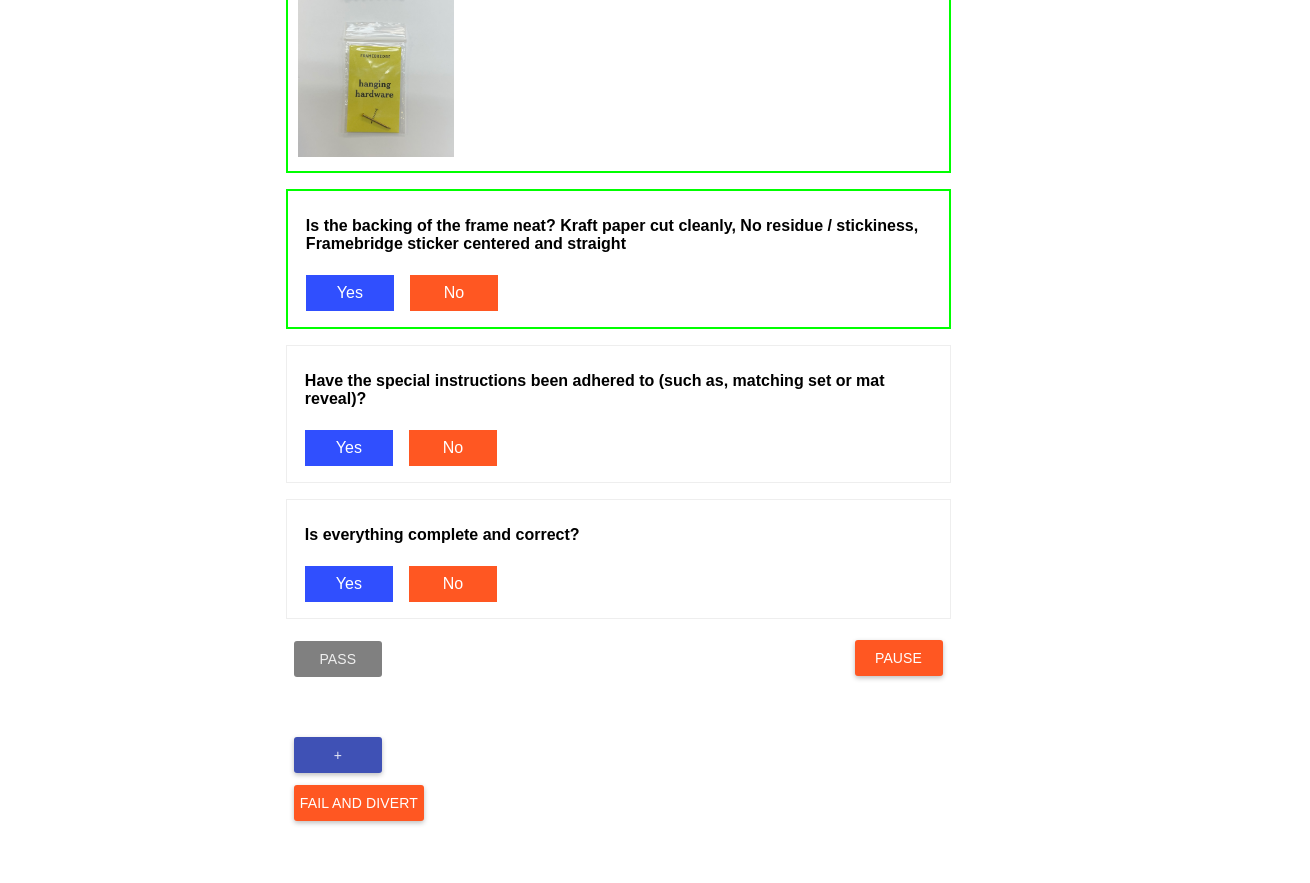 click on "Yes" at bounding box center [349, 448] 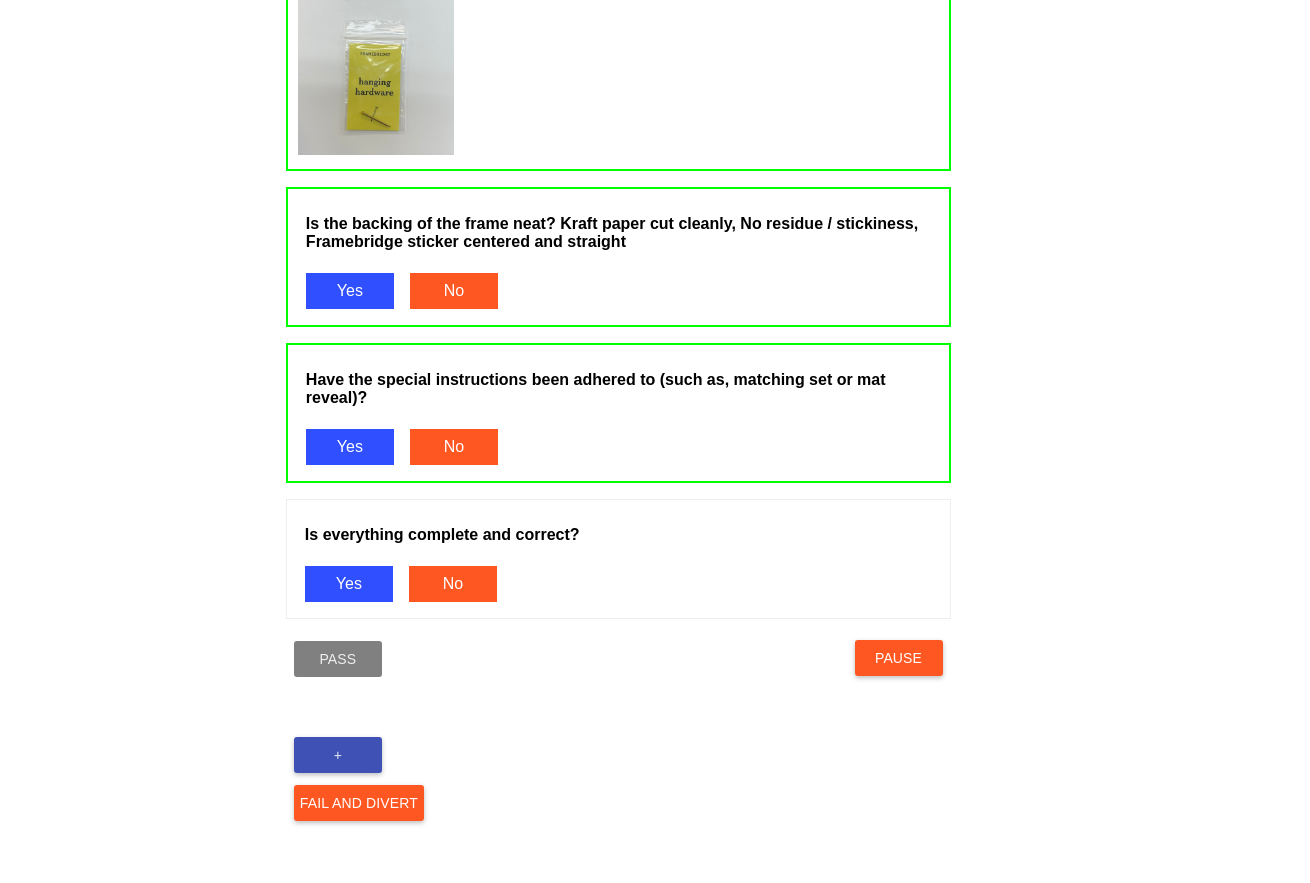scroll, scrollTop: 2564, scrollLeft: 0, axis: vertical 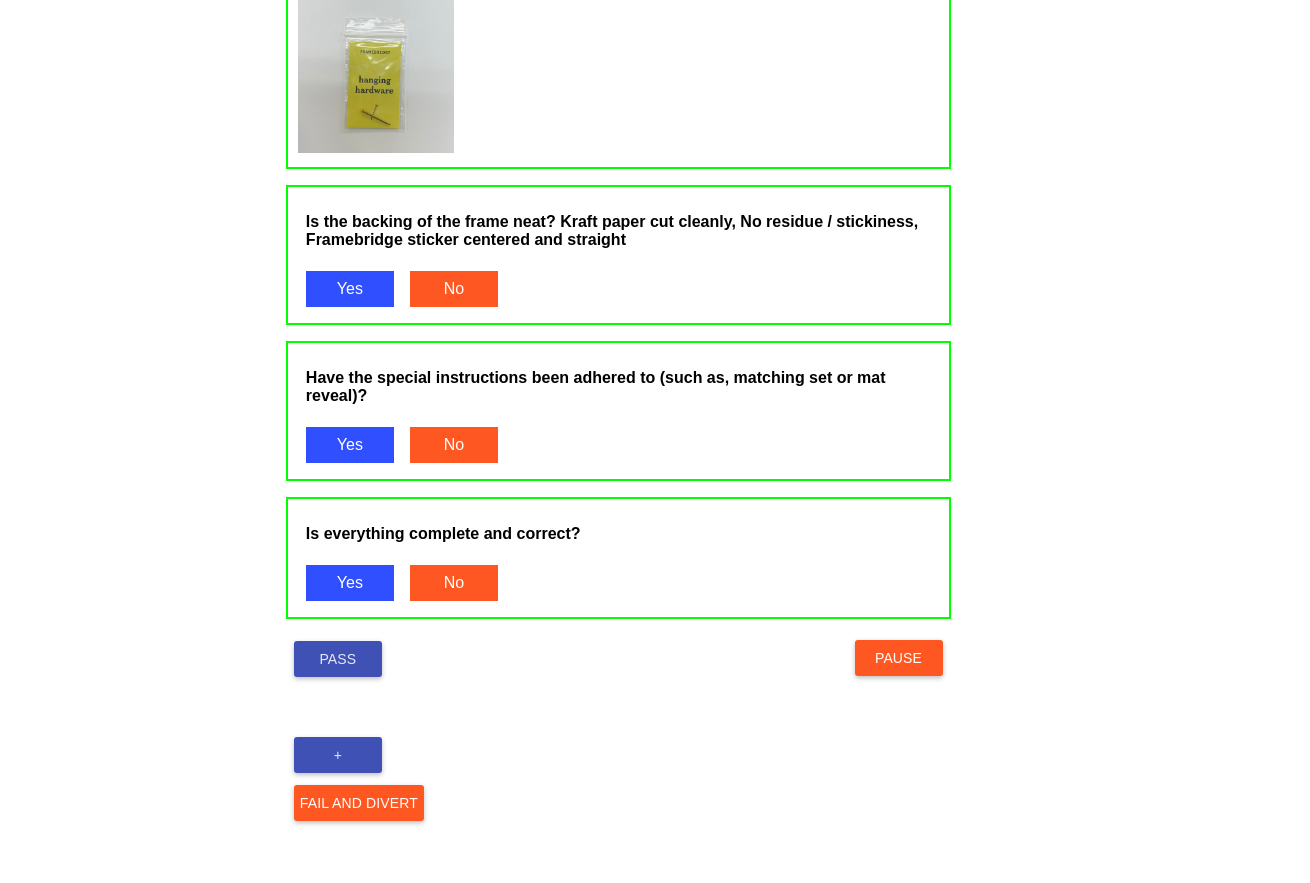 click on "Has the correct artwork been framed? Yes No Is the moulding style correct? Yes No Is the moulding neat (no dings, dents)? Yes No Are the corners / joins neat? Yes No Is the mat presentation (mat, no mat, float) and/or mount type correct? Yes No Is the size of the frame (mat and frame dimensions) correct? Yes No Are the acrylic and frame components neat (no debris, black dots, loose components, acrylic scratches)? Yes No Is the mount presentation neat (art not falling off mount, no visible adhesive/pedestal)? Yes No Is the mat style (color, type) correct? Yes No Is that mat neat (no rough edges or smudges)? Yes No Can you see all the contents of the art? Especially important if no mat (no text or image cut-off). Artist signatures or print numbers are visible, decorative borders are visible Yes No Are the items in the frame "straight"? Float moated content is square with the frame (especially important for items with text, like diplomas). Brass plate is not only centered but aligned, not crooked Yes No Yes No" at bounding box center (618, -665) 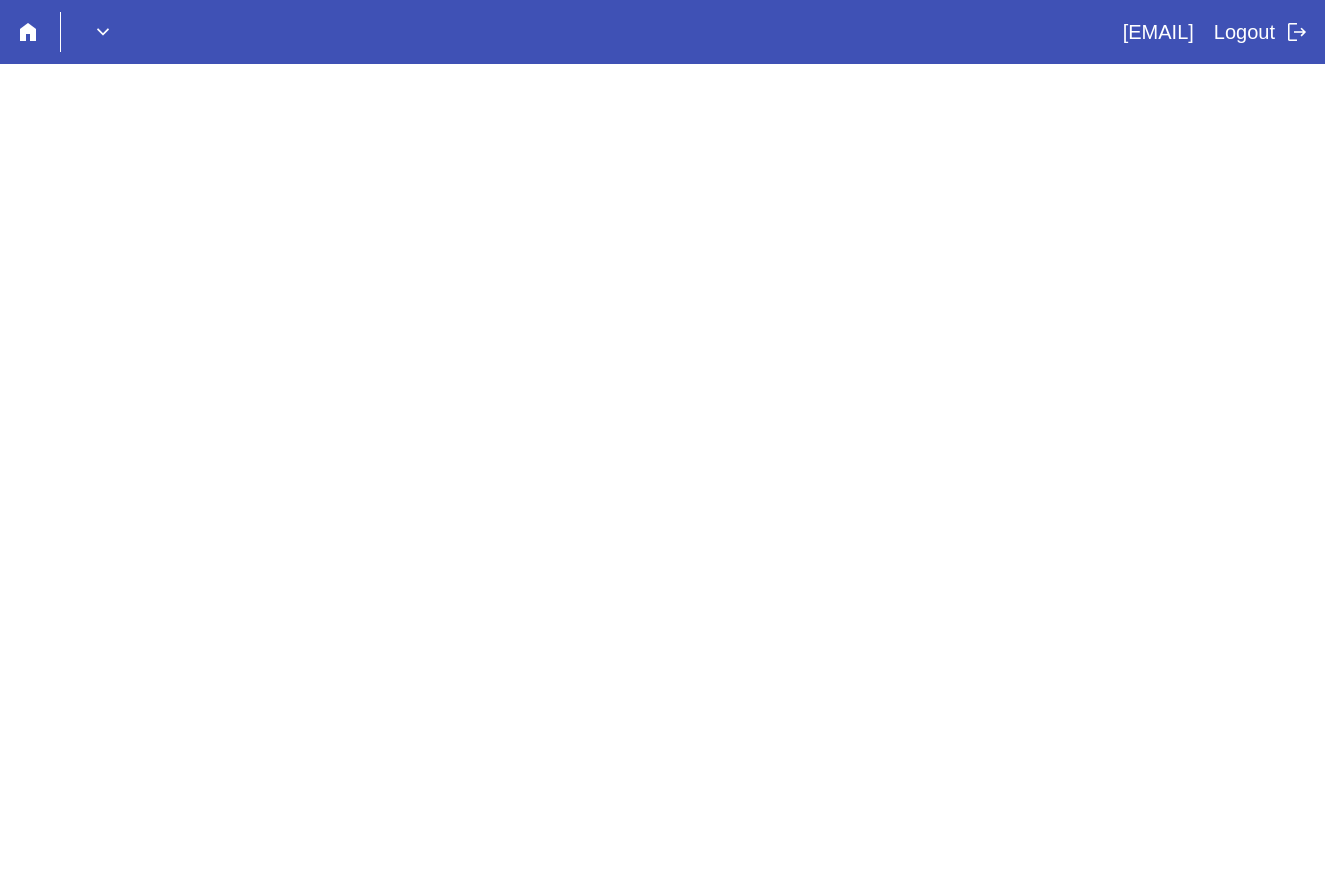 scroll, scrollTop: 0, scrollLeft: 0, axis: both 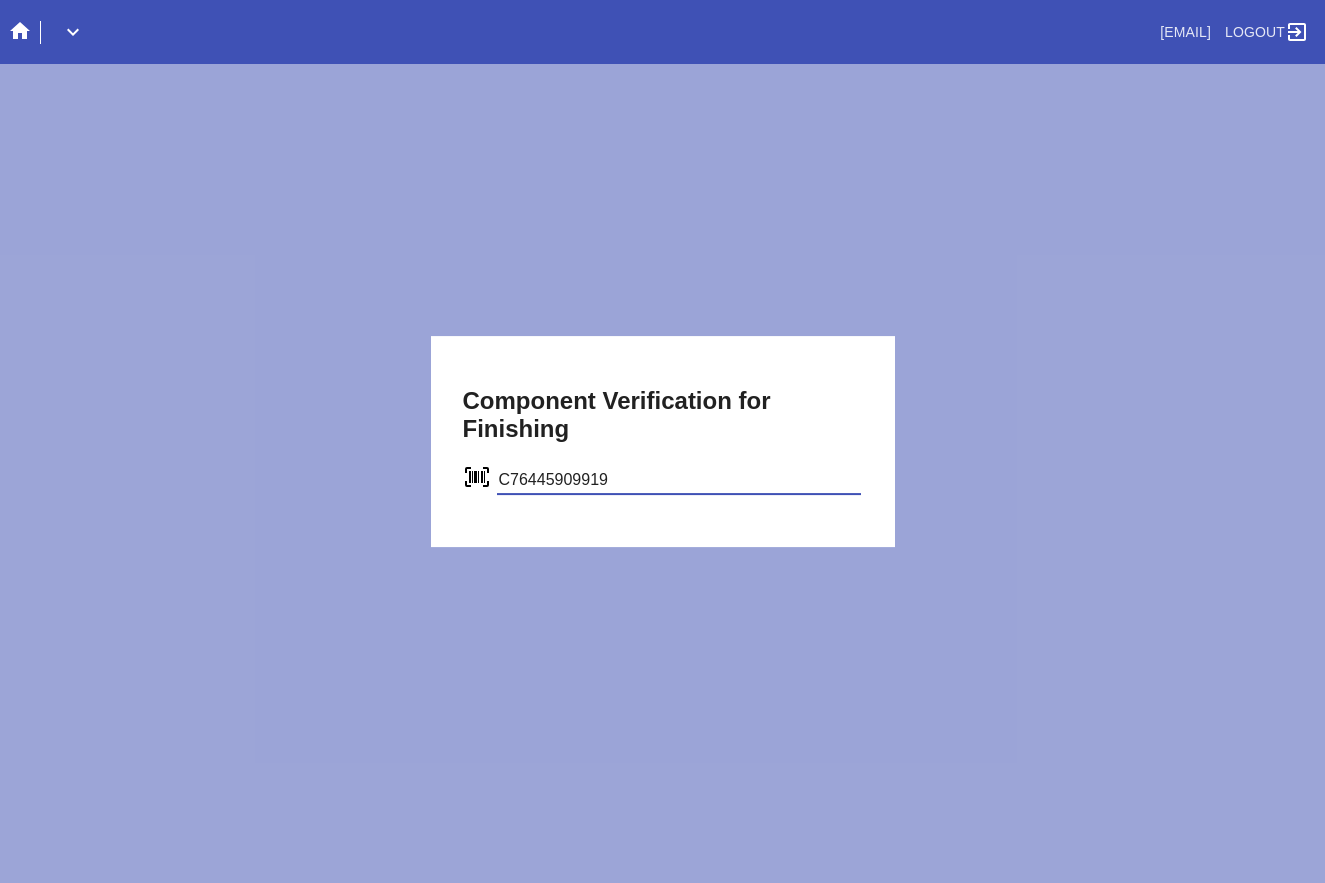 type on "C76445909919" 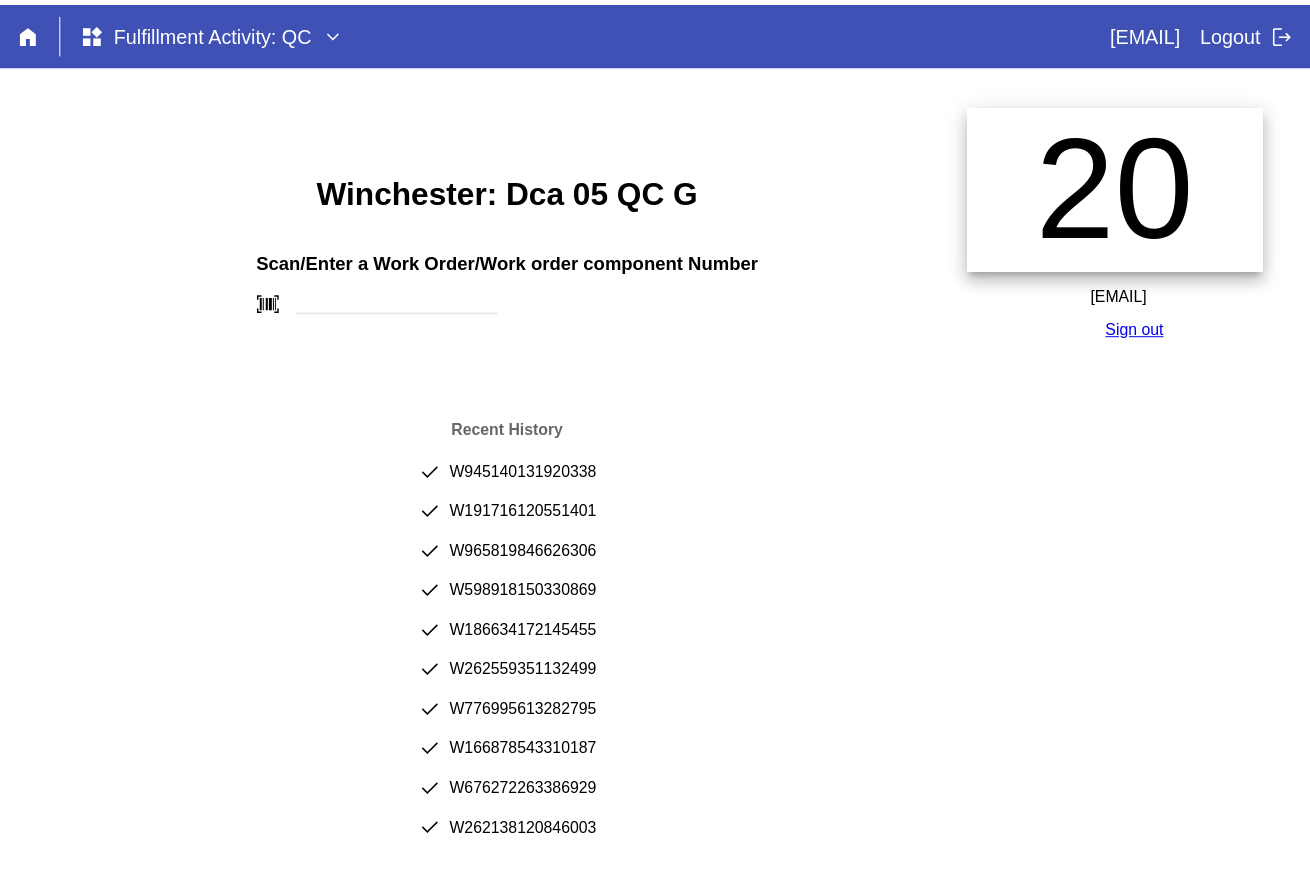 scroll, scrollTop: 0, scrollLeft: 0, axis: both 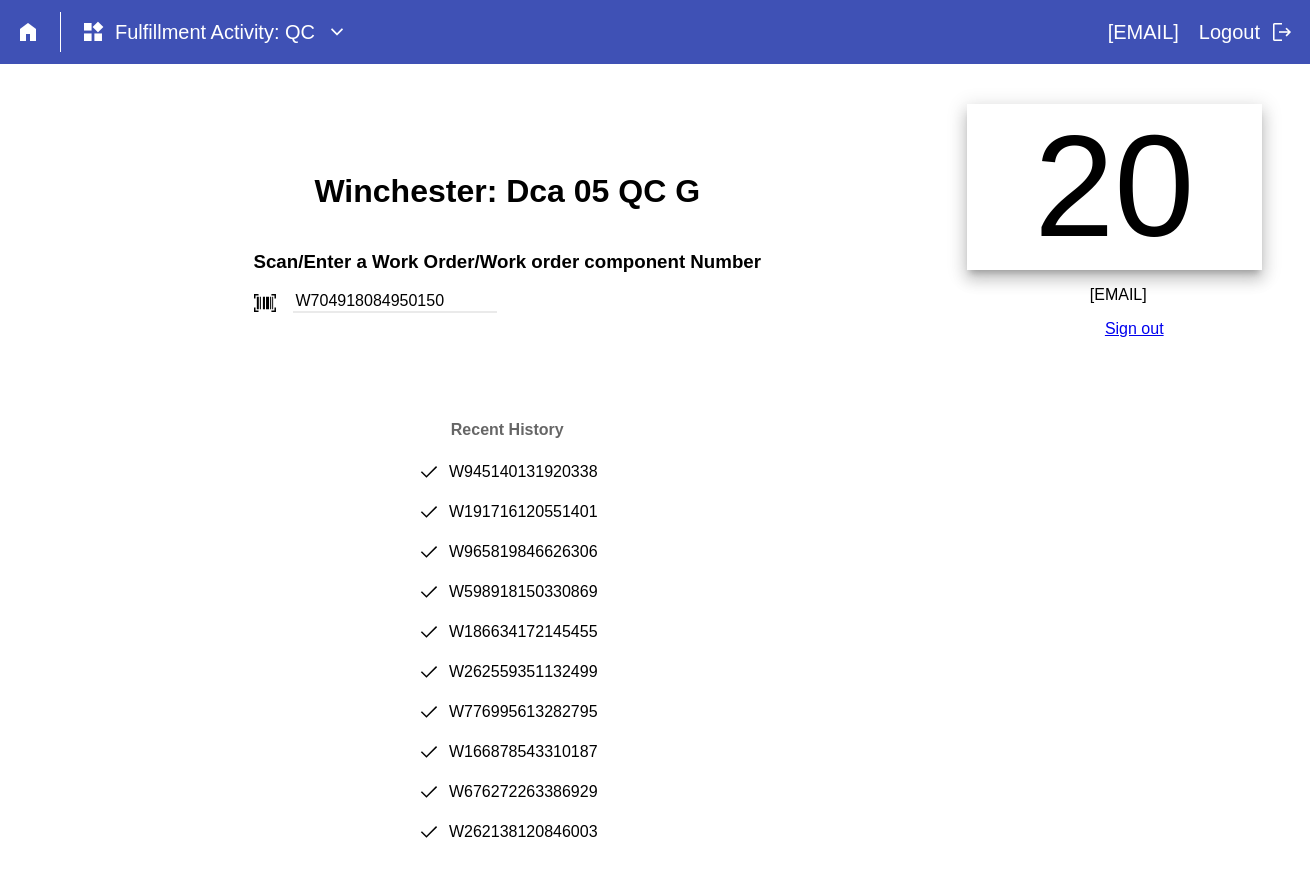 type on "W704918084950150" 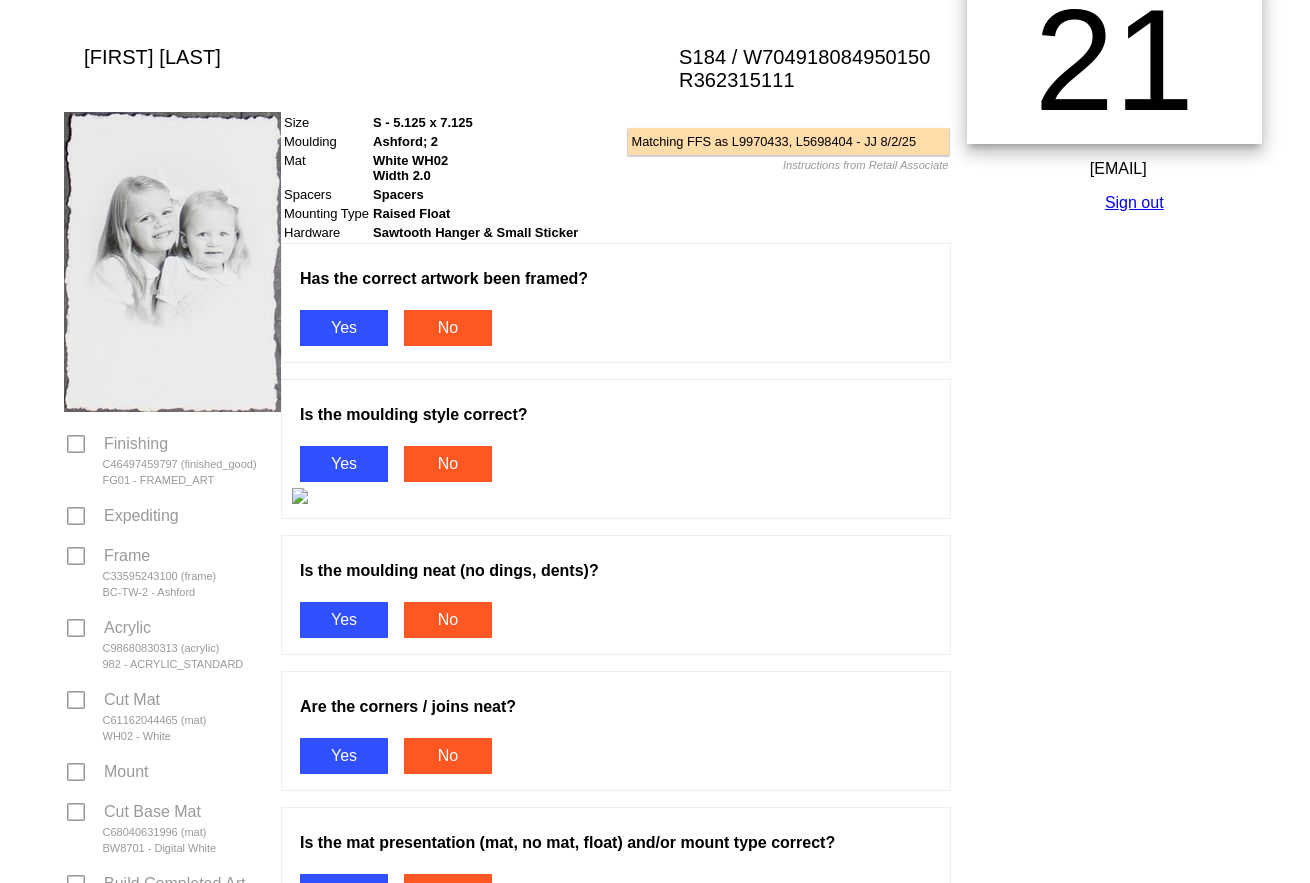 scroll, scrollTop: 400, scrollLeft: 0, axis: vertical 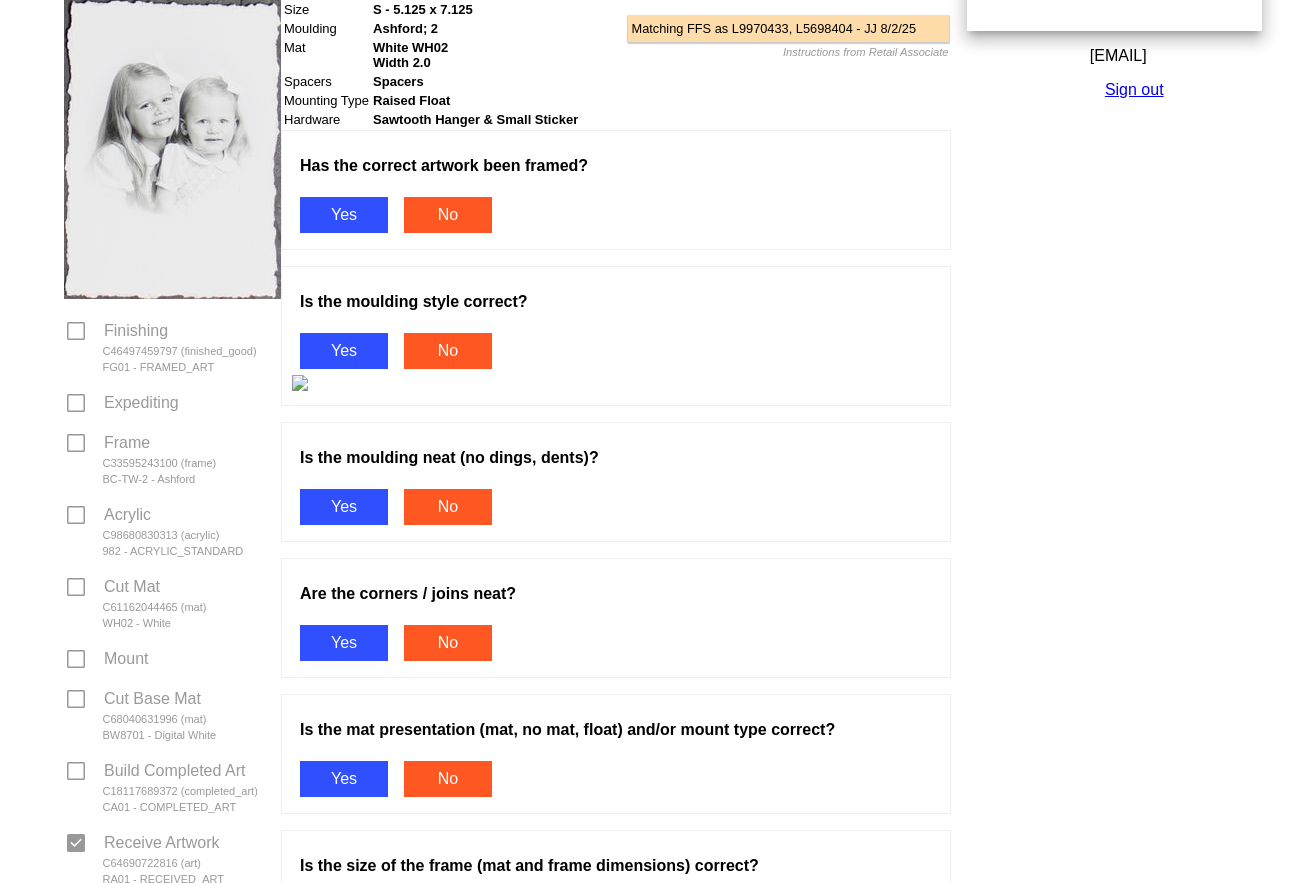 click on "Yes" at bounding box center [344, 215] 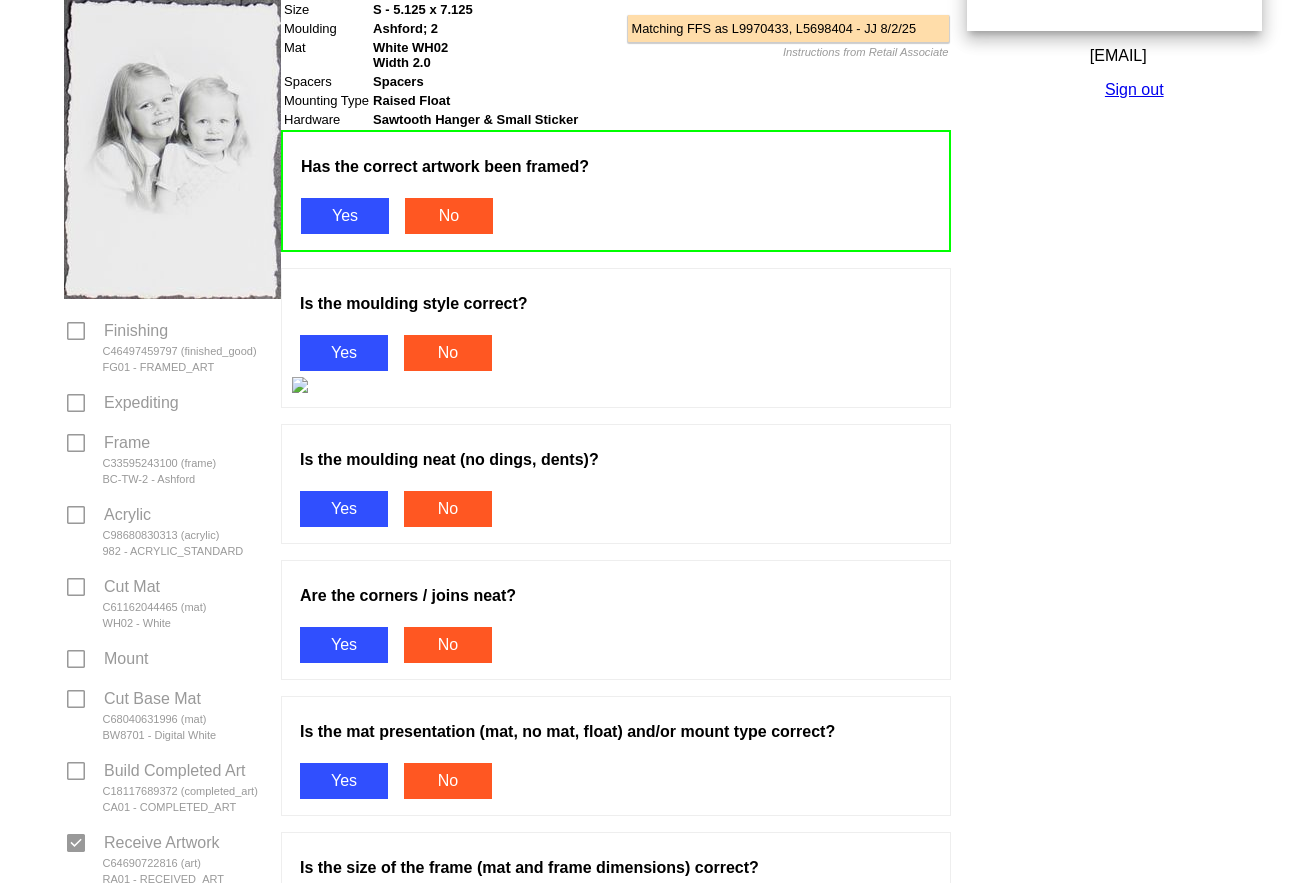 click on "Is the moulding style correct? Yes No" at bounding box center [616, 336] 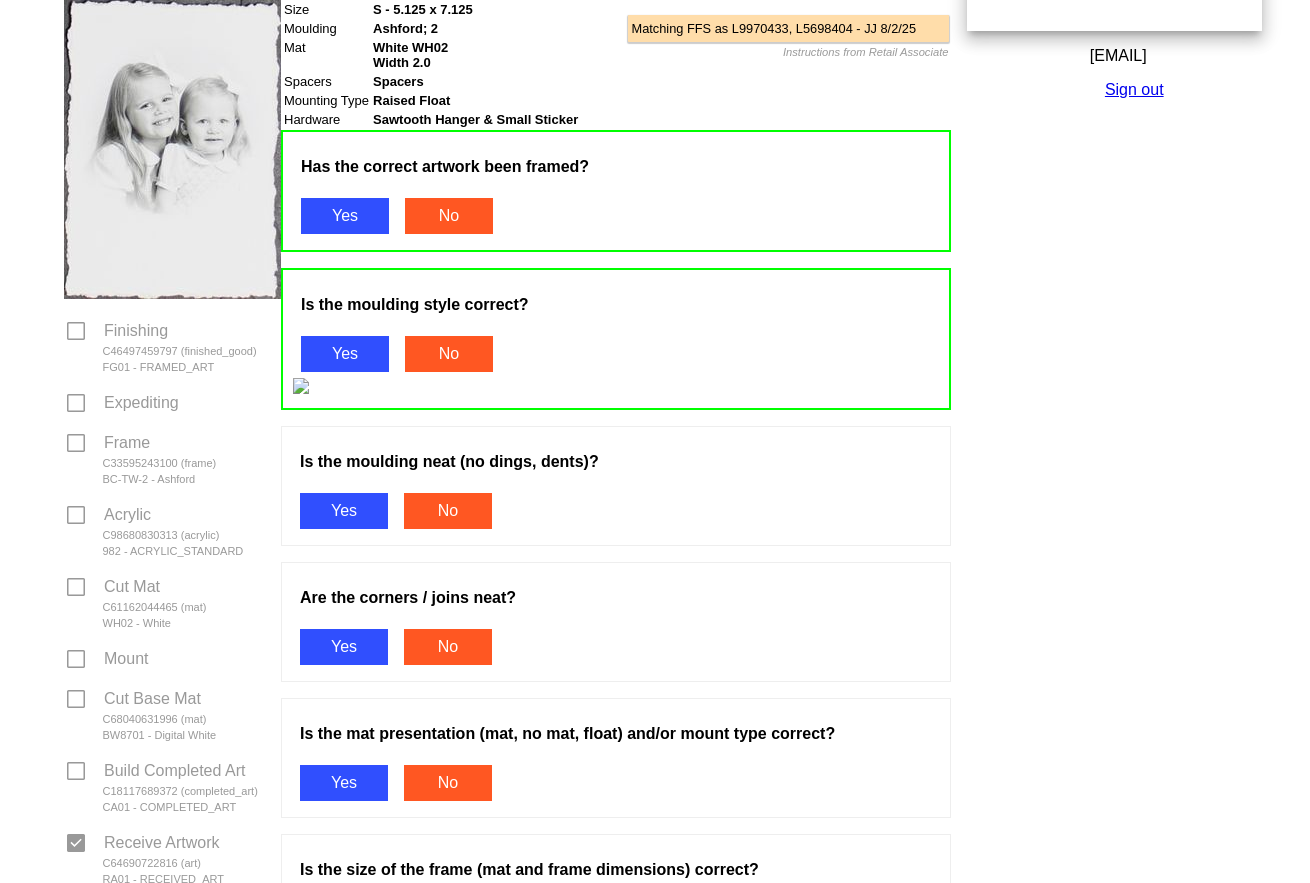 click on "Yes" at bounding box center (344, 511) 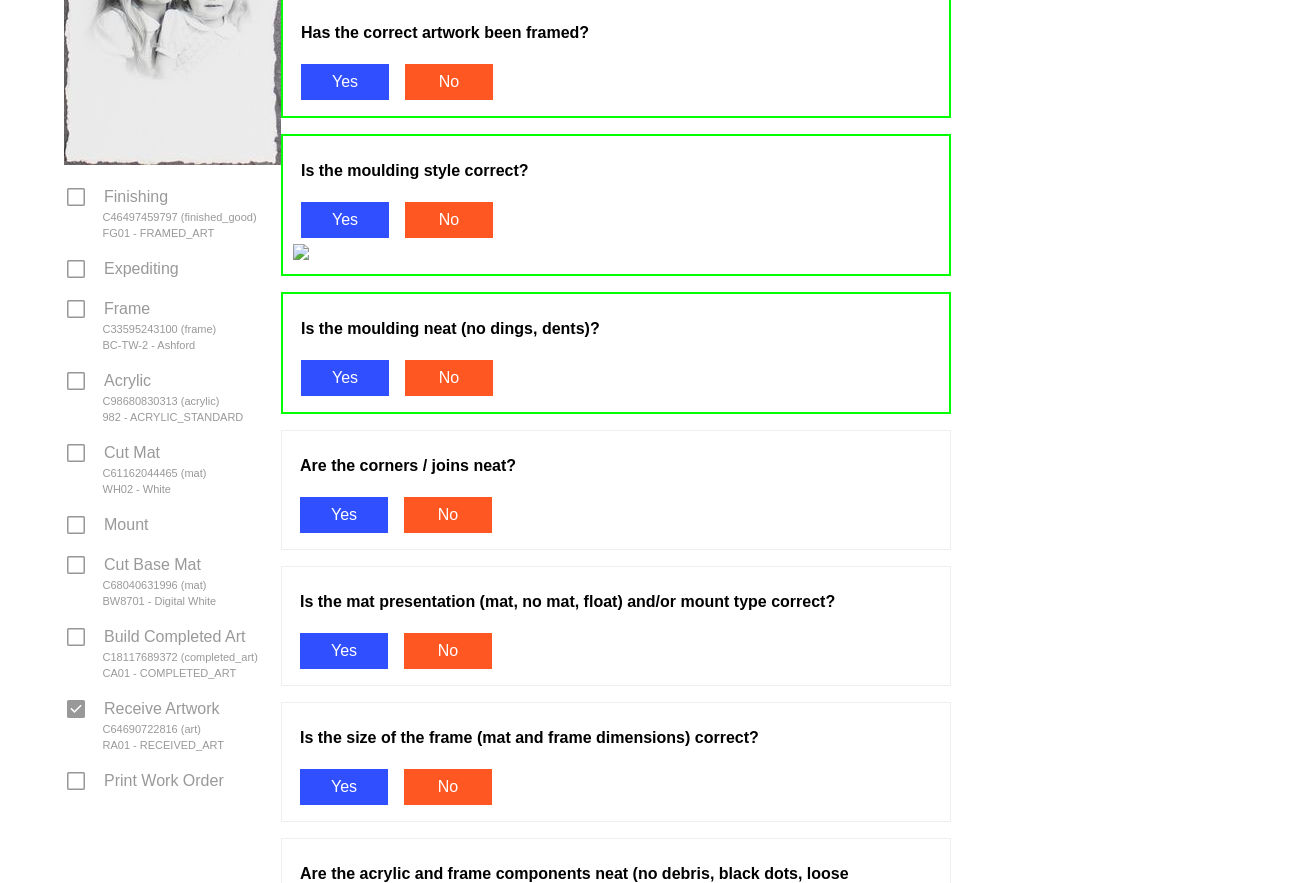 scroll, scrollTop: 600, scrollLeft: 0, axis: vertical 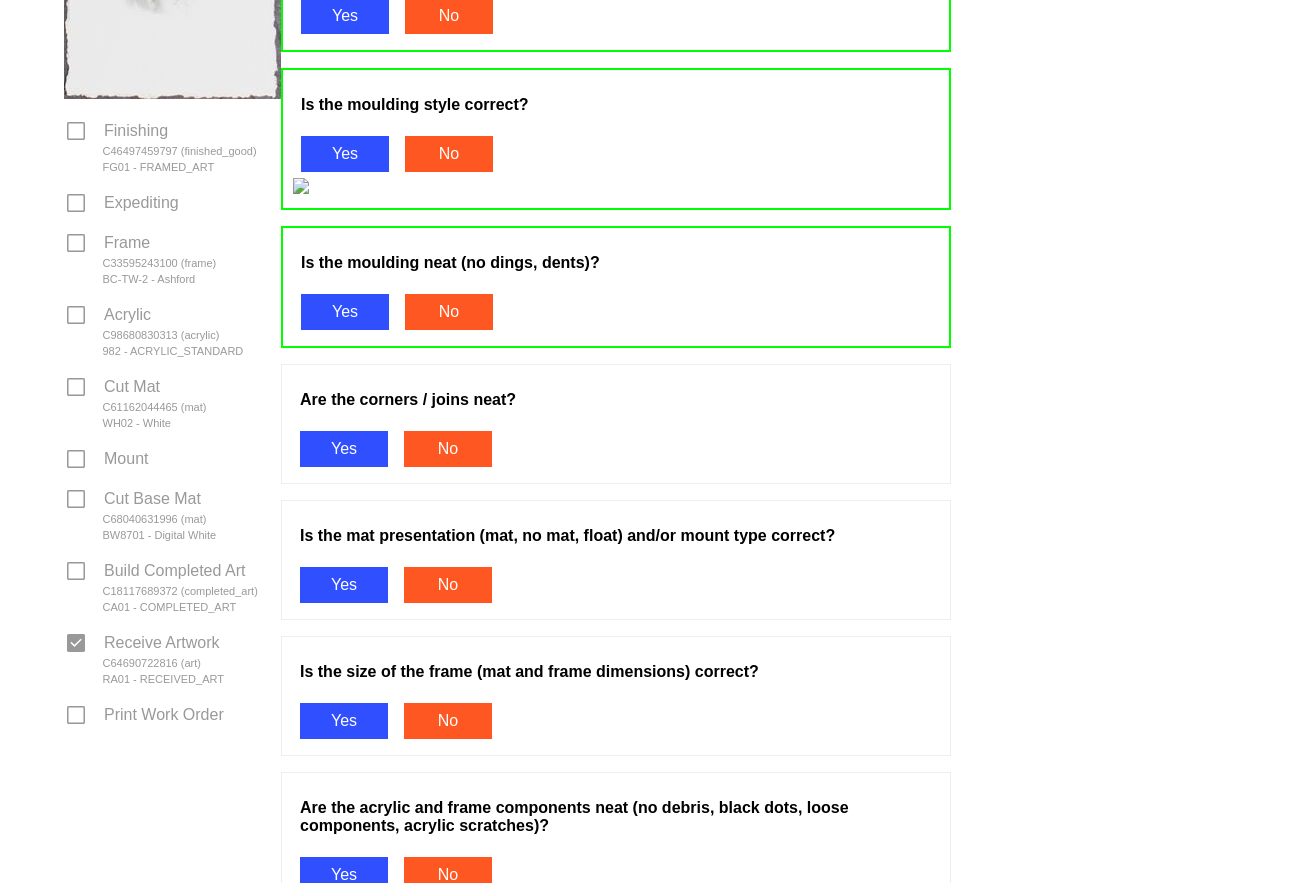 click on "Are the corners / joins neat? Yes No" at bounding box center (616, 424) 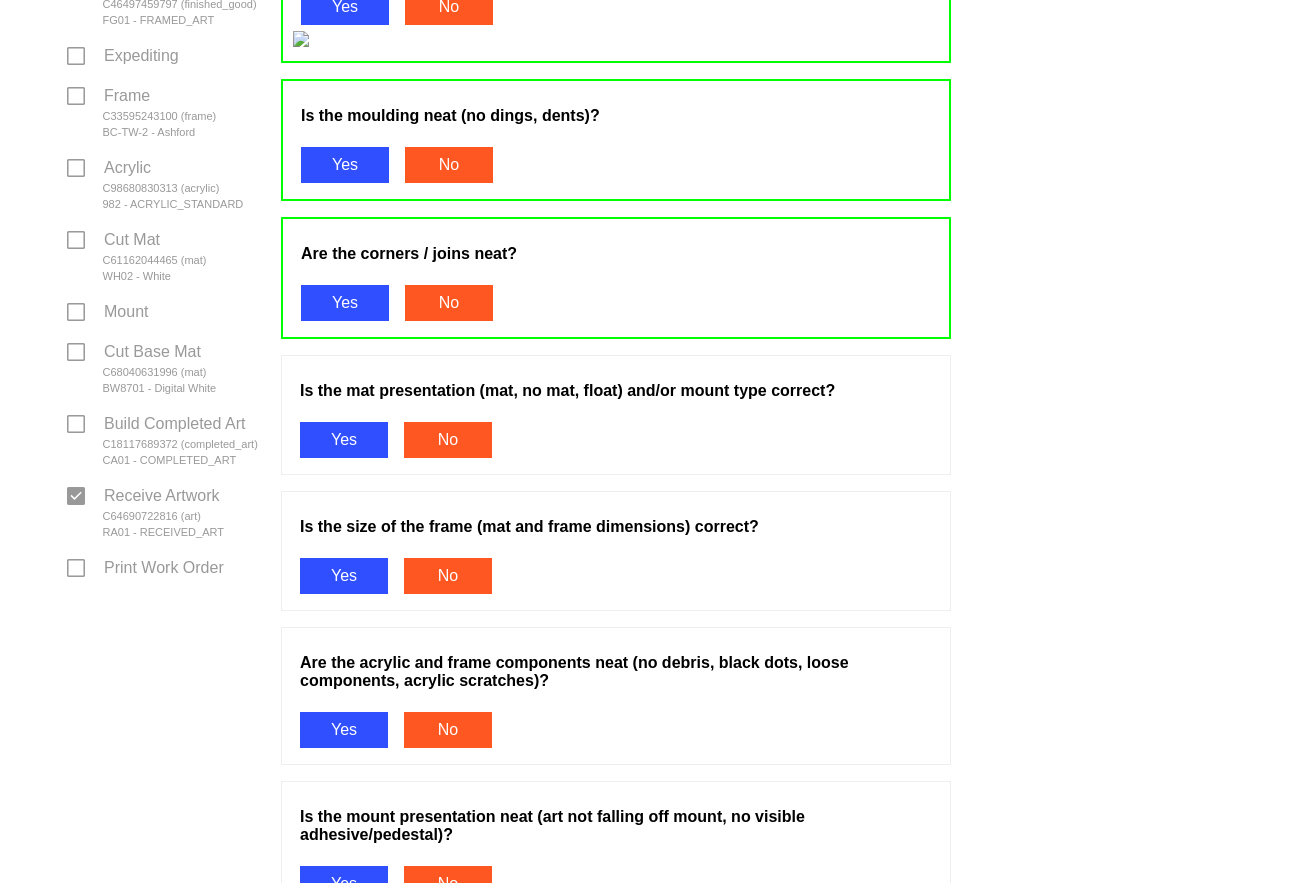 scroll, scrollTop: 800, scrollLeft: 0, axis: vertical 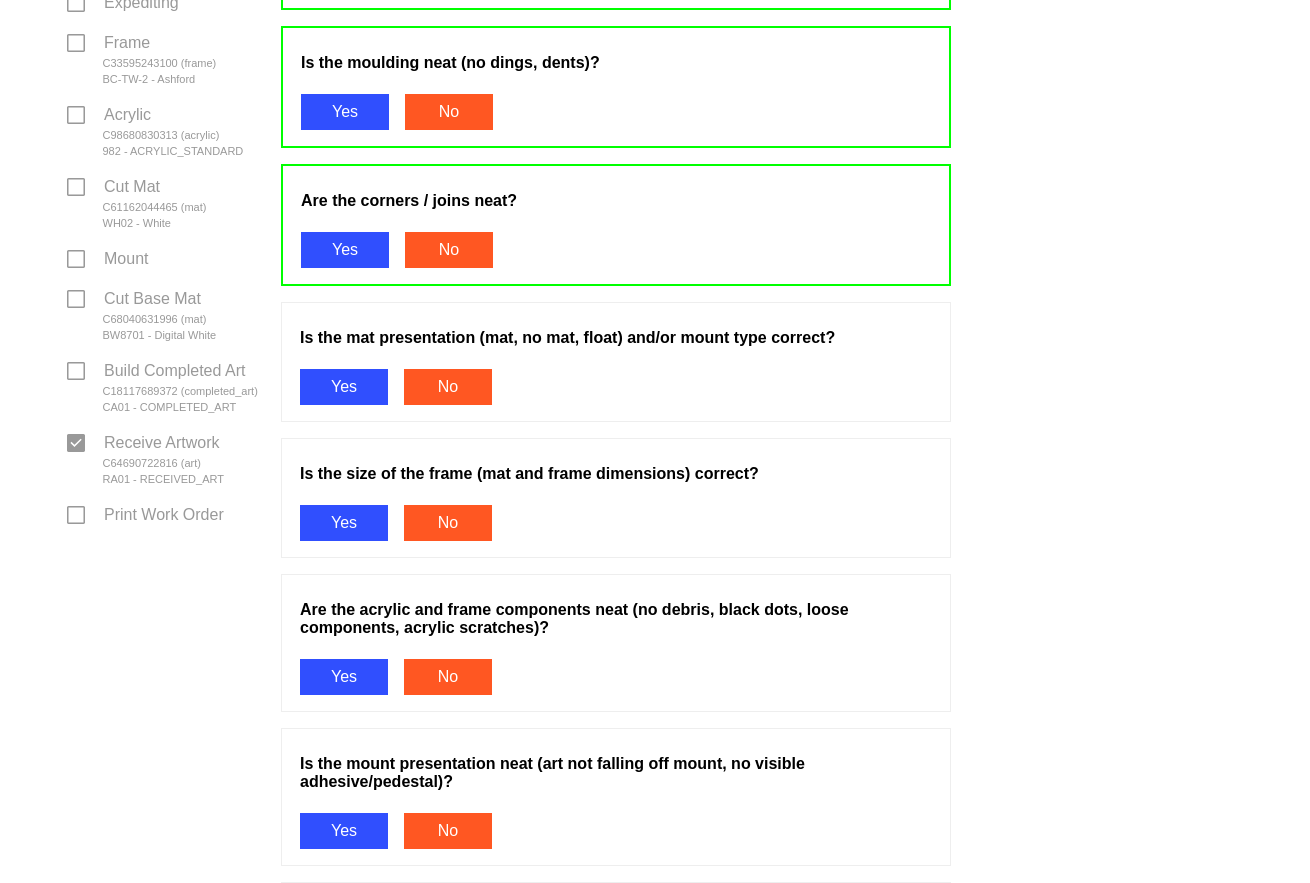click on "Is the mat presentation (mat, no mat, float) and/or mount type correct? Yes No" at bounding box center [616, 370] 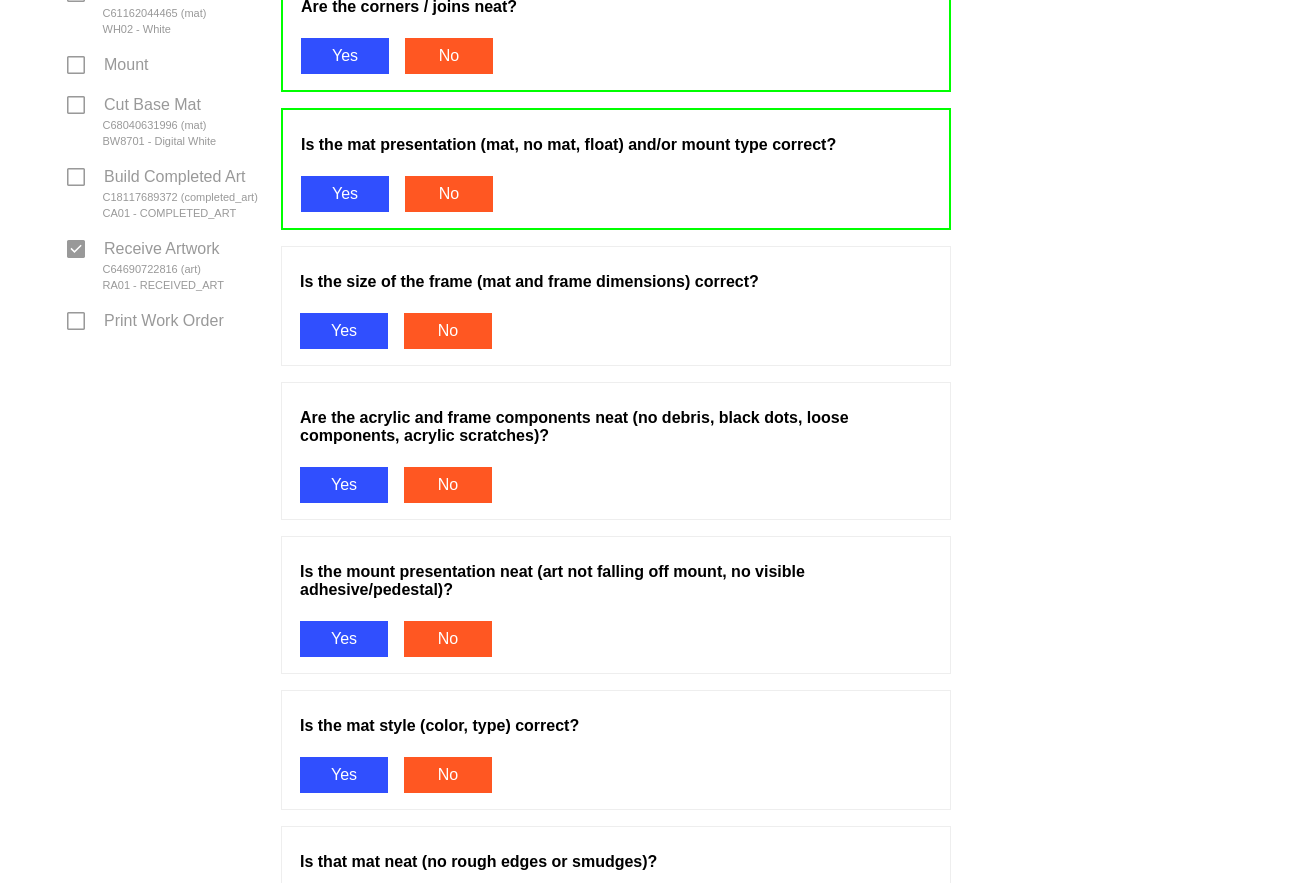 scroll, scrollTop: 1000, scrollLeft: 0, axis: vertical 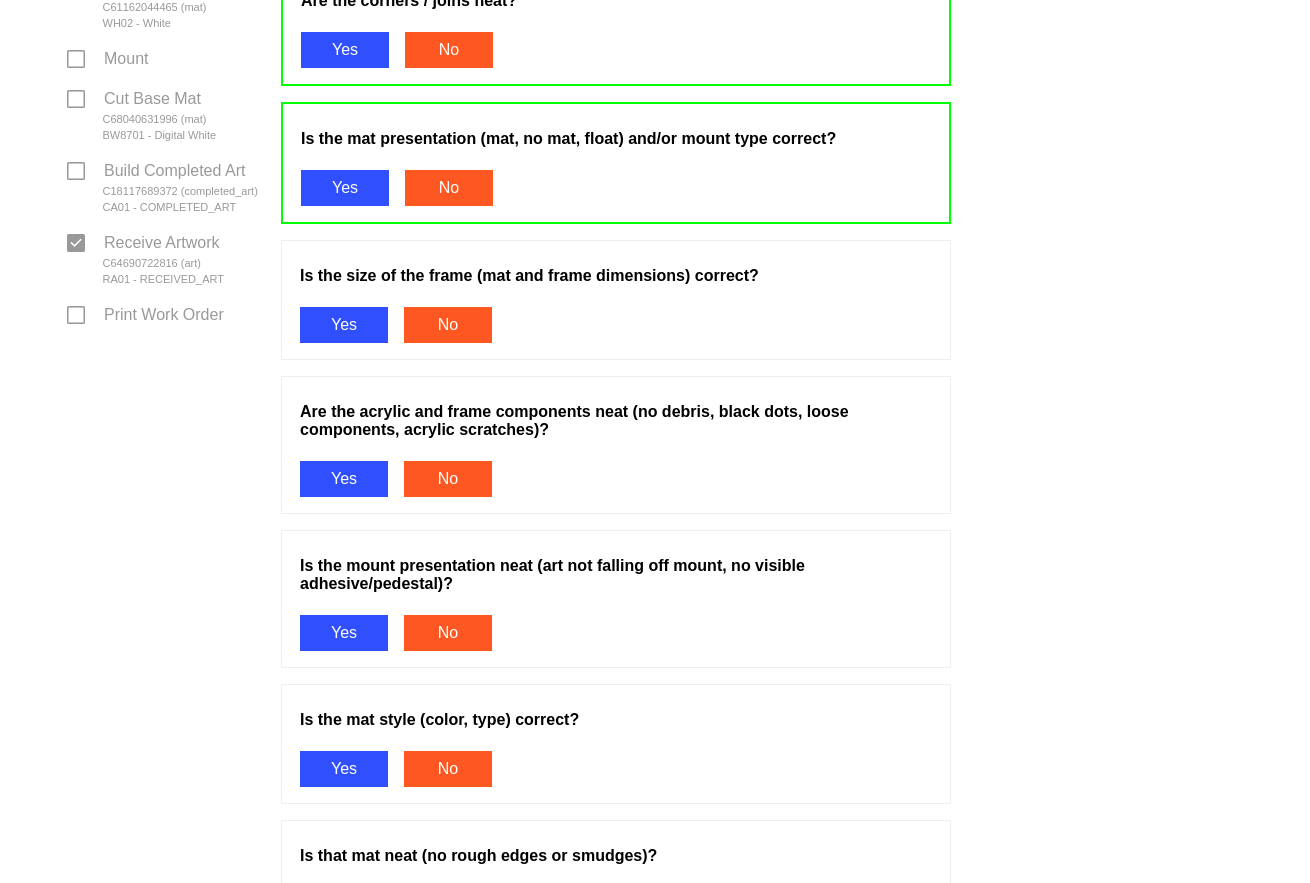click on "Yes" at bounding box center [344, 325] 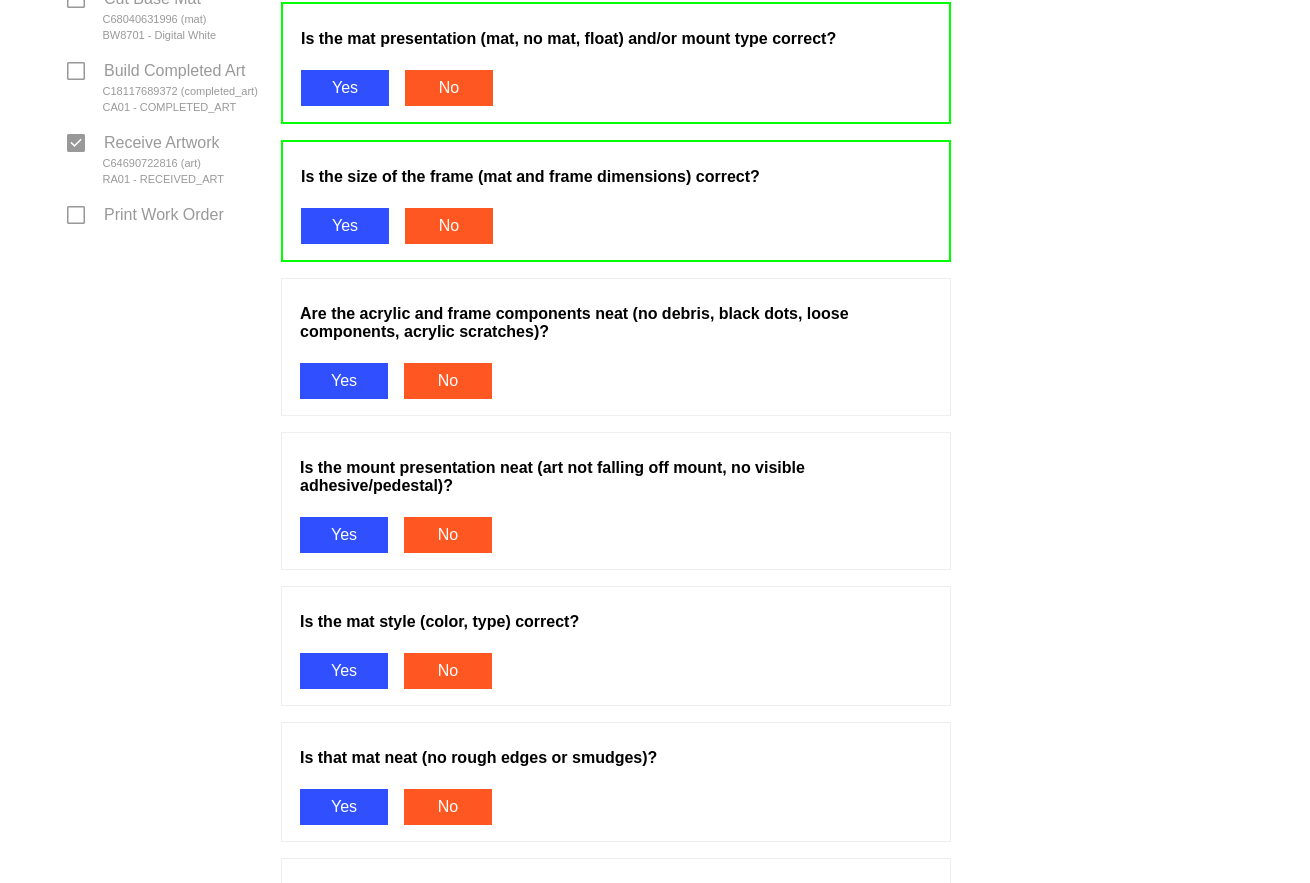 click on "Yes" at bounding box center [344, 381] 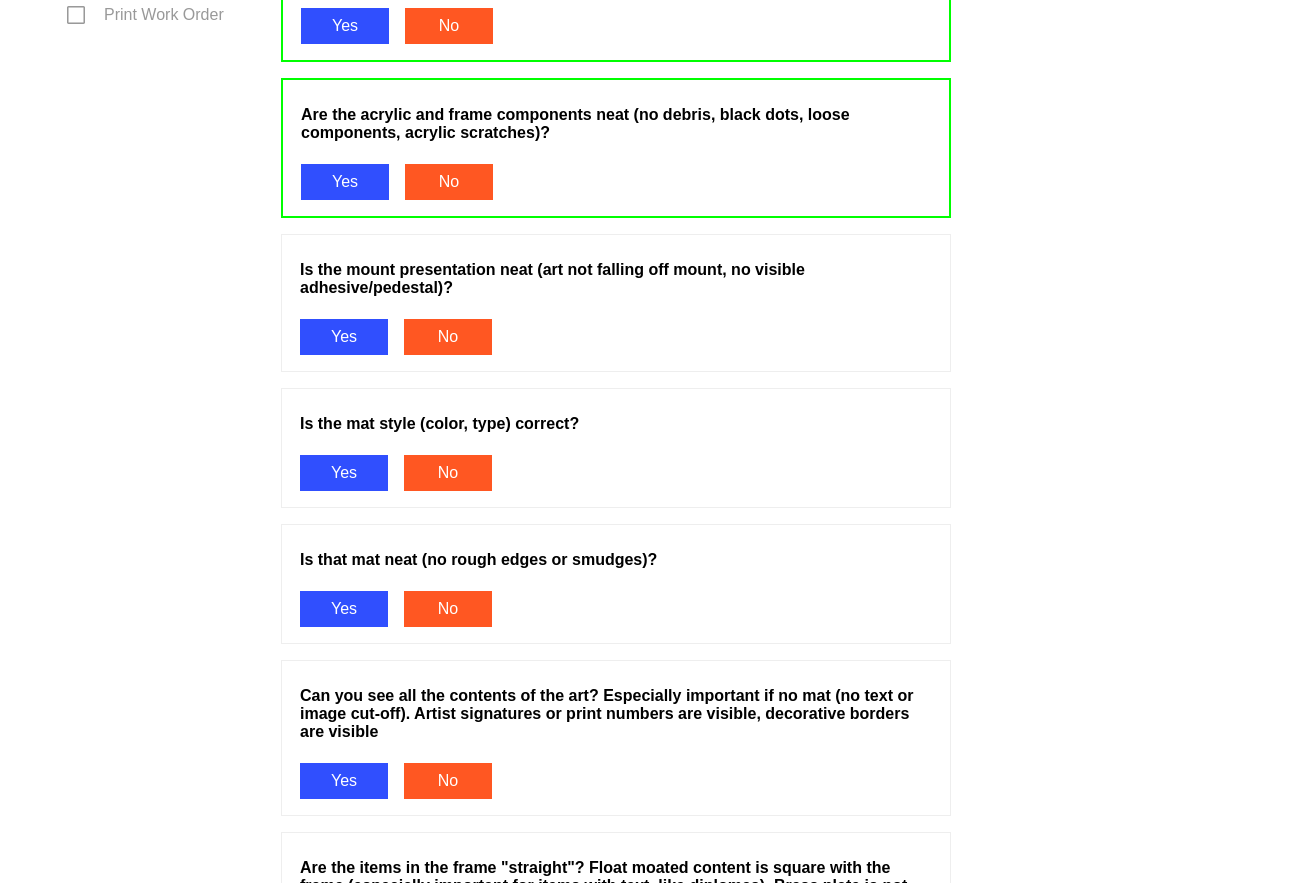 click on "Yes" at bounding box center (344, 337) 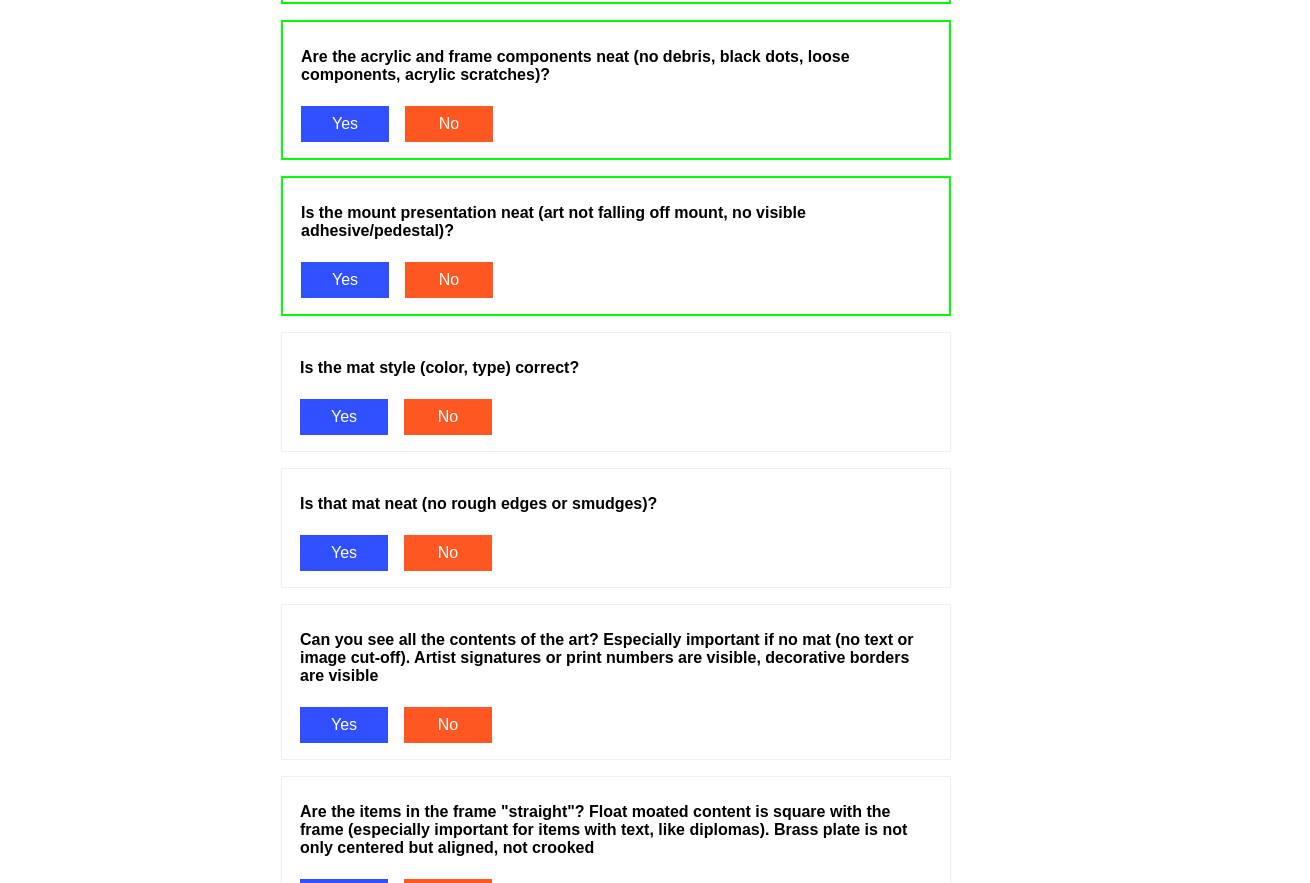 click on "Is that mat neat (no rough edges or smudges)? Yes No" at bounding box center [616, 528] 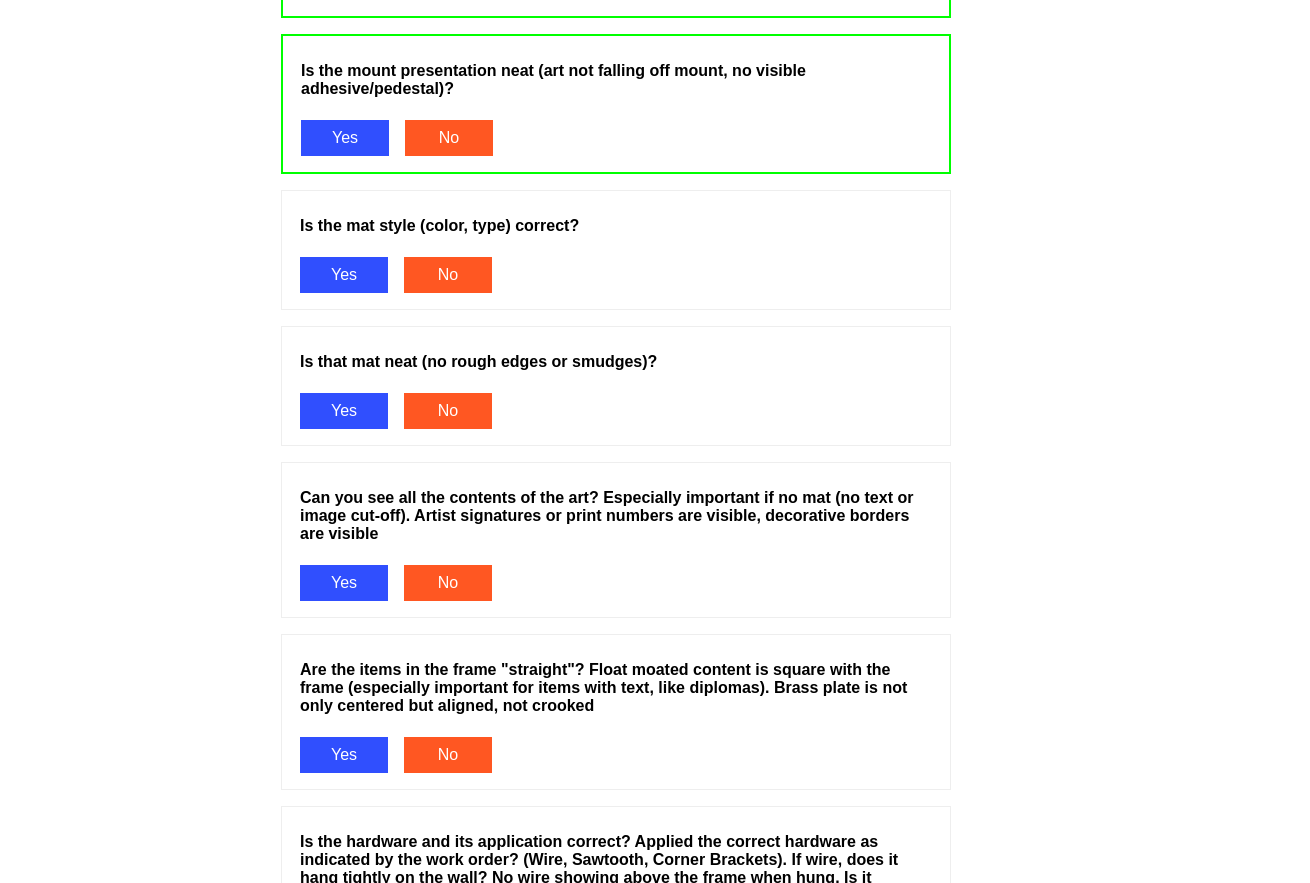 click on "Yes" at bounding box center [344, 275] 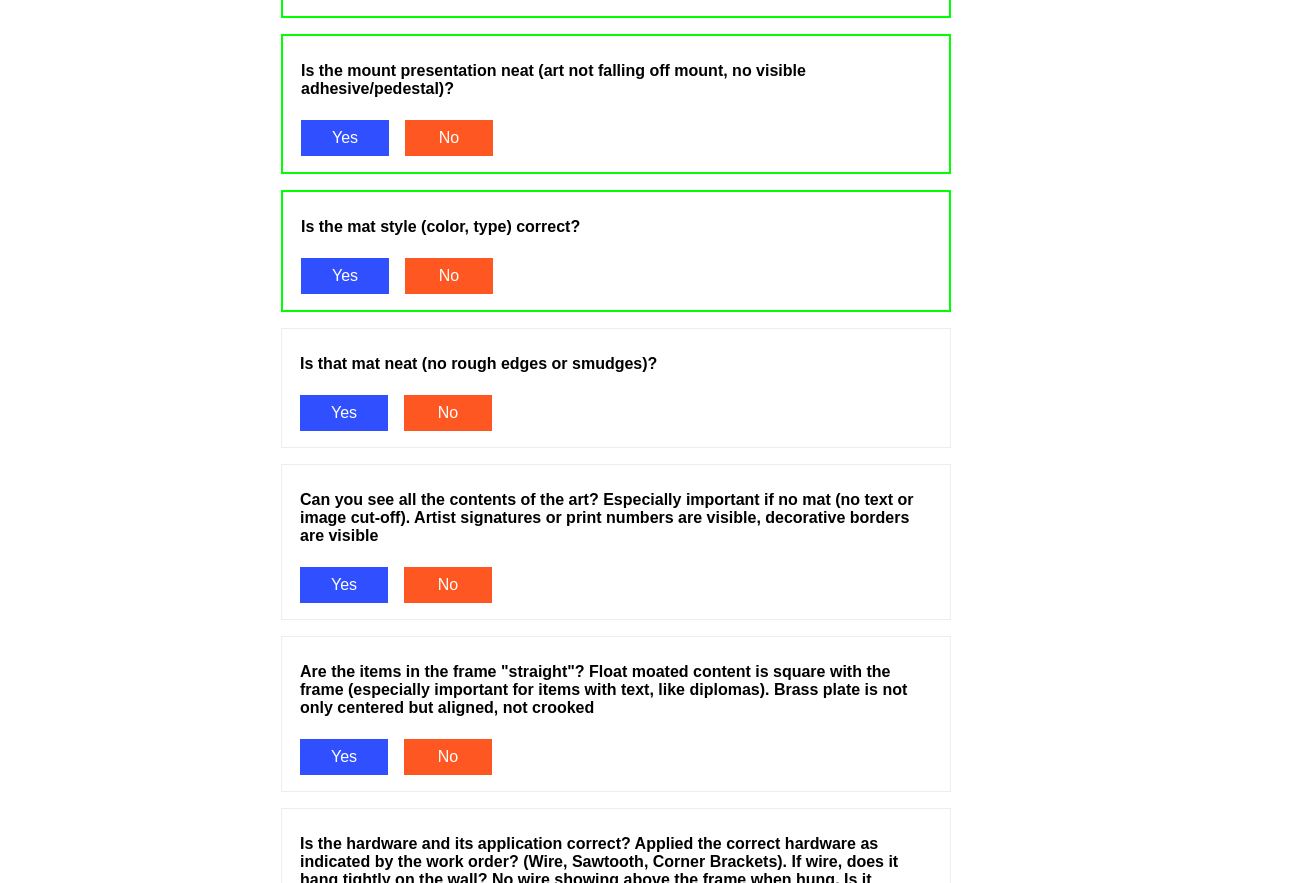 click on "Yes" at bounding box center [344, 413] 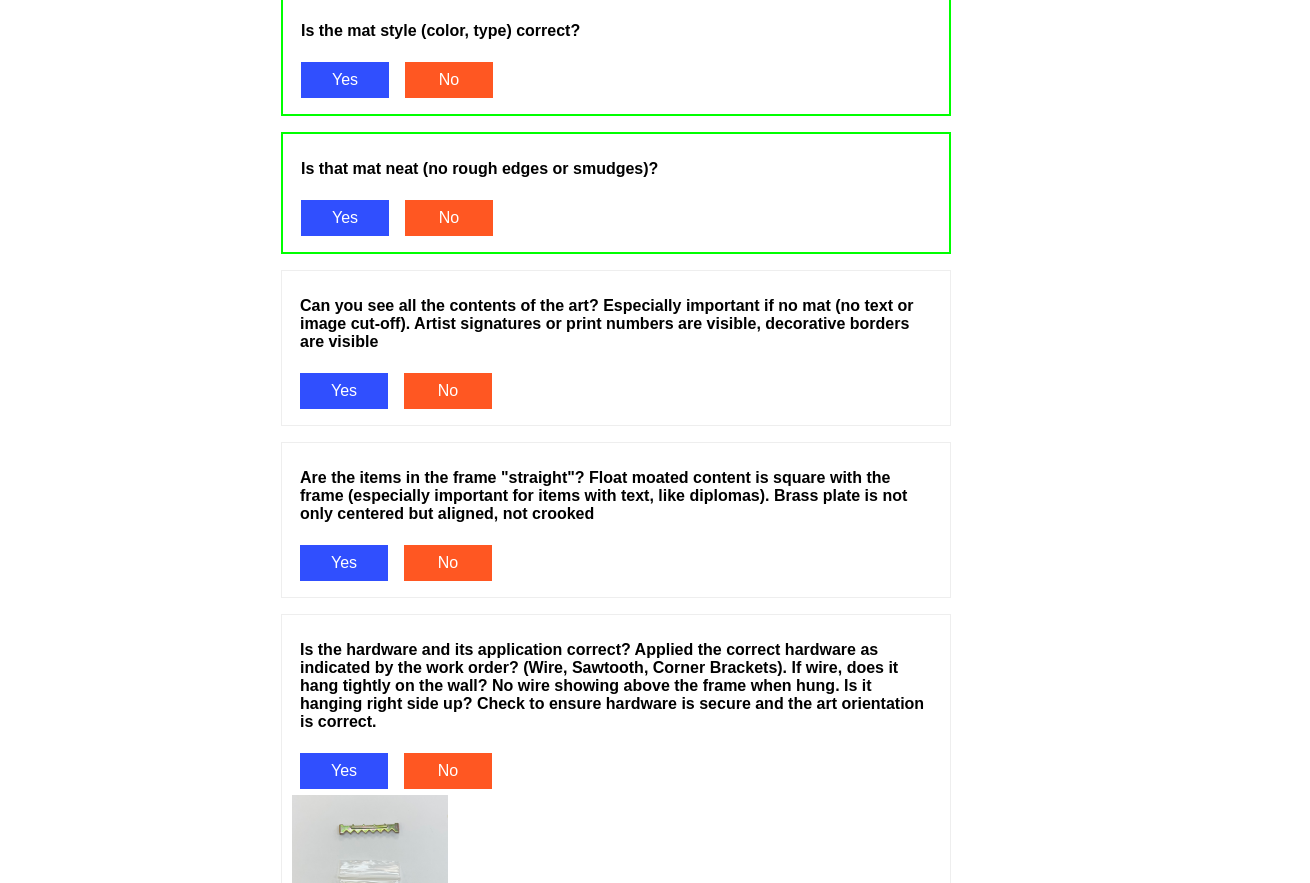 scroll, scrollTop: 1700, scrollLeft: 0, axis: vertical 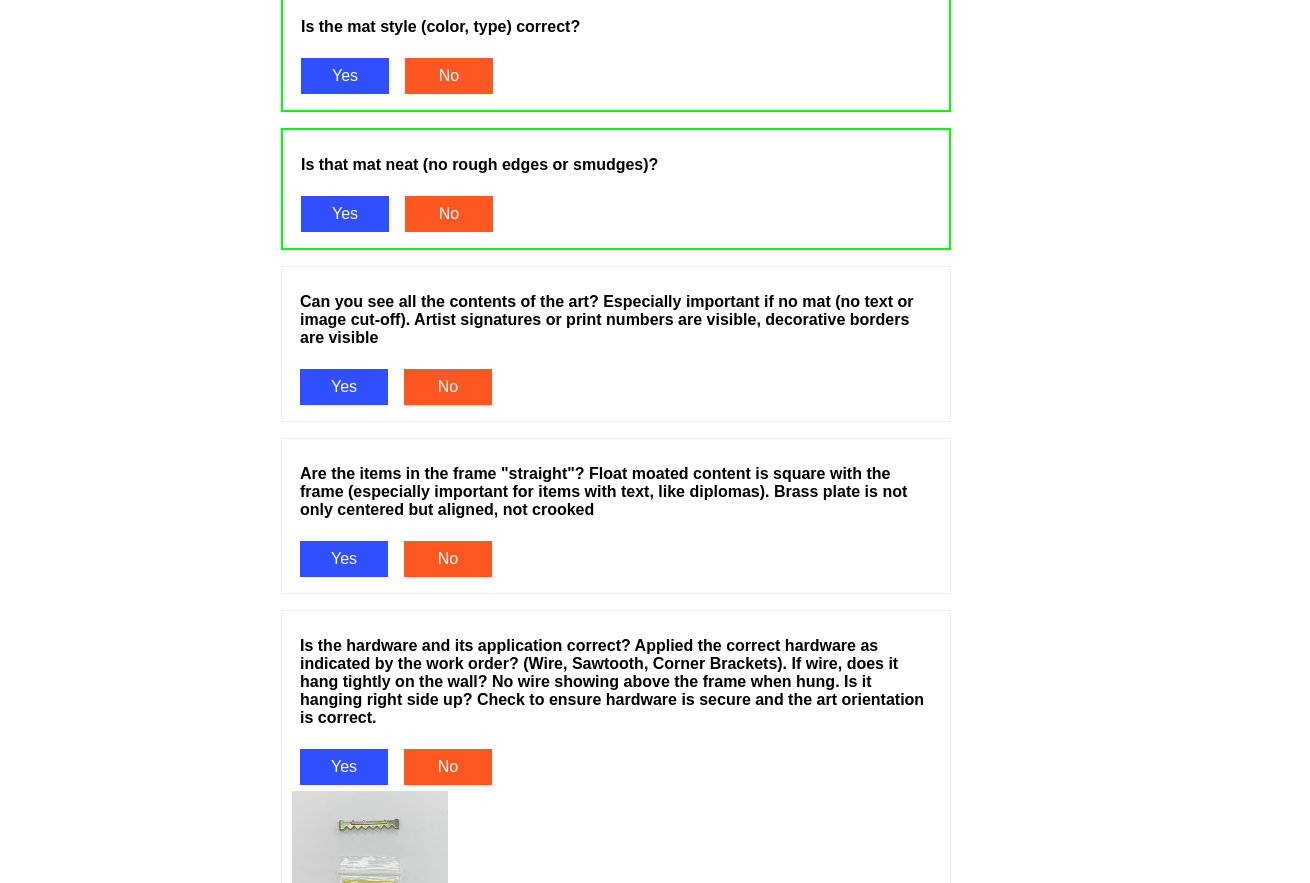 click on "Can you see all the contents of the art? Especially important if no mat (no text or image cut-off). Artist signatures or print numbers are visible, decorative borders are visible Yes No" at bounding box center (616, 352) 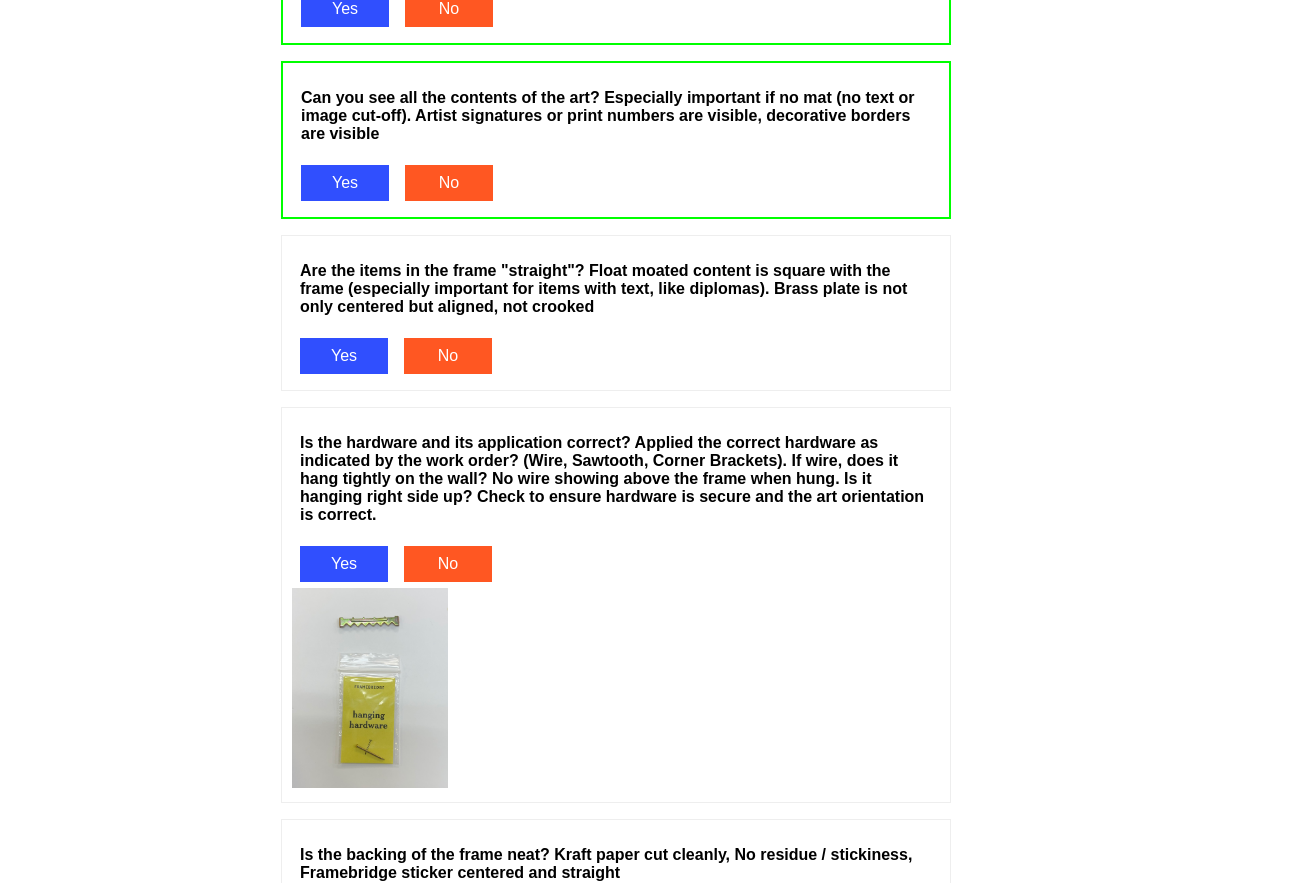 scroll, scrollTop: 1900, scrollLeft: 0, axis: vertical 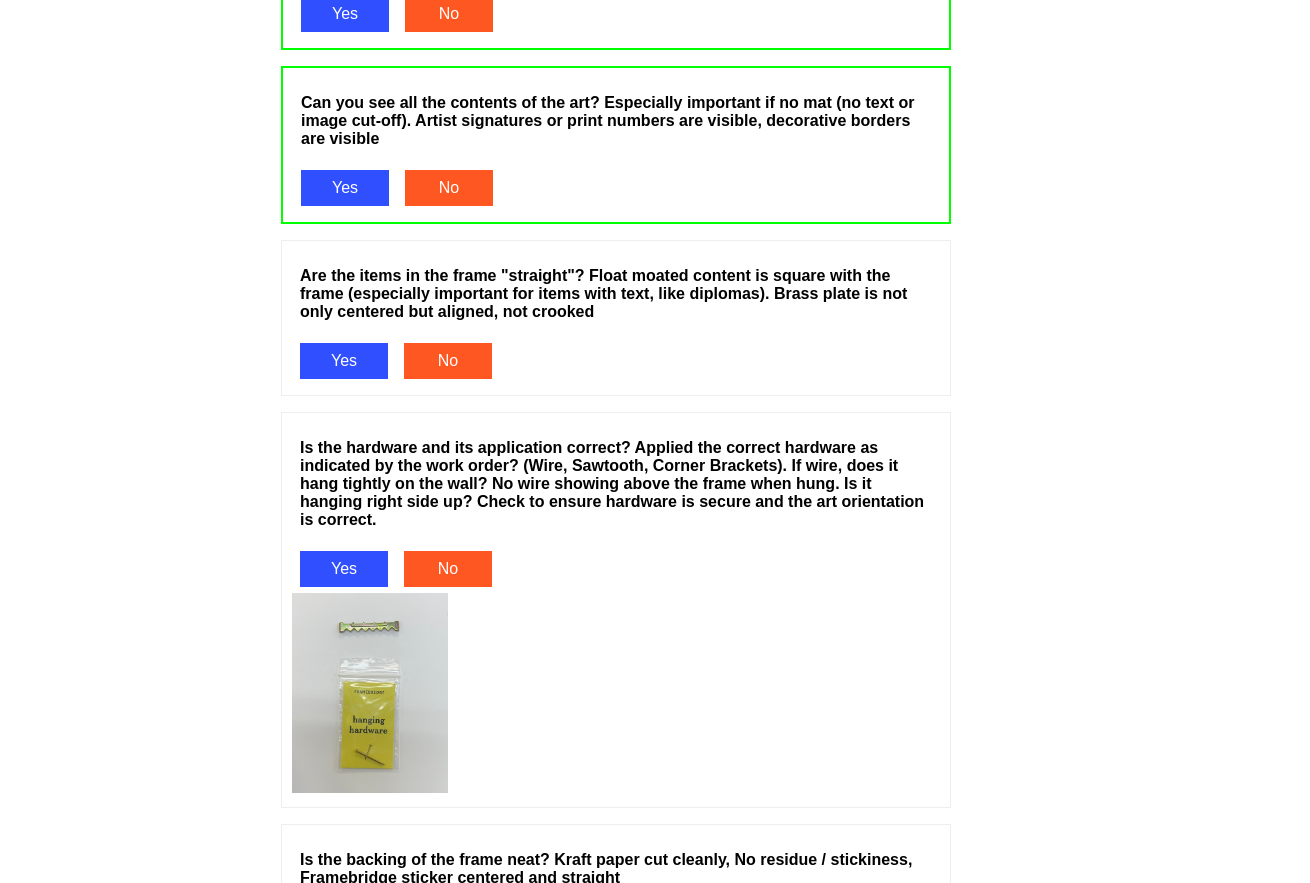 click on "Yes" at bounding box center [344, 361] 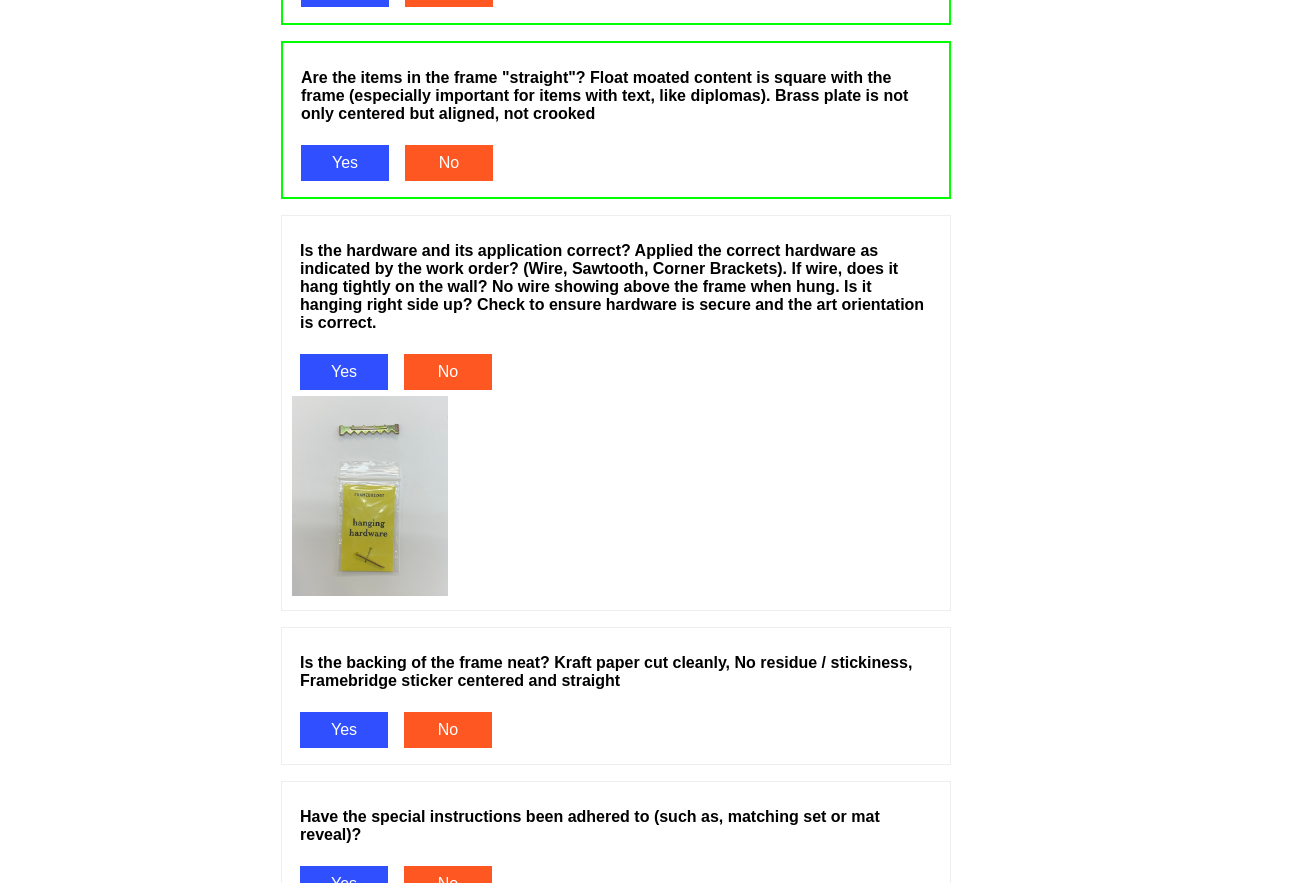 scroll, scrollTop: 2100, scrollLeft: 0, axis: vertical 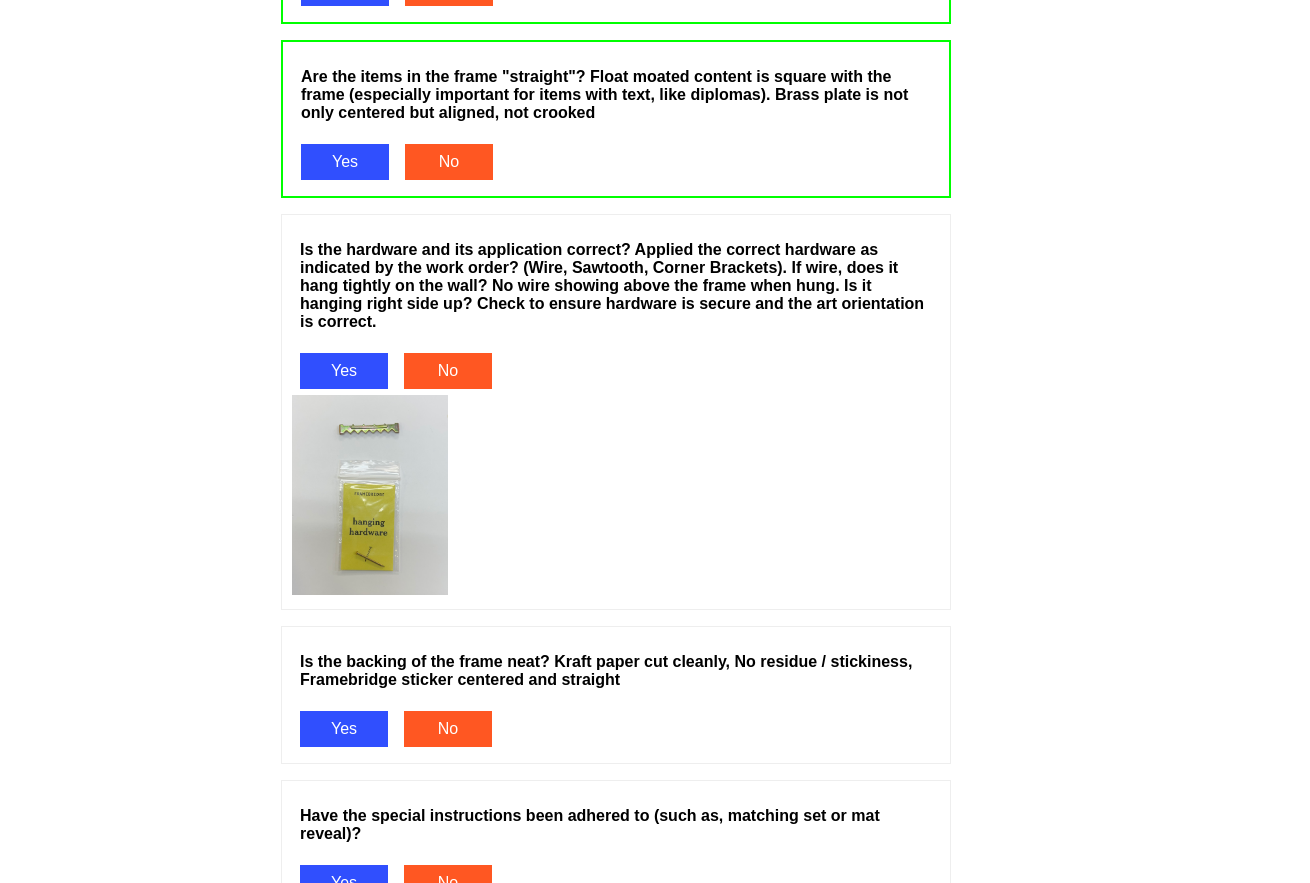 click on "Yes" at bounding box center [344, 371] 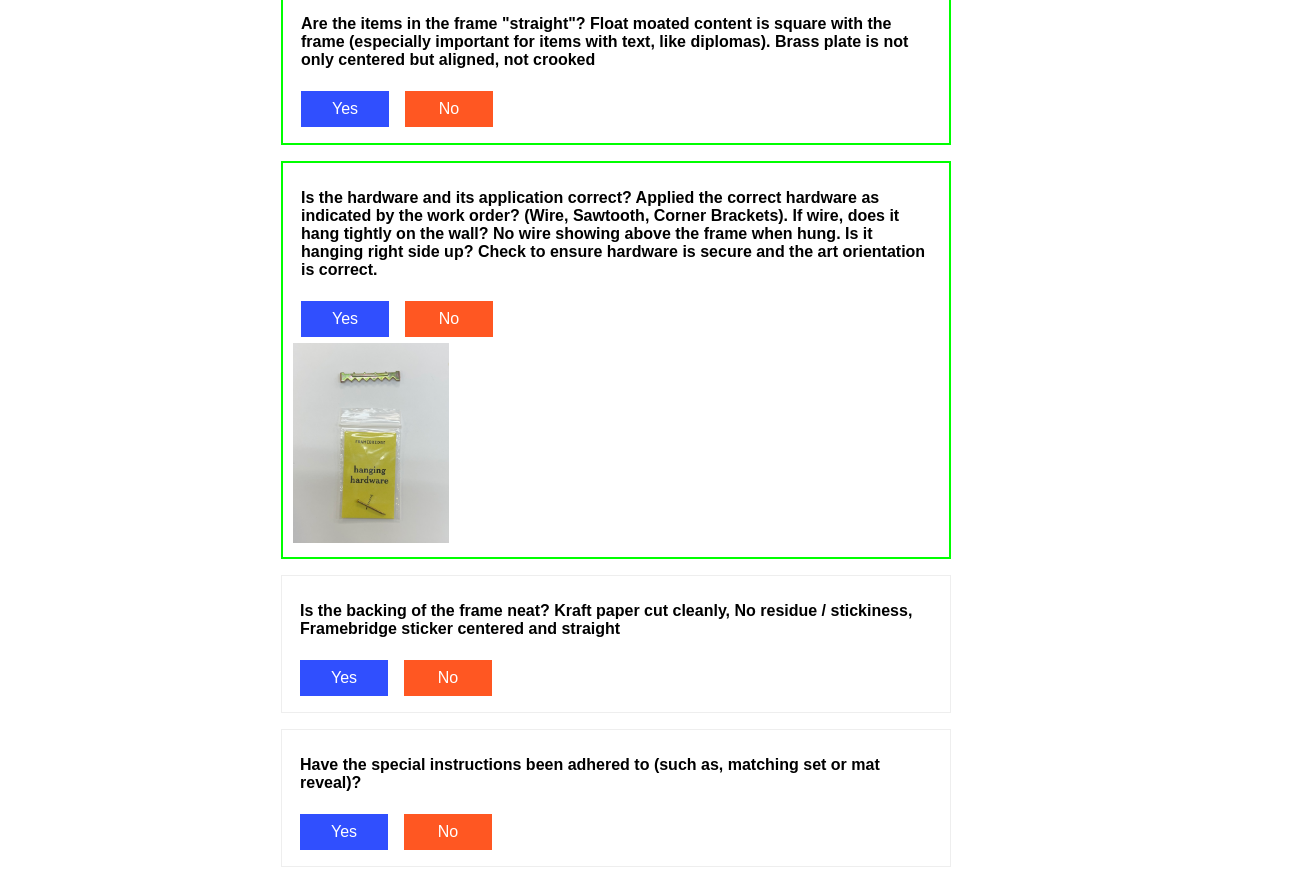 scroll, scrollTop: 2400, scrollLeft: 0, axis: vertical 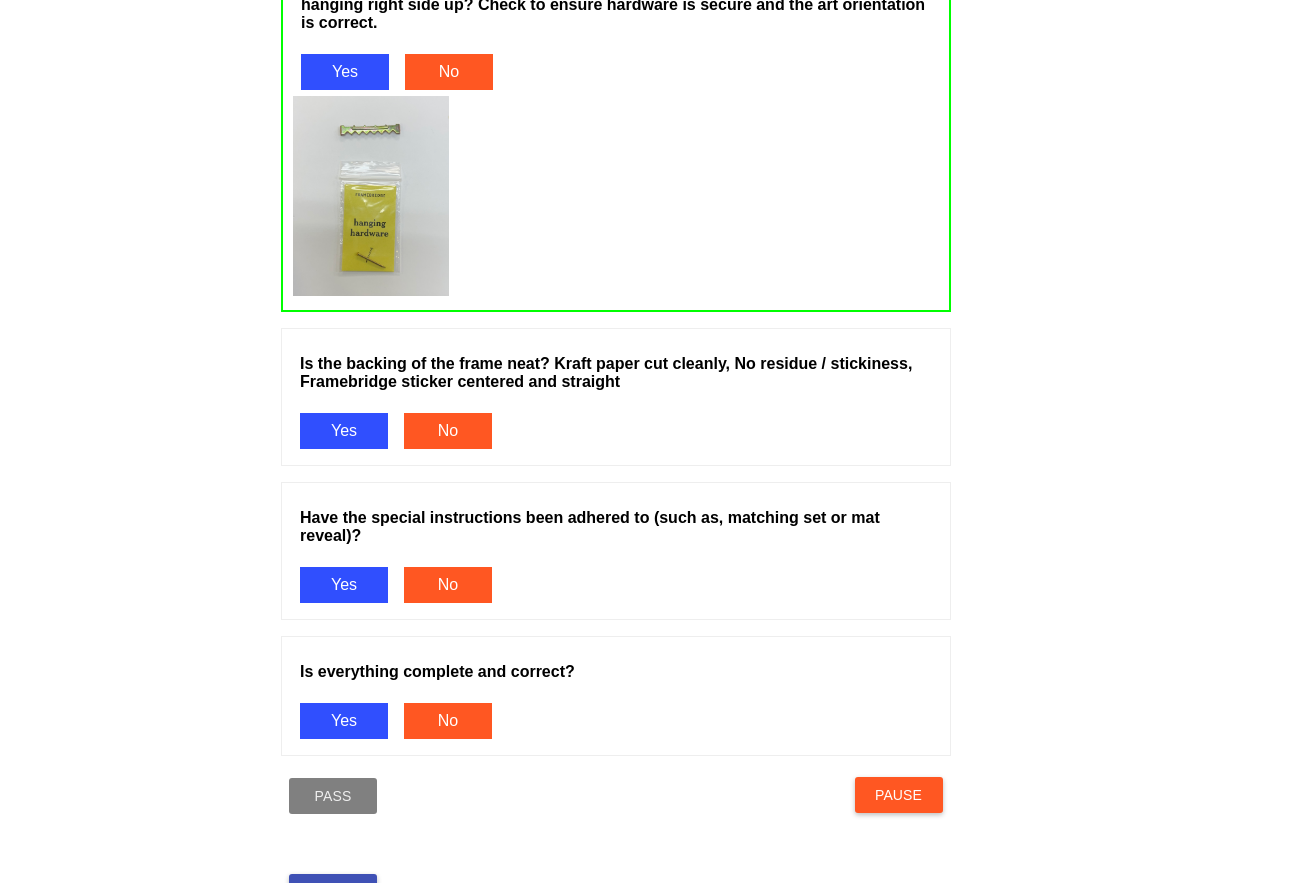 click on "Yes" at bounding box center [344, 431] 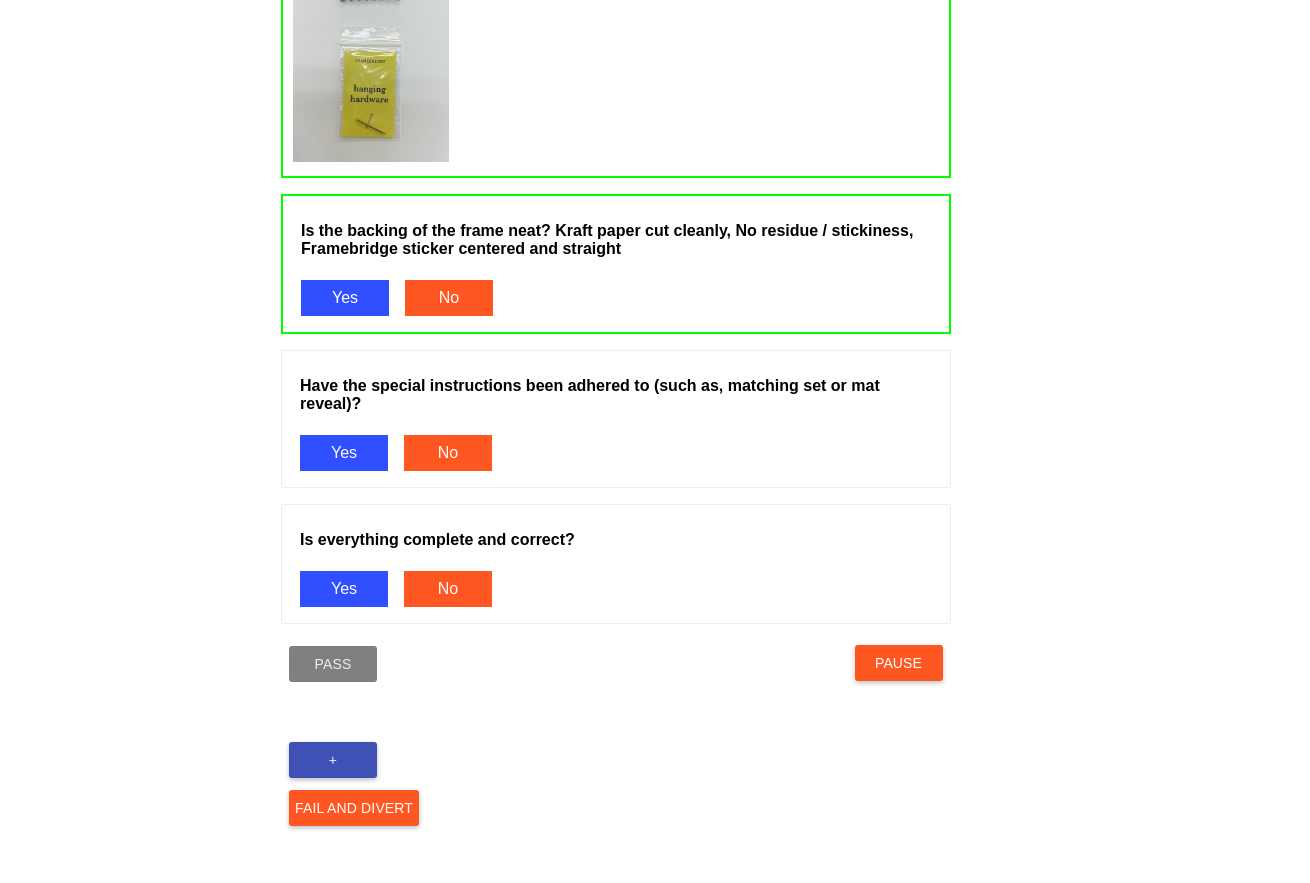 scroll, scrollTop: 2723, scrollLeft: 0, axis: vertical 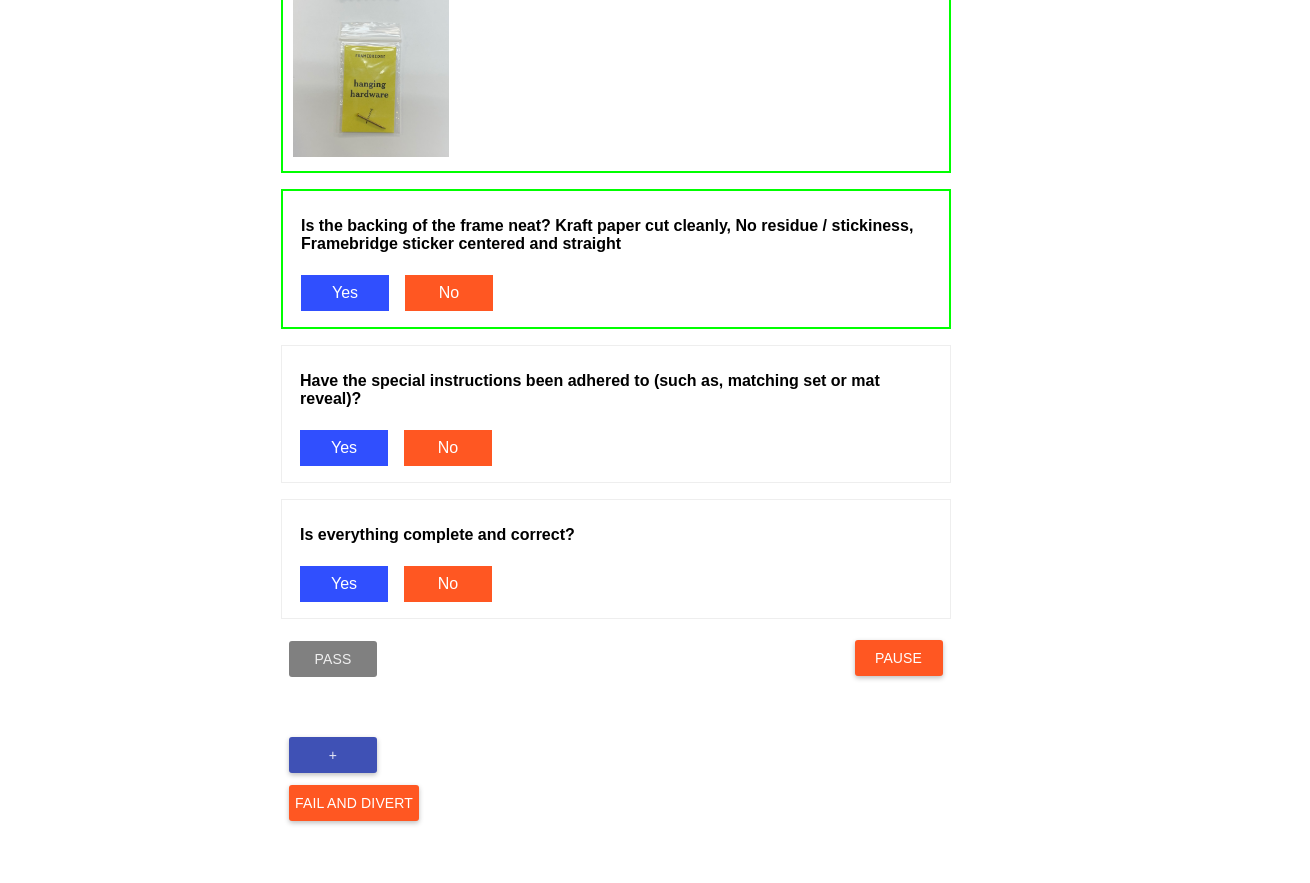 click on "Yes" at bounding box center (344, 448) 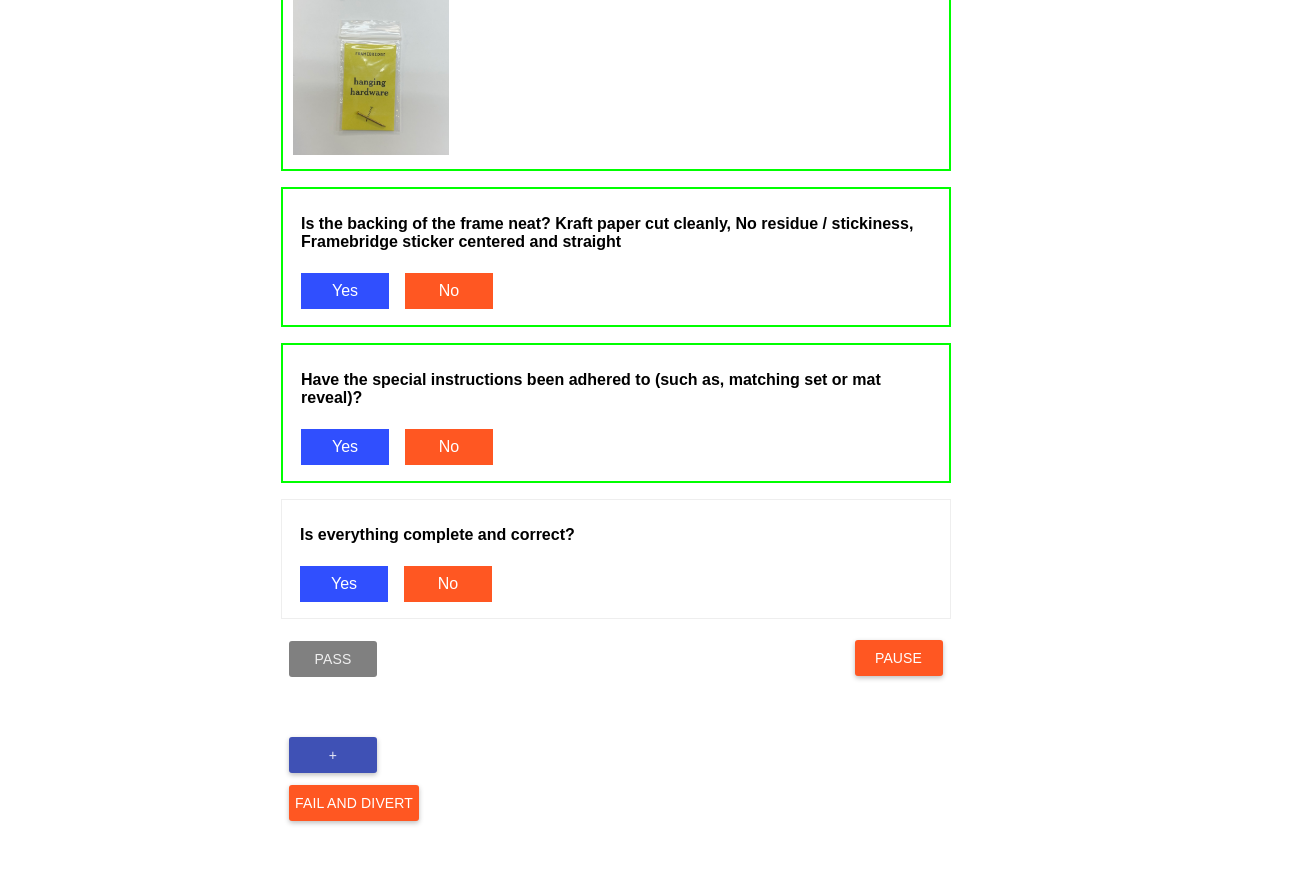 scroll, scrollTop: 2725, scrollLeft: 0, axis: vertical 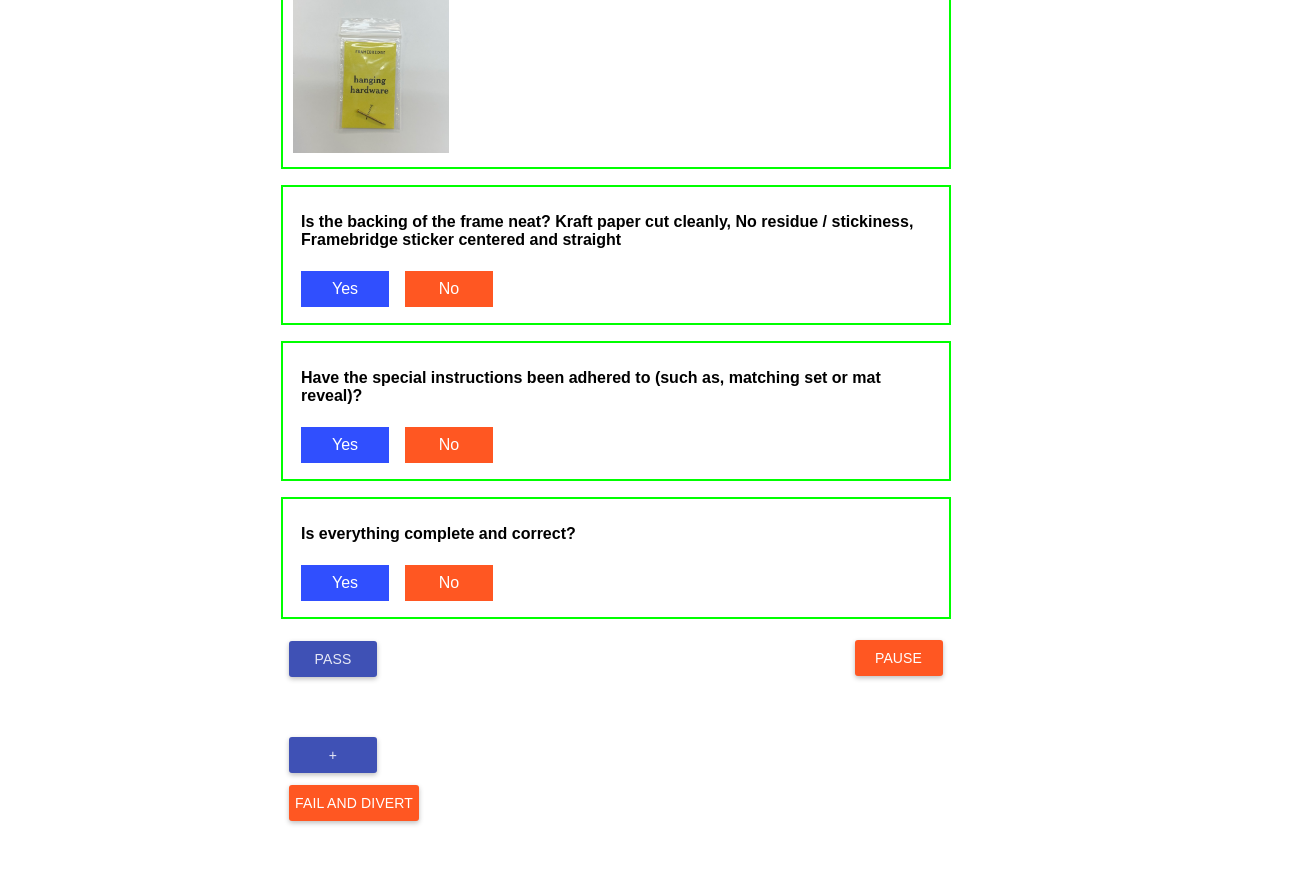 click on "Pass" at bounding box center (333, 659) 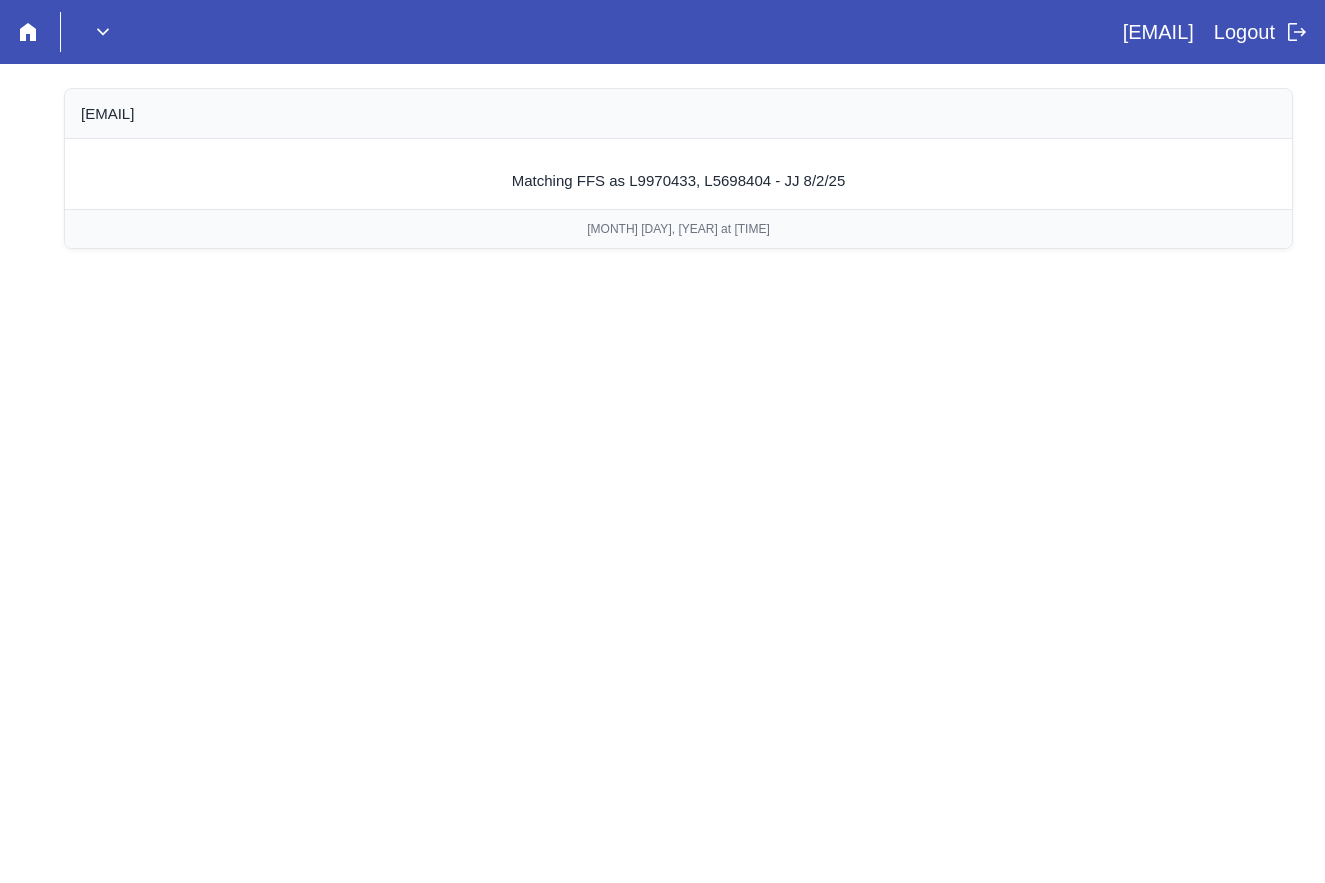scroll, scrollTop: 0, scrollLeft: 0, axis: both 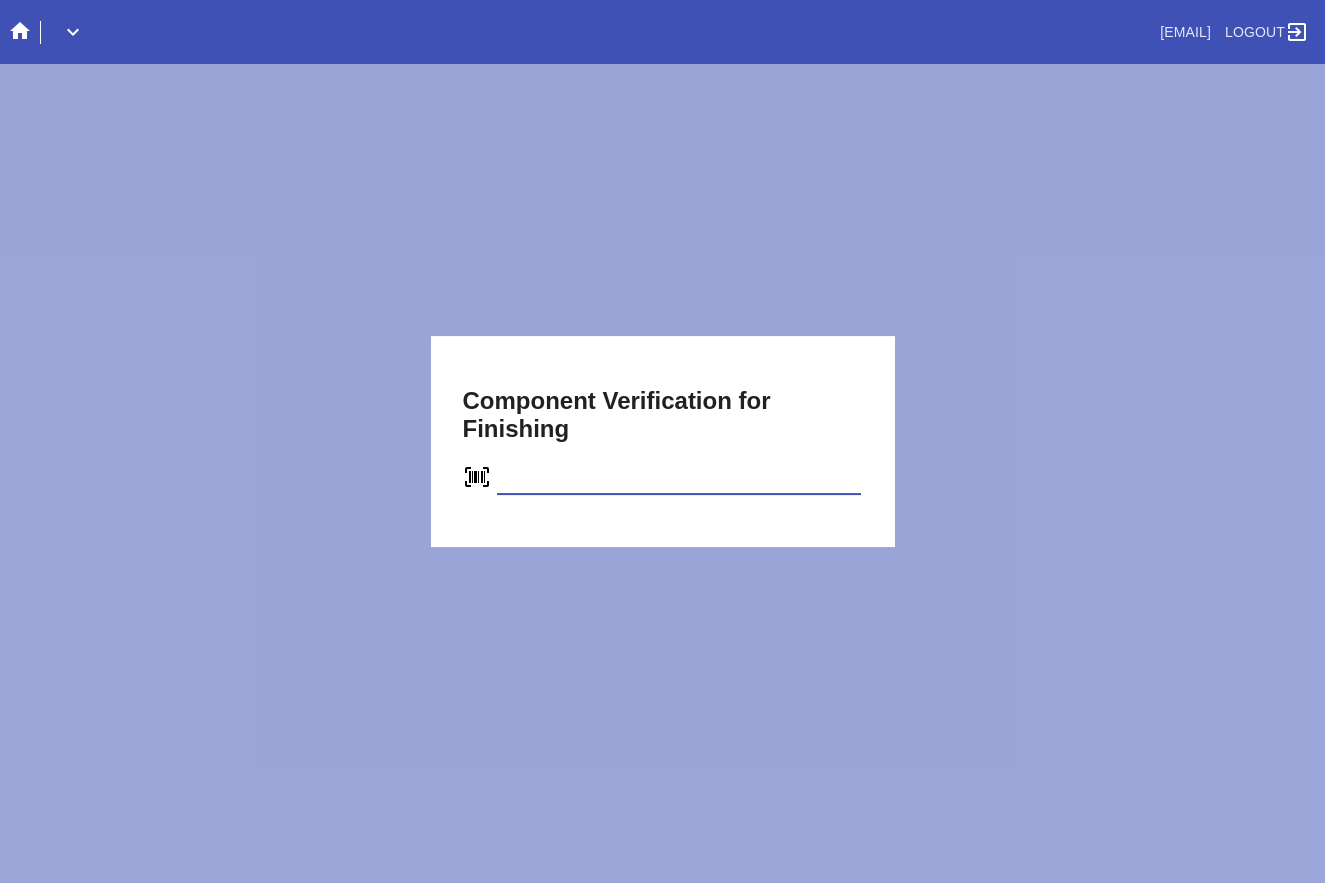 type on "C46497459797" 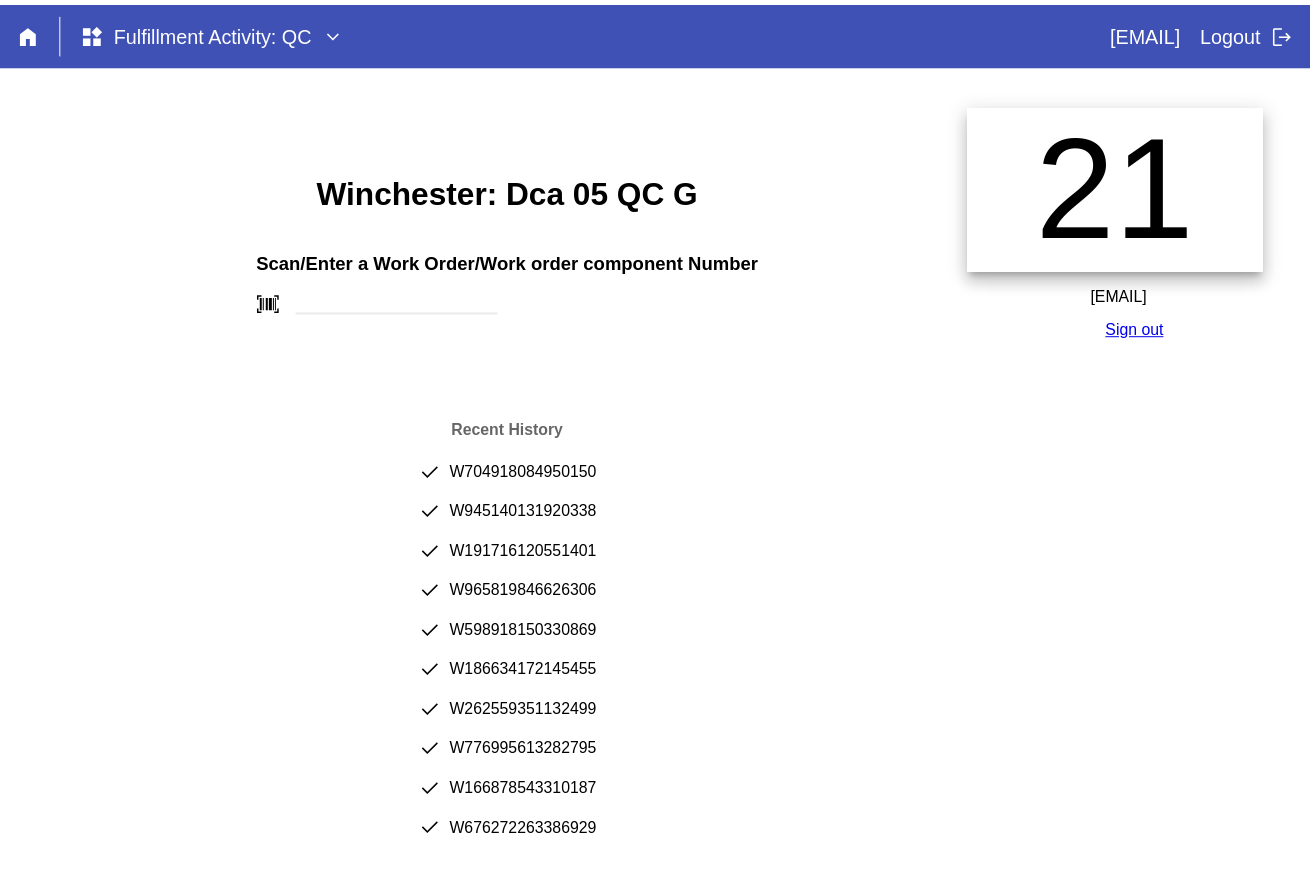 scroll, scrollTop: 0, scrollLeft: 0, axis: both 